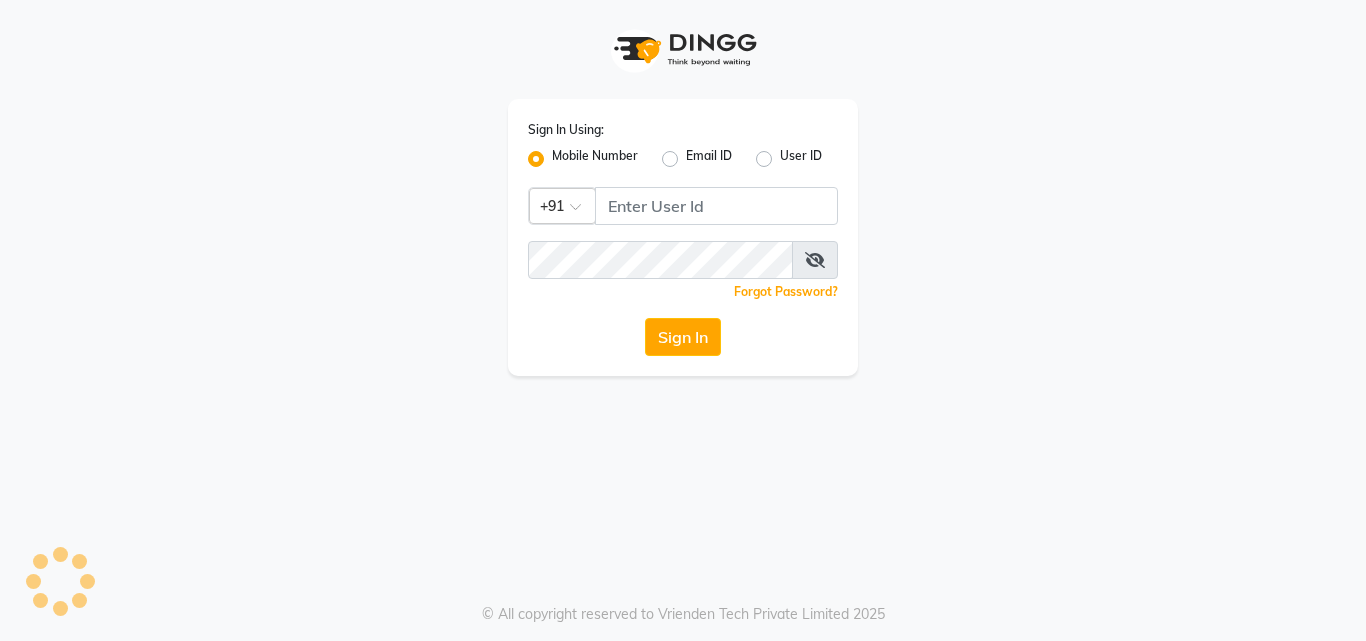 scroll, scrollTop: 0, scrollLeft: 0, axis: both 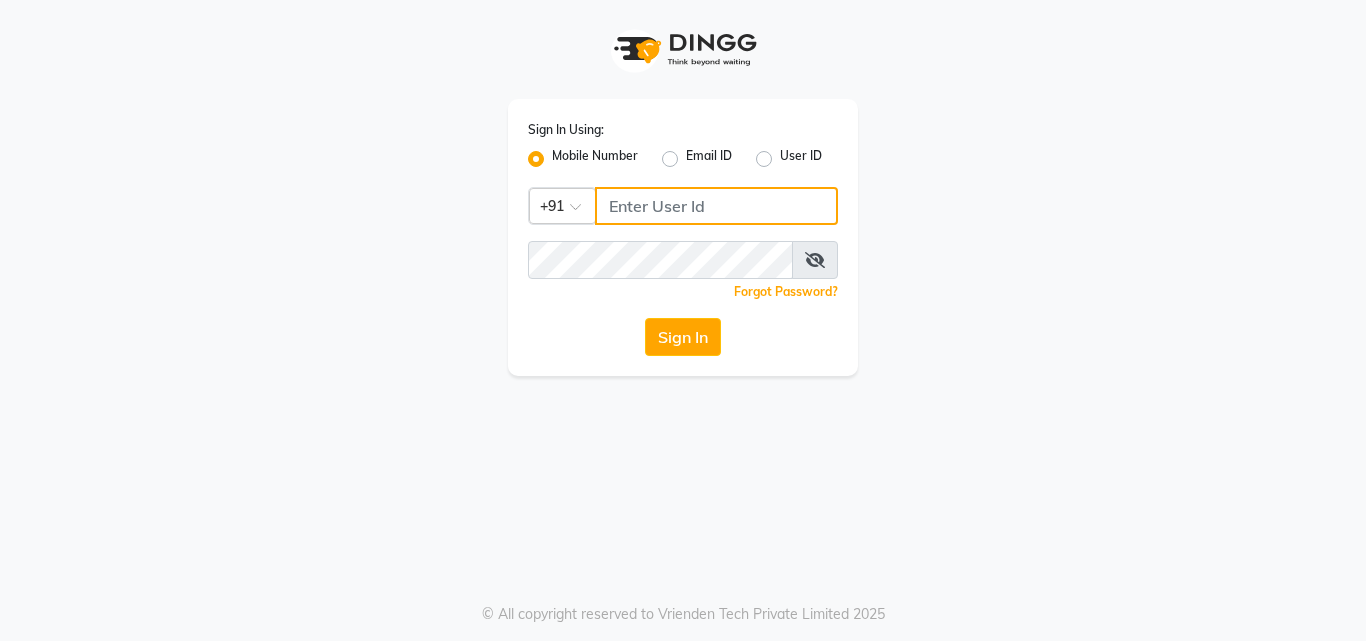 type on "9266285232" 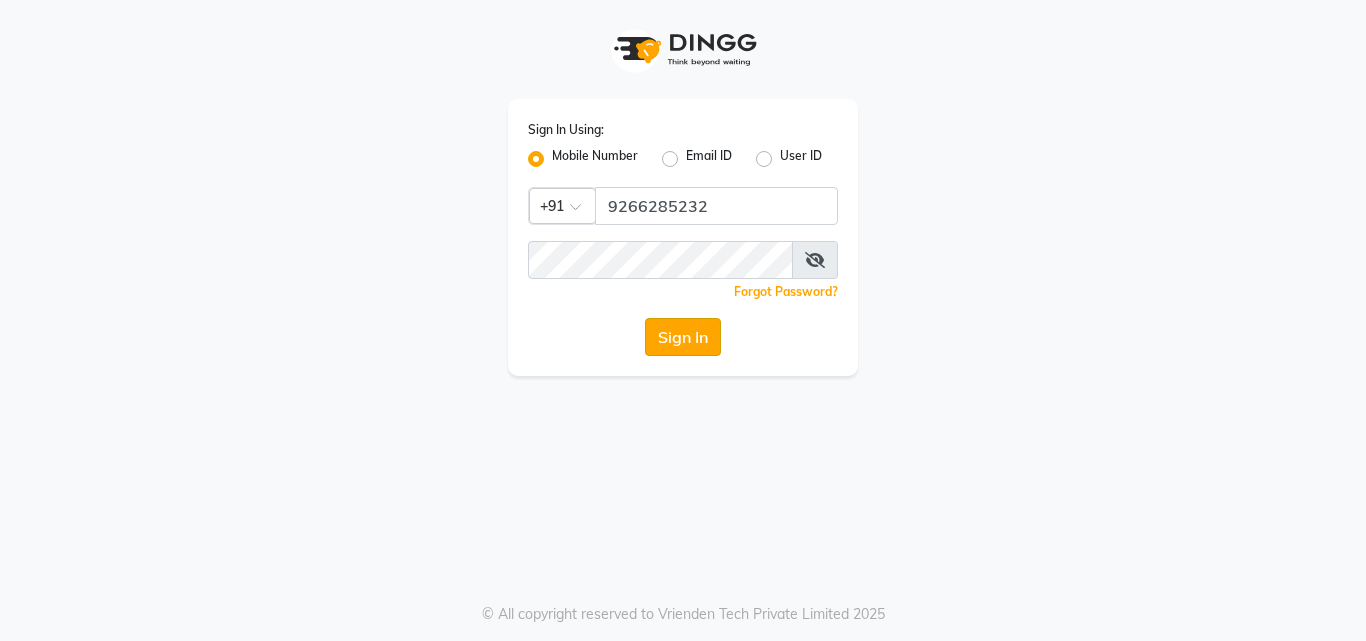 click on "Sign In" 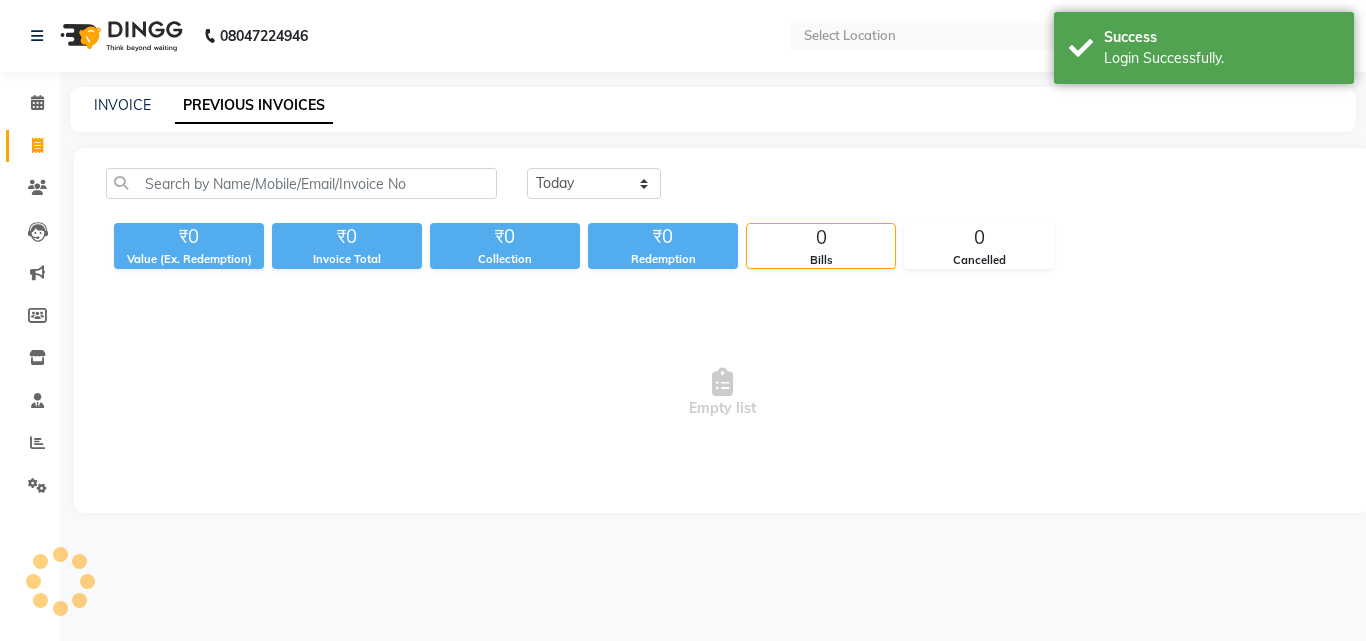 select on "en" 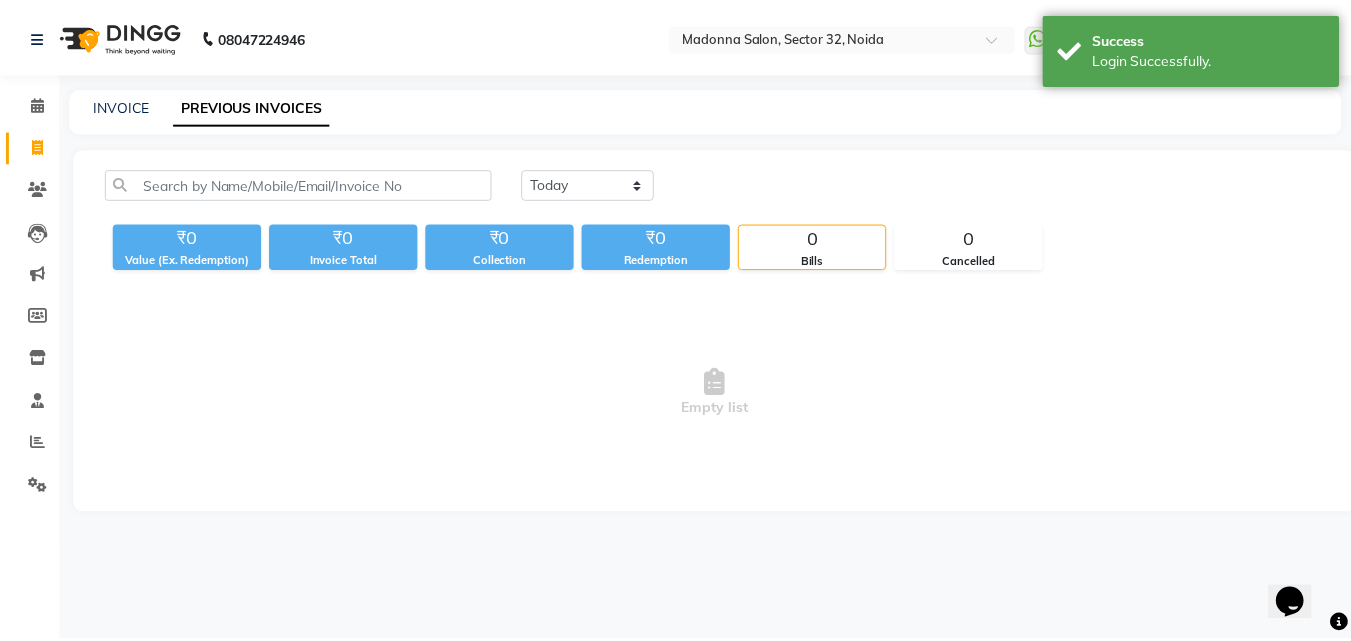 scroll, scrollTop: 0, scrollLeft: 0, axis: both 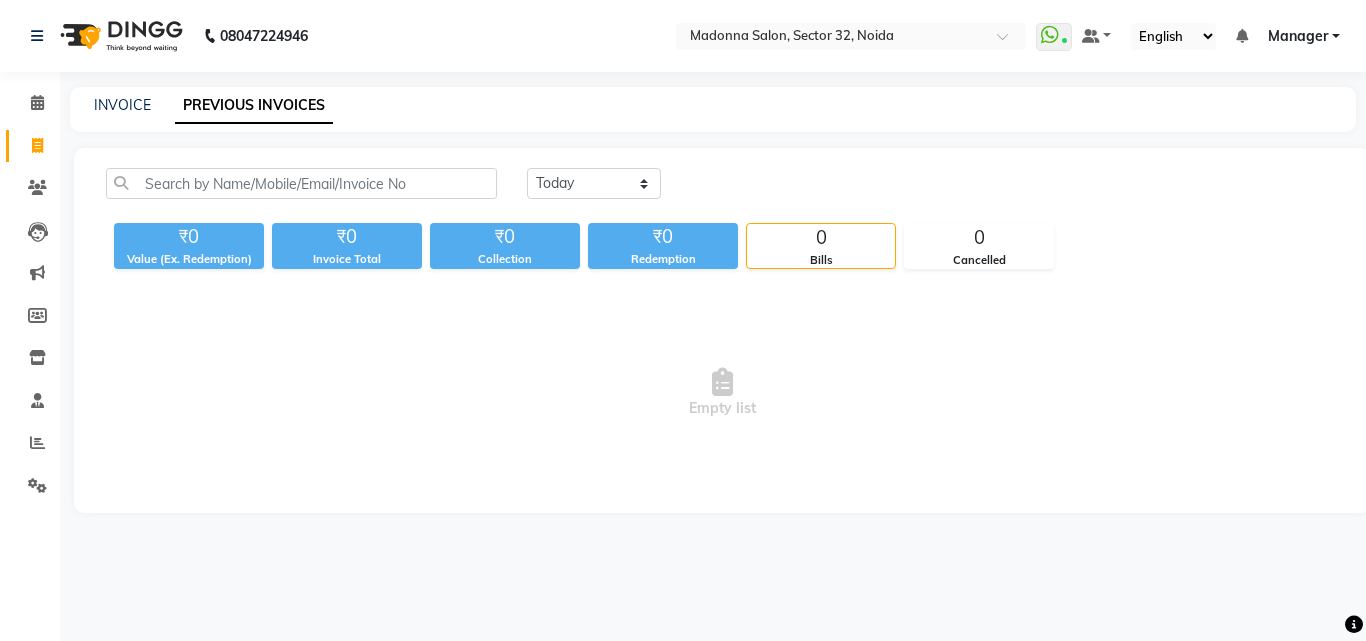 click 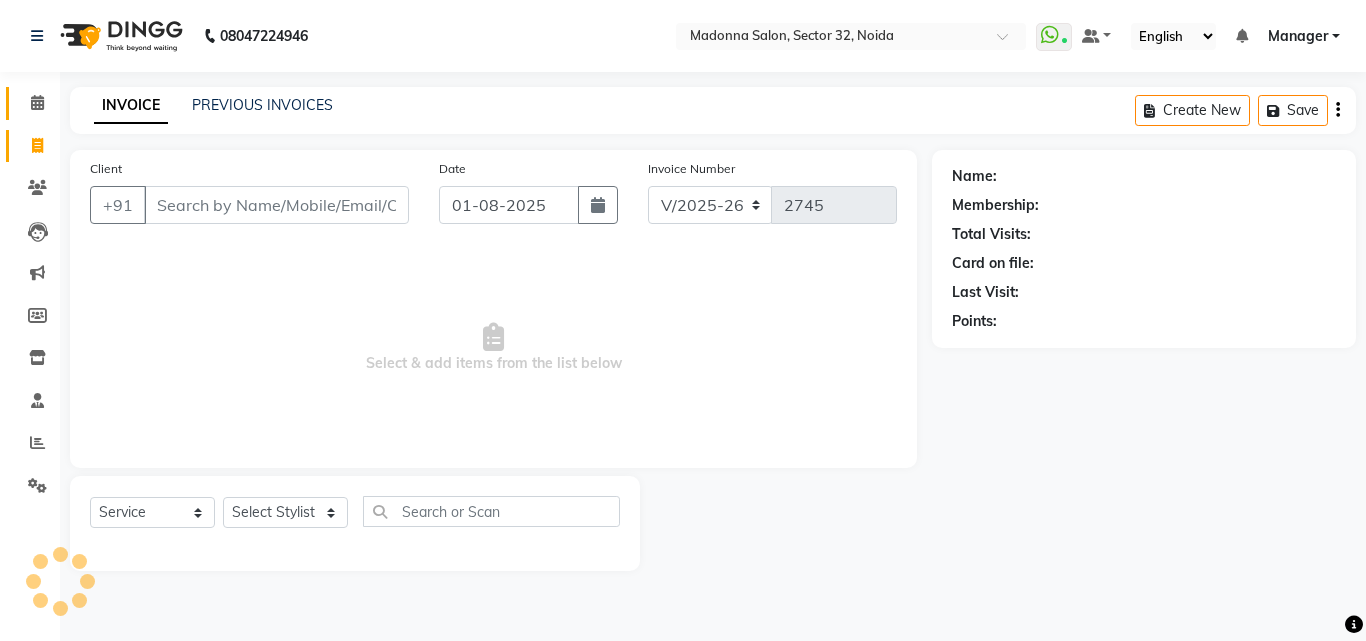 click 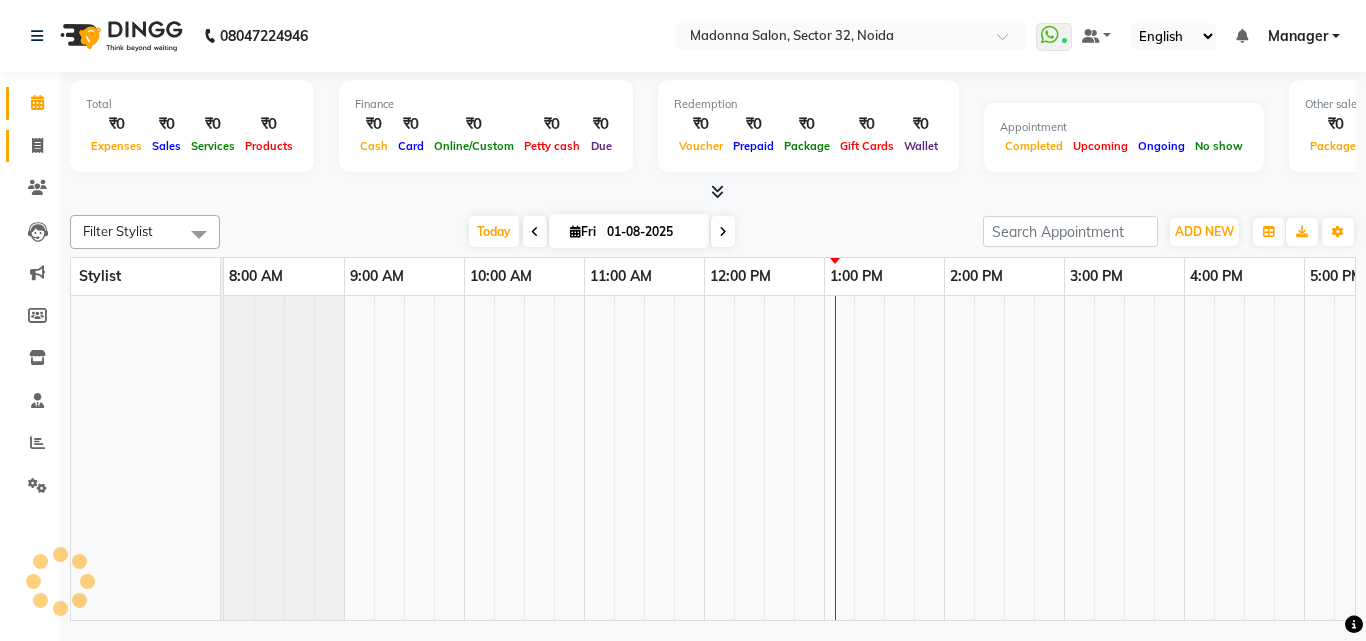 click 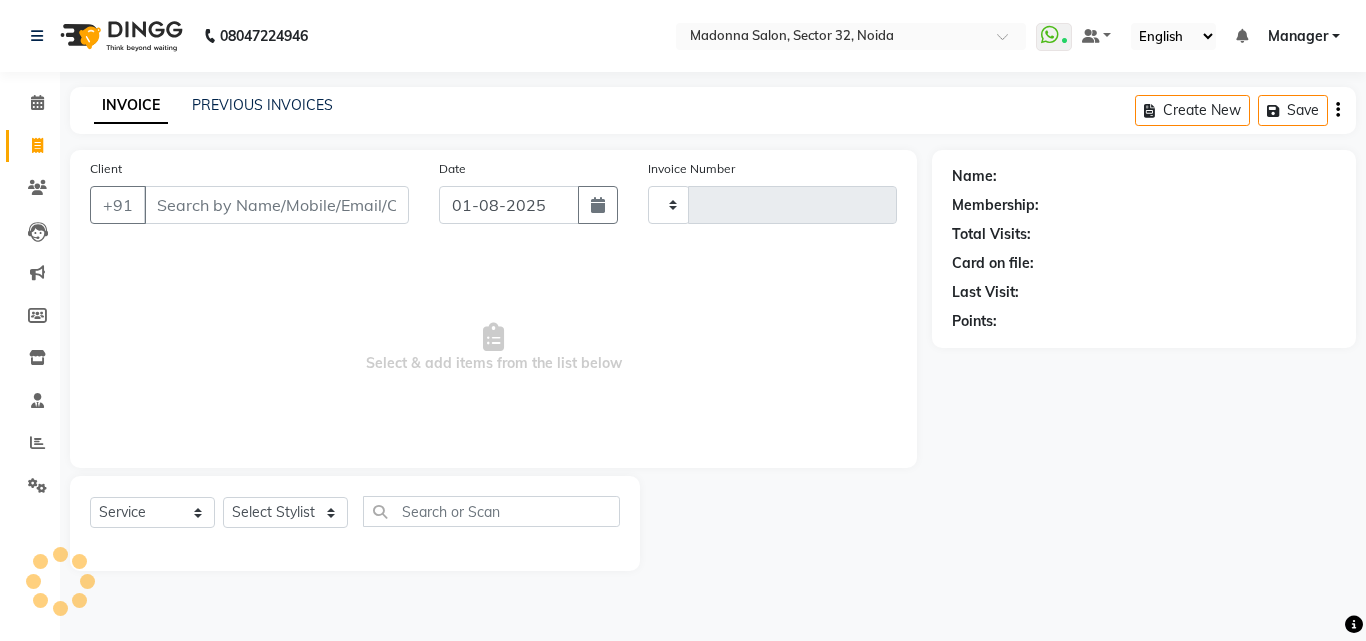 type on "2745" 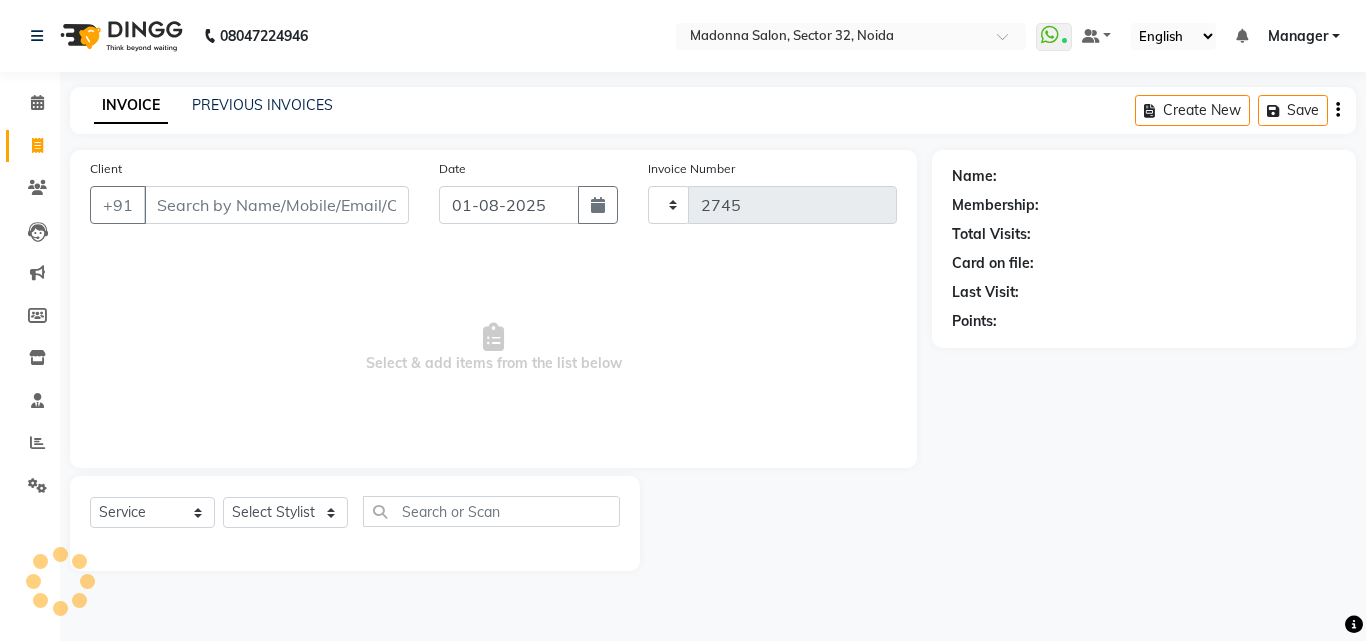 select on "7229" 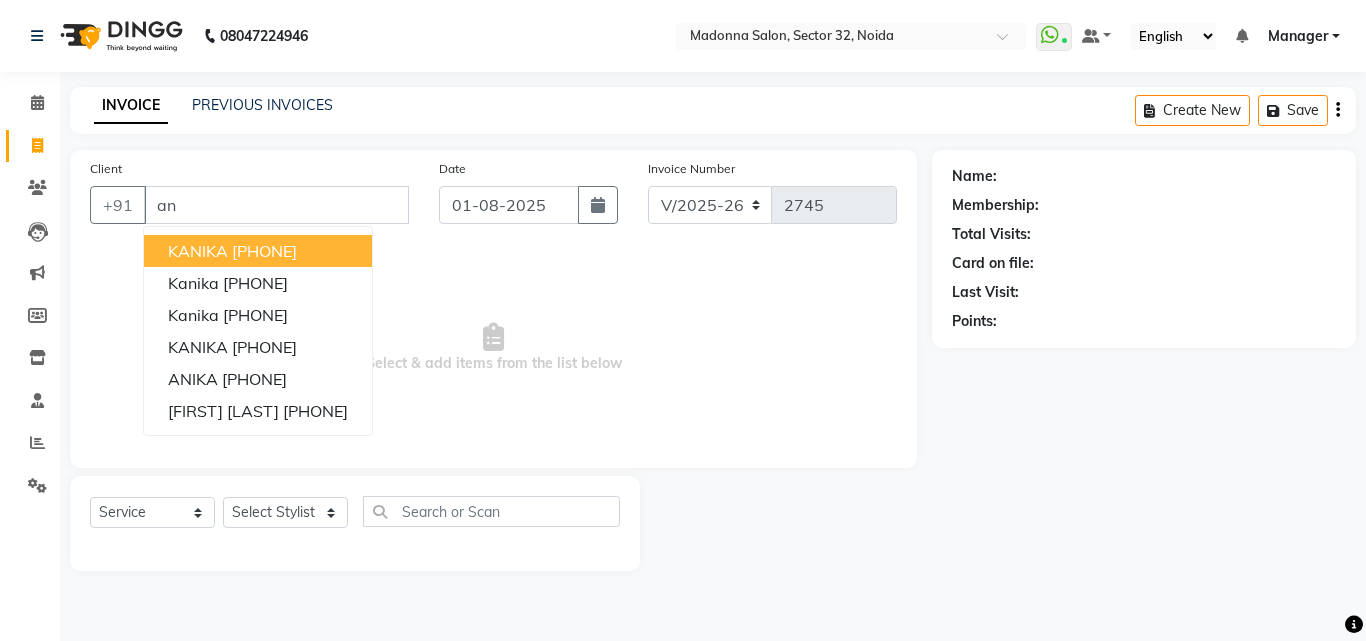 type on "a" 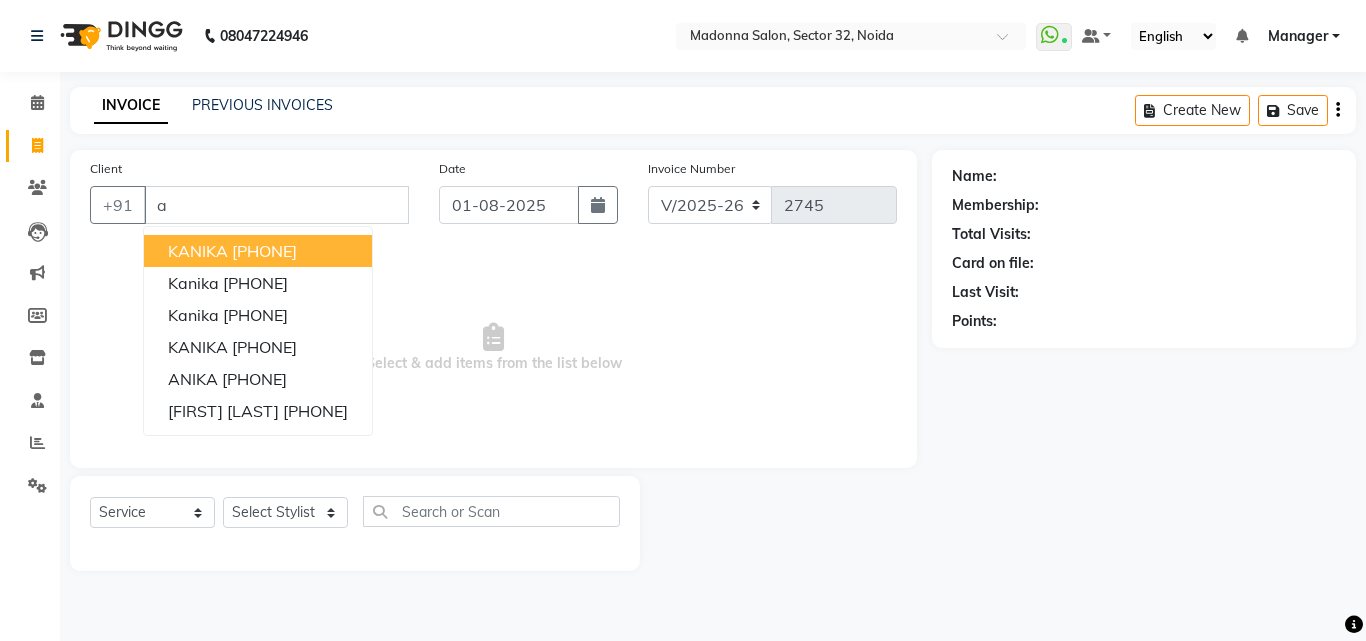 type 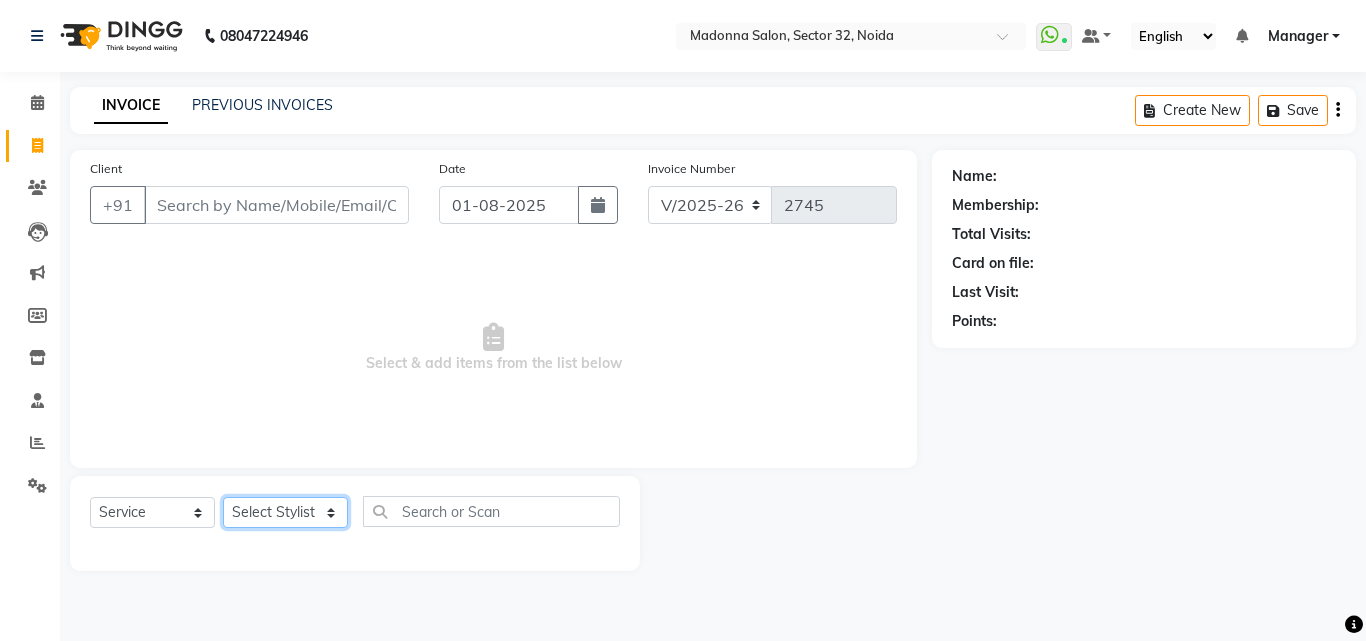 click on "Select Stylist Aayan Account  Ashu BHOLU Geeta Hanif JIYA SINGH Kiran LAXMAN PEDI Manager Mohit Naddy NAIL SWASTIKA Sajal Sameer Shahnawaj Sharukh Sonu VISHAL STYLIST" 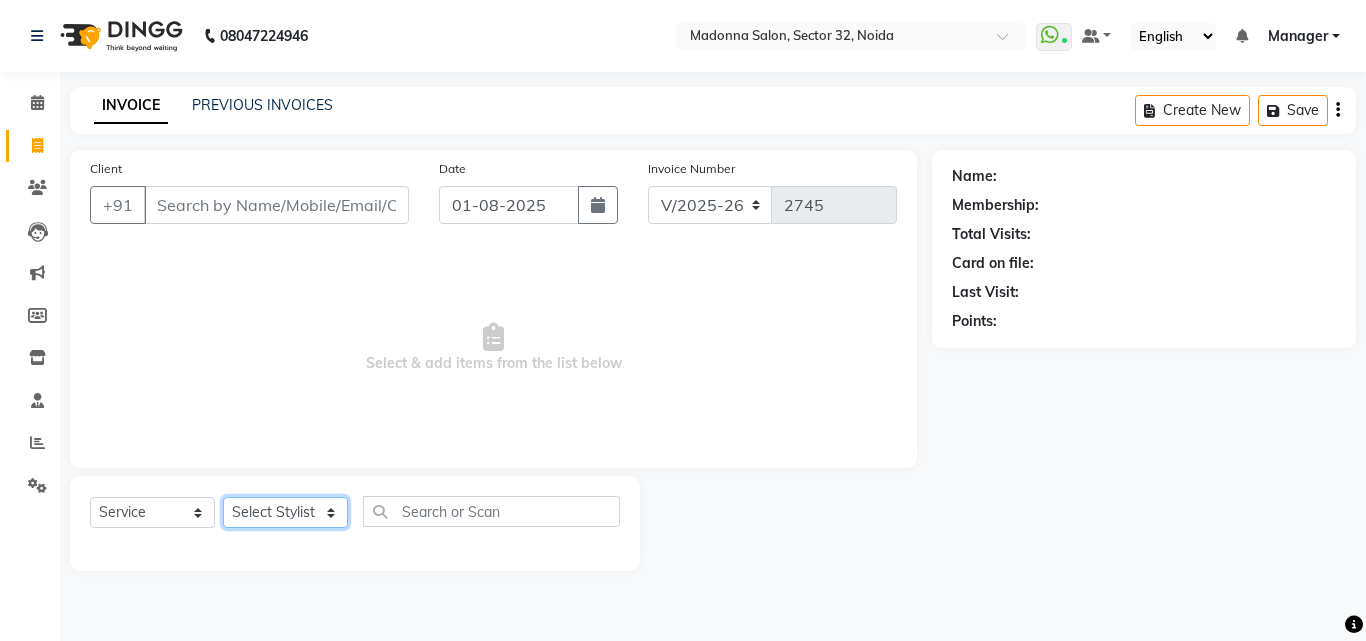 select on "61925" 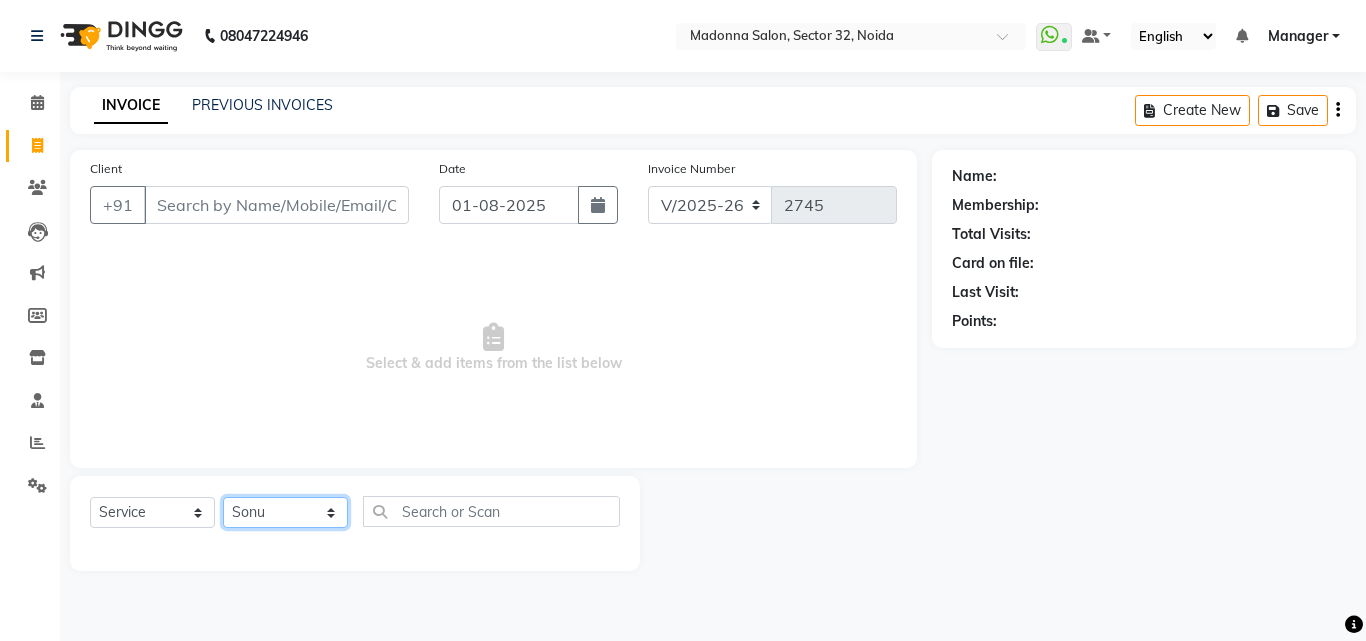 click on "Select Stylist Aayan Account  Ashu BHOLU Geeta Hanif JIYA SINGH Kiran LAXMAN PEDI Manager Mohit Naddy NAIL SWASTIKA Sajal Sameer Shahnawaj Sharukh Sonu VISHAL STYLIST" 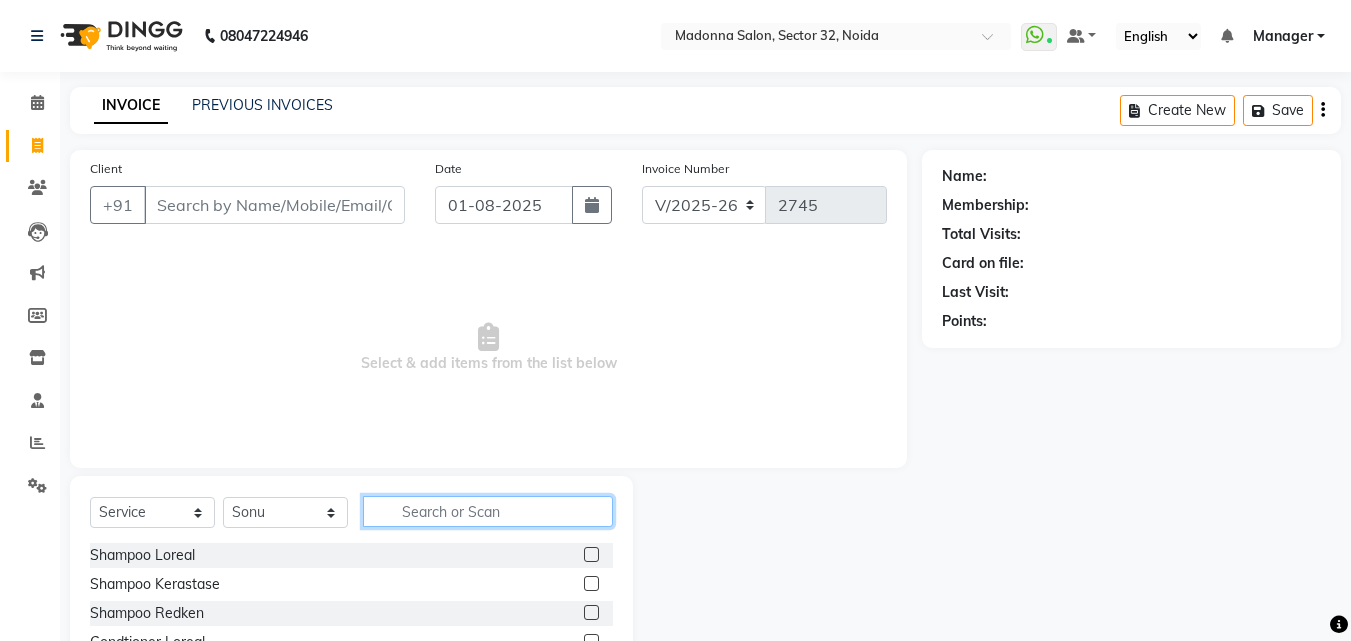 click 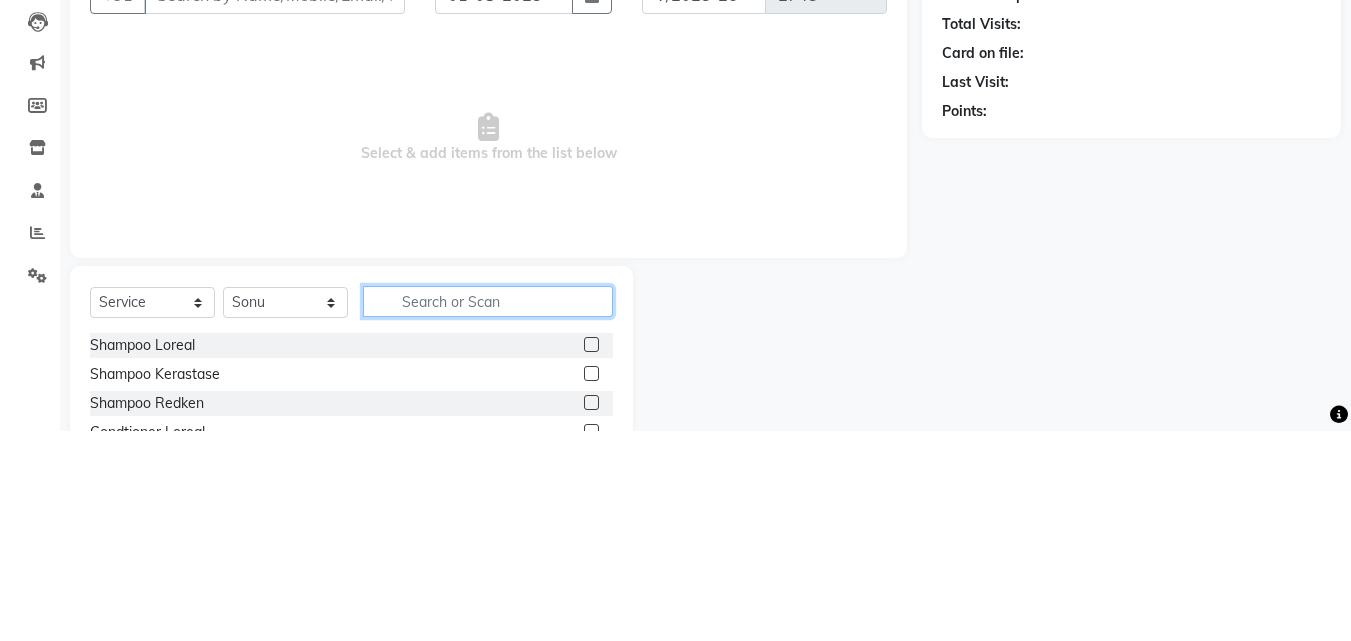 scroll, scrollTop: 48, scrollLeft: 0, axis: vertical 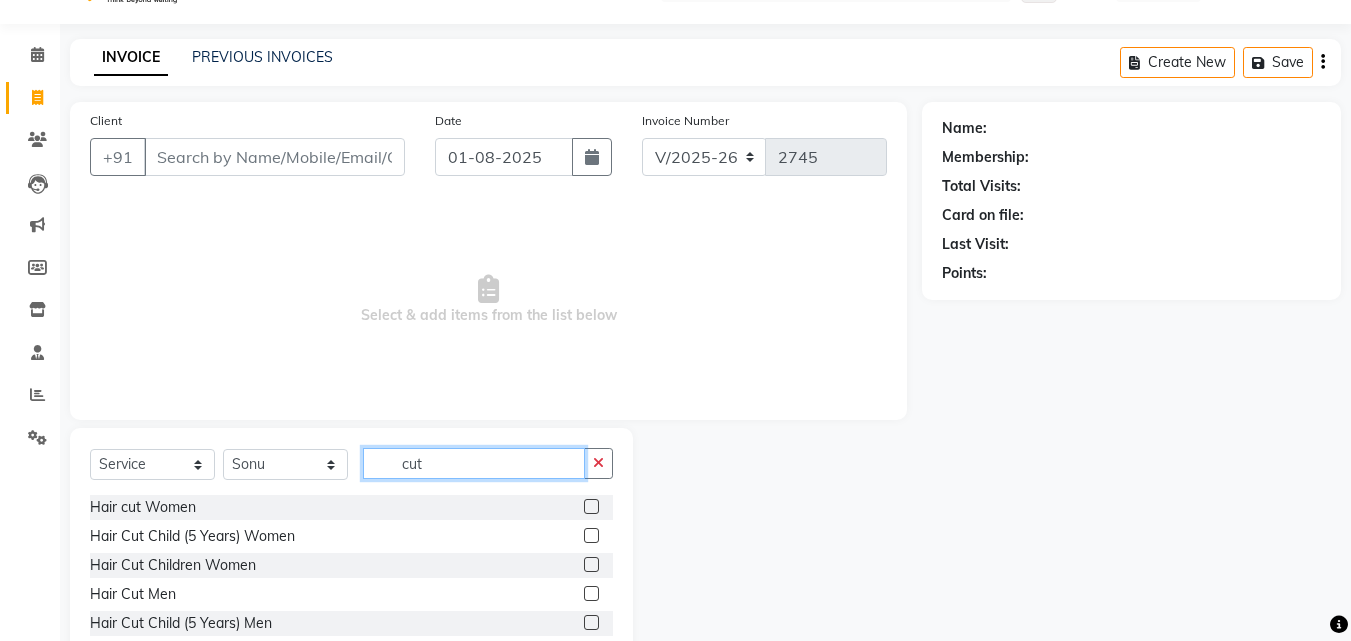 type on "cut" 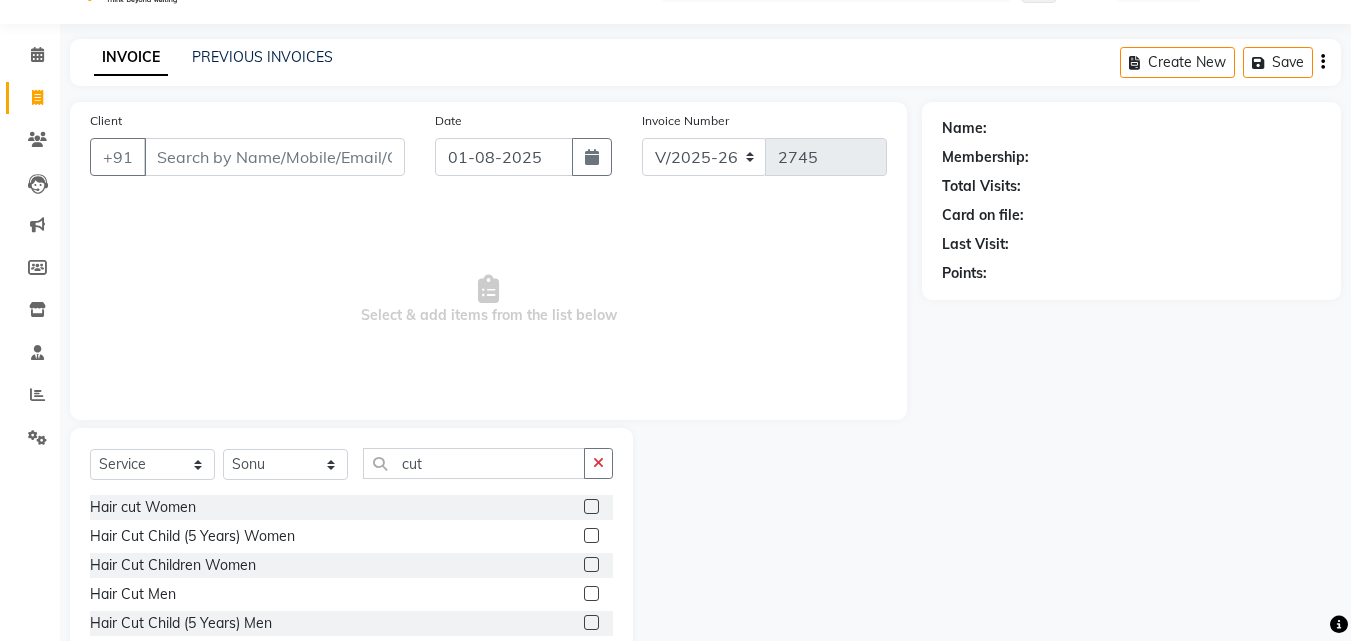click 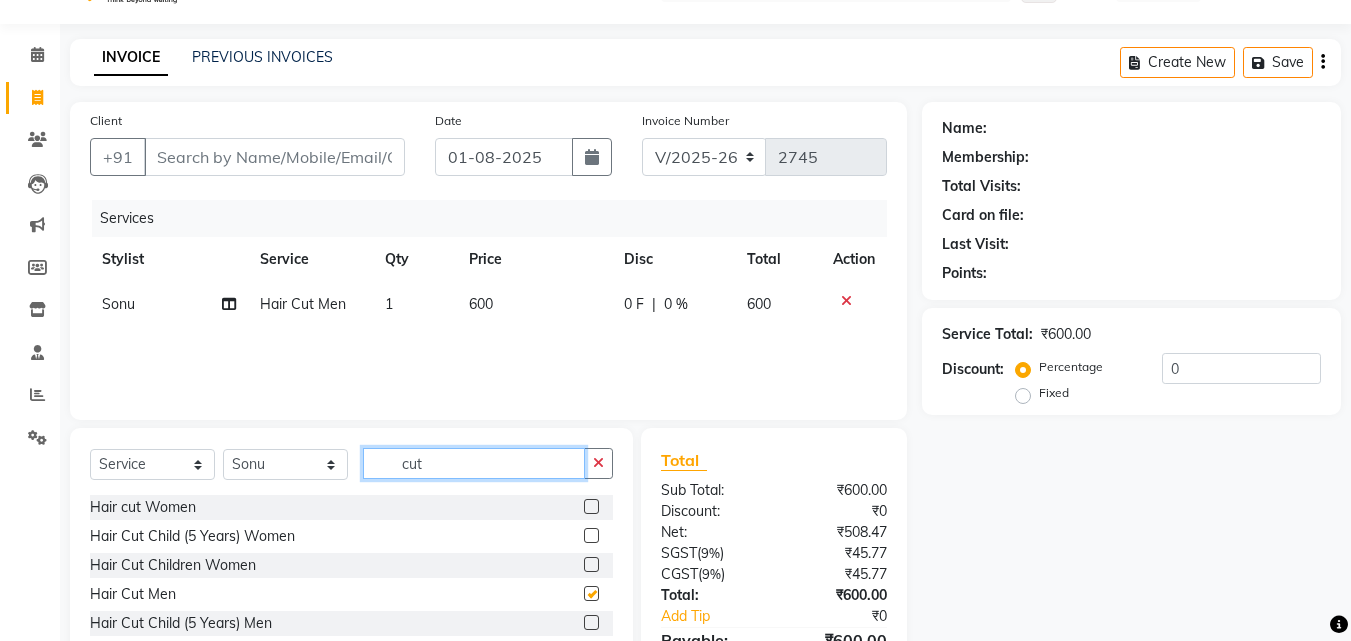 click on "cut" 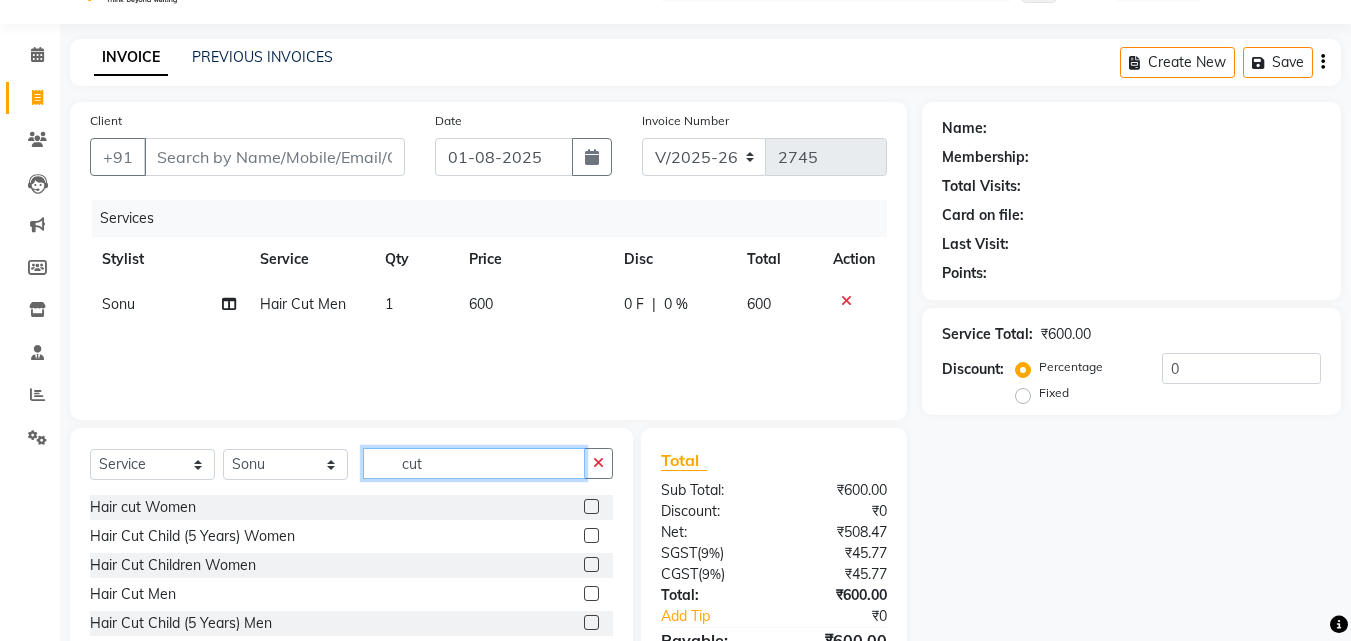 checkbox on "false" 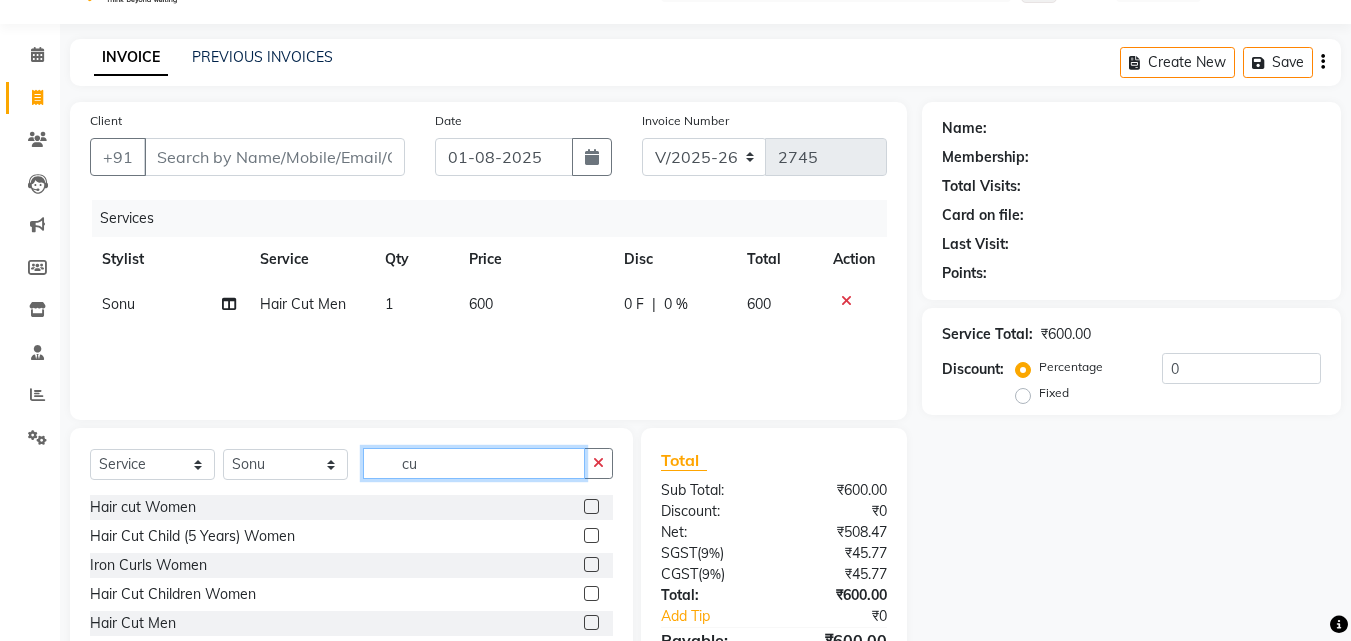 type on "c" 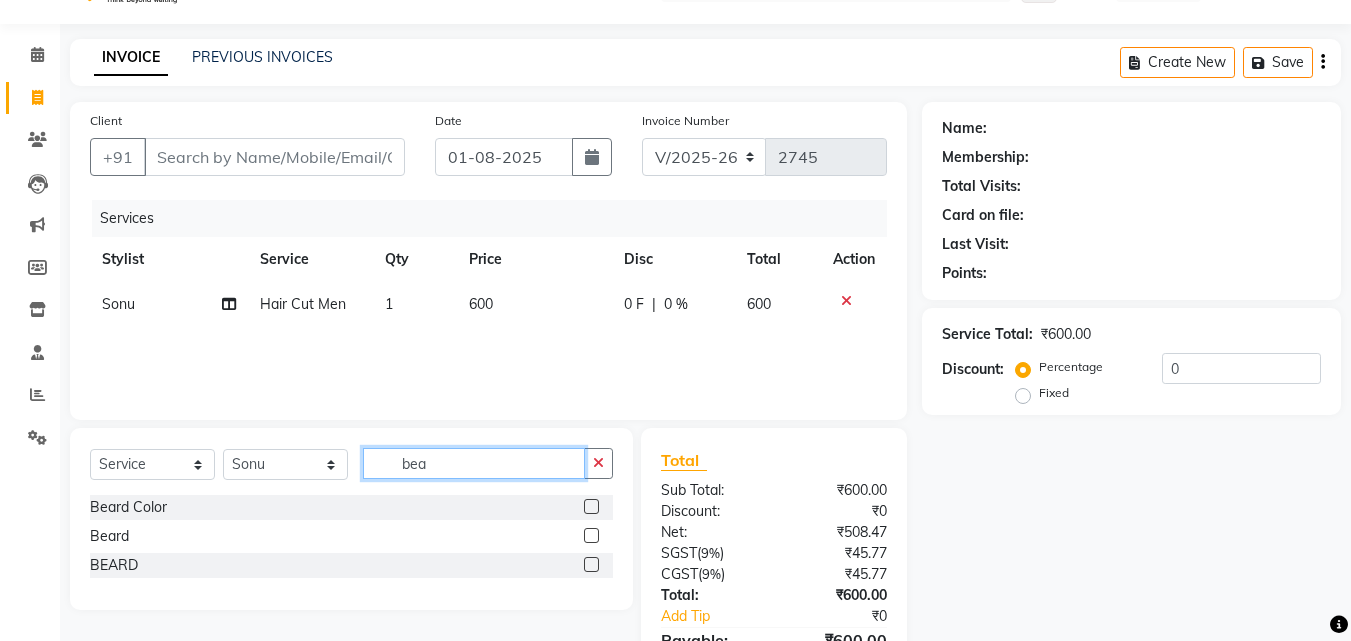 type on "bea" 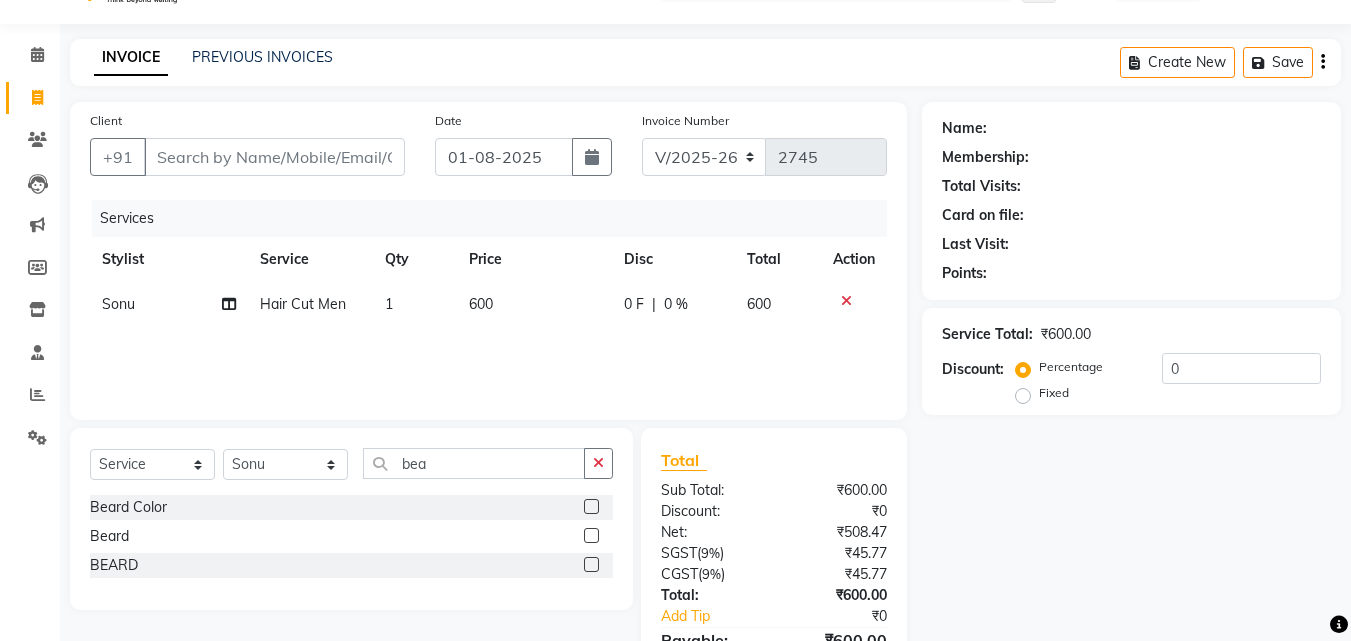click 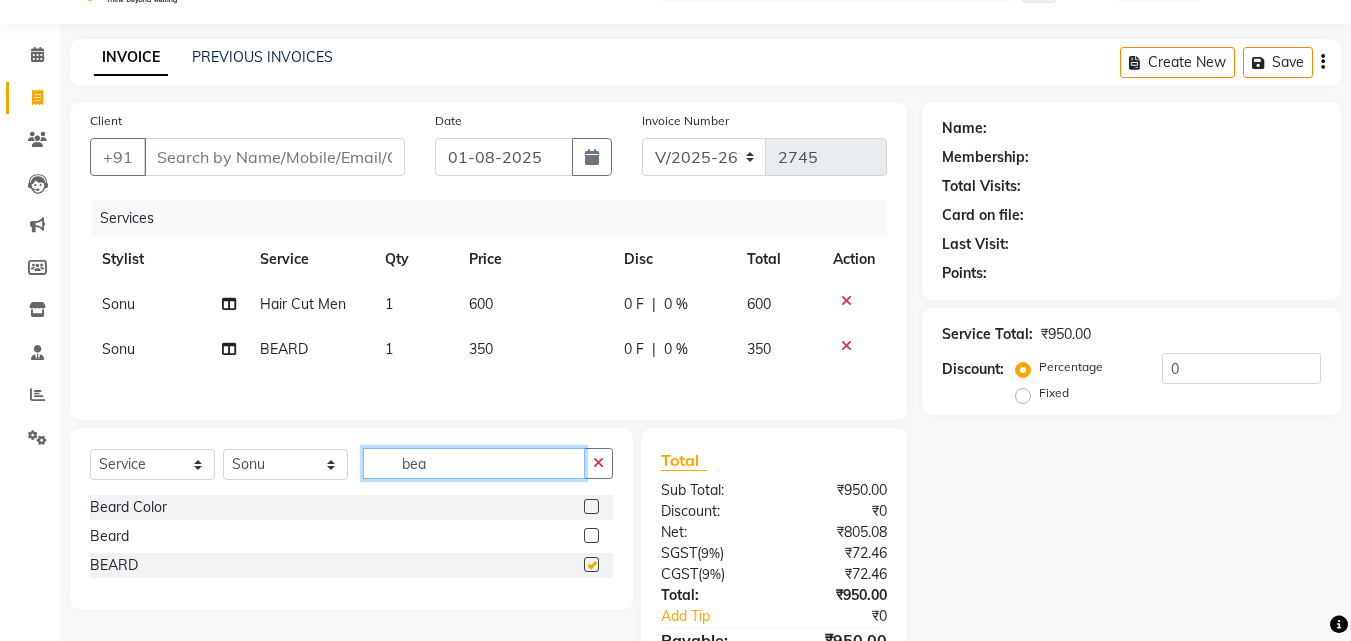 click on "bea" 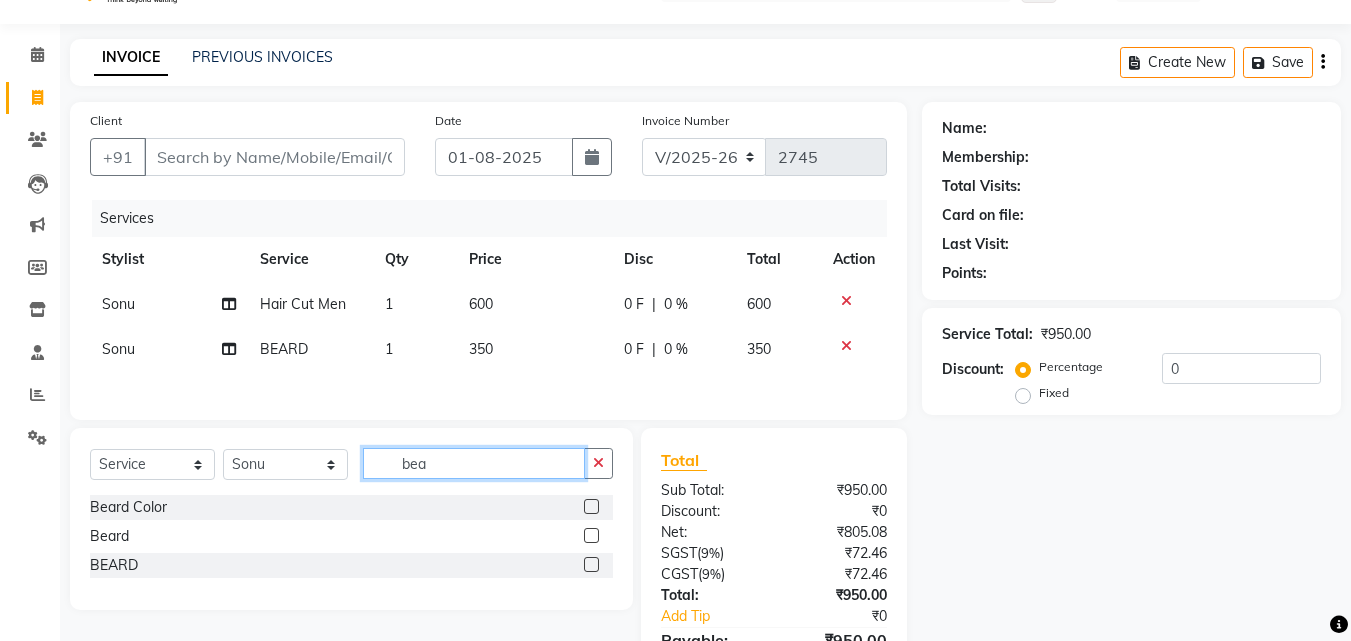 checkbox on "false" 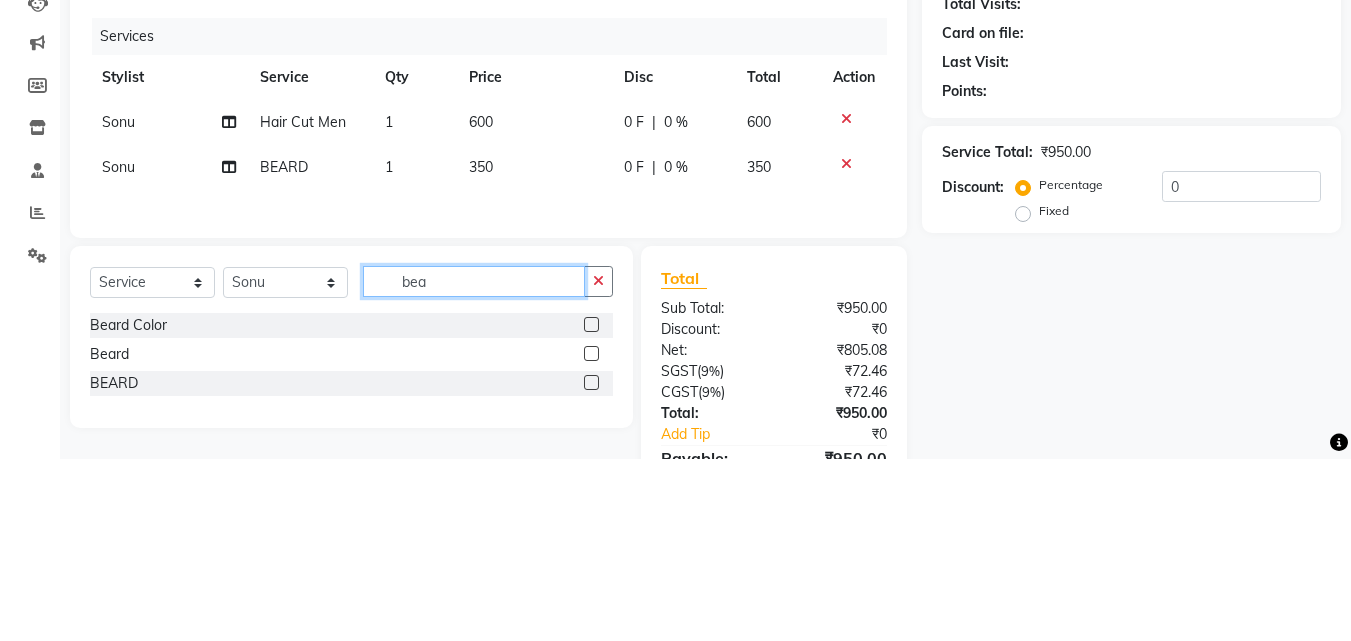 scroll, scrollTop: 51, scrollLeft: 0, axis: vertical 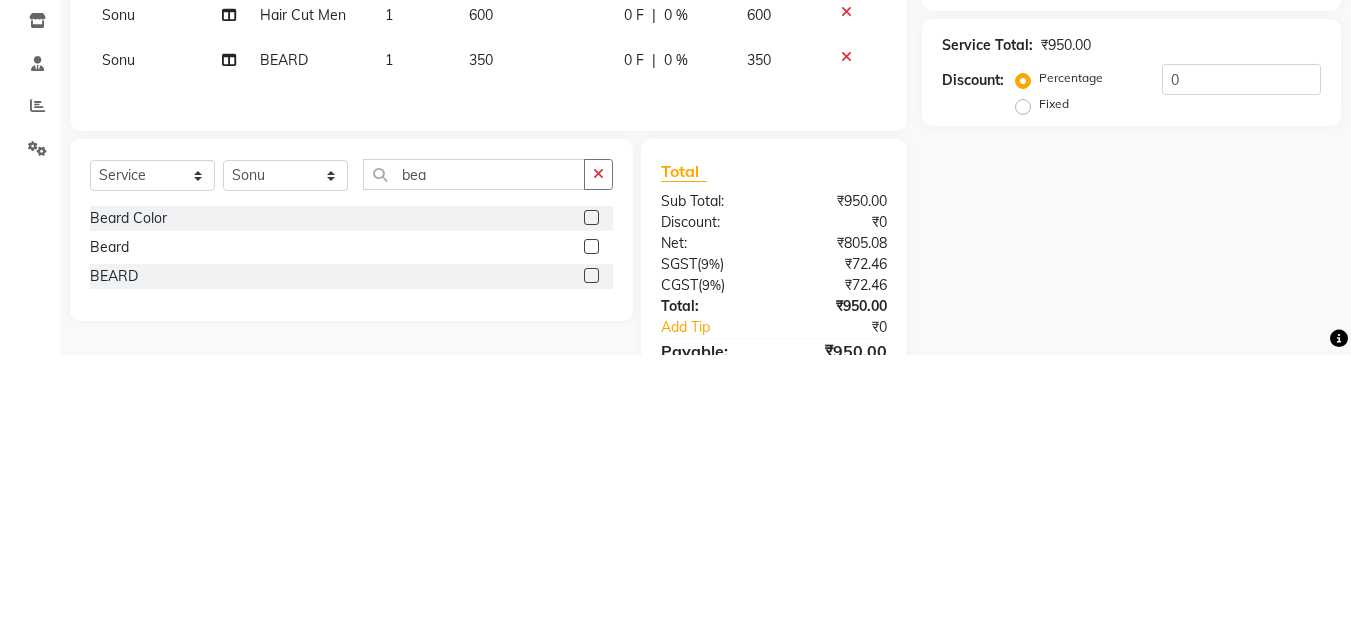 click 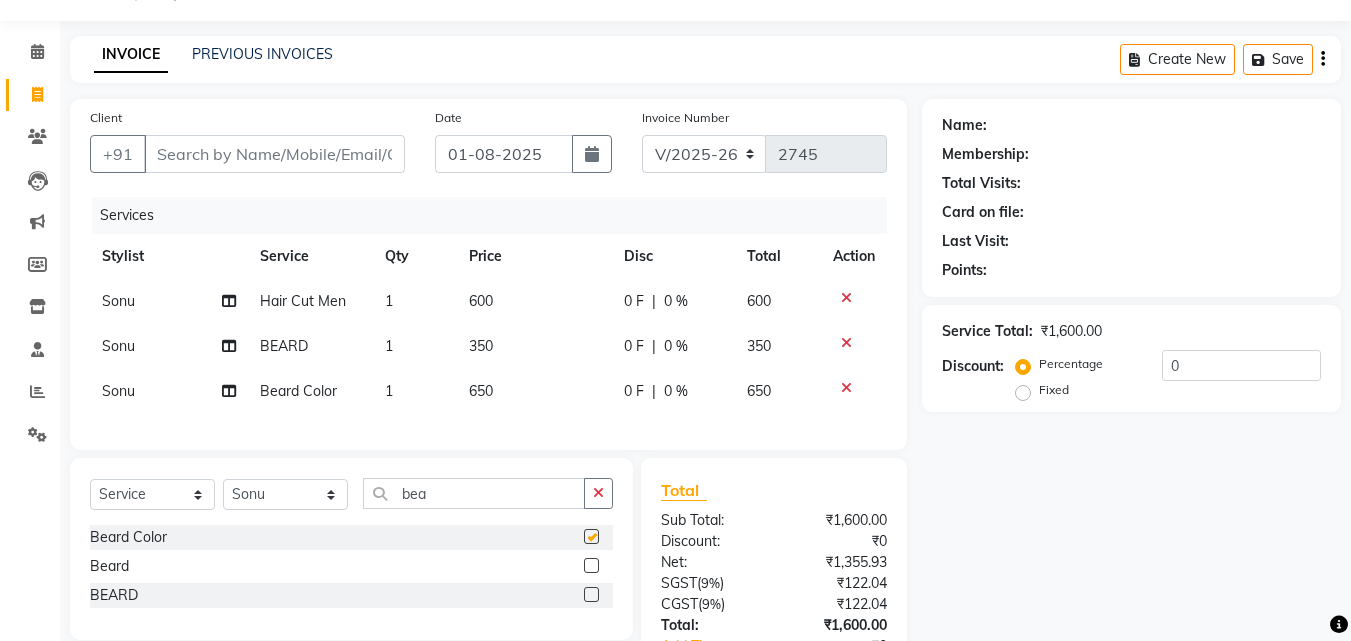 checkbox on "false" 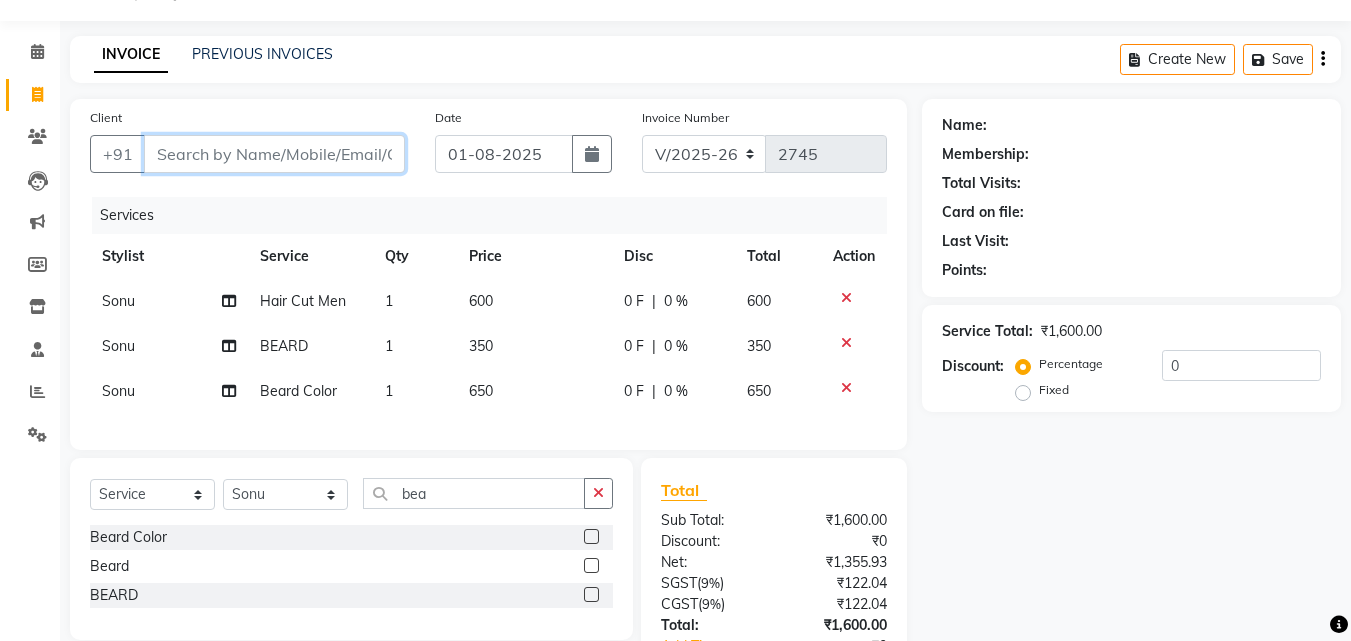 click on "Client" at bounding box center (274, 154) 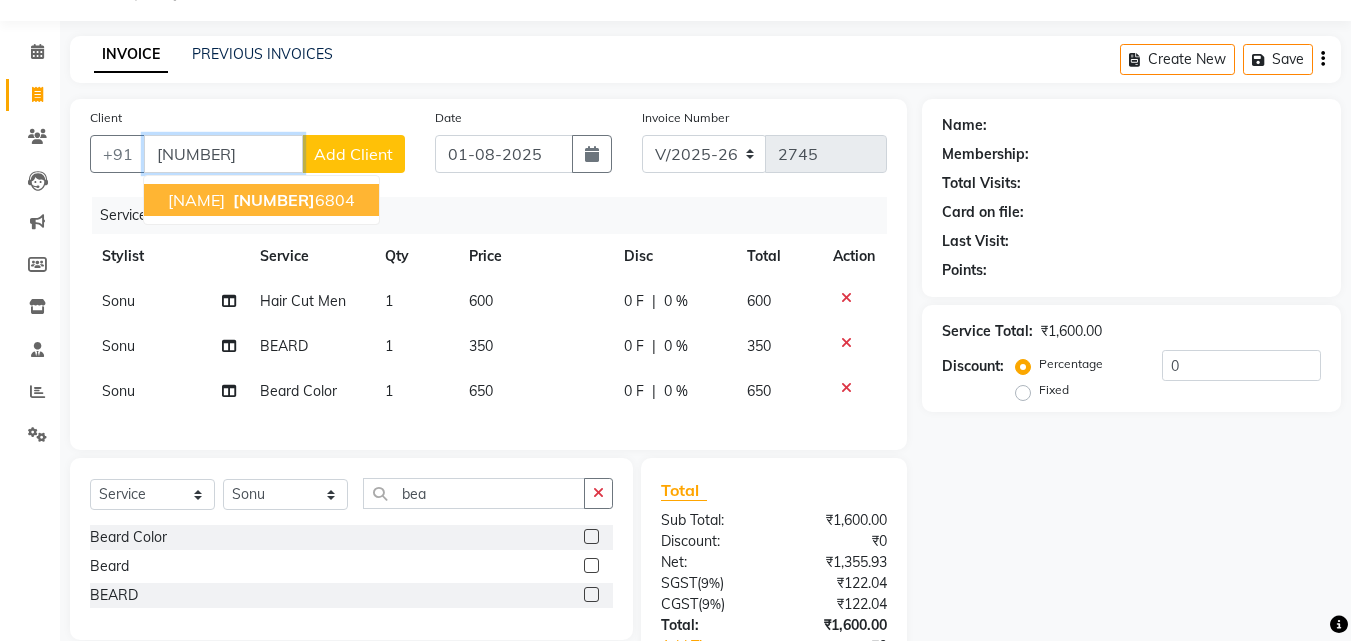 click on "shobit   958249 6804" at bounding box center [261, 200] 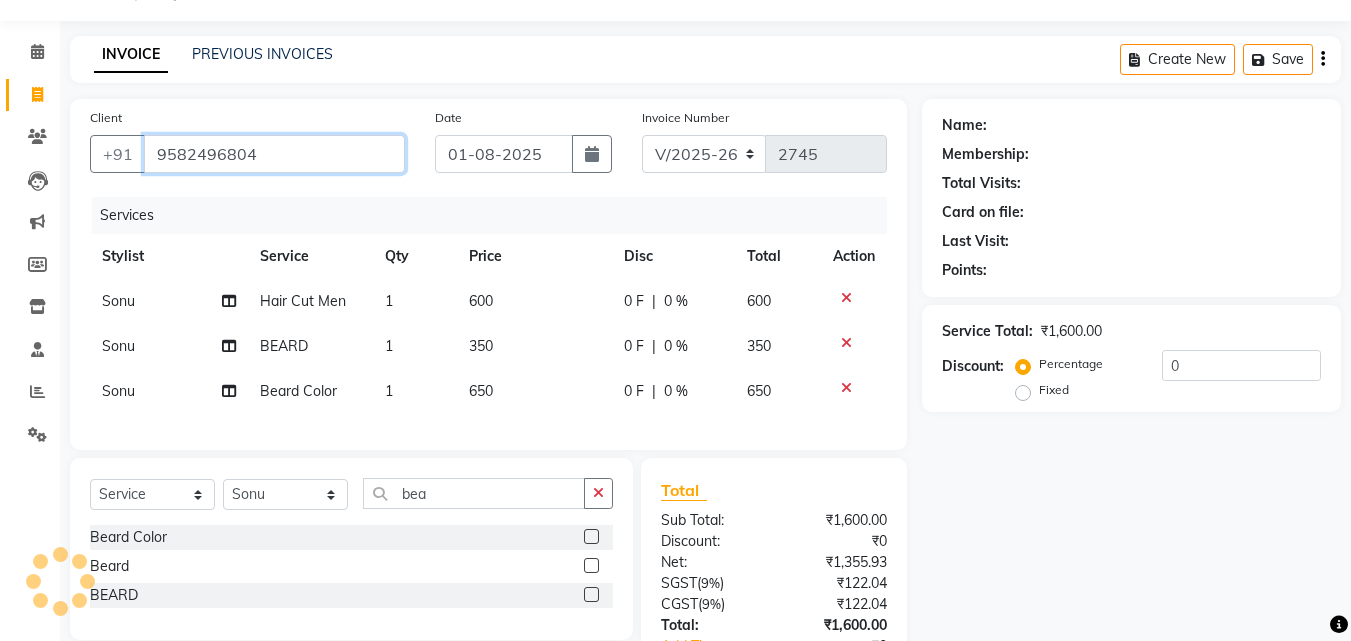 type on "9582496804" 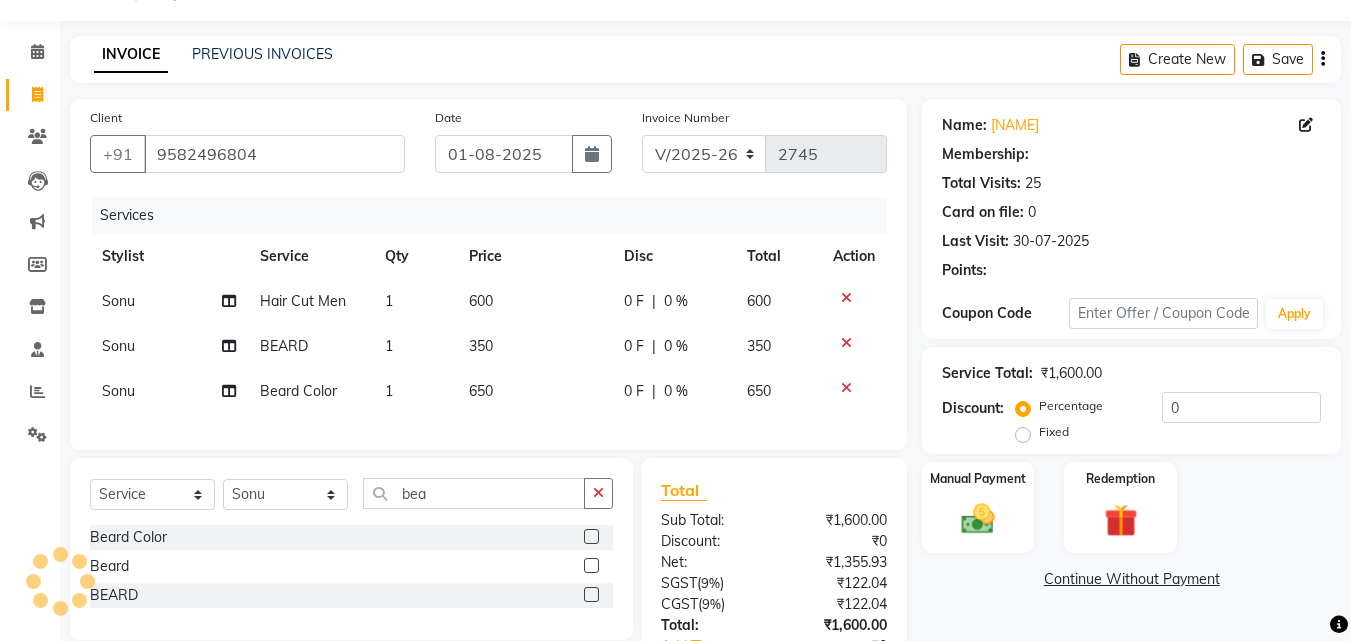 select on "1: Object" 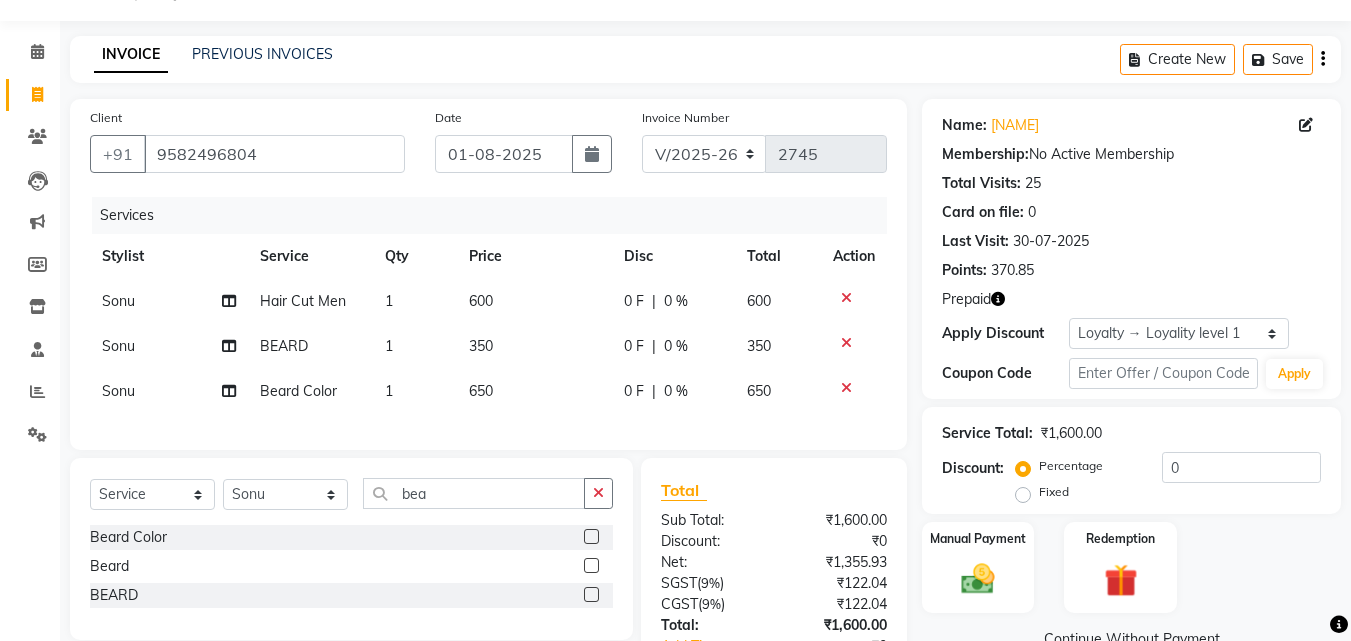 click 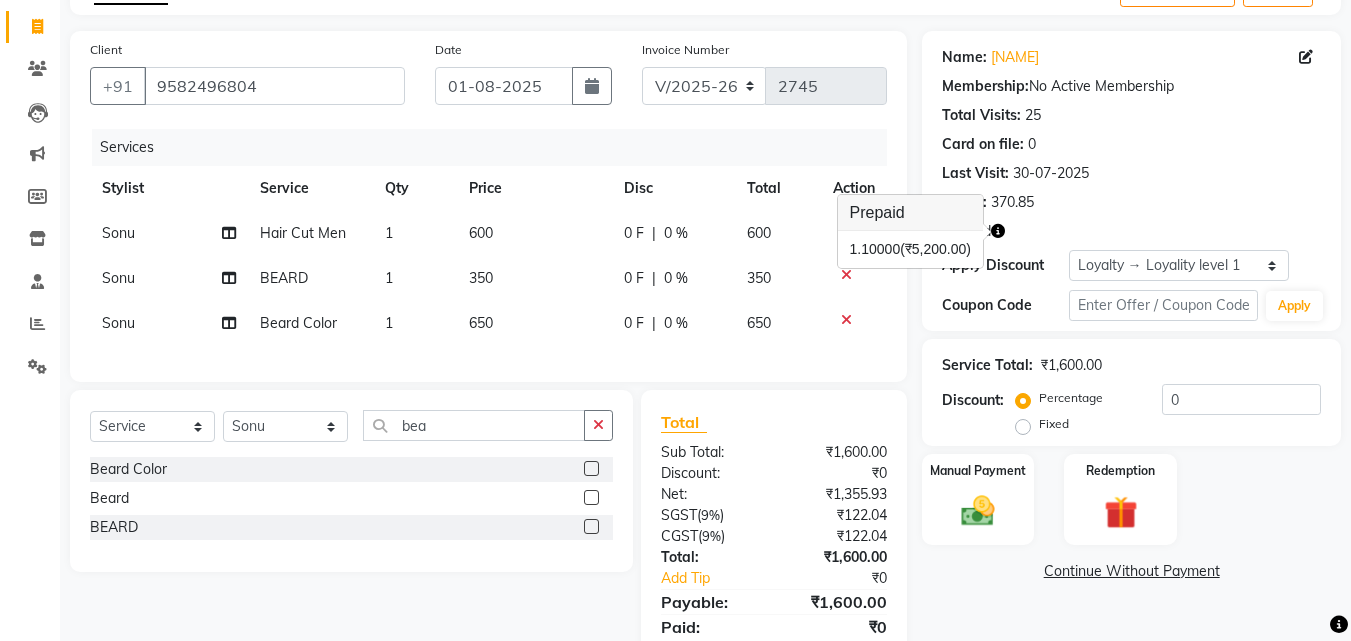 scroll, scrollTop: 207, scrollLeft: 0, axis: vertical 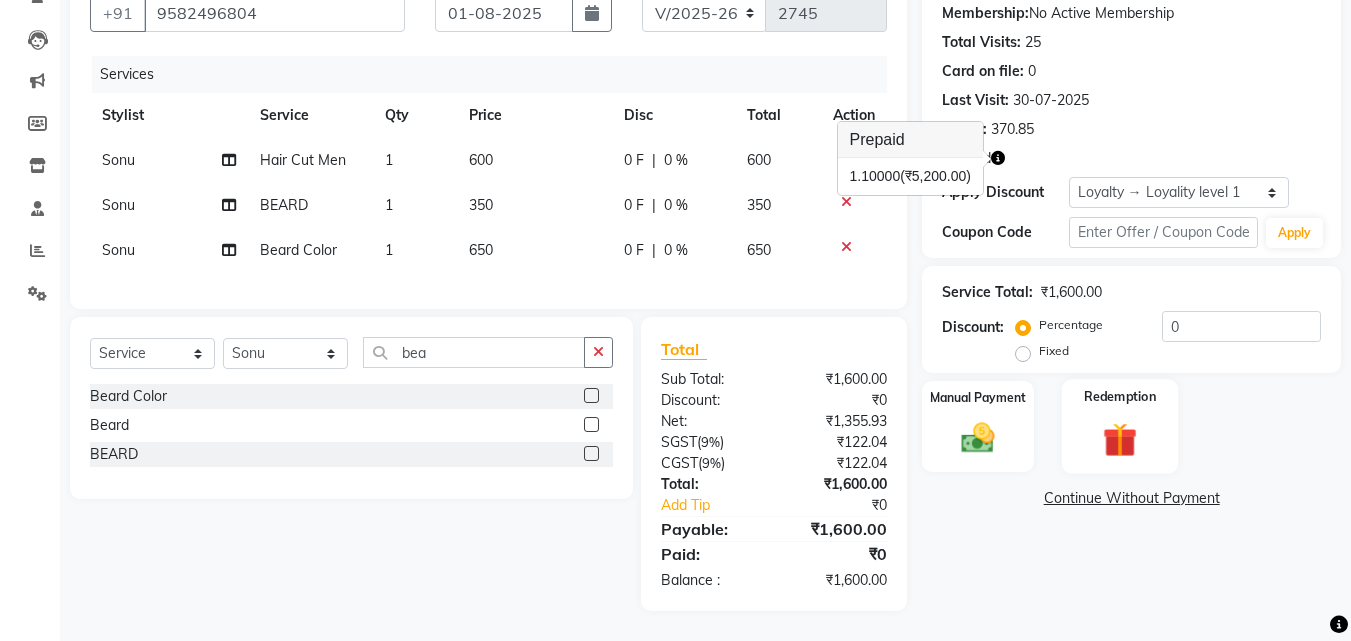 click 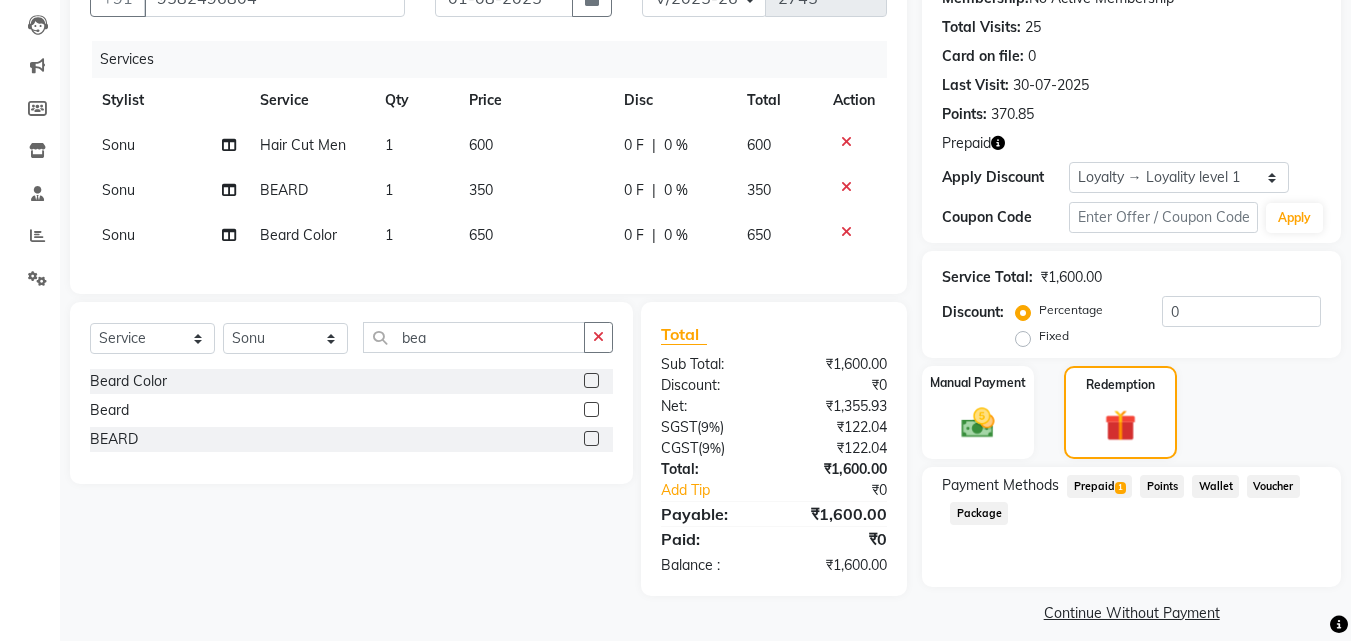 click on "Prepaid  1" 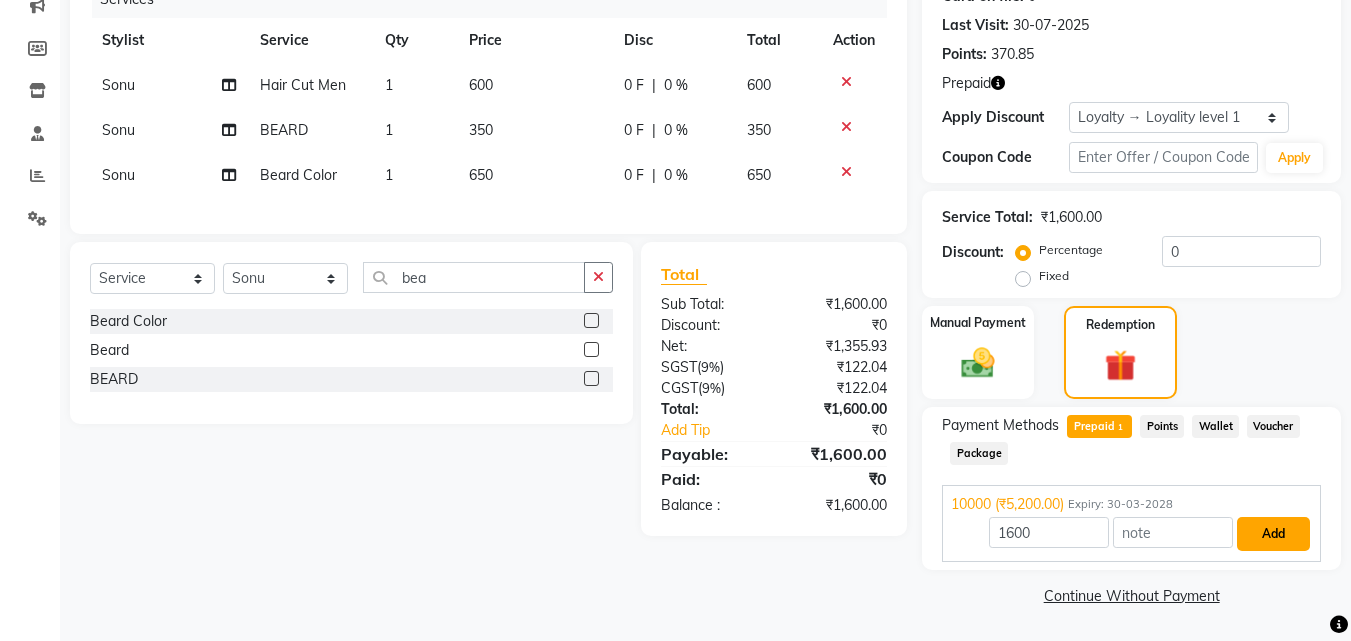 click on "Add" at bounding box center [1273, 534] 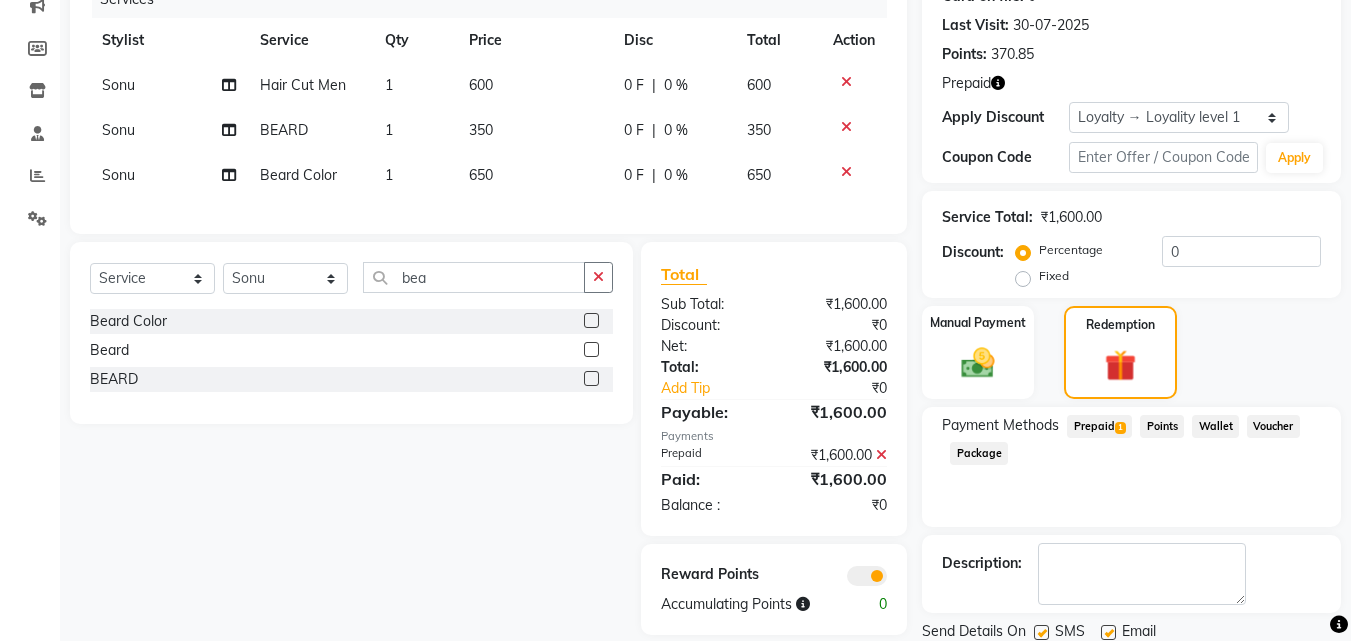 scroll, scrollTop: 337, scrollLeft: 0, axis: vertical 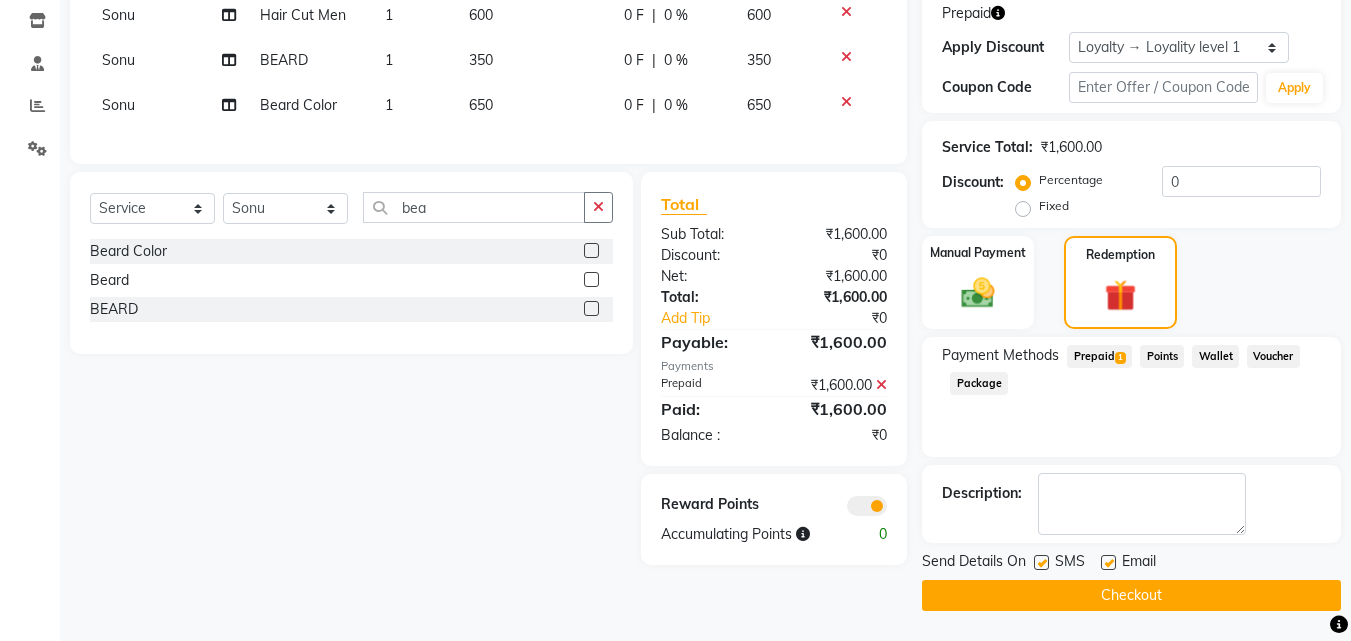 click on "Checkout" 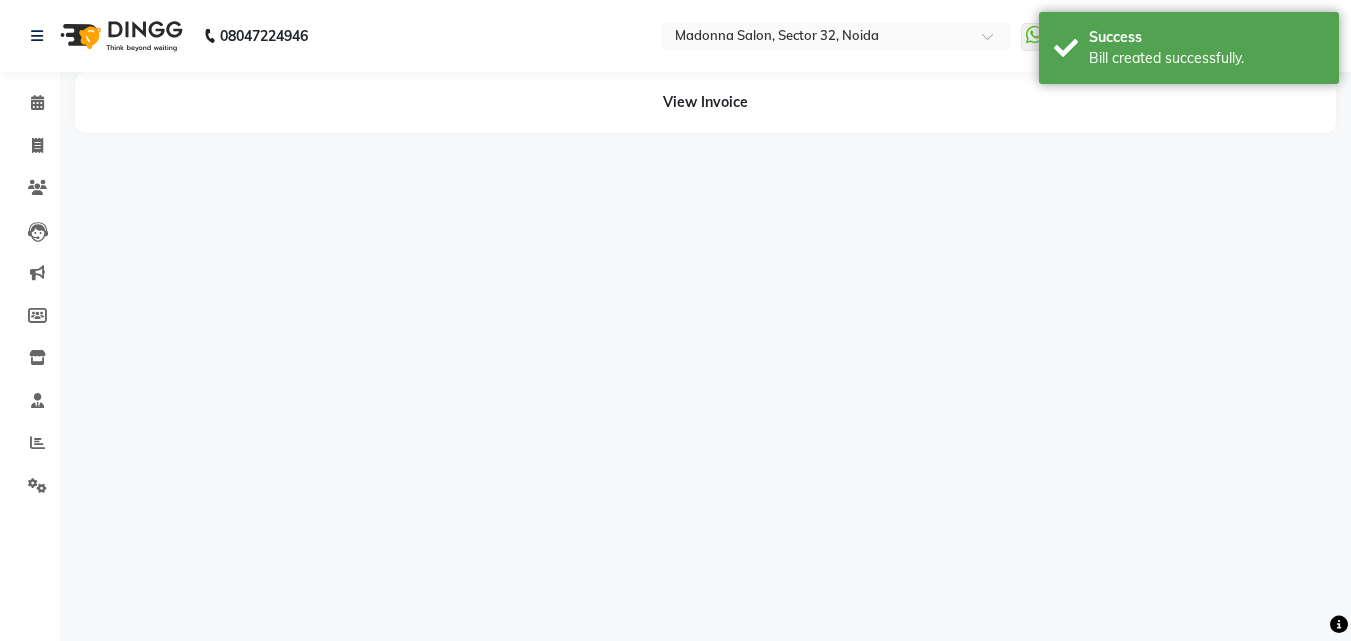 scroll, scrollTop: 0, scrollLeft: 0, axis: both 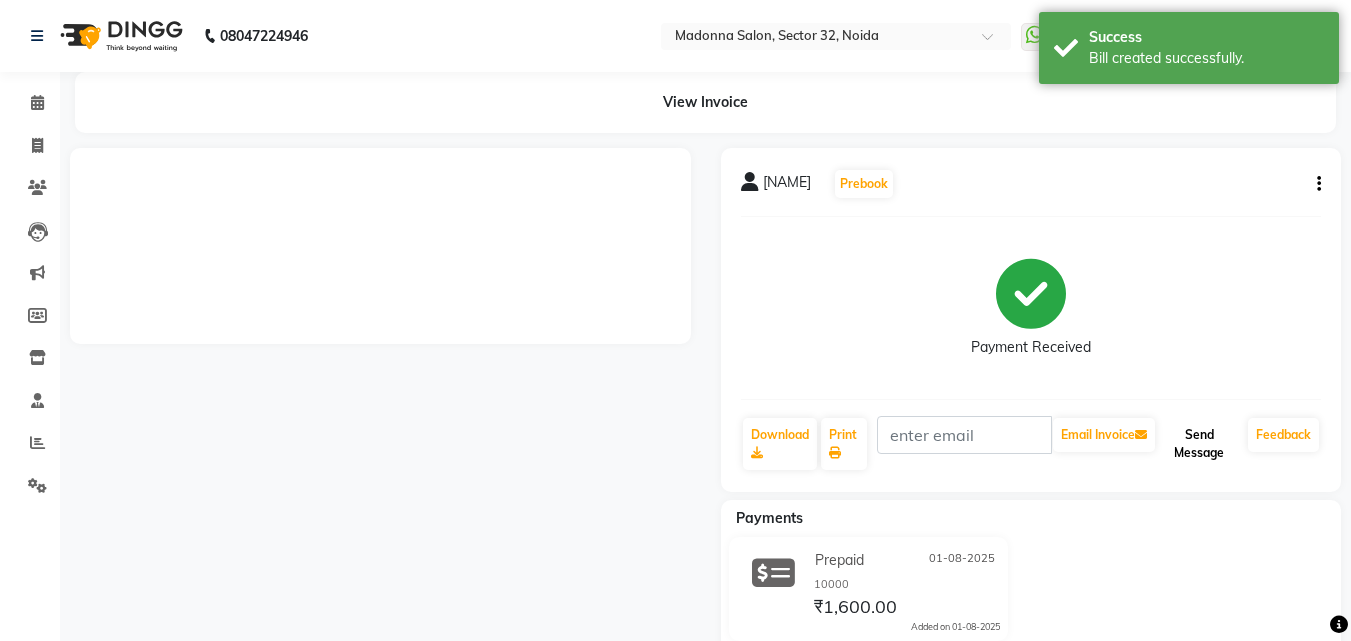 click on "Send Message" 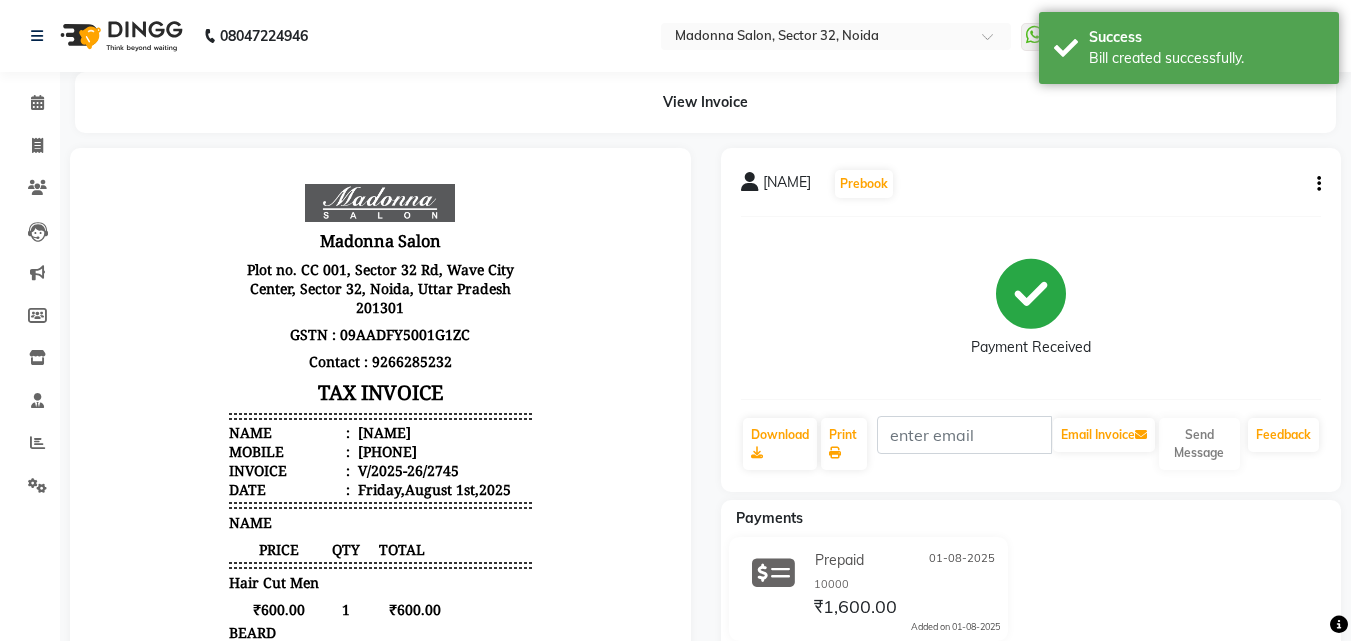 scroll, scrollTop: 0, scrollLeft: 0, axis: both 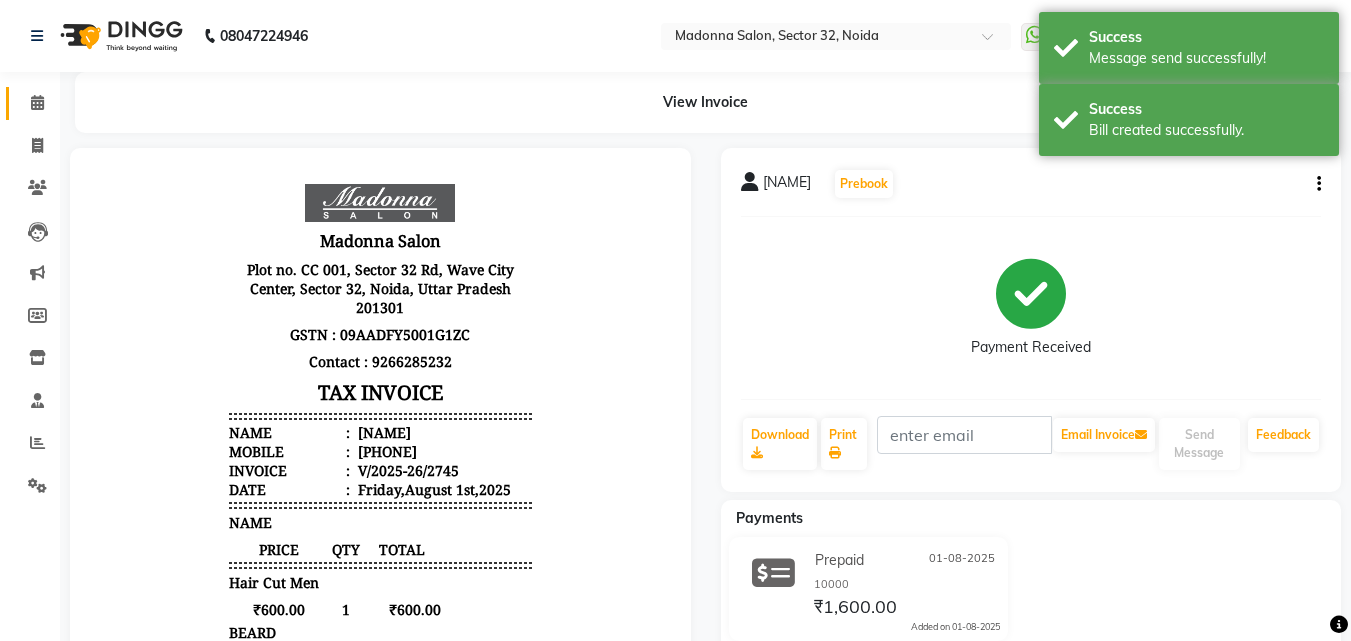 click 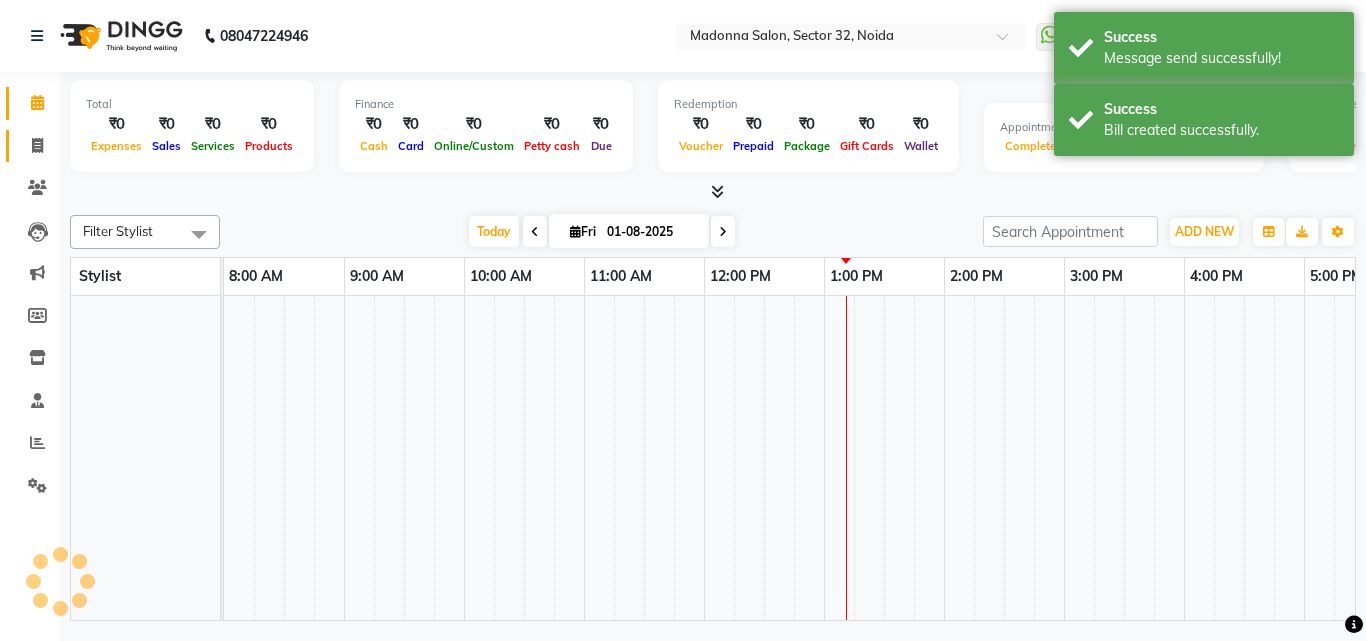 click 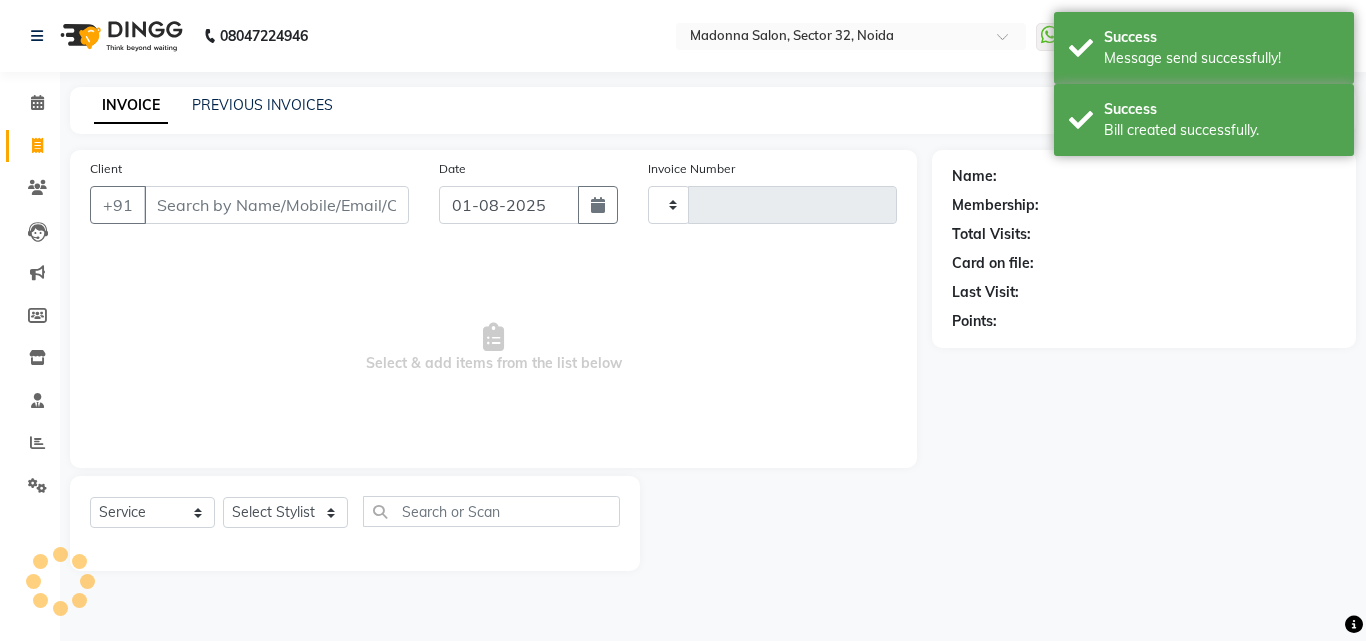 type on "2746" 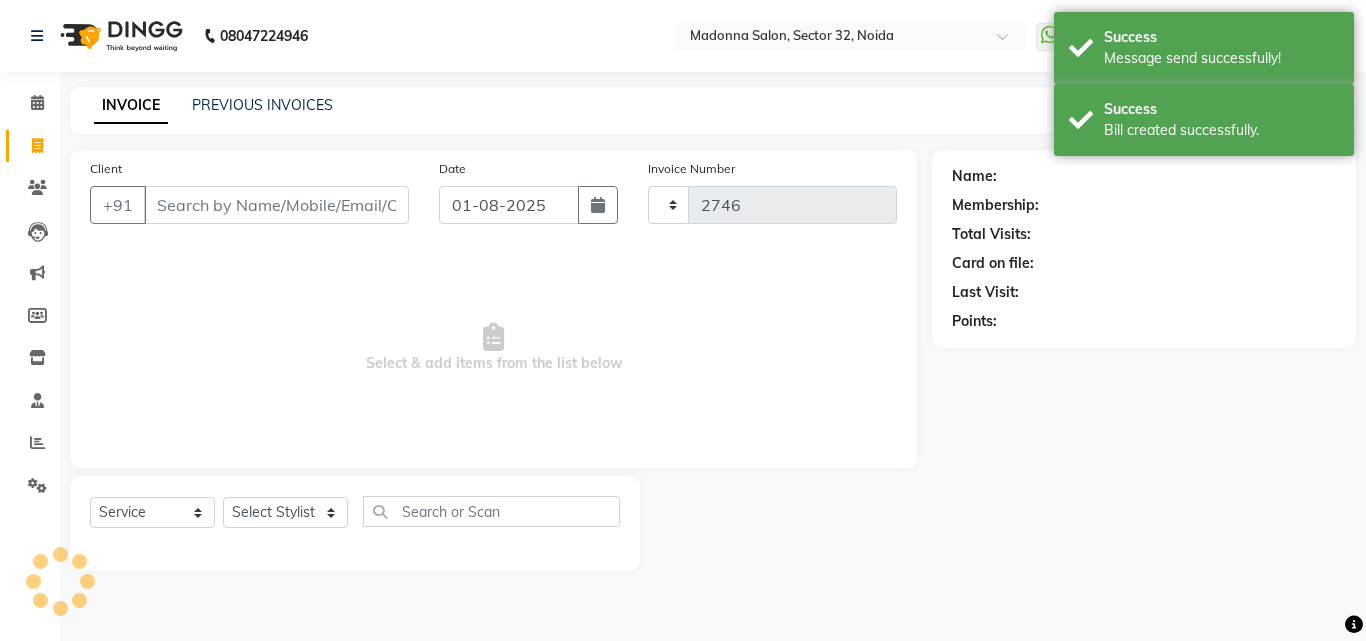 select on "7229" 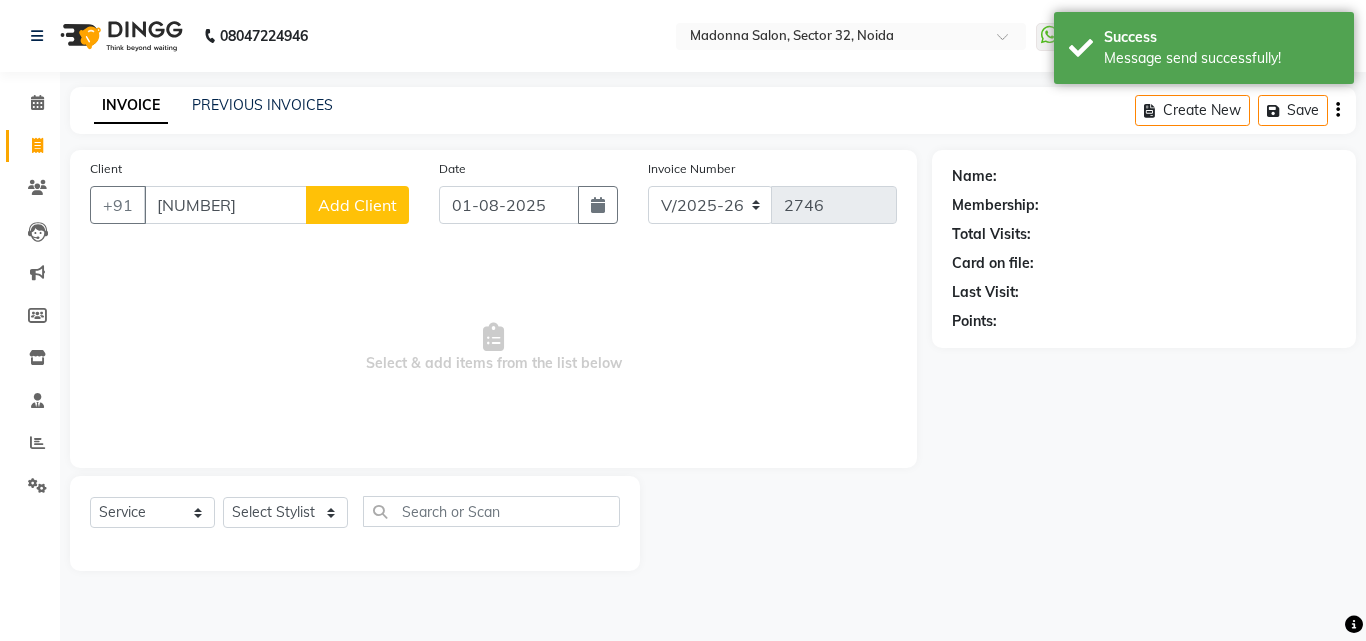 click on "Client +91 926623 Add Client Date 01-08-2025 Invoice Number V/2025 V/2025-26 2746  Select & add items from the list below" 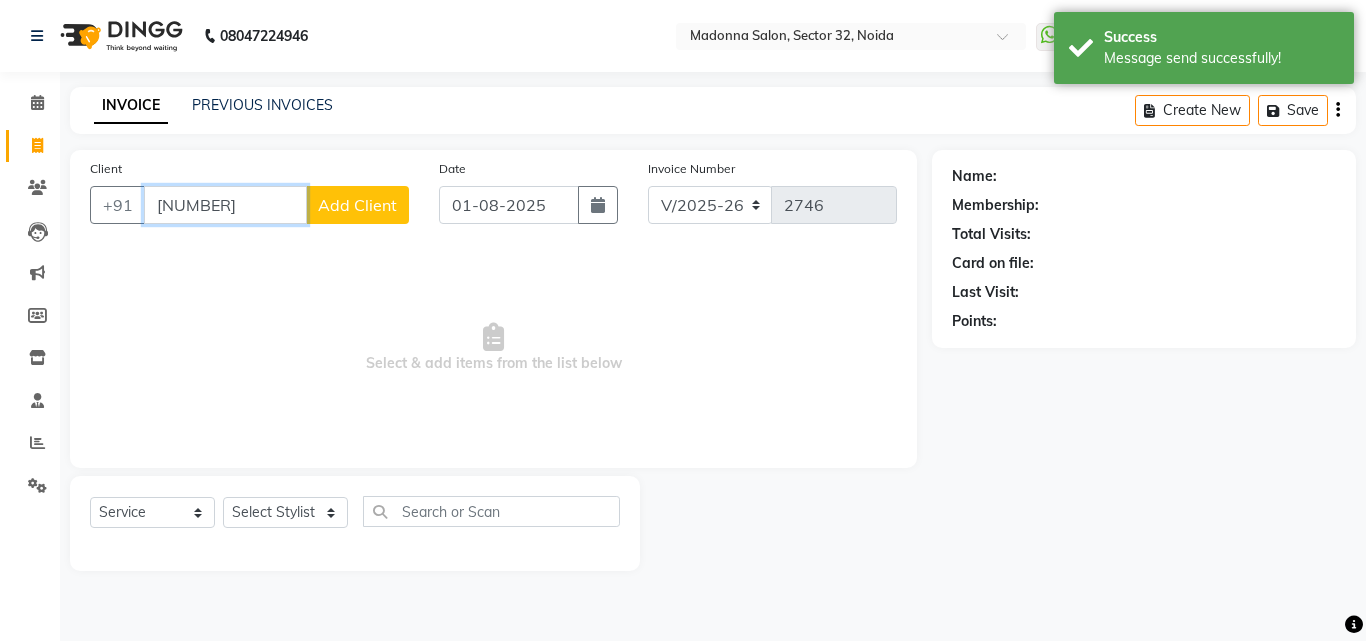 click on "926623" at bounding box center [225, 205] 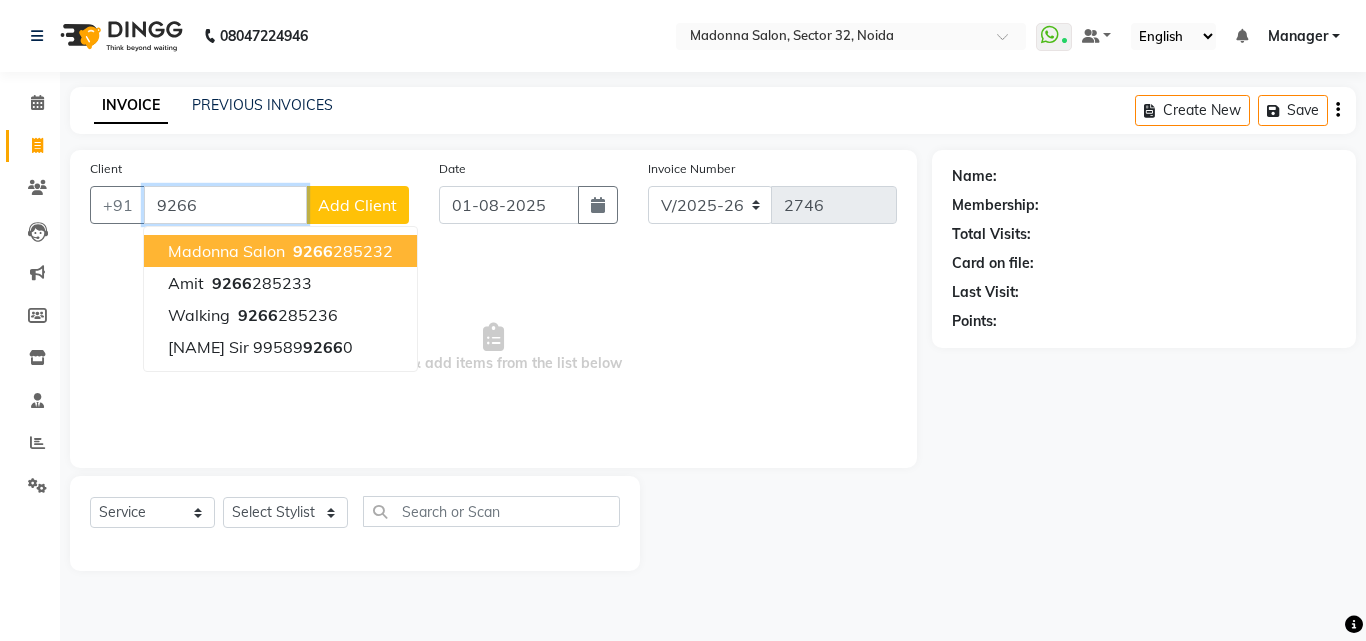 click on "9266 285232" at bounding box center (341, 251) 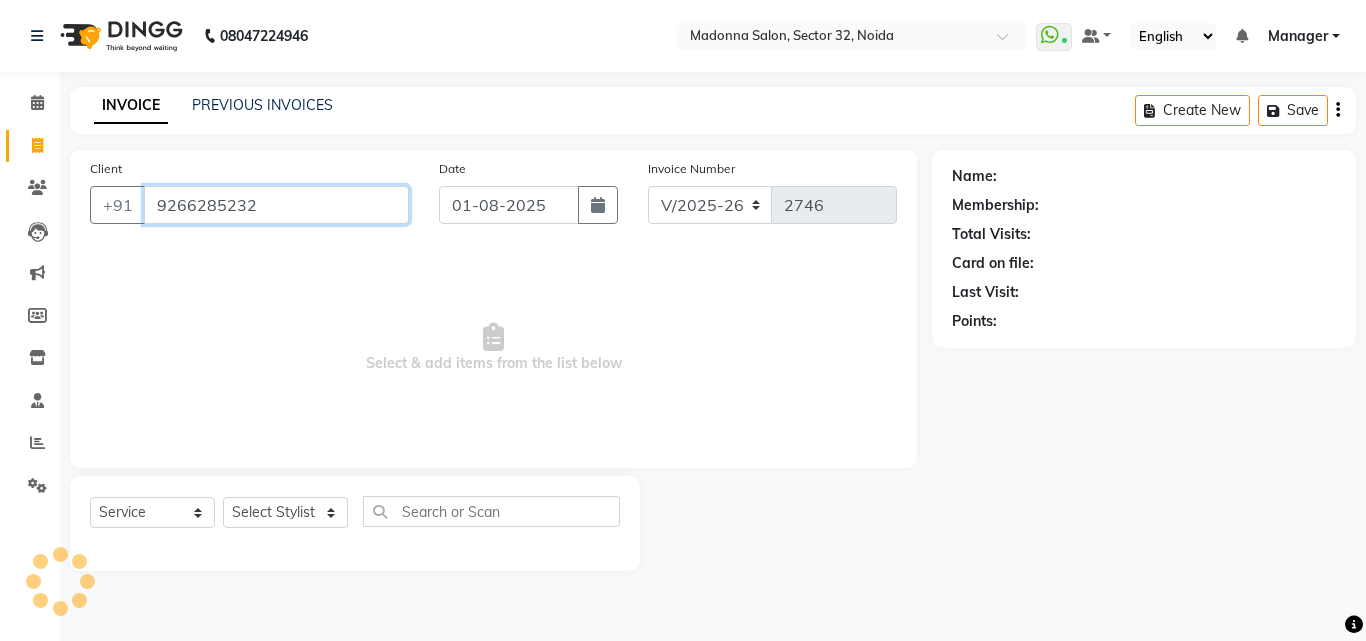 type on "9266285232" 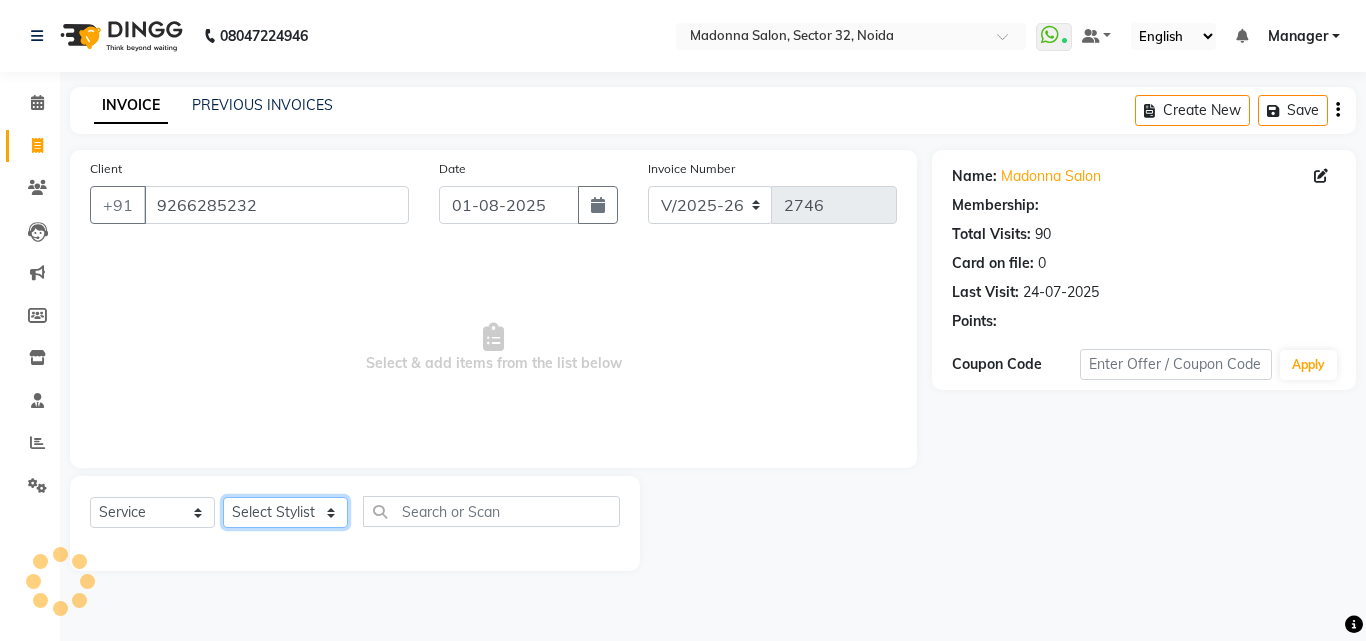 click on "Select Stylist Aayan Account  Ashu BHOLU Geeta Hanif JIYA SINGH Kiran LAXMAN PEDI Manager Mohit Naddy NAIL SWASTIKA Sajal Sameer Shahnawaj Sharukh Sonu VISHAL STYLIST" 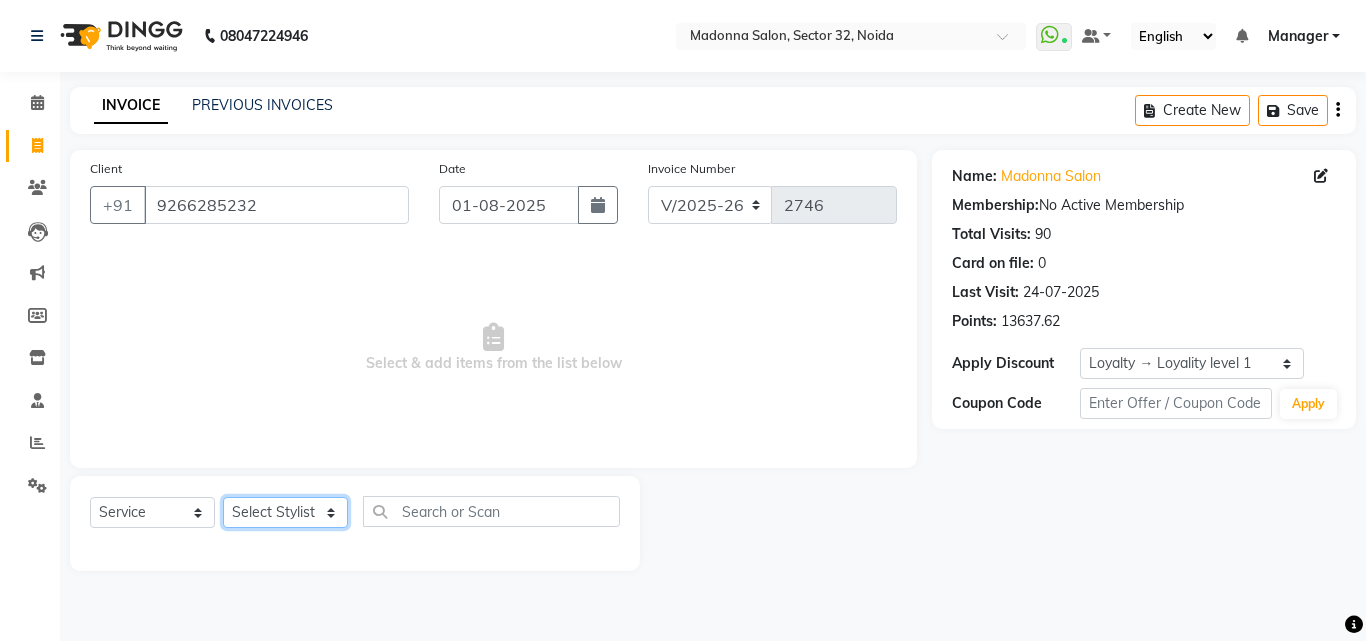 select on "61925" 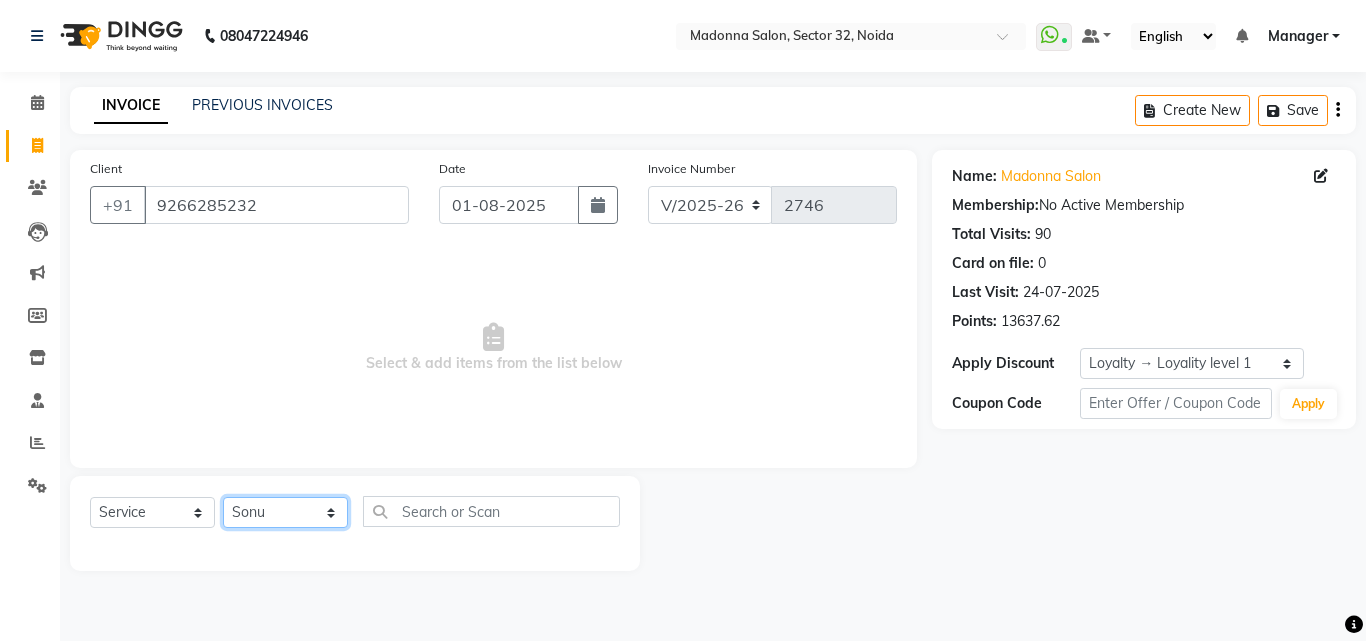 click on "Select Stylist Aayan Account  Ashu BHOLU Geeta Hanif JIYA SINGH Kiran LAXMAN PEDI Manager Mohit Naddy NAIL SWASTIKA Sajal Sameer Shahnawaj Sharukh Sonu VISHAL STYLIST" 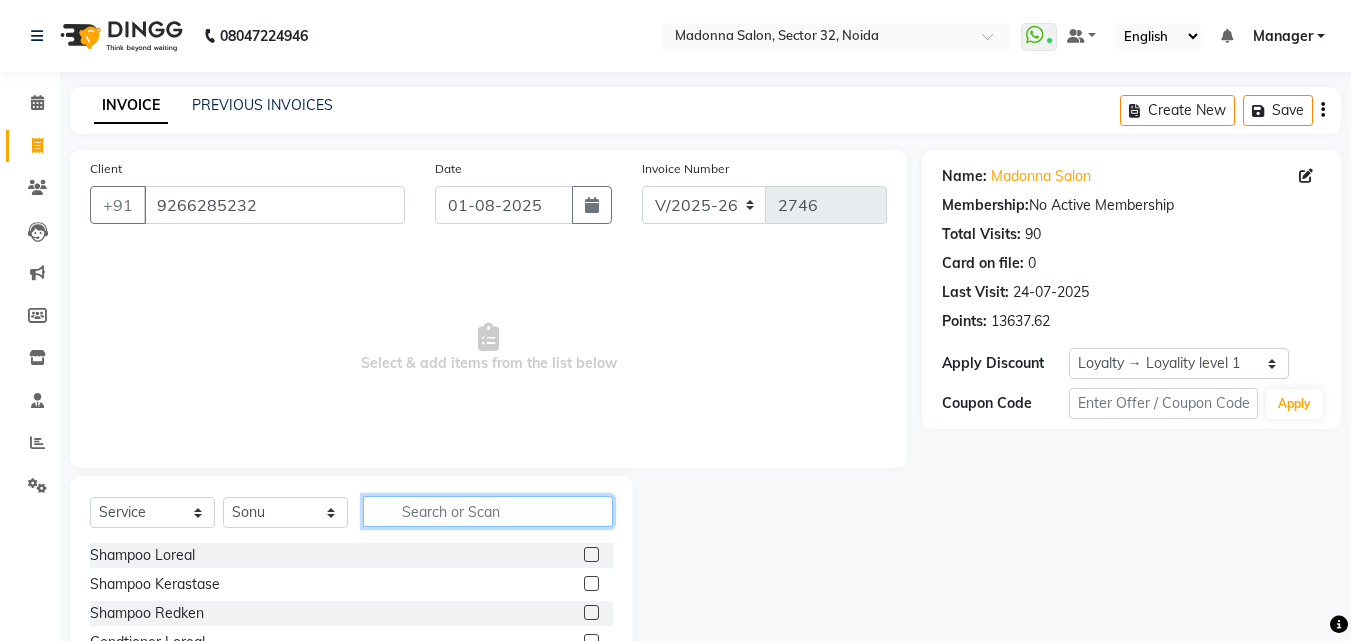 click 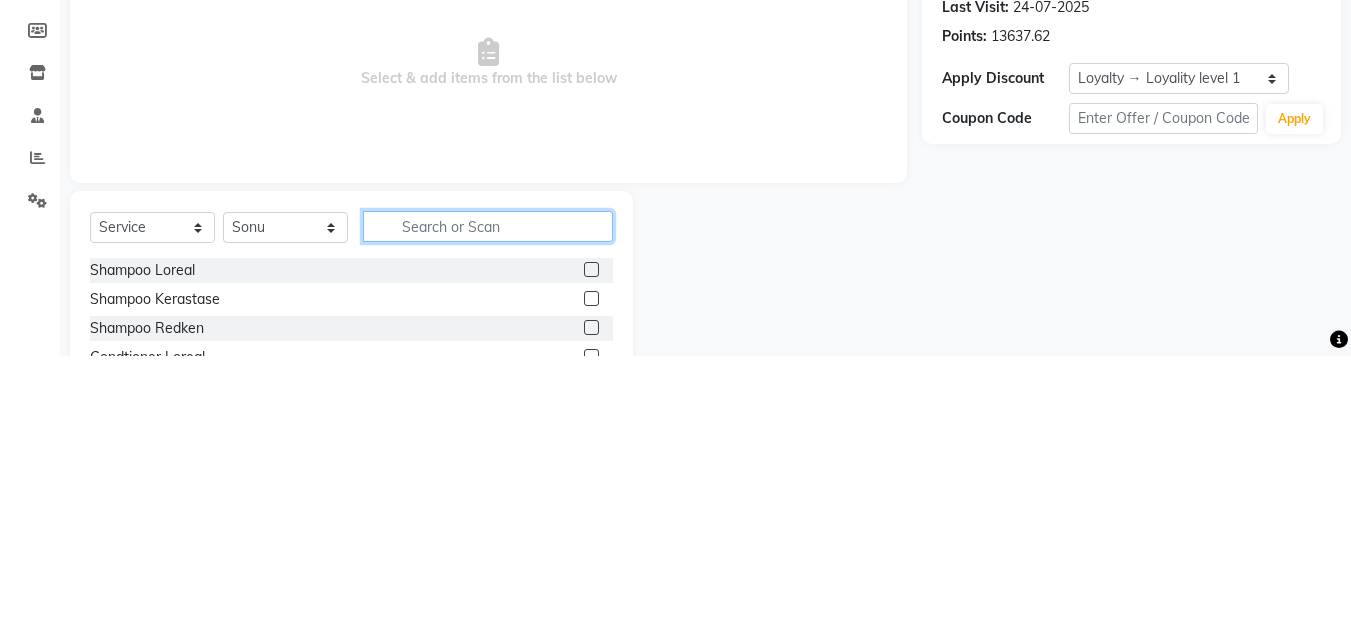 scroll, scrollTop: 48, scrollLeft: 0, axis: vertical 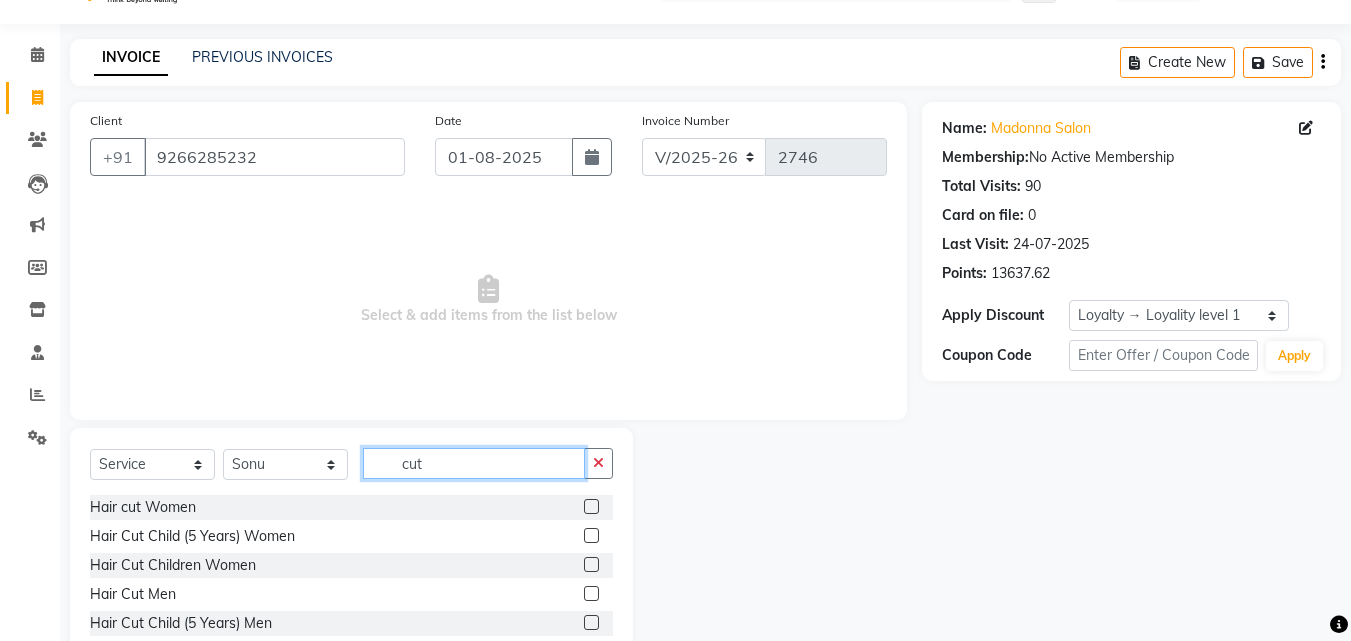 type on "cut" 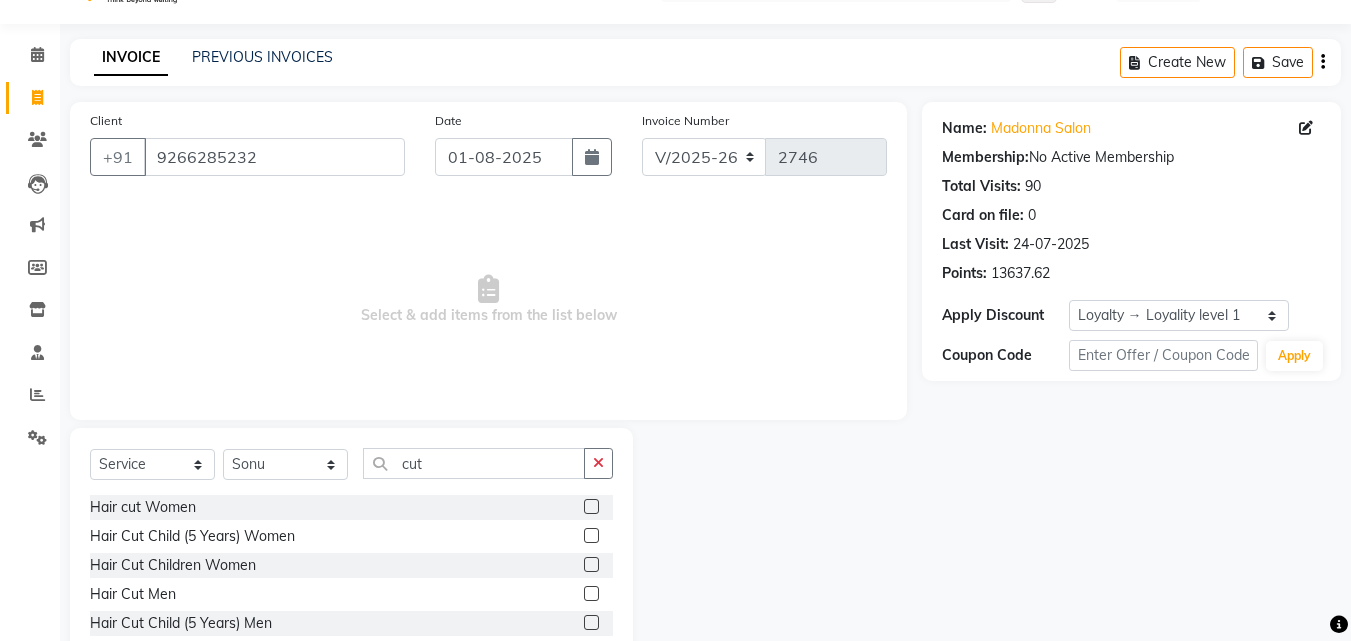 click 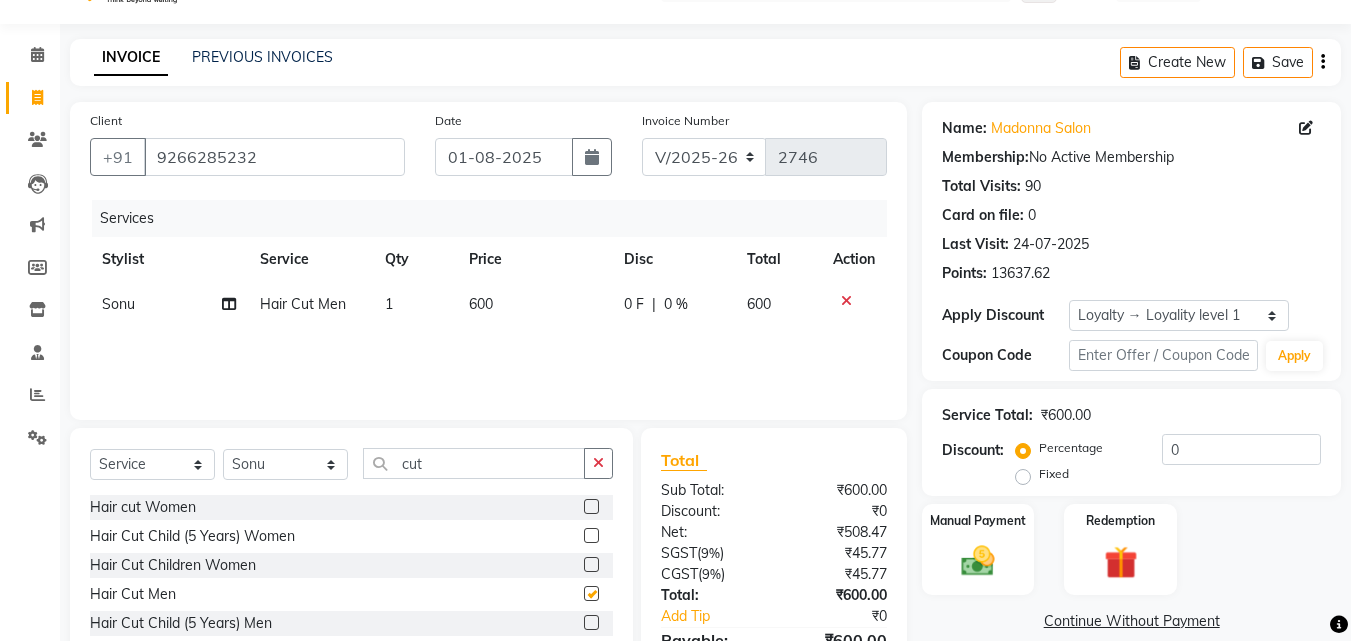 checkbox on "false" 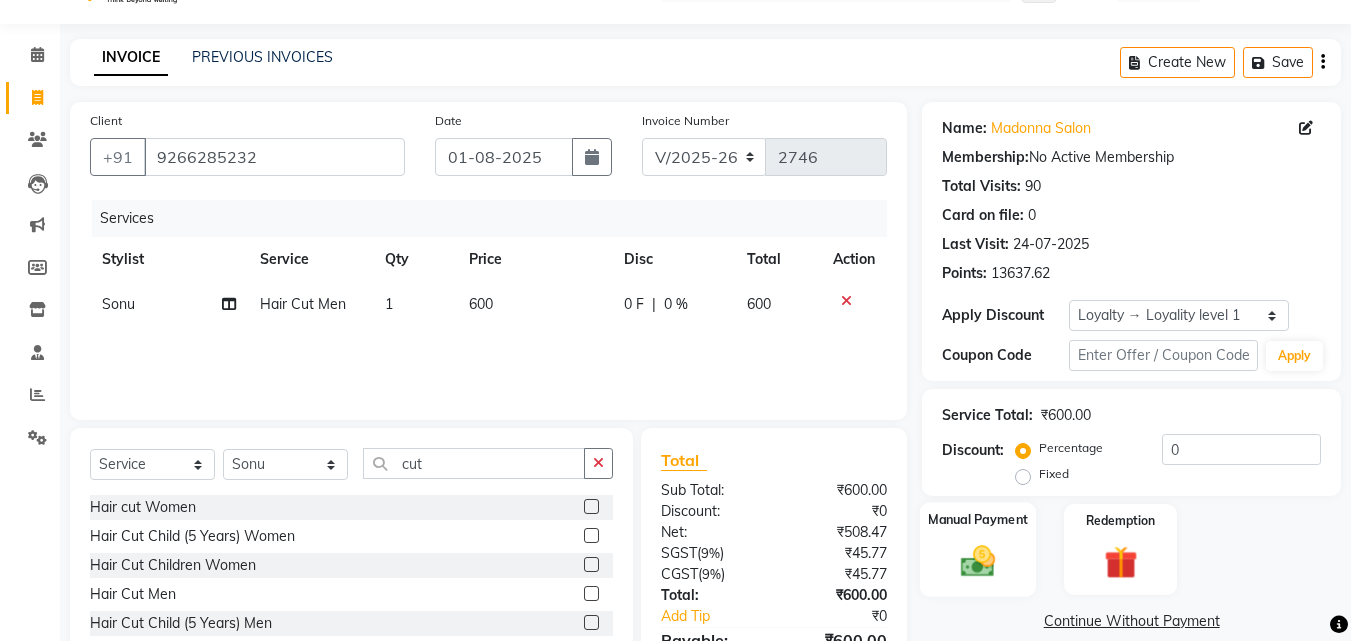 click 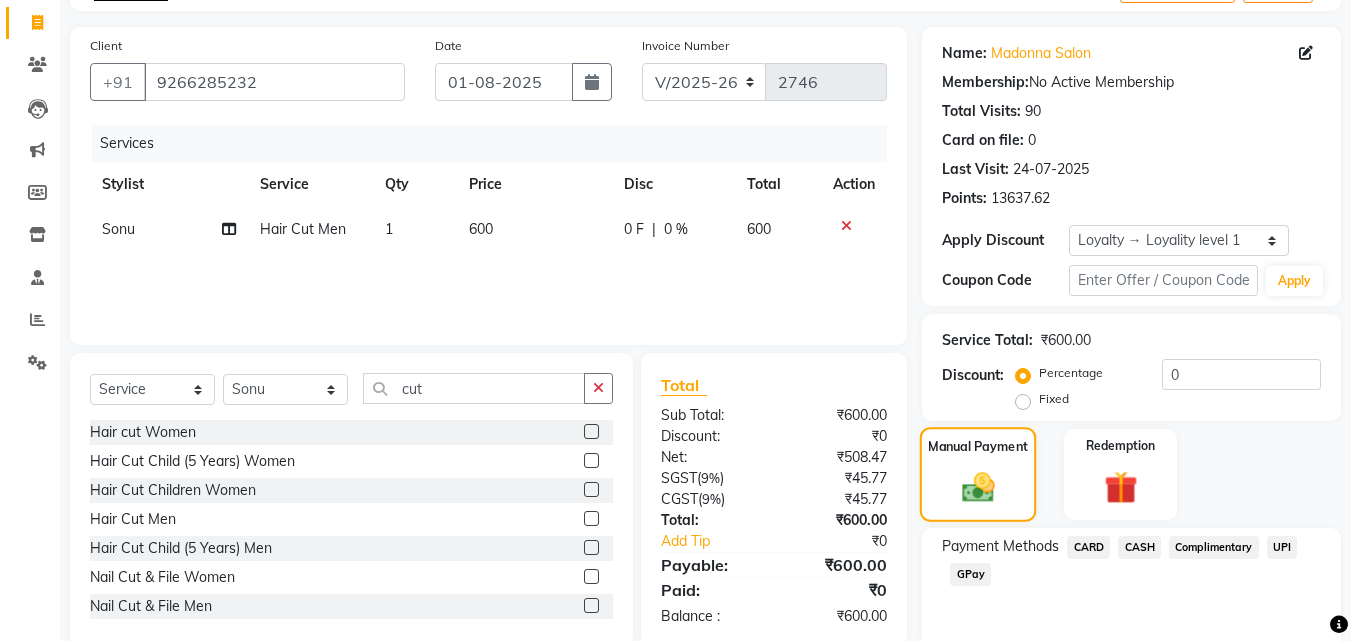 scroll, scrollTop: 201, scrollLeft: 0, axis: vertical 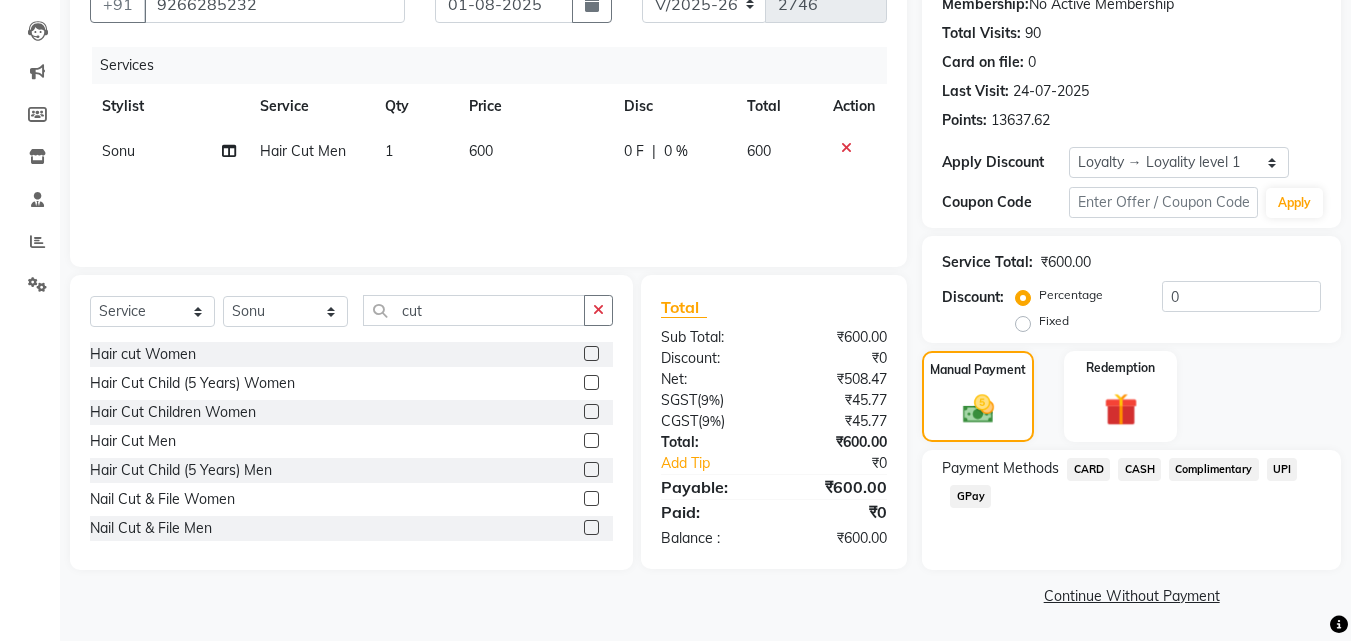 click on "CARD" 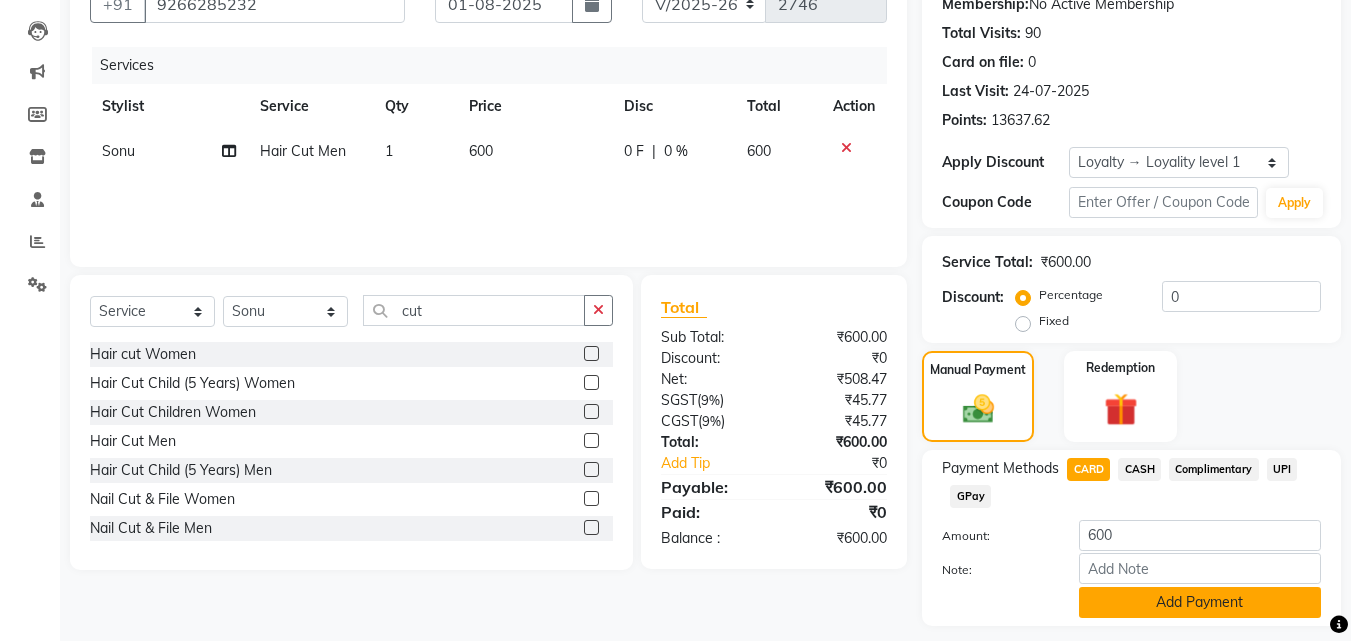 click on "Add Payment" 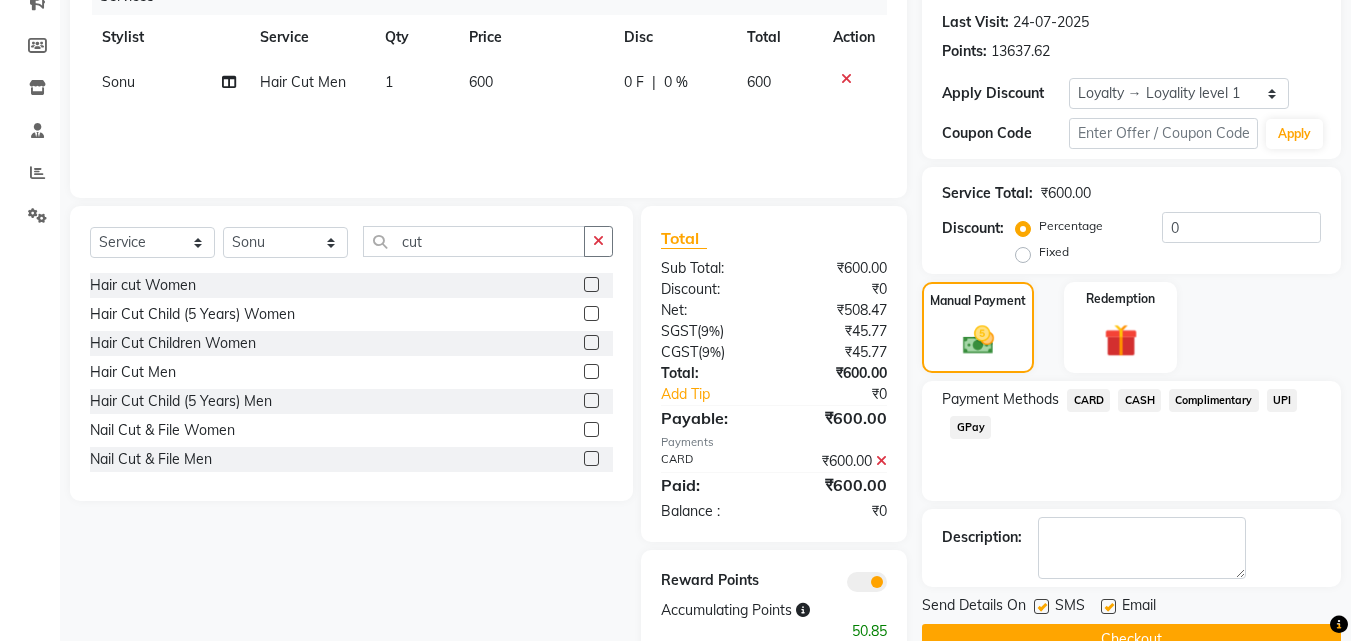 scroll, scrollTop: 321, scrollLeft: 0, axis: vertical 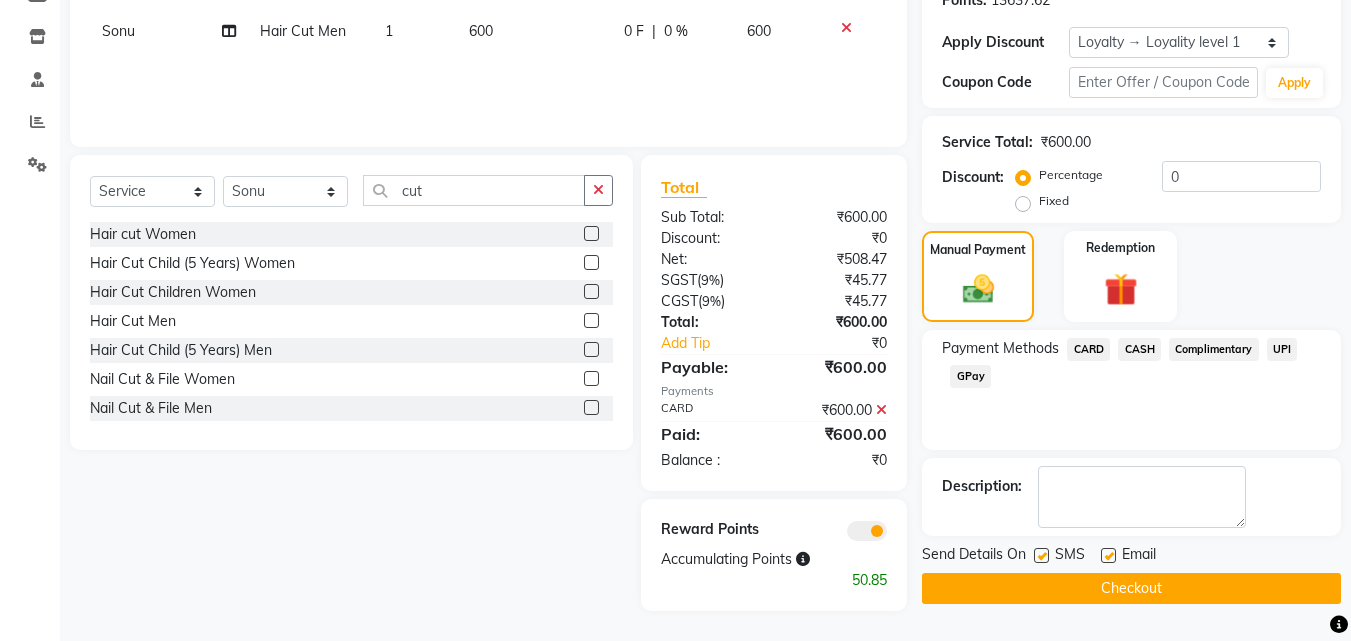 click on "Checkout" 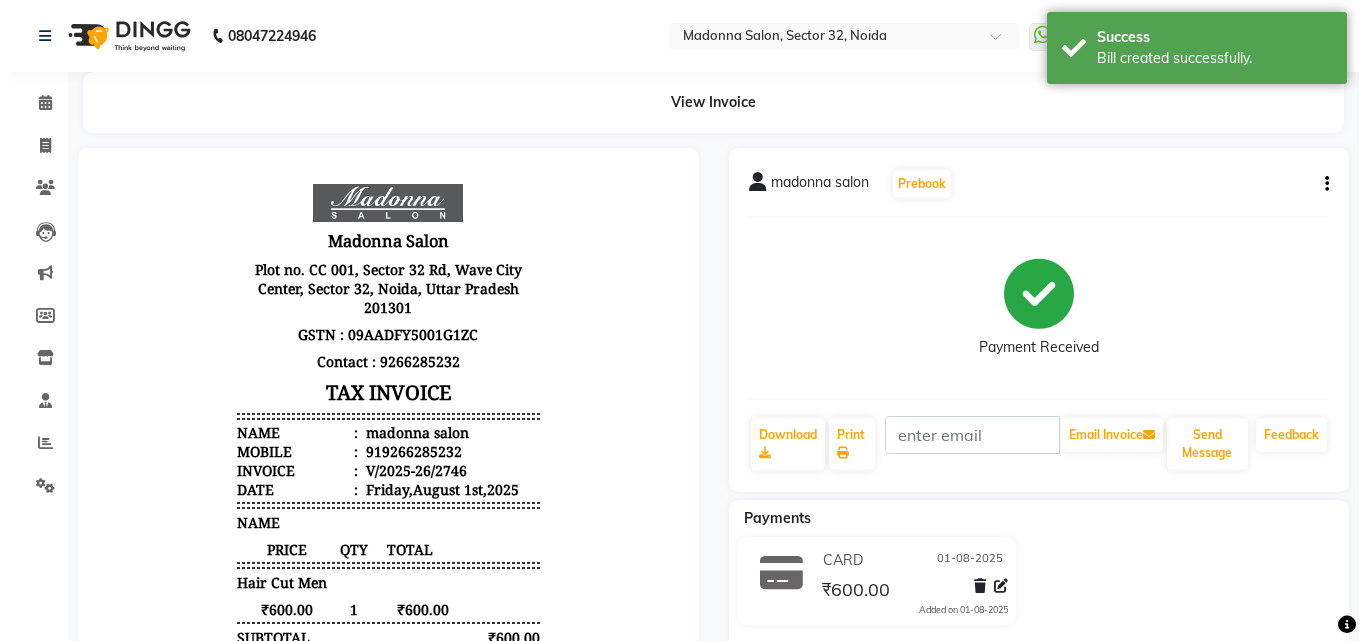 scroll, scrollTop: 0, scrollLeft: 0, axis: both 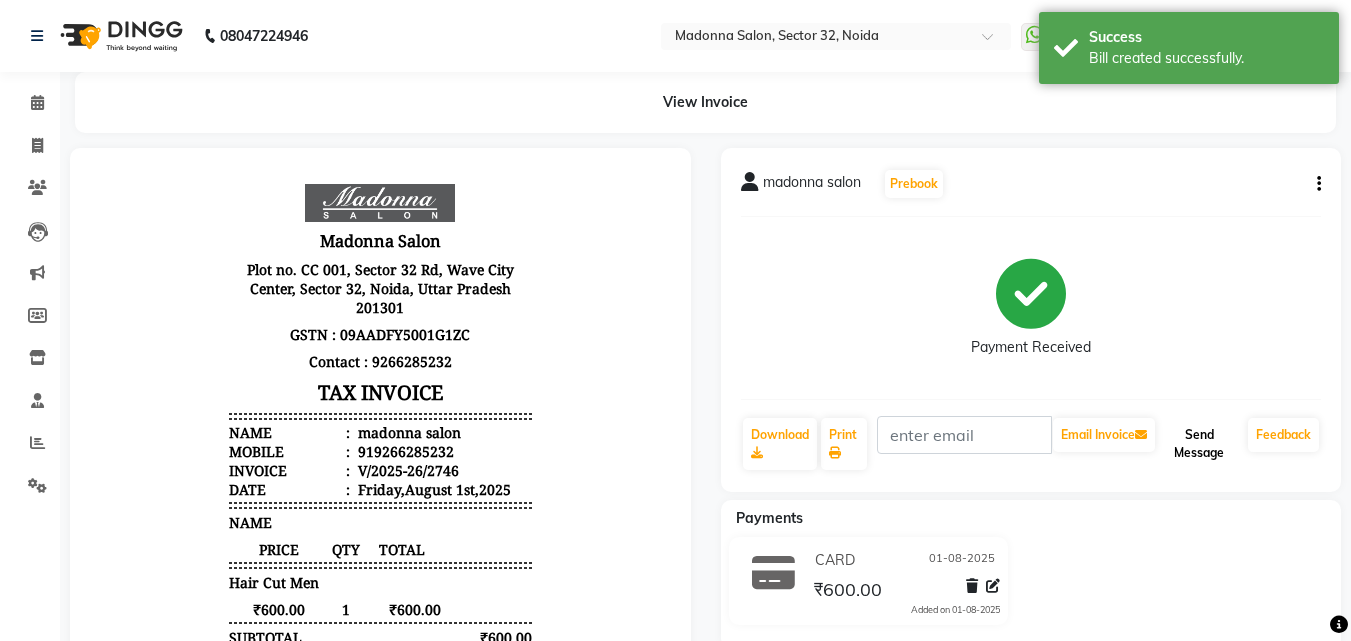 click on "Send Message" 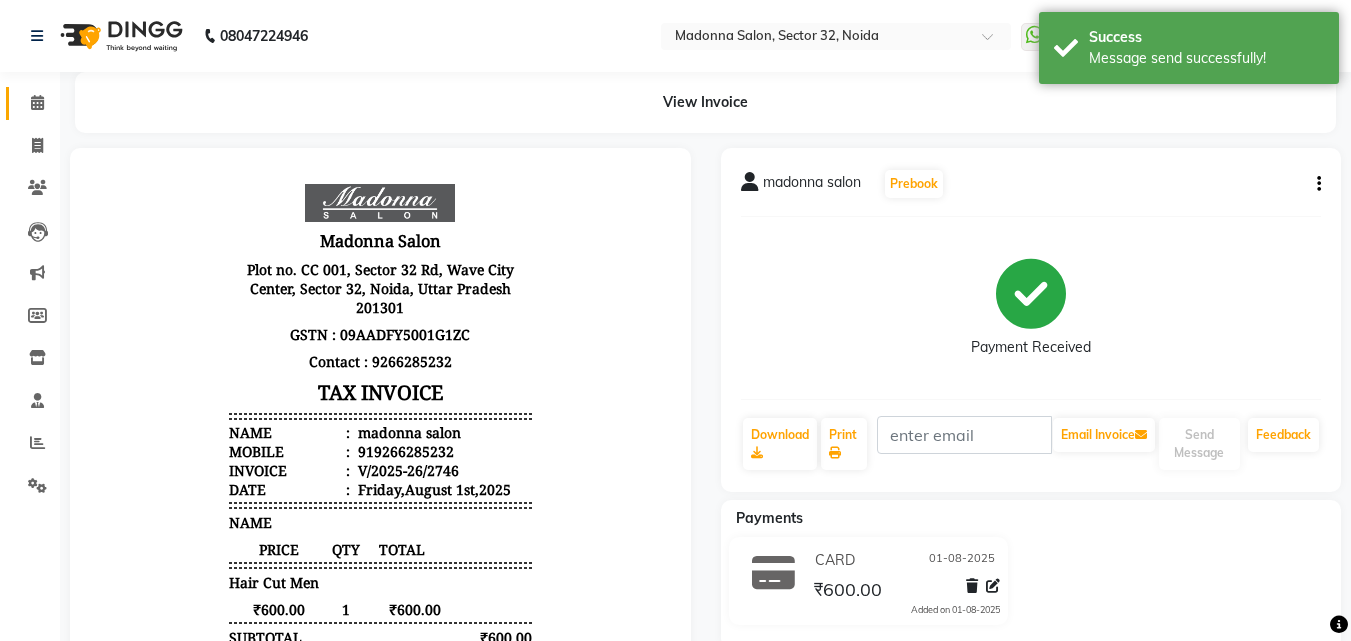 click 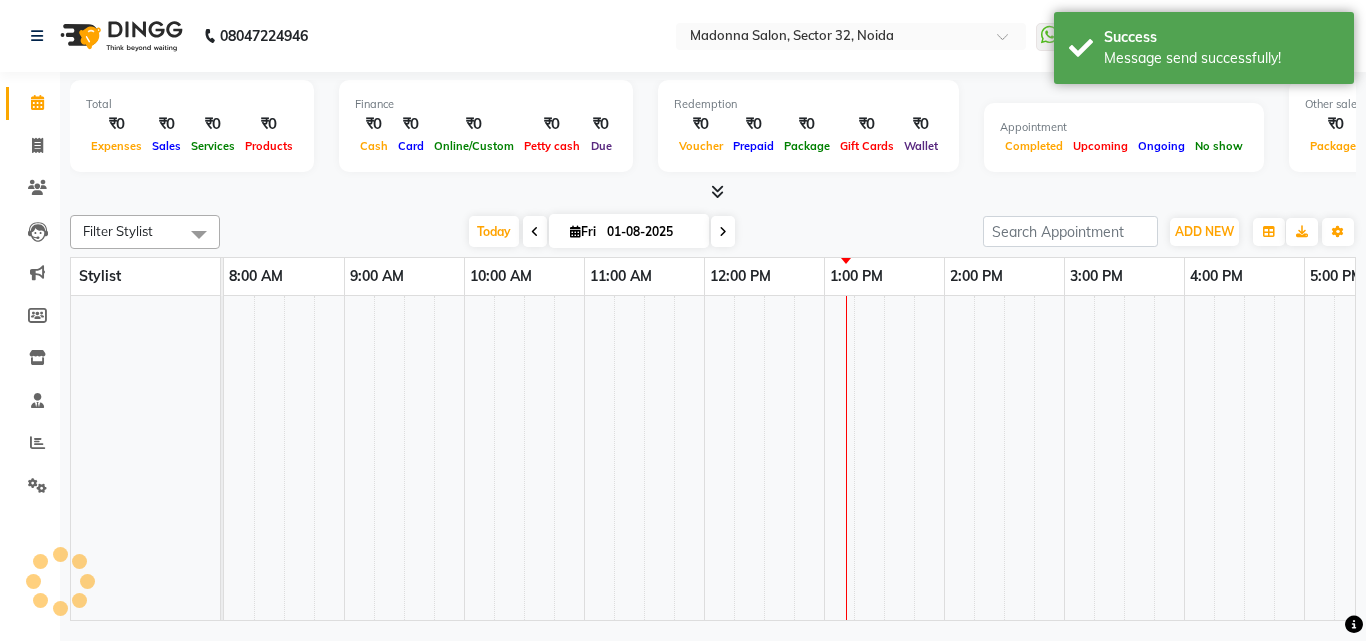 scroll, scrollTop: 0, scrollLeft: 0, axis: both 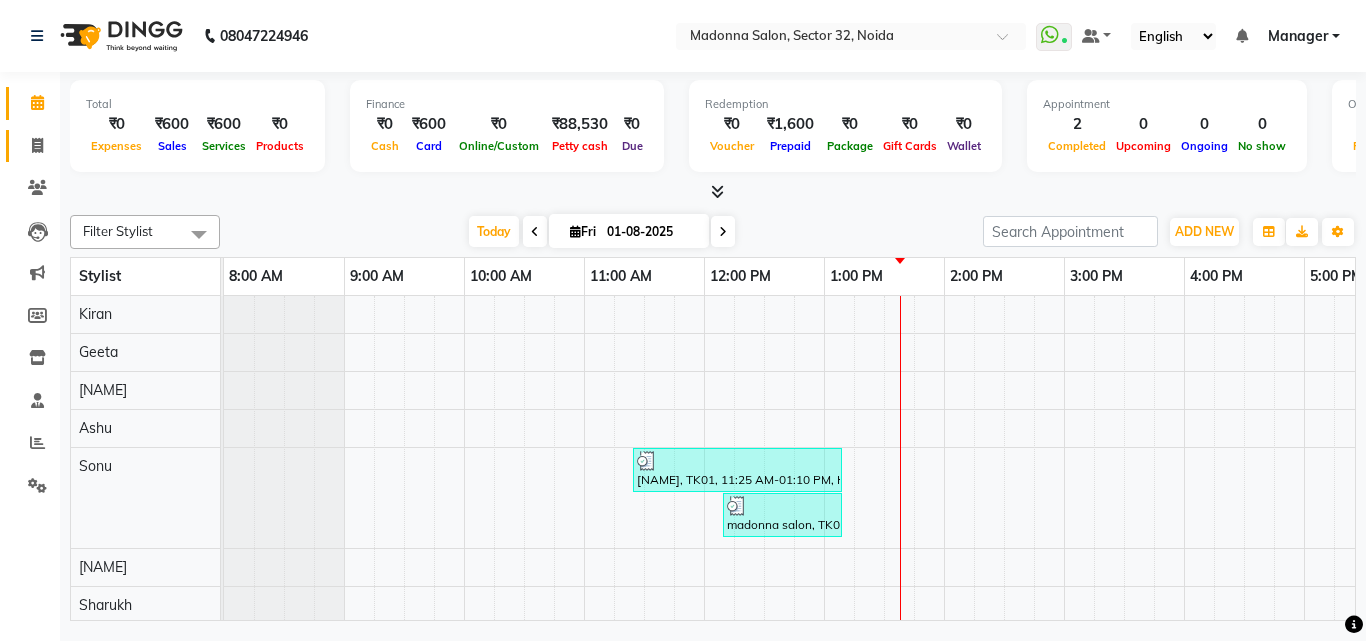 click 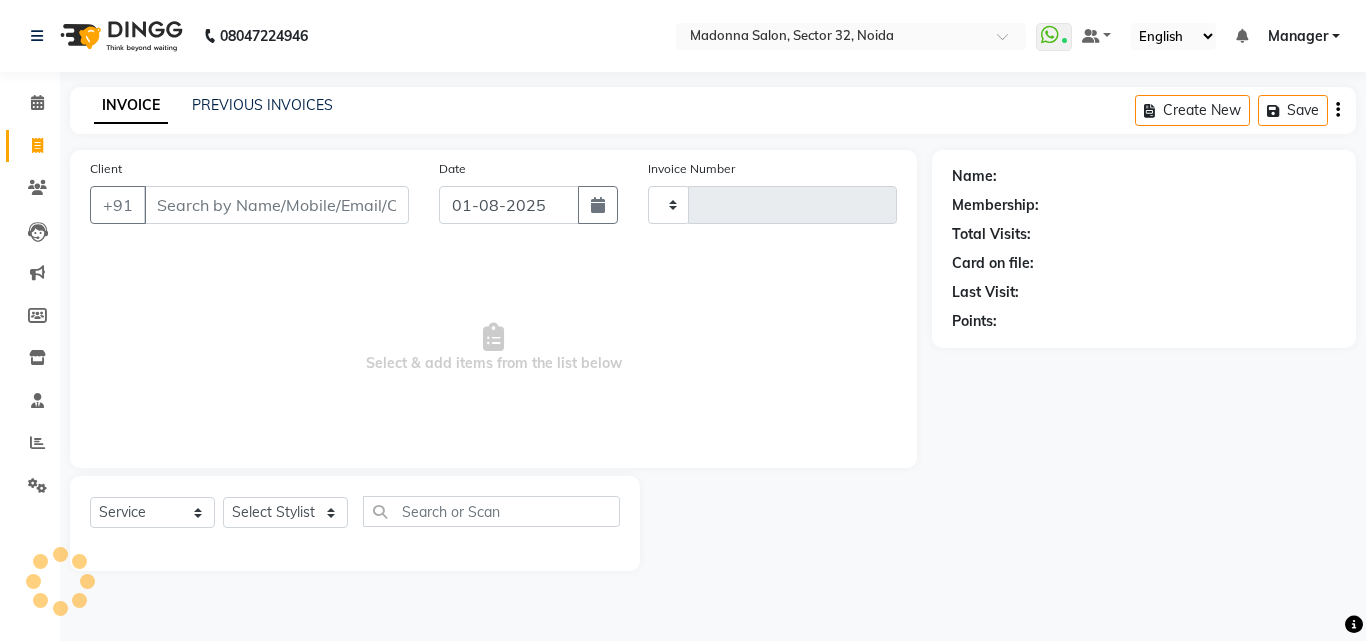 type on "2747" 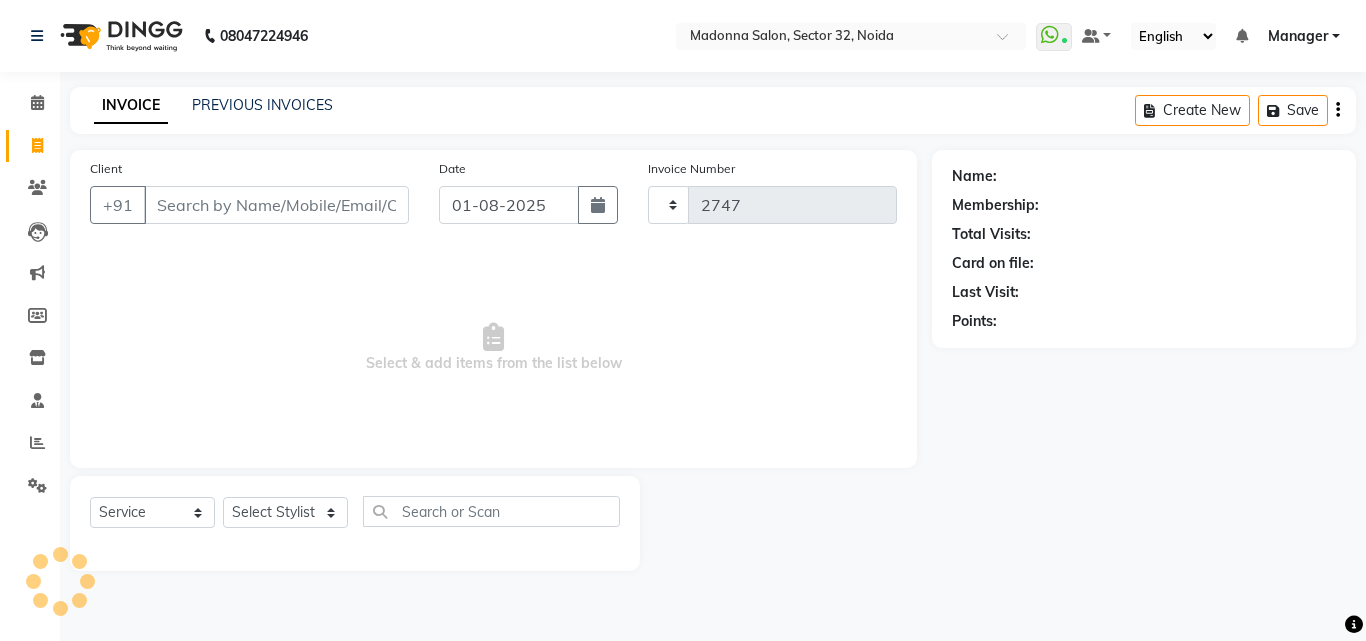 select on "7229" 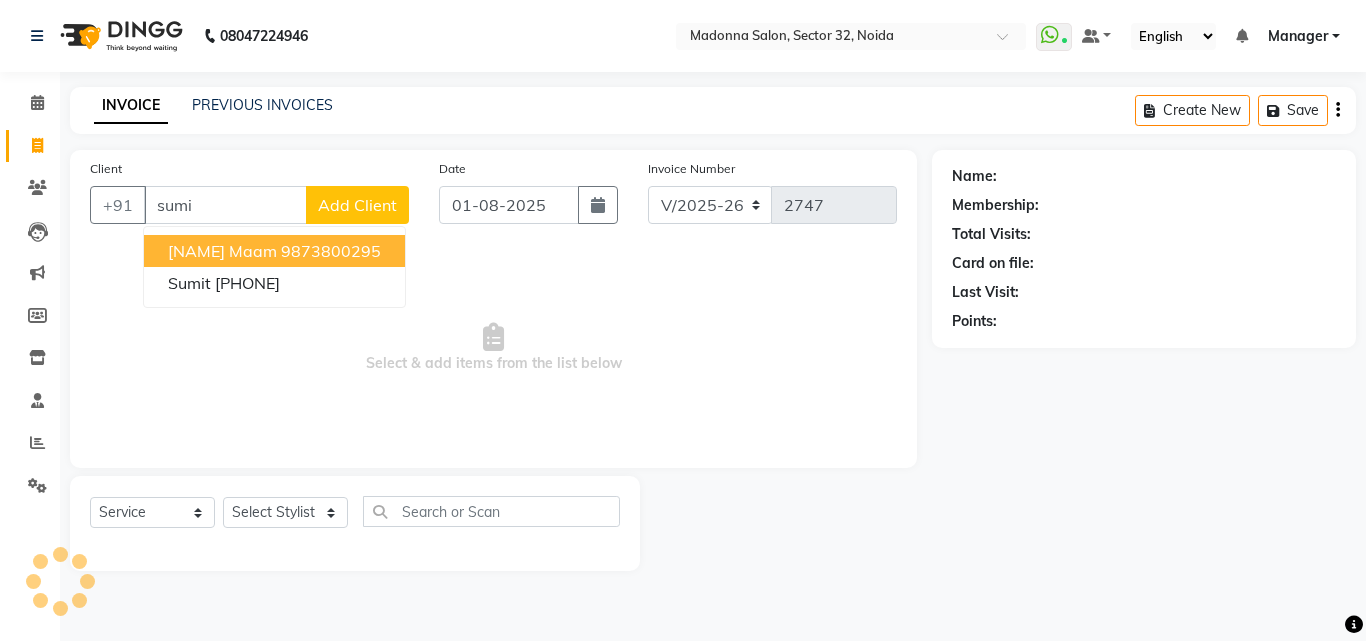 click on "sumi maam  9873800295" at bounding box center [274, 251] 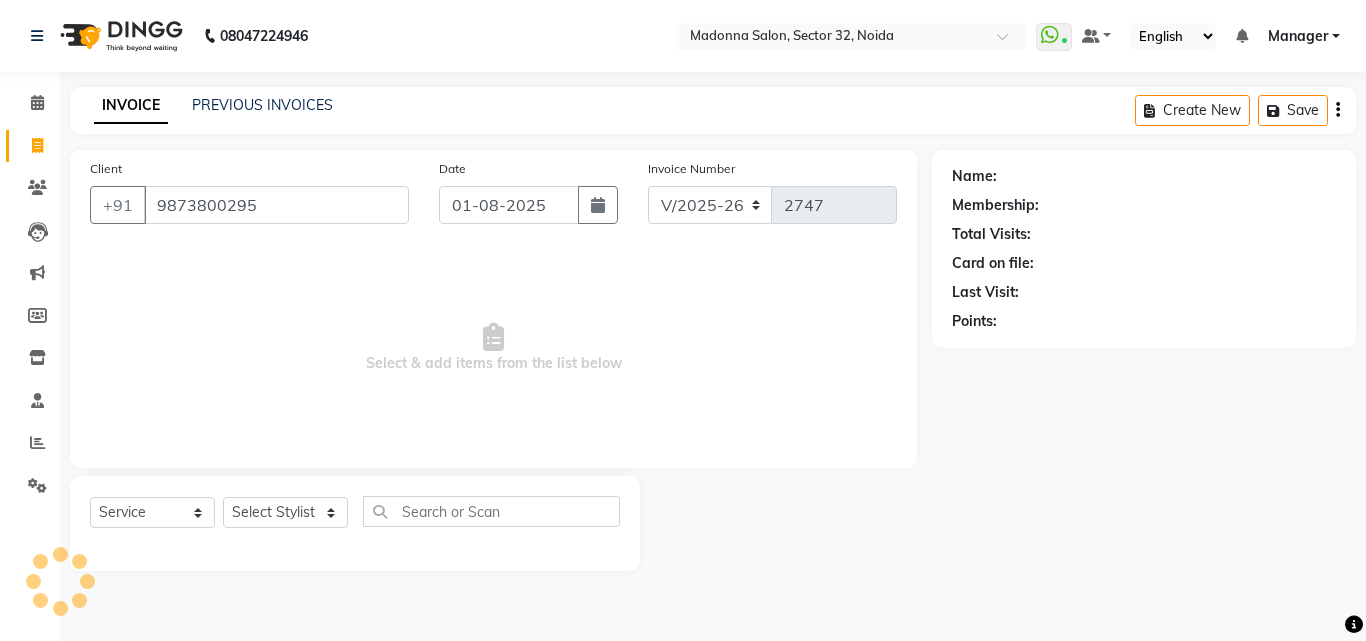 type on "9873800295" 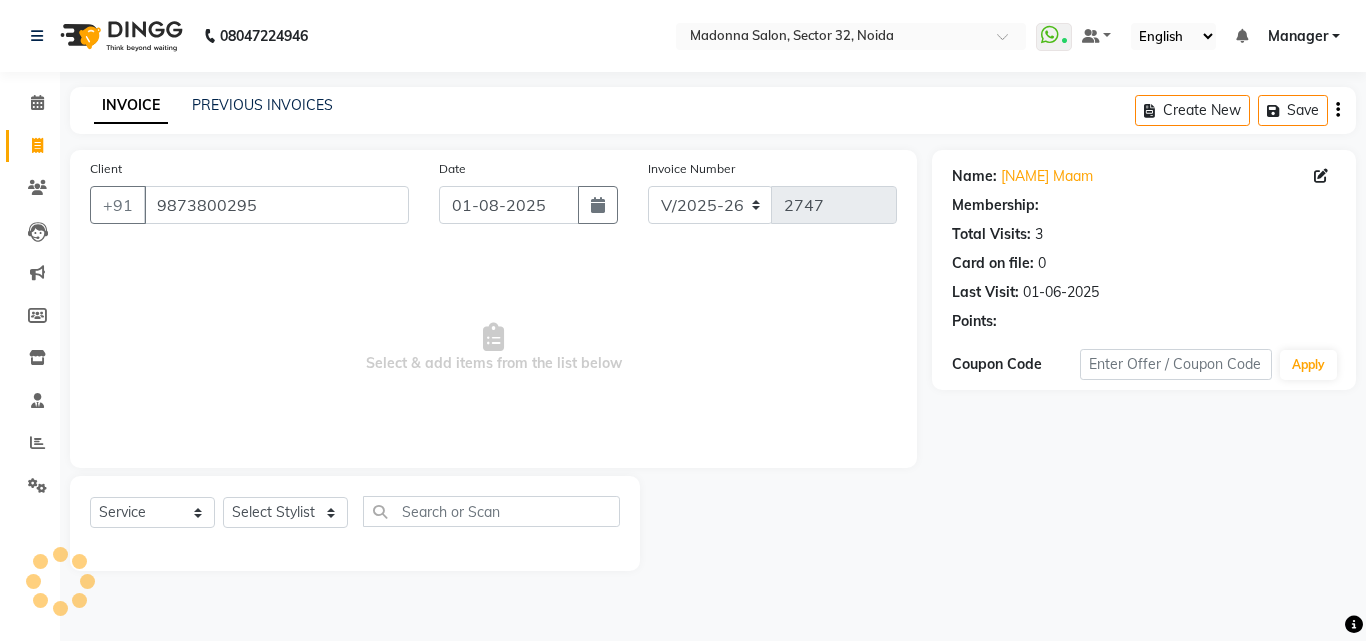 select on "1: Object" 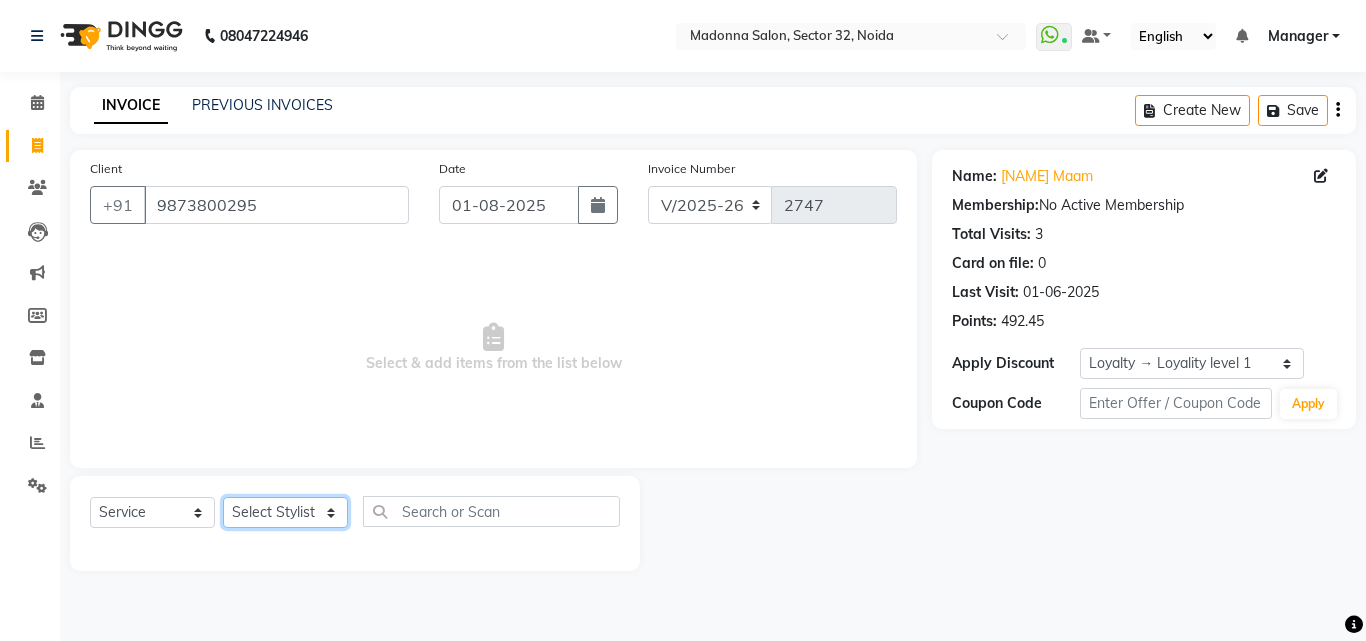 click on "Select Stylist Aayan Account  Ashu BHOLU Geeta Hanif JIYA SINGH Kiran LAXMAN PEDI Manager Mohit Naddy NAIL SWASTIKA Sajal Sameer Shahnawaj Sharukh Sonu VISHAL STYLIST" 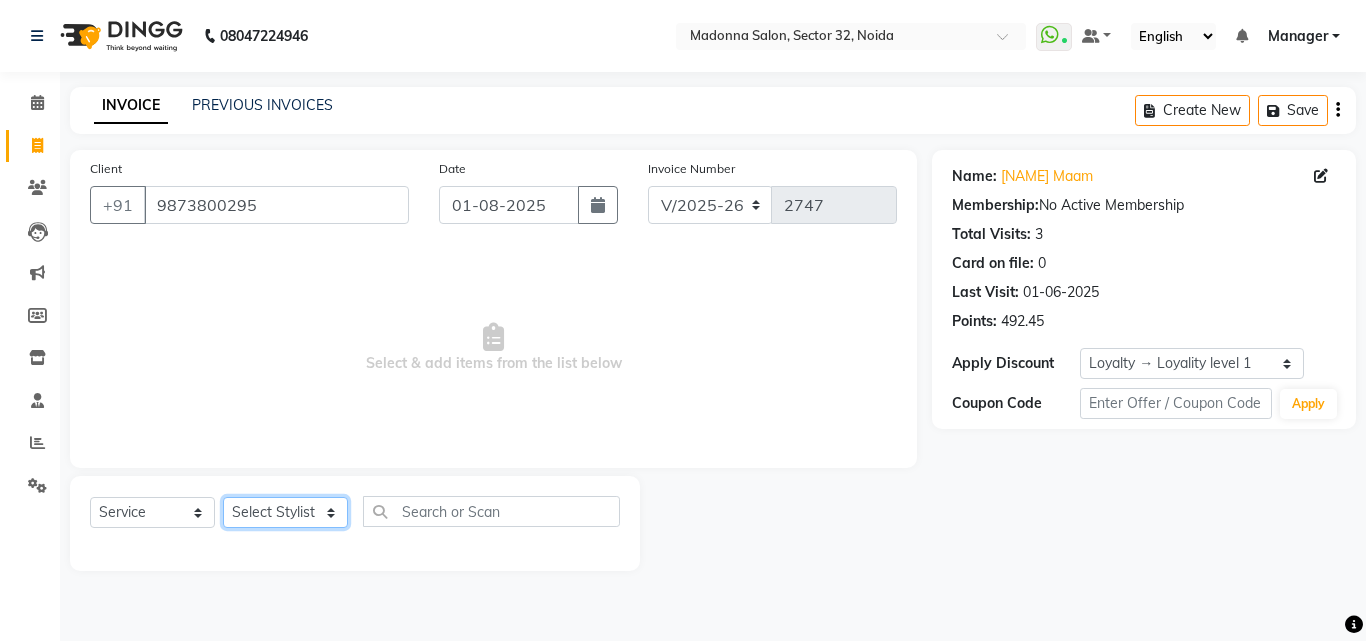 select on "63511" 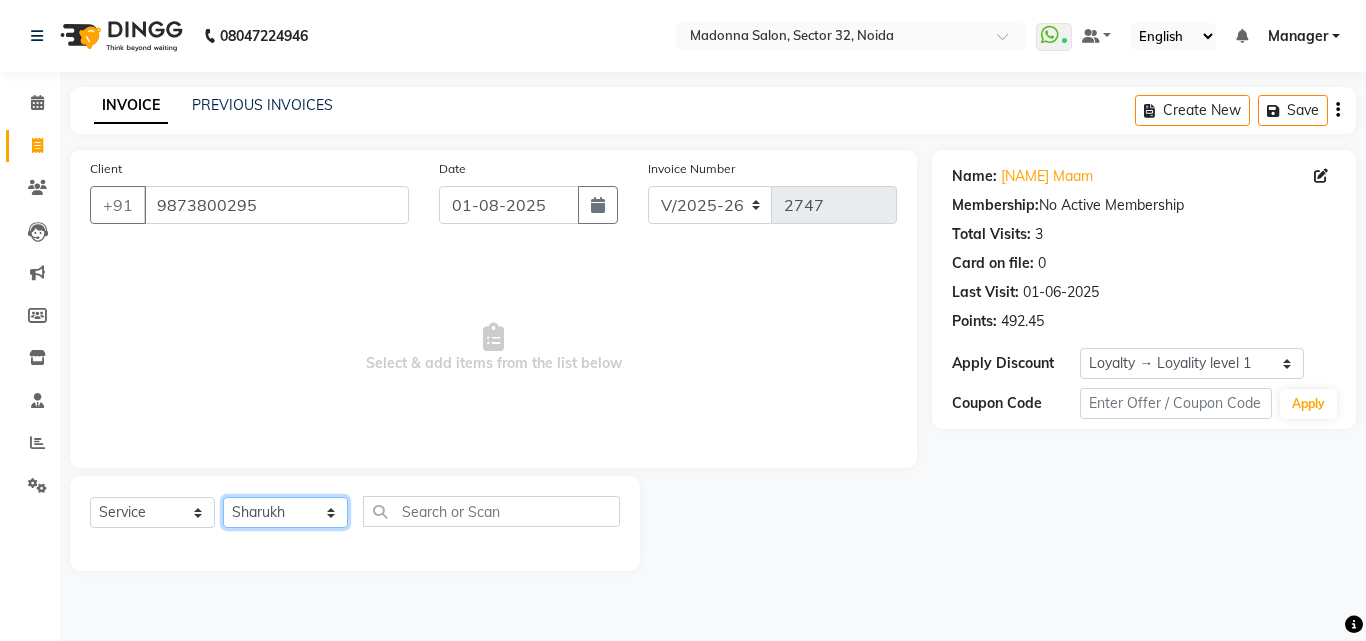 click on "Select Stylist Aayan Account  Ashu BHOLU Geeta Hanif JIYA SINGH Kiran LAXMAN PEDI Manager Mohit Naddy NAIL SWASTIKA Sajal Sameer Shahnawaj Sharukh Sonu VISHAL STYLIST" 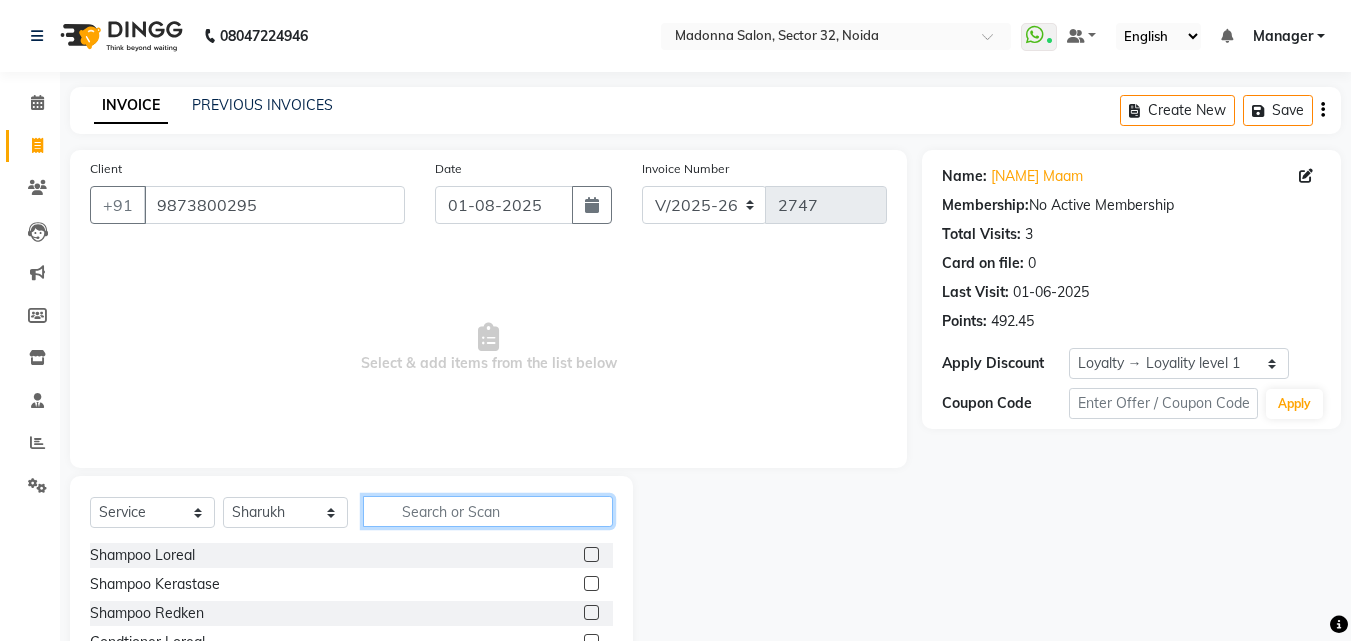 click 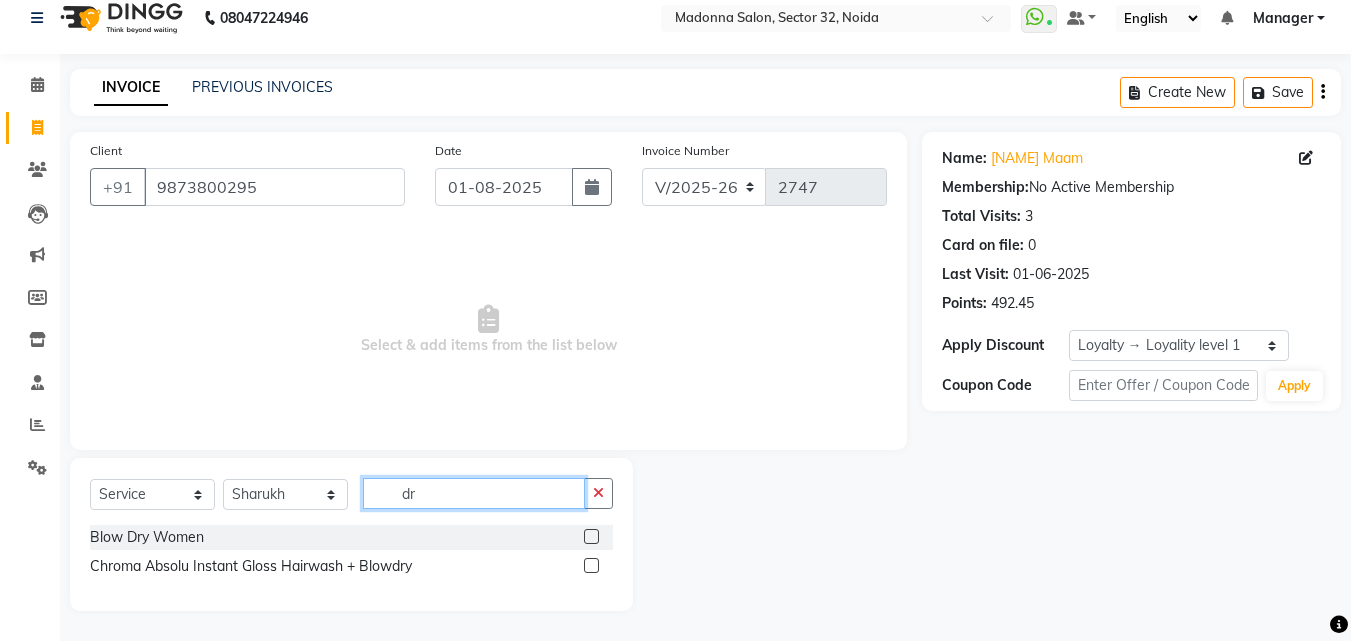 scroll, scrollTop: 48, scrollLeft: 0, axis: vertical 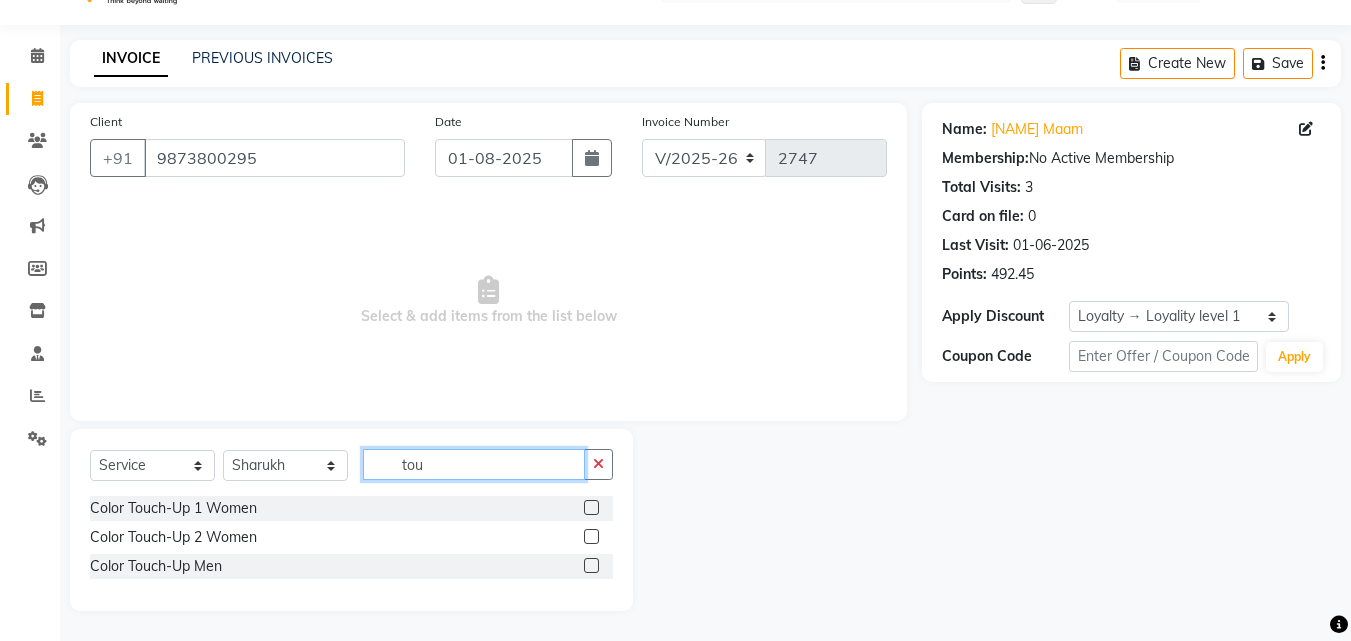 type on "tou" 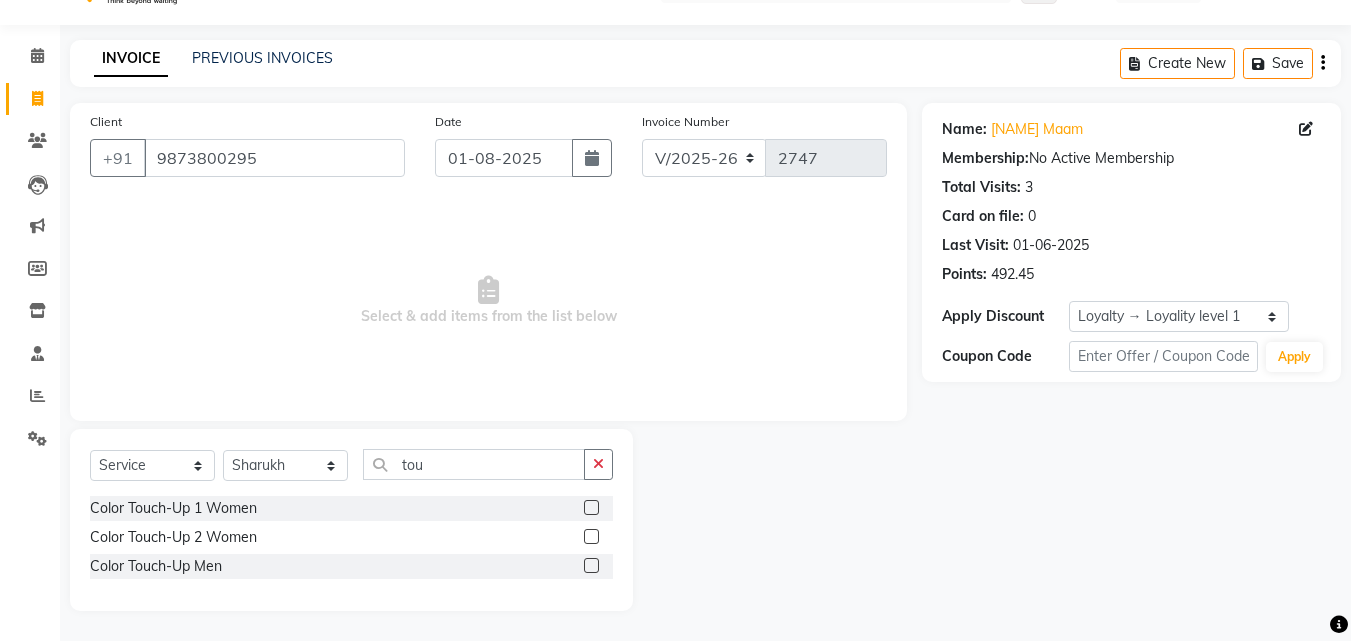 click 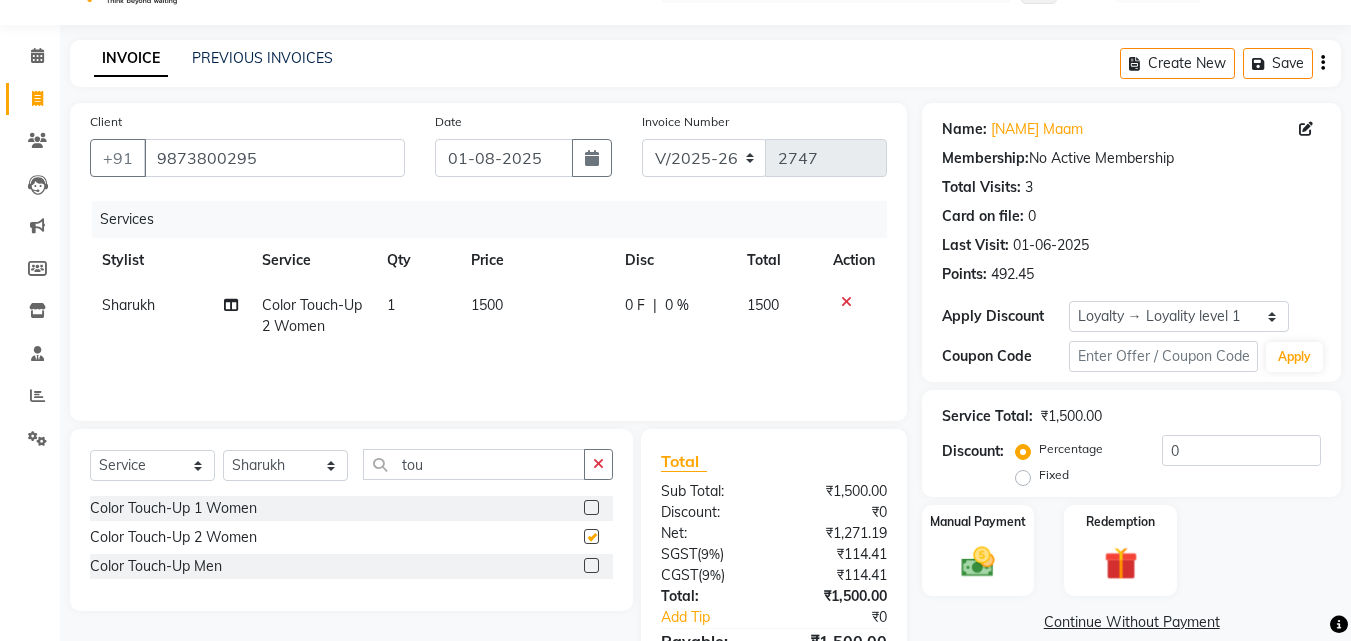 checkbox on "false" 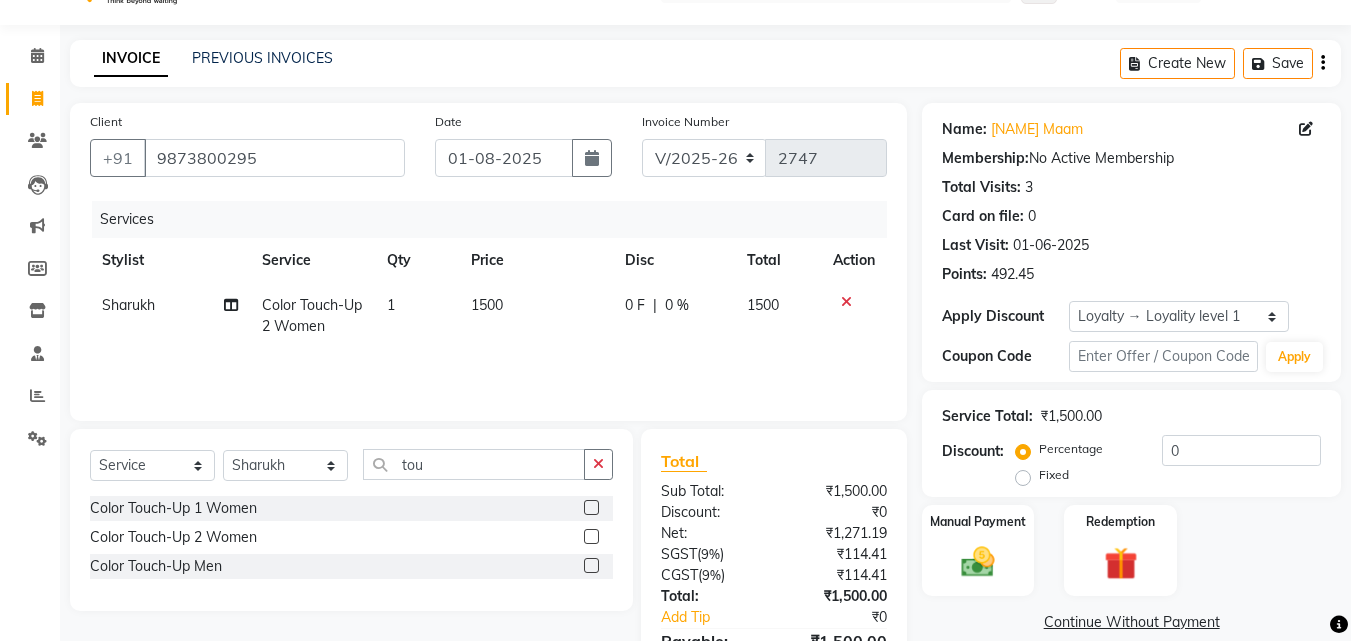 click on "1500" 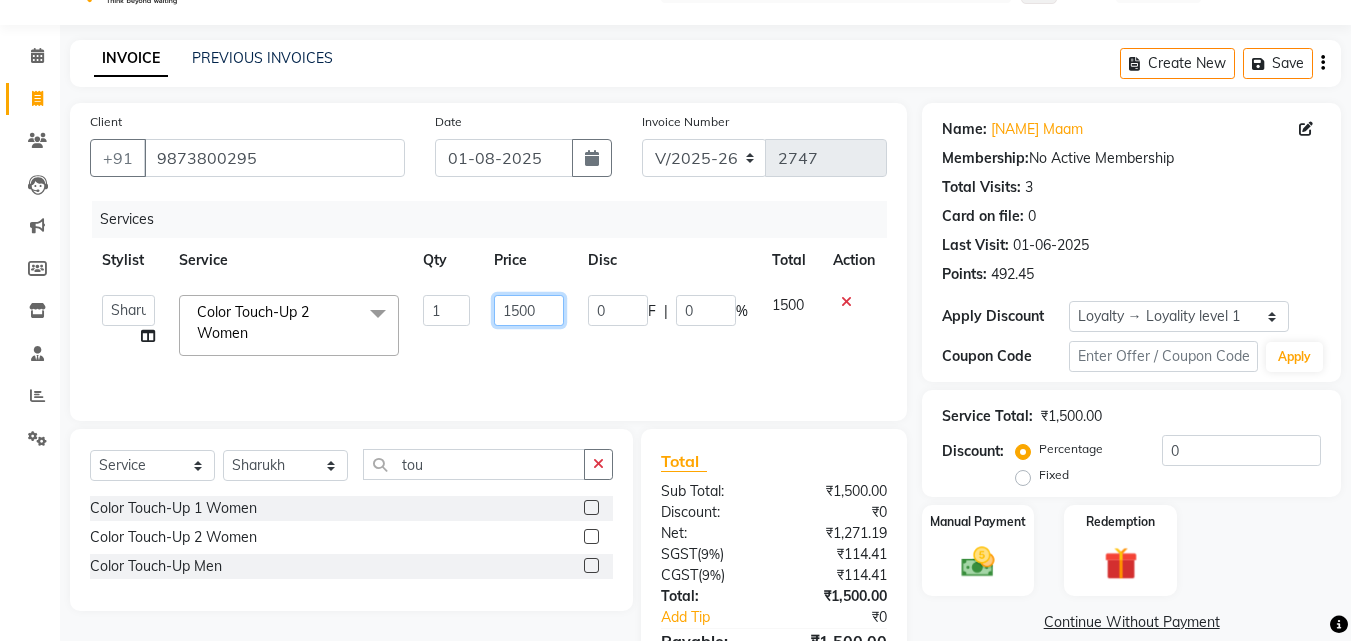 click on "1500" 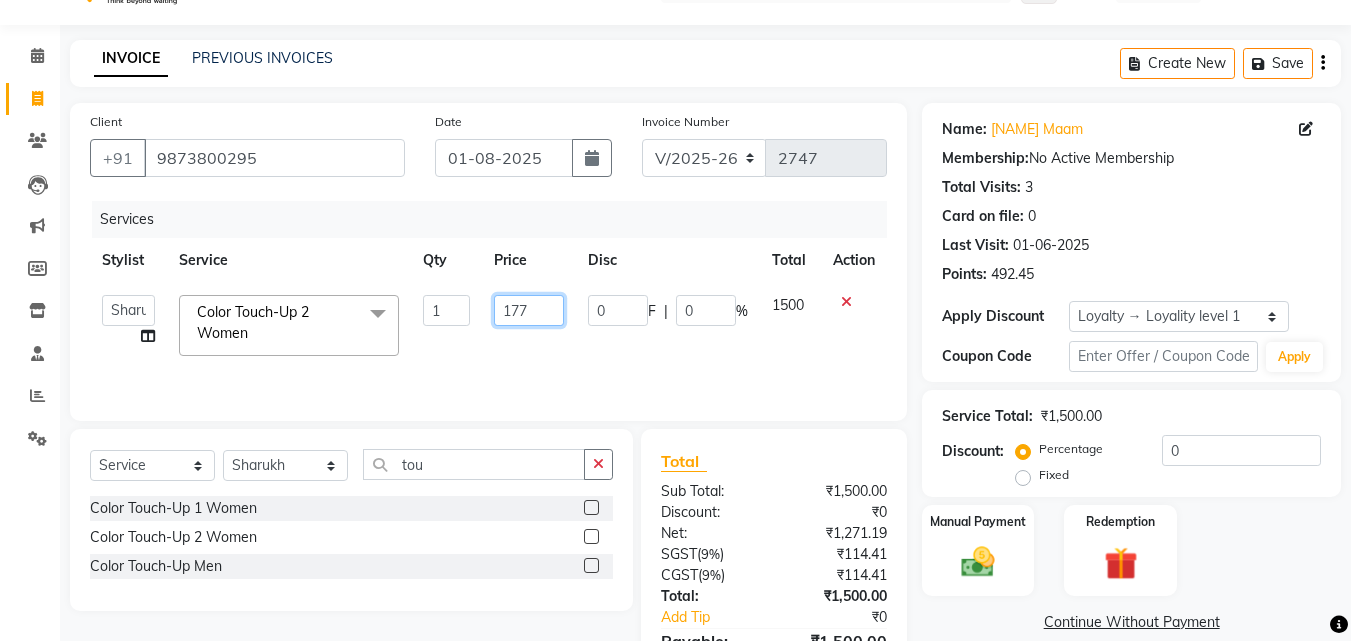 type on "1770" 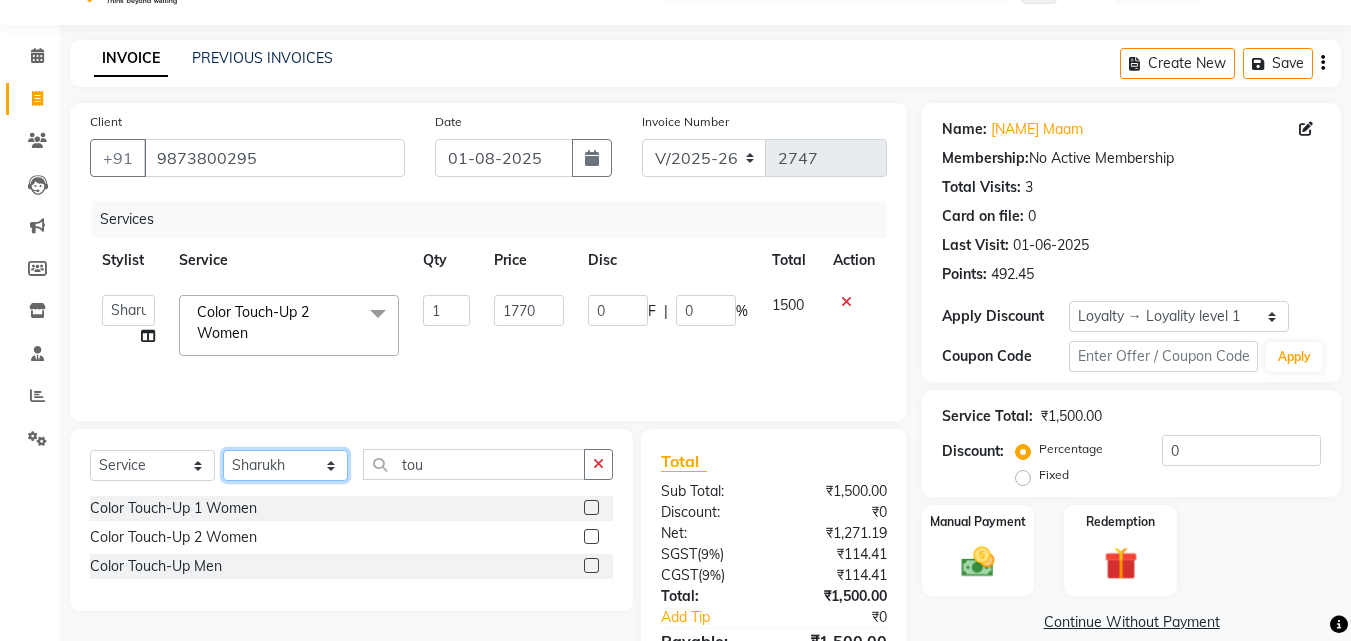 click on "Select Stylist Aayan Account  Ashu BHOLU Geeta Hanif JIYA SINGH Kiran LAXMAN PEDI Manager Mohit Naddy NAIL SWASTIKA Sajal Sameer Shahnawaj Sharukh Sonu VISHAL STYLIST" 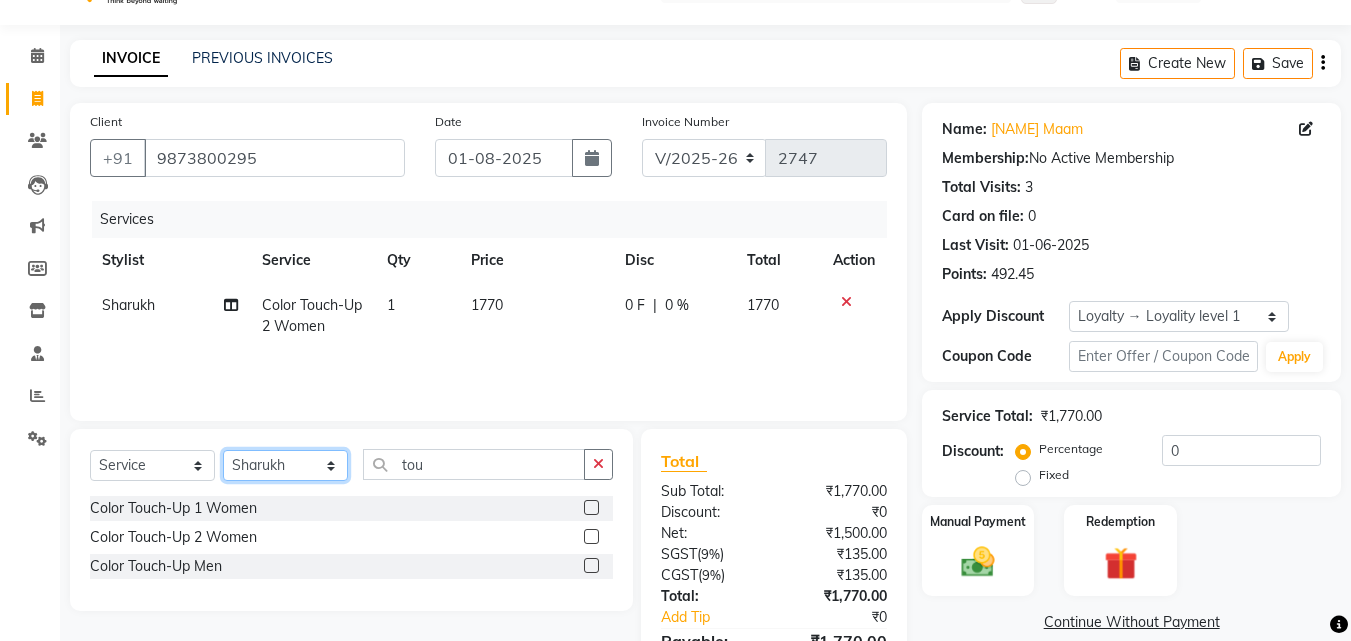 select on "61922" 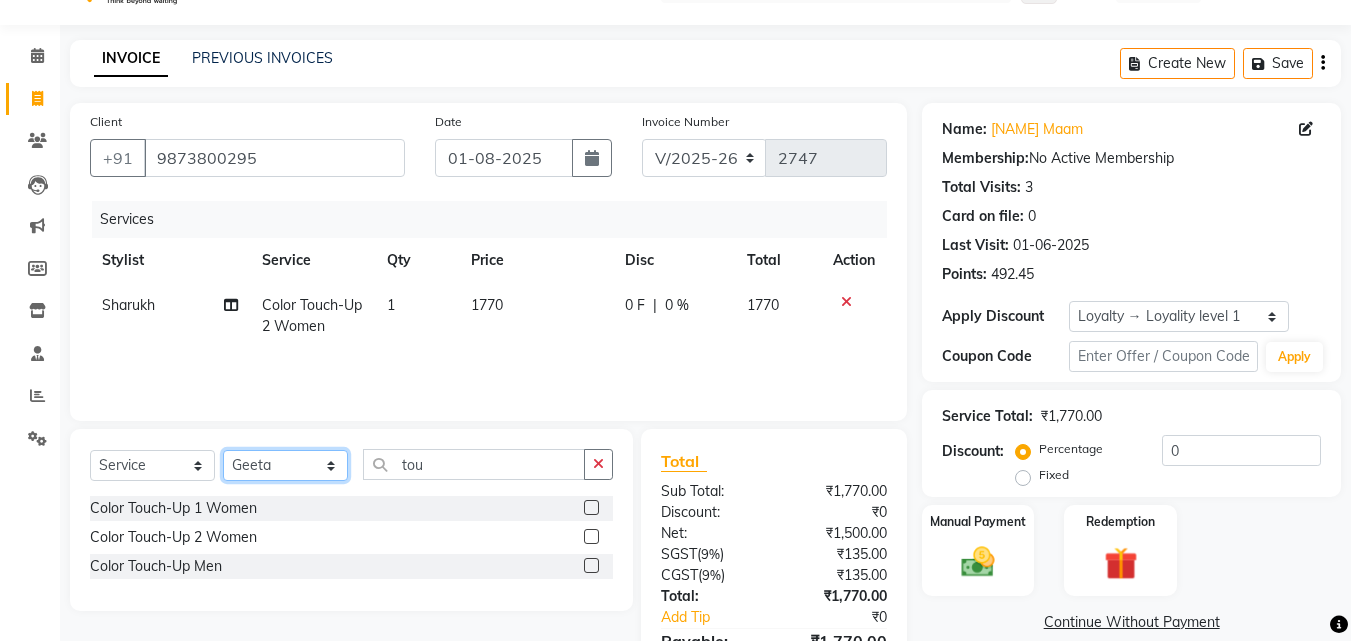 click on "Select Stylist Aayan Account  Ashu BHOLU Geeta Hanif JIYA SINGH Kiran LAXMAN PEDI Manager Mohit Naddy NAIL SWASTIKA Sajal Sameer Shahnawaj Sharukh Sonu VISHAL STYLIST" 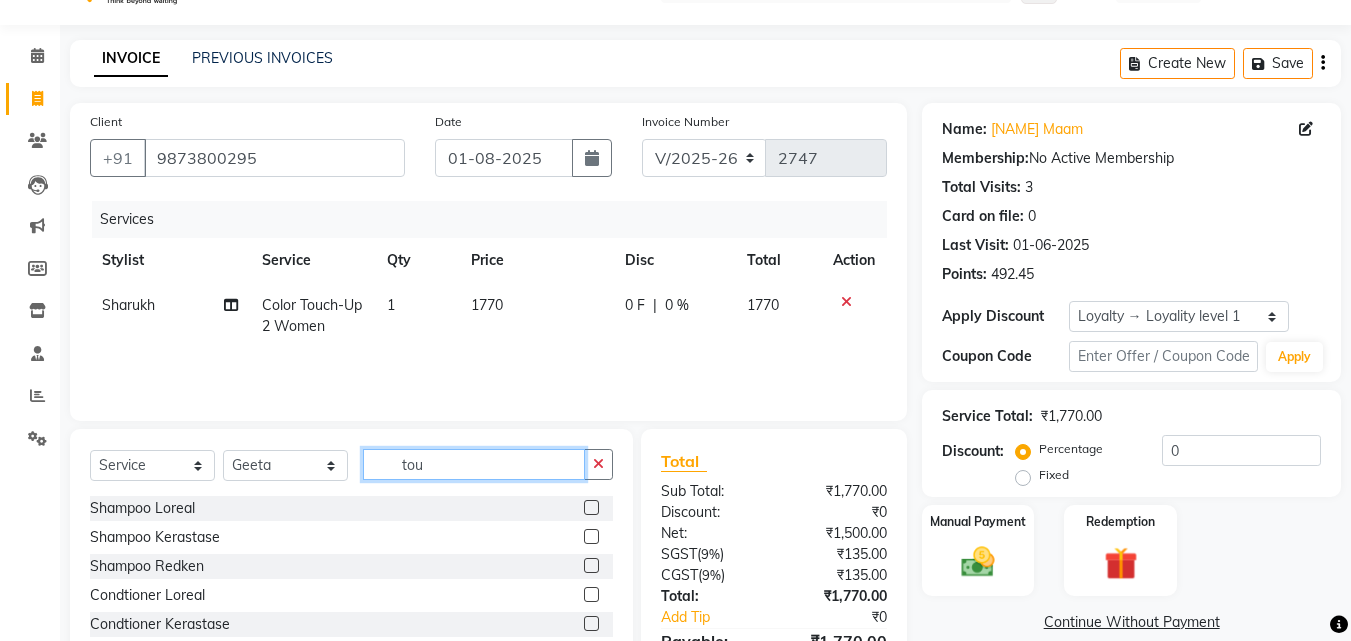click on "tou" 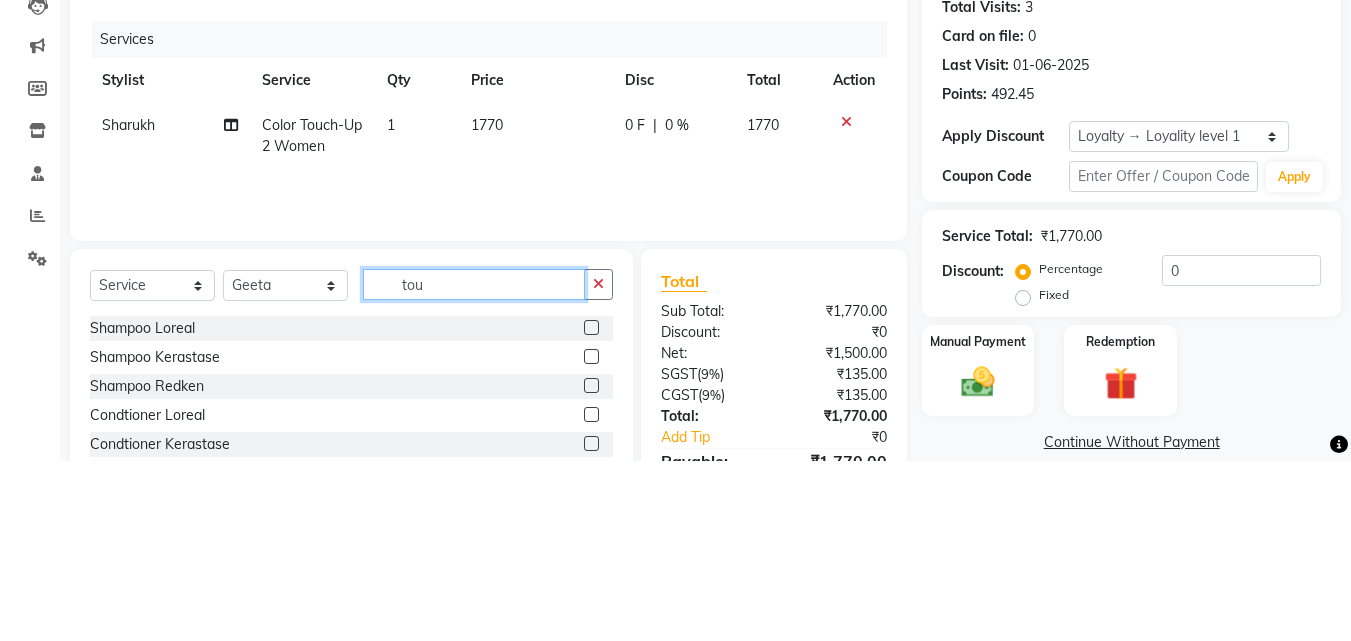 scroll, scrollTop: 48, scrollLeft: 0, axis: vertical 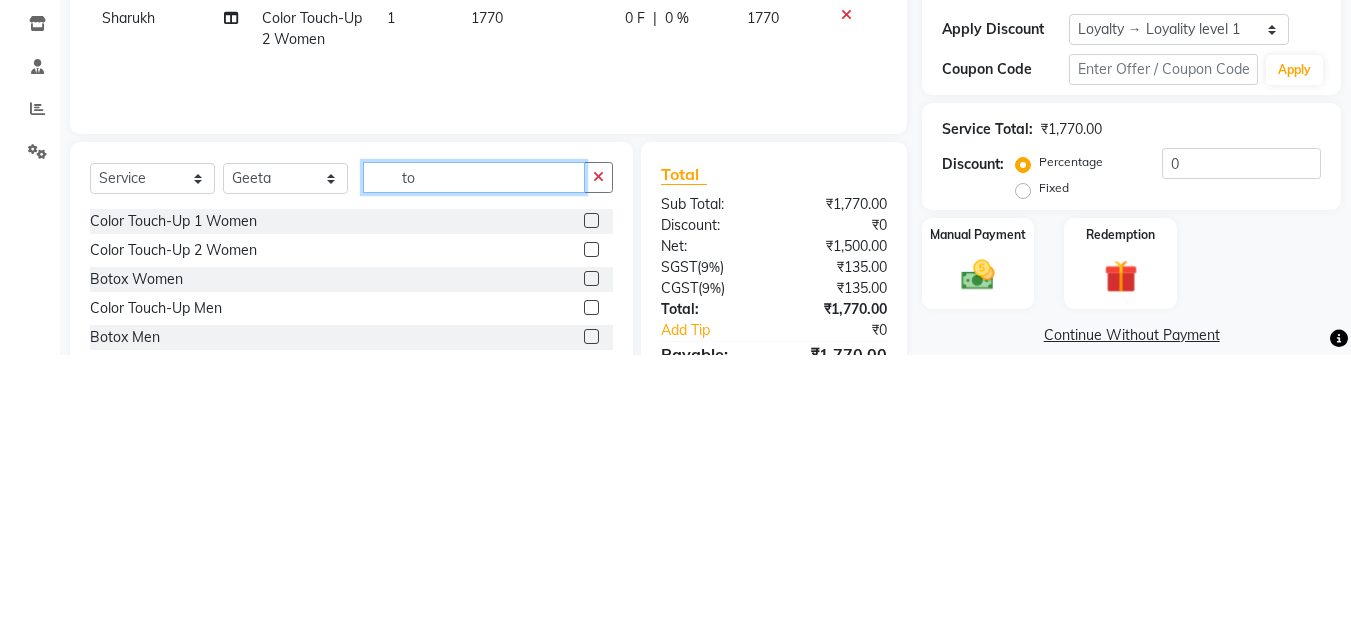 type on "t" 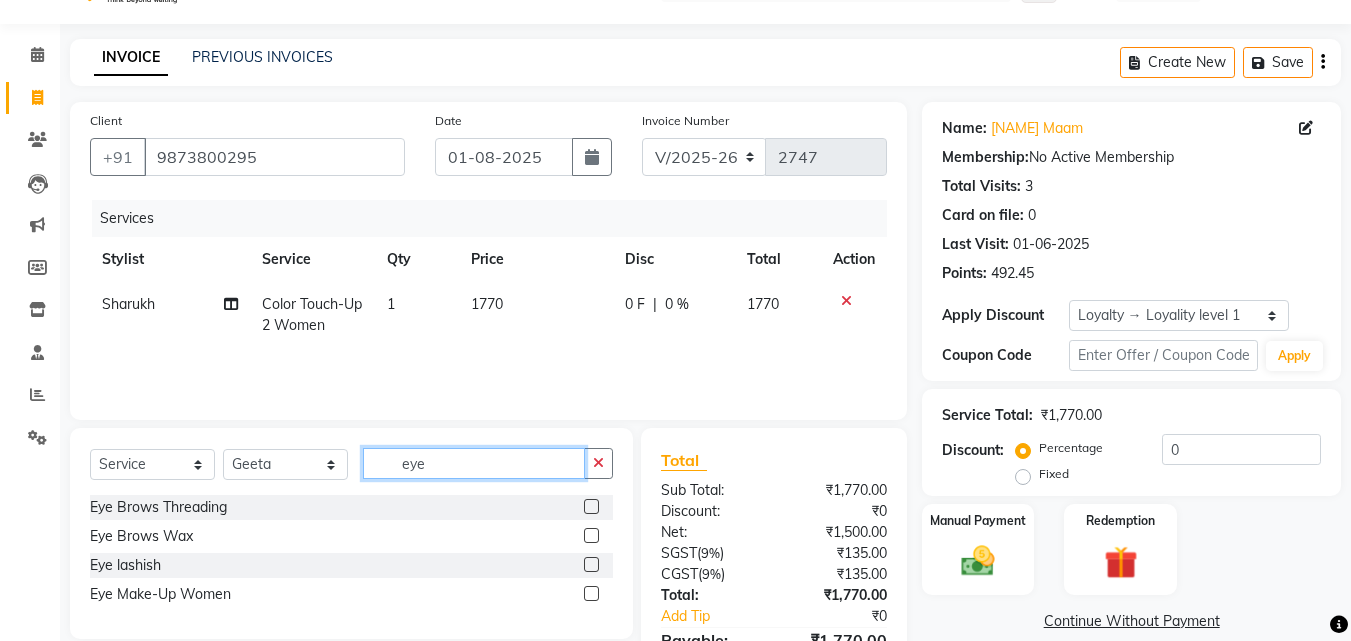 type on "eye" 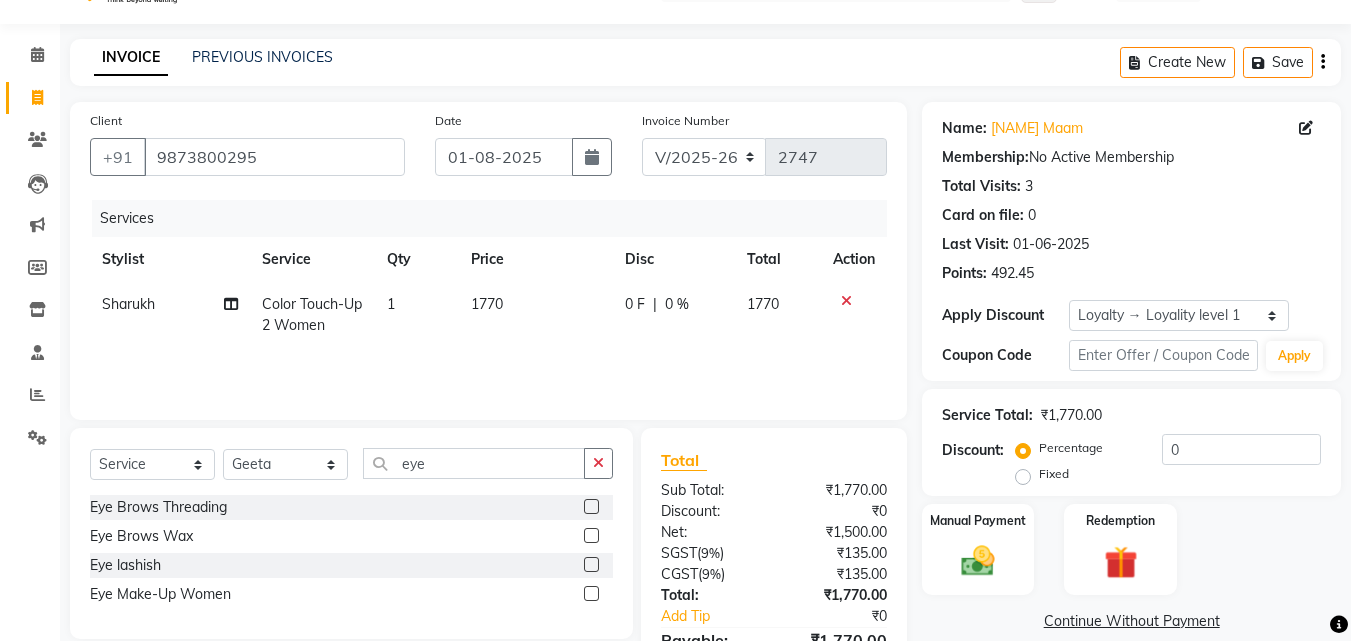 click 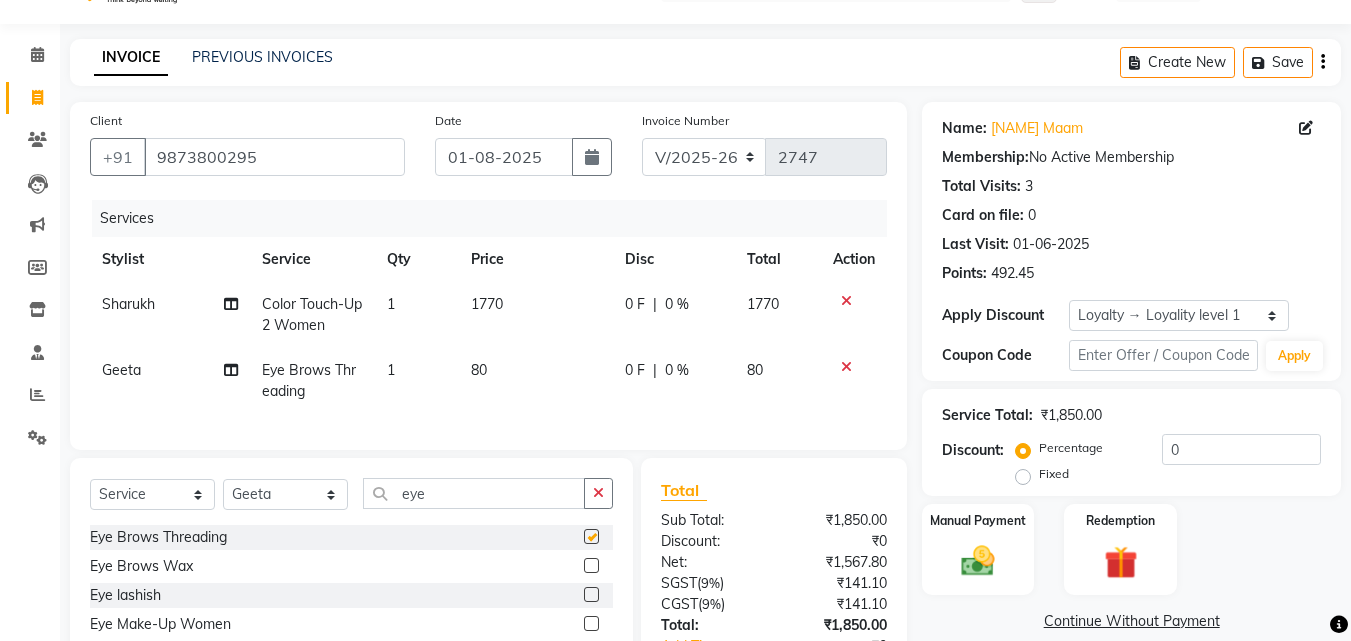 checkbox on "false" 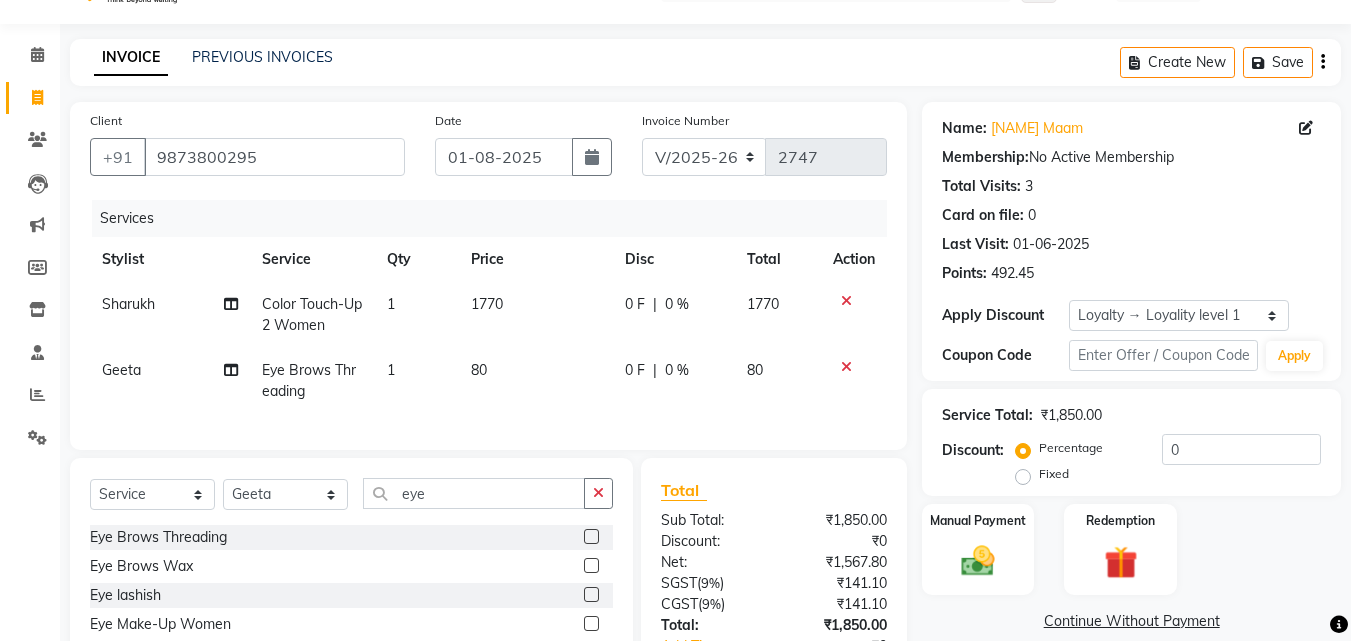 click on "80" 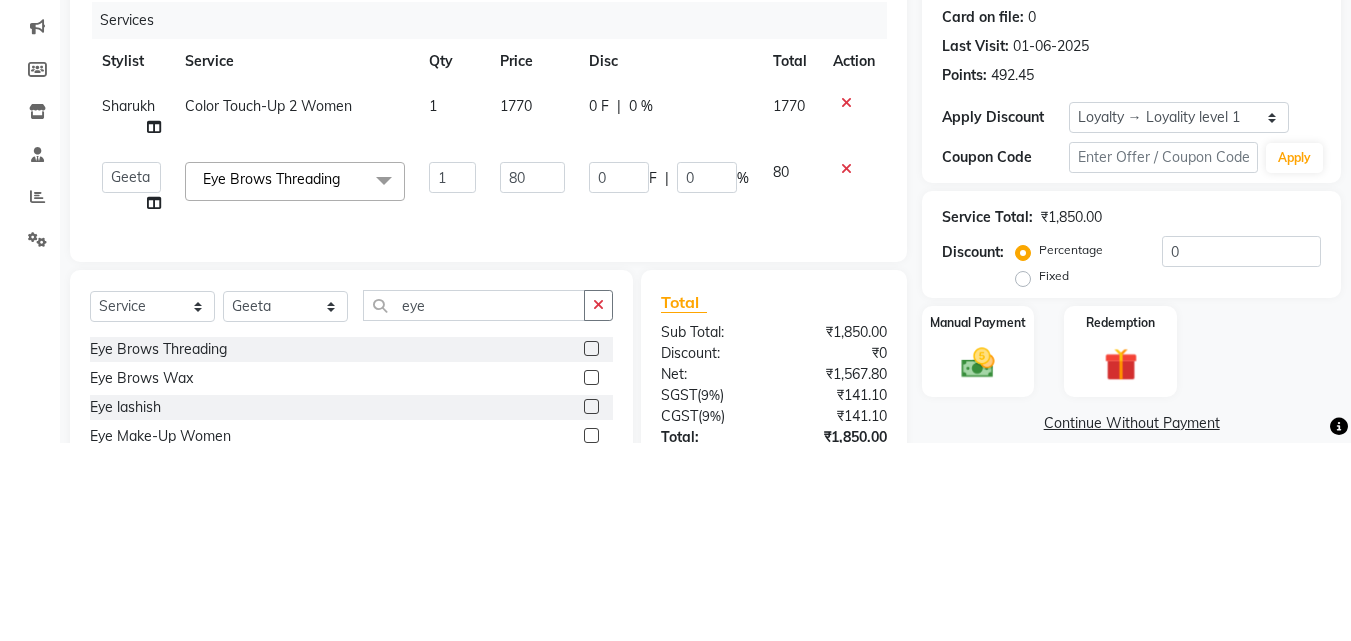 type on "8" 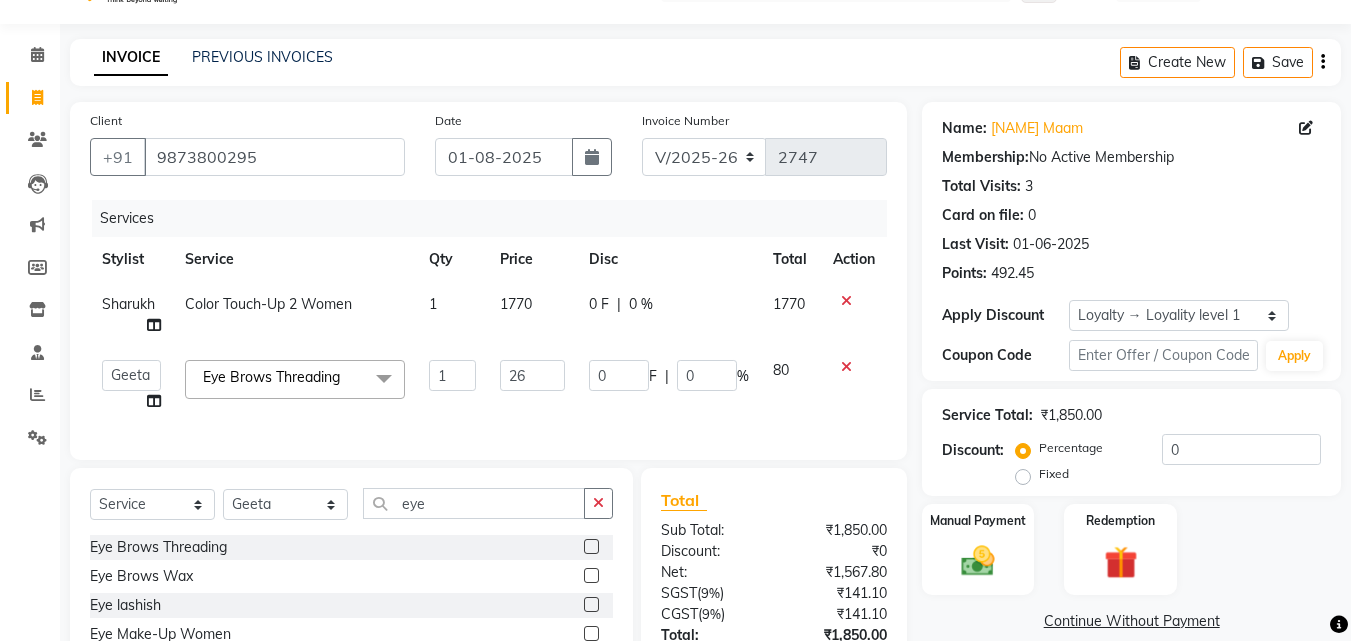 type on "260" 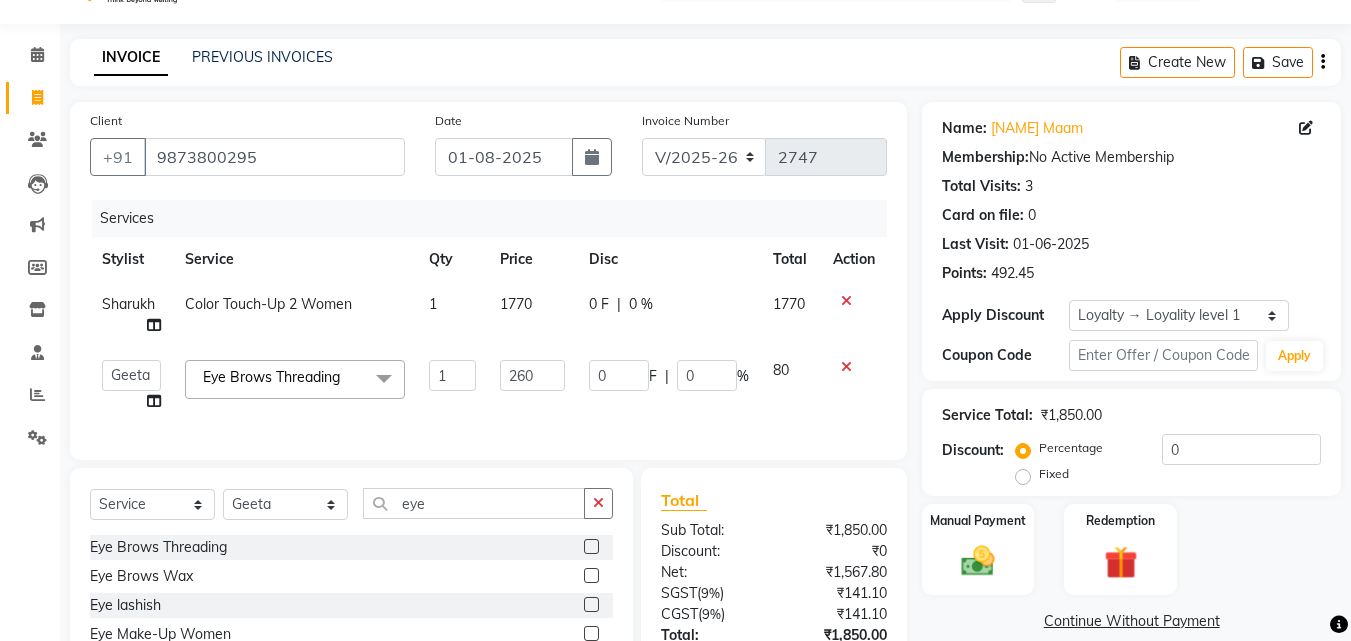click on "Services Stylist Service Qty Price Disc Total Action Sharukh Color Touch-Up 2 Women 1 1770 0 F | 0 % 1770  Aayan   Account    Ashu   BHOLU   Geeta   Hanif   JIYA SINGH   Kiran   LAXMAN PEDI   Manager   Mohit   Naddy   NAIL SWASTIKA   Sajal   Sameer   Shahnawaj   Sharukh   Sonu   VISHAL STYLIST  Eye Brows Threading  x Shampoo Loreal Shampoo Kerastase Shampoo Redken Condtioner Loreal Condtioner Kerastase Condtioner Redken Hair cut Women Hair Cut Child (5 Years) Women Change Of Style Women Blow Dry Women Iron Curls Women Hair Do Women Oil Massage Women Plex Treatment Women Color Touch-Up 1 Women Color Touch-Up 2 Women Highlight Strips Women Highlights Global Women Global Color Women Rebonding Women Smoothning Women Keratin Women Botox Women Hair Cut Children Women Balayage /Ombre Women French Glossing Women Hair Cut Men Hair Cut Child (5 Years) Men Oil Massage Men Plex Treatment Men Hair Spa Men Color Touch-Up Men Highlights Men Rebonding Men Smoothening Men Keratin  Men Botox Men Perming Men Shave Beard Color" 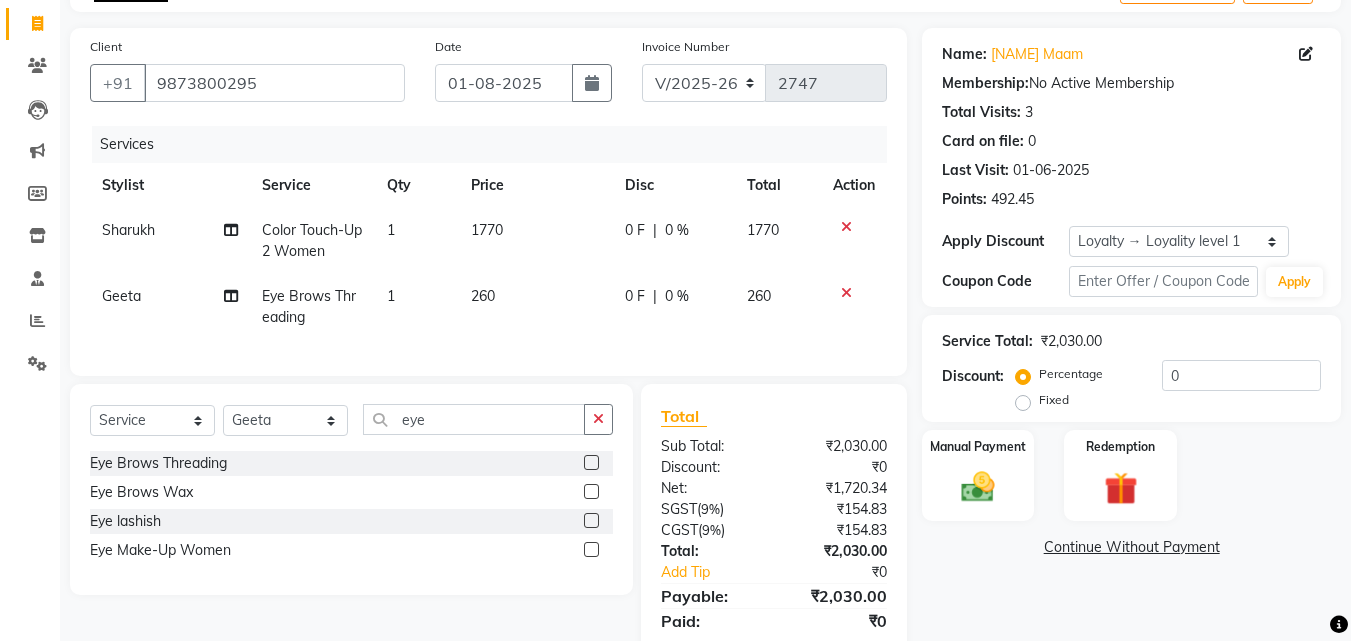 scroll, scrollTop: 204, scrollLeft: 0, axis: vertical 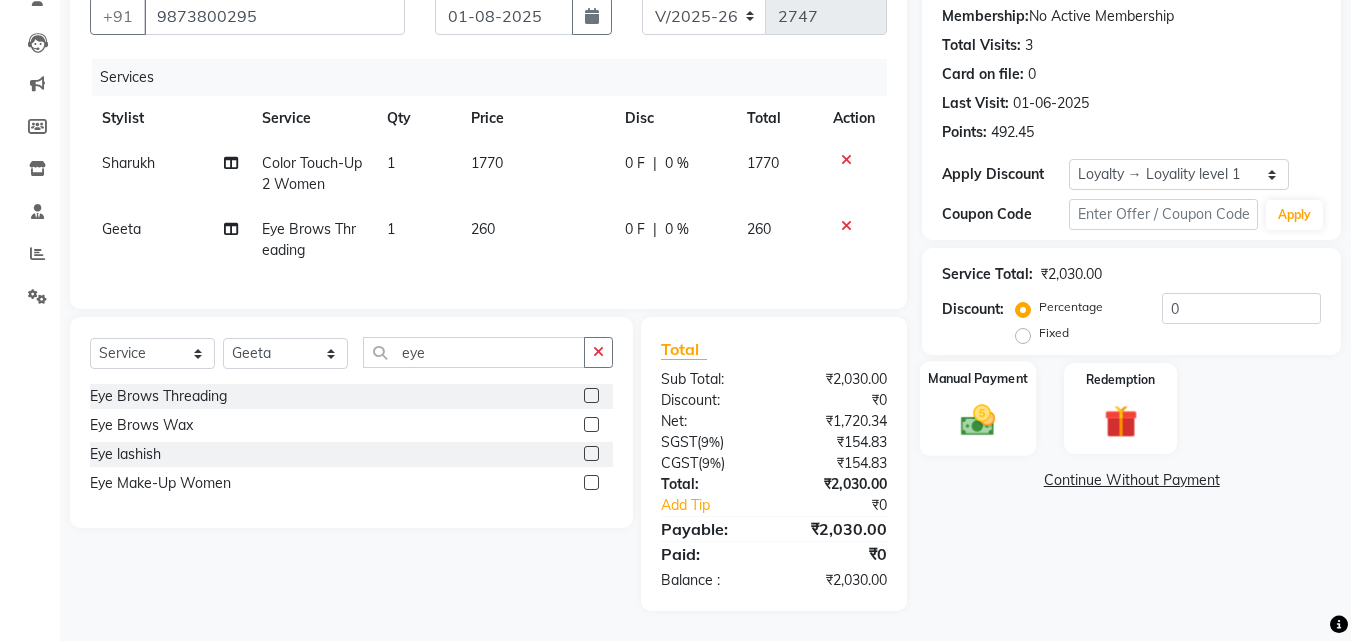 click 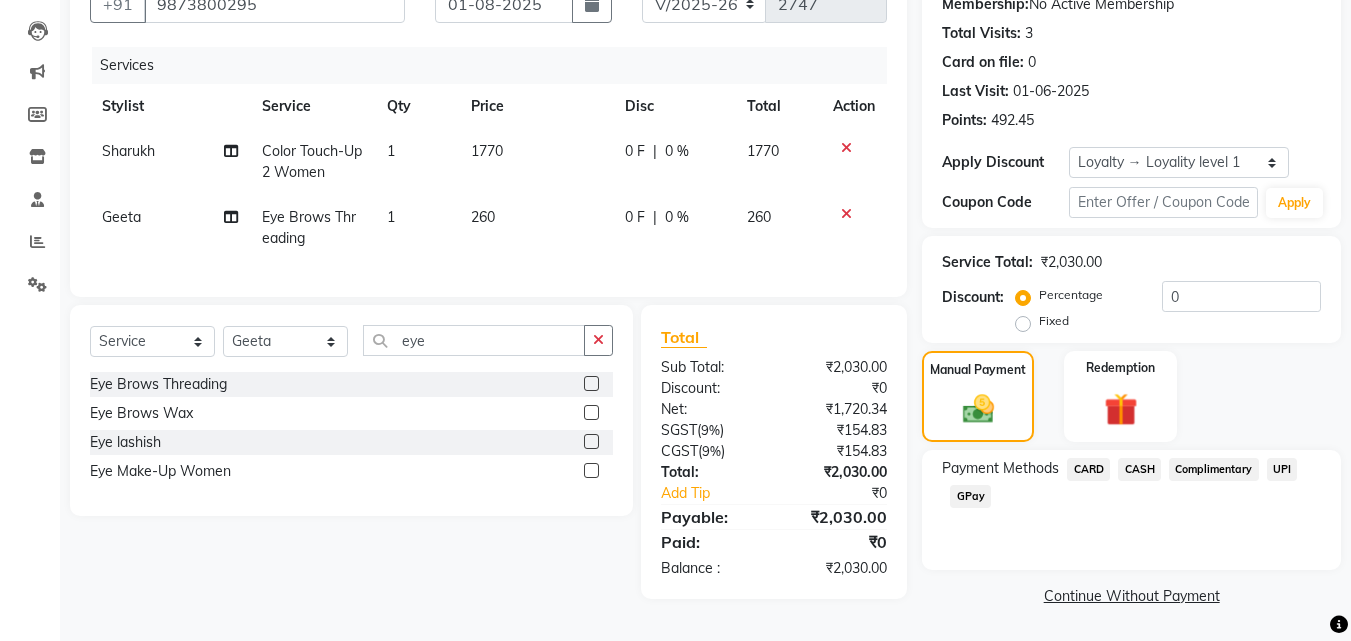 click on "CARD" 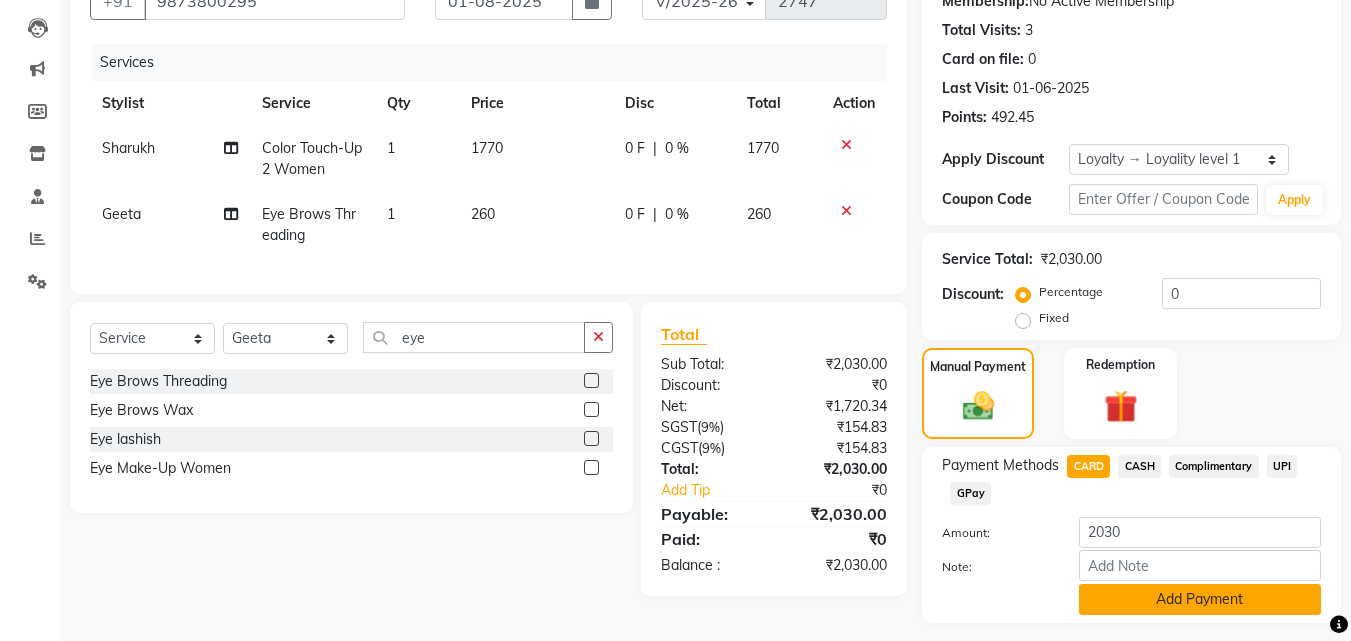 click on "Add Payment" 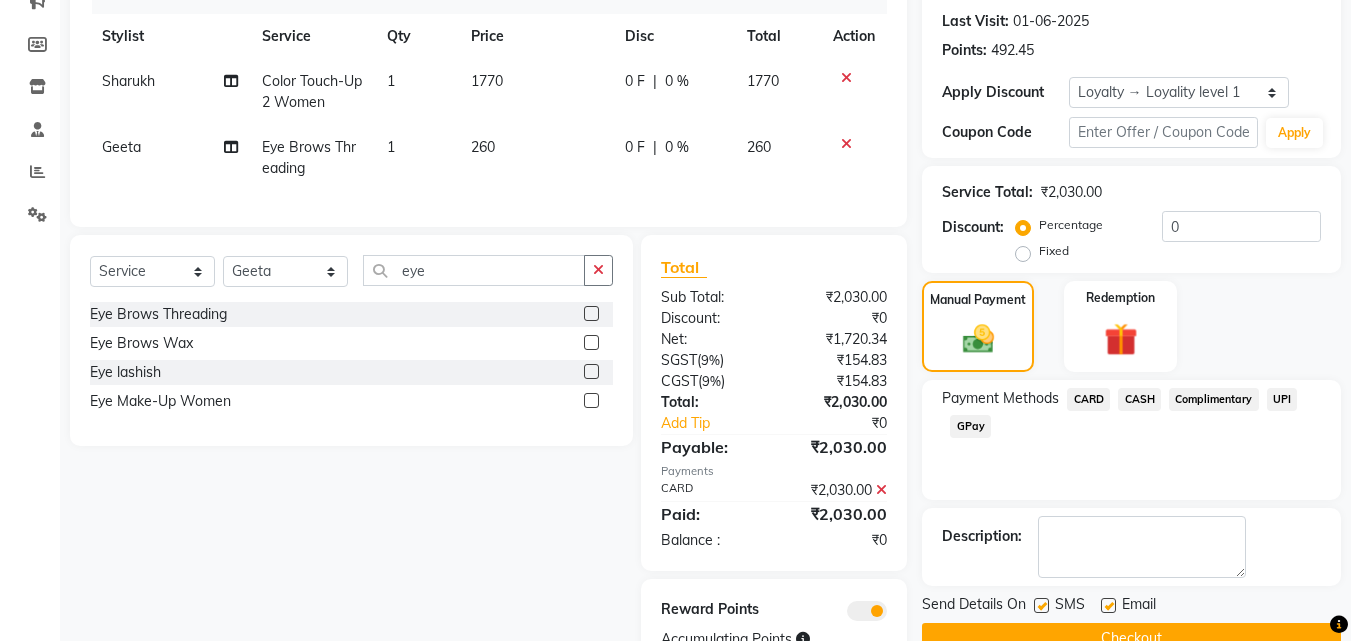 scroll, scrollTop: 366, scrollLeft: 0, axis: vertical 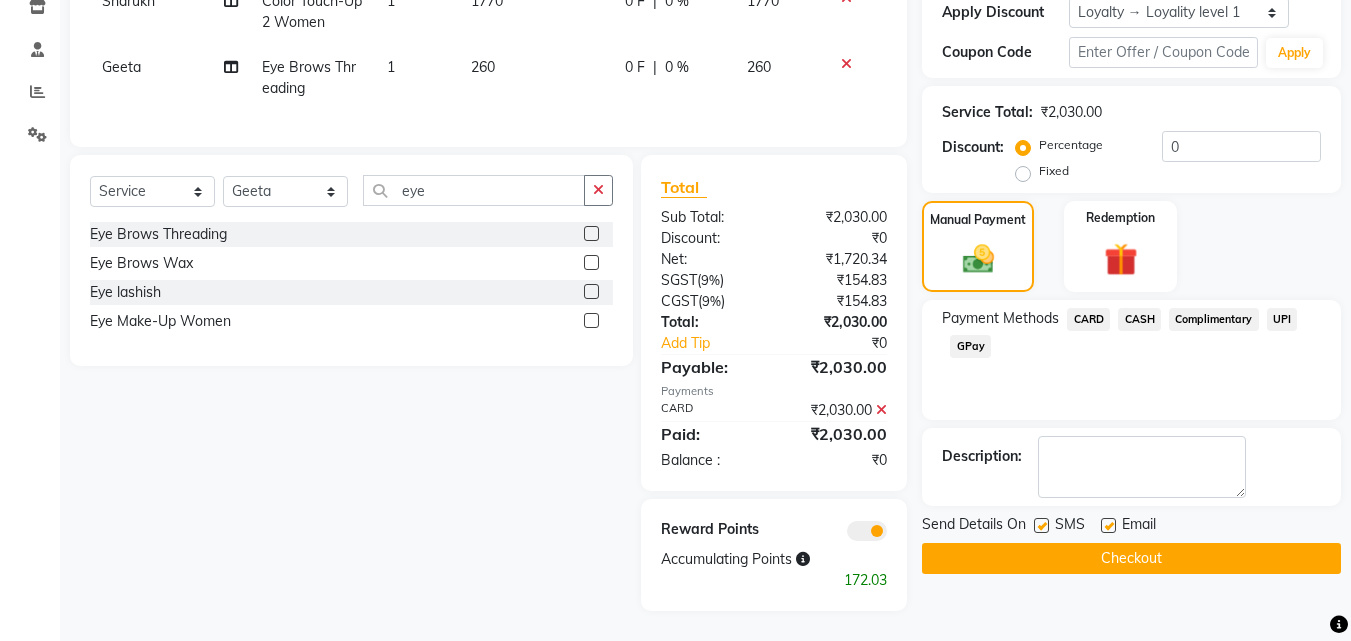 click on "Checkout" 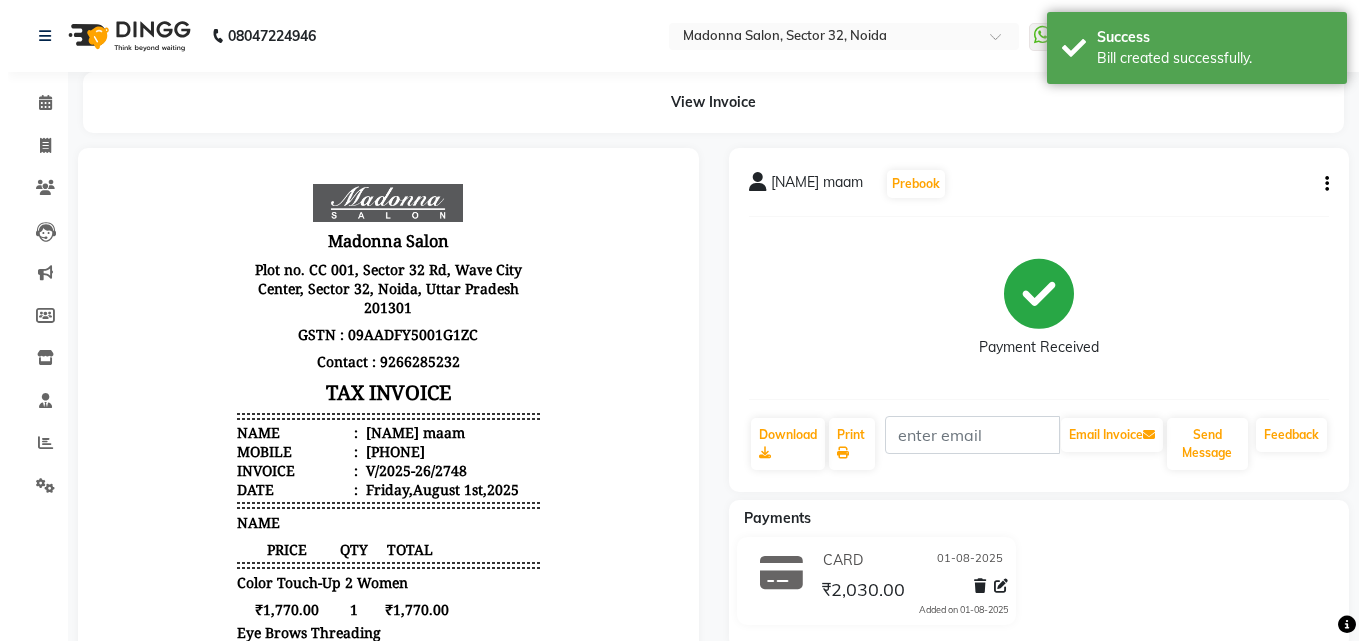scroll, scrollTop: 0, scrollLeft: 0, axis: both 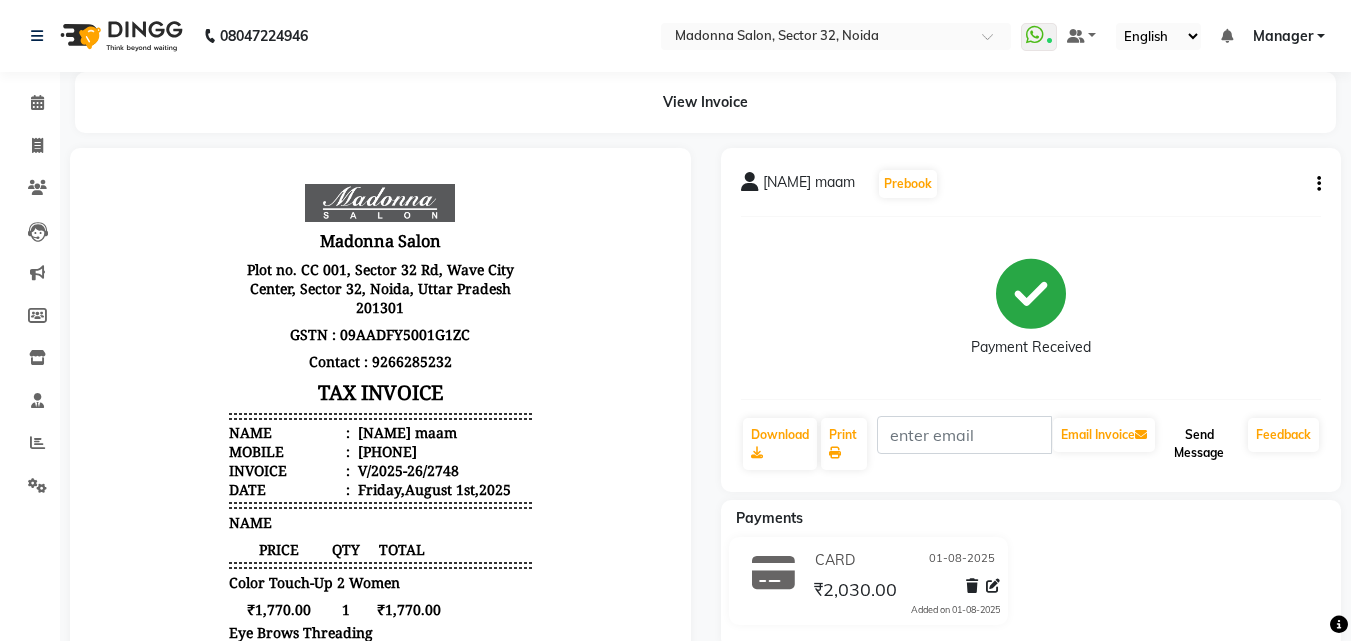 click on "Send Message" 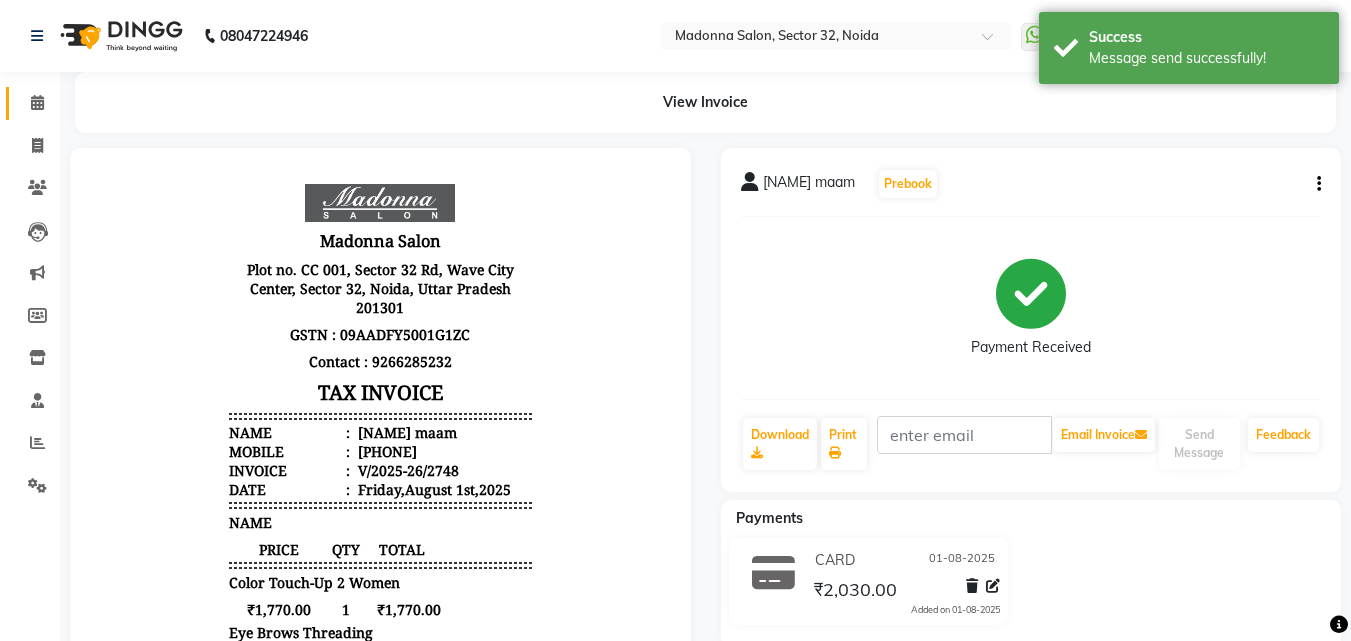 click on "Calendar" 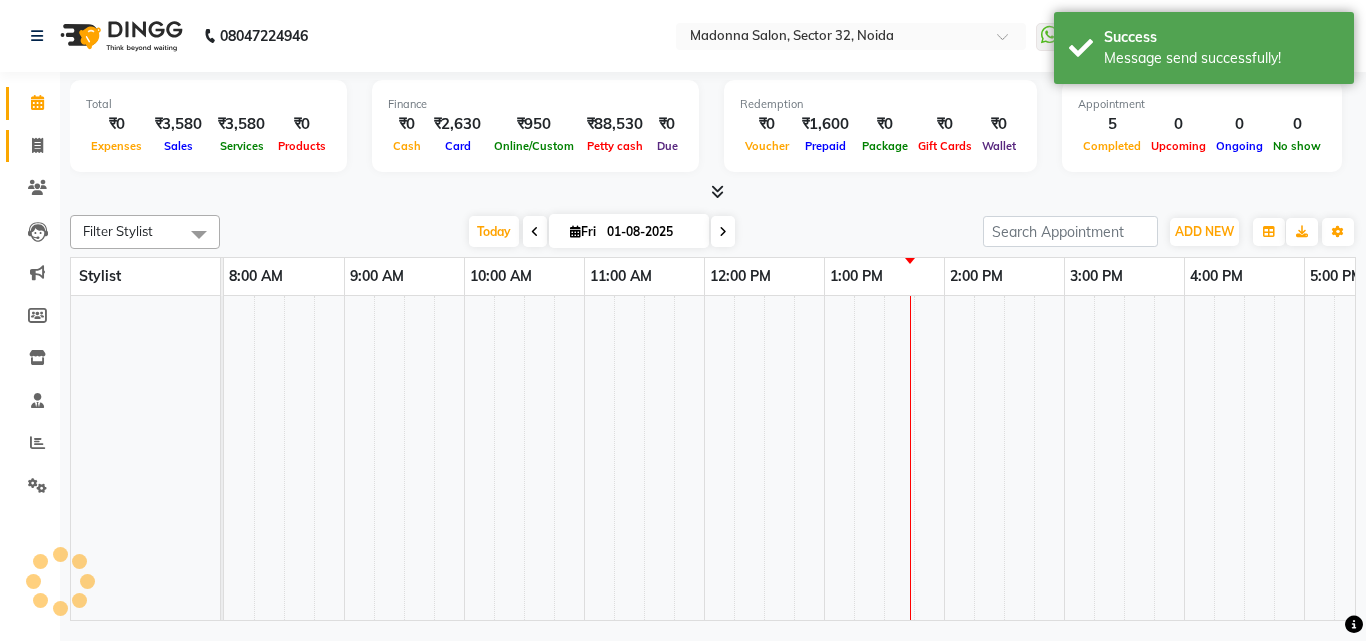 click on "Invoice" 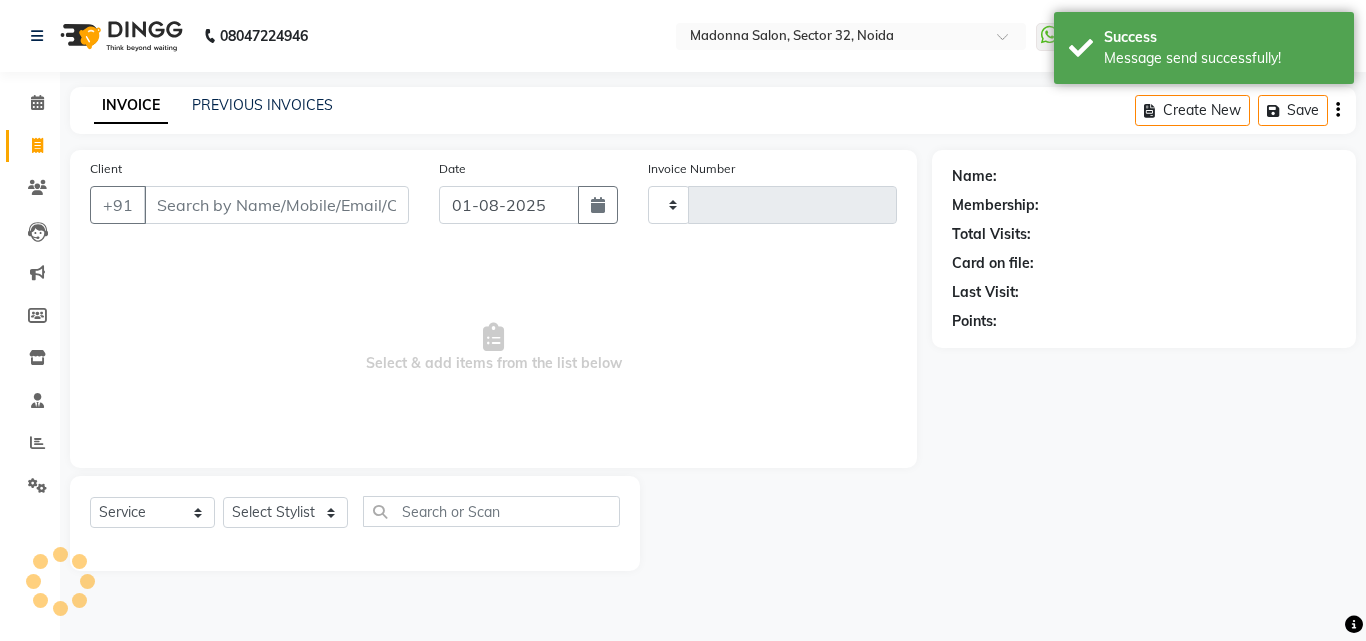 type on "2749" 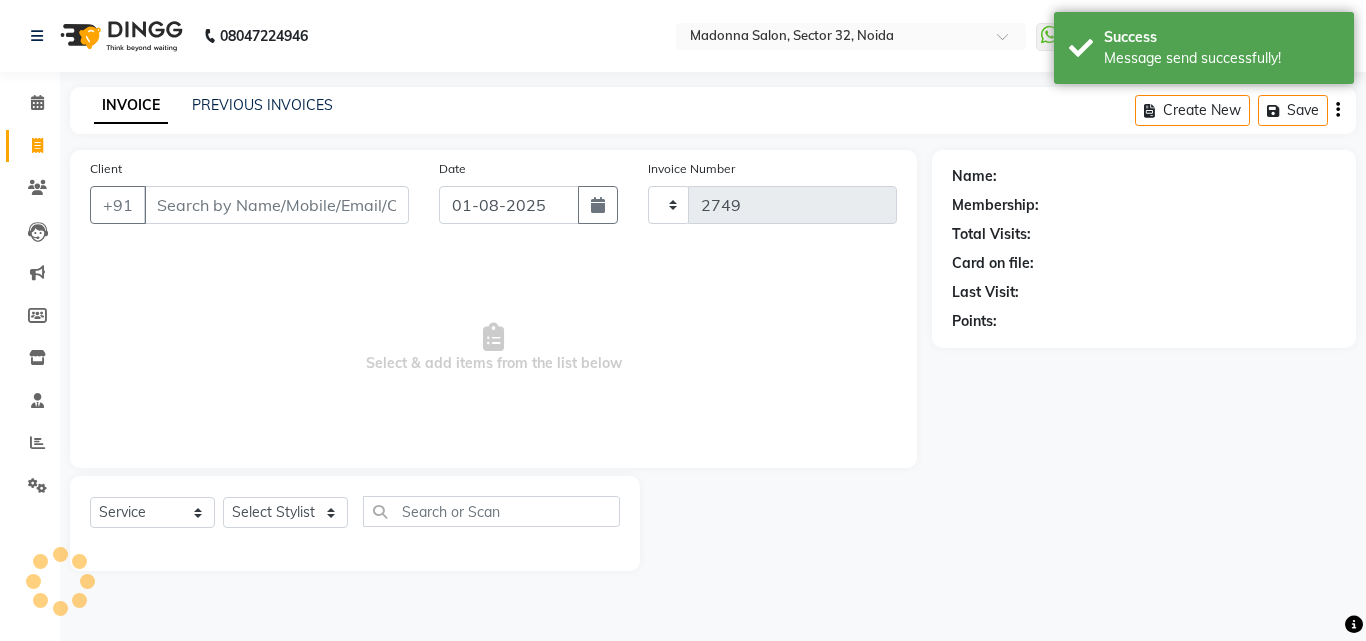 select on "7229" 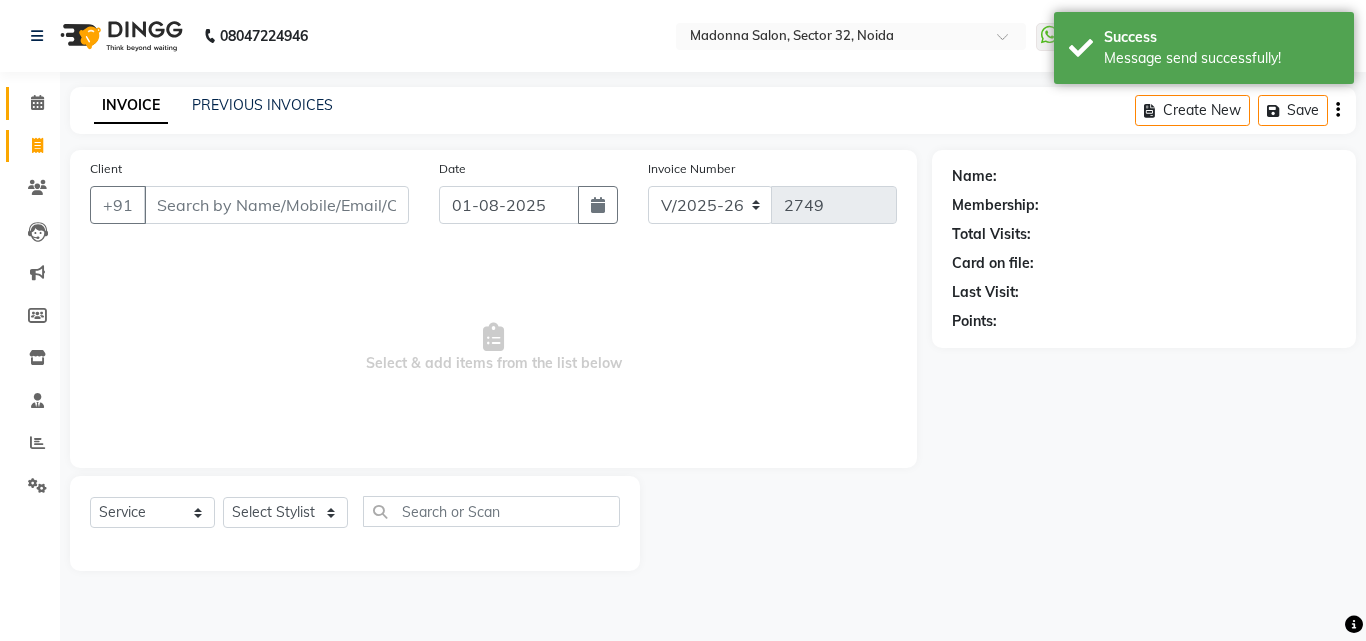 click 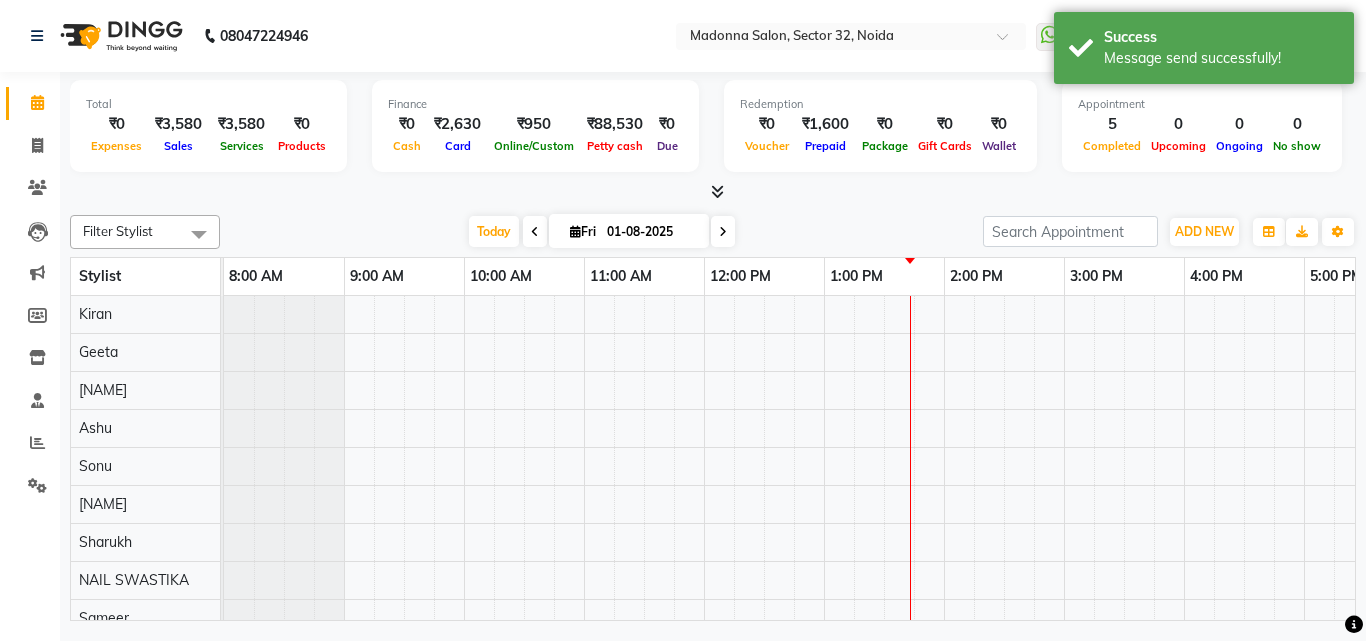 scroll, scrollTop: 0, scrollLeft: 0, axis: both 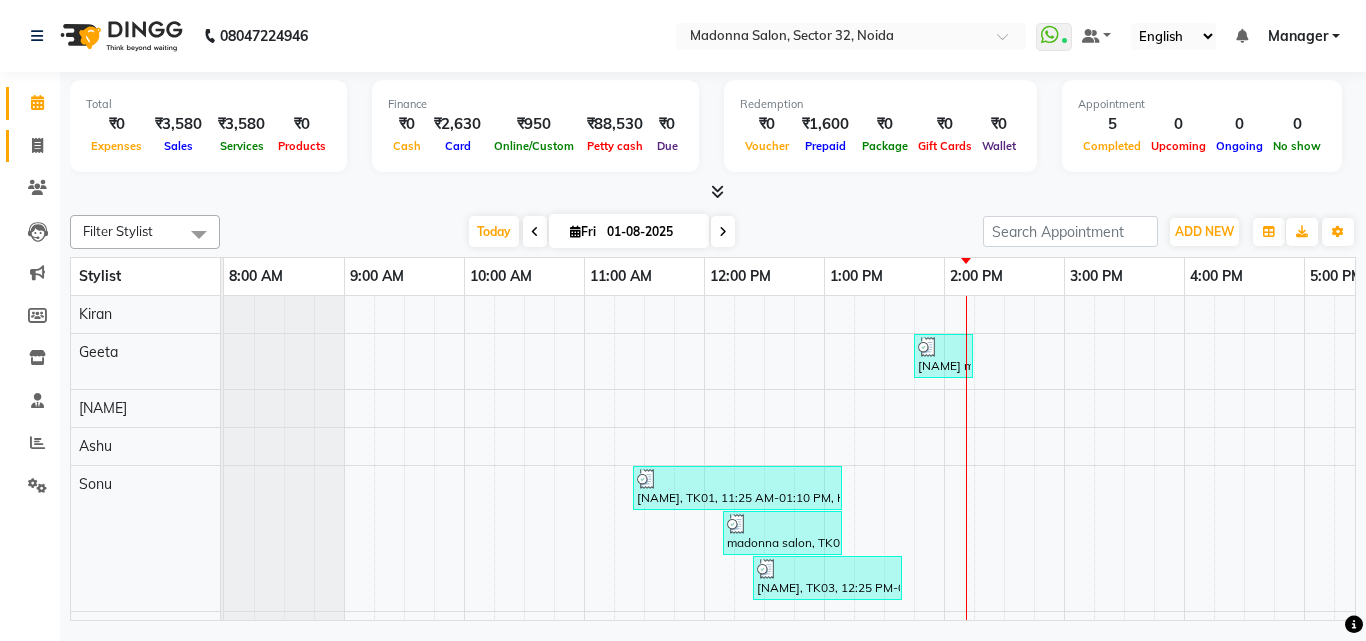 click 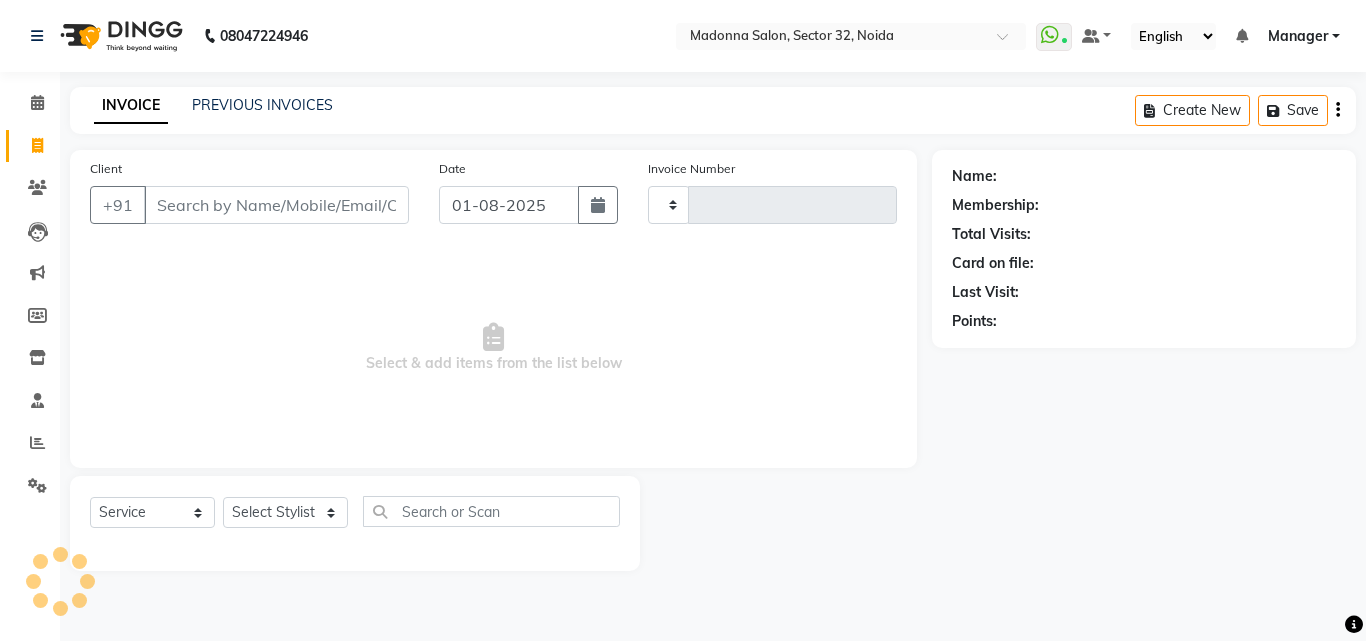 type on "2749" 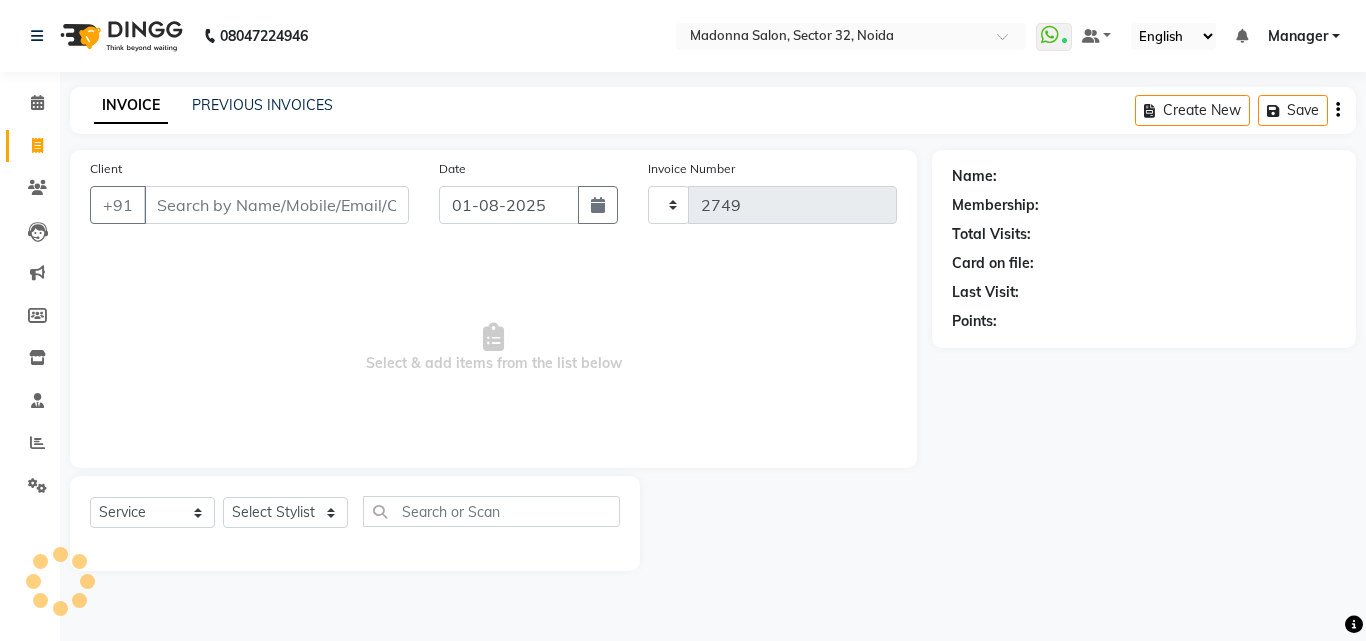 select on "7229" 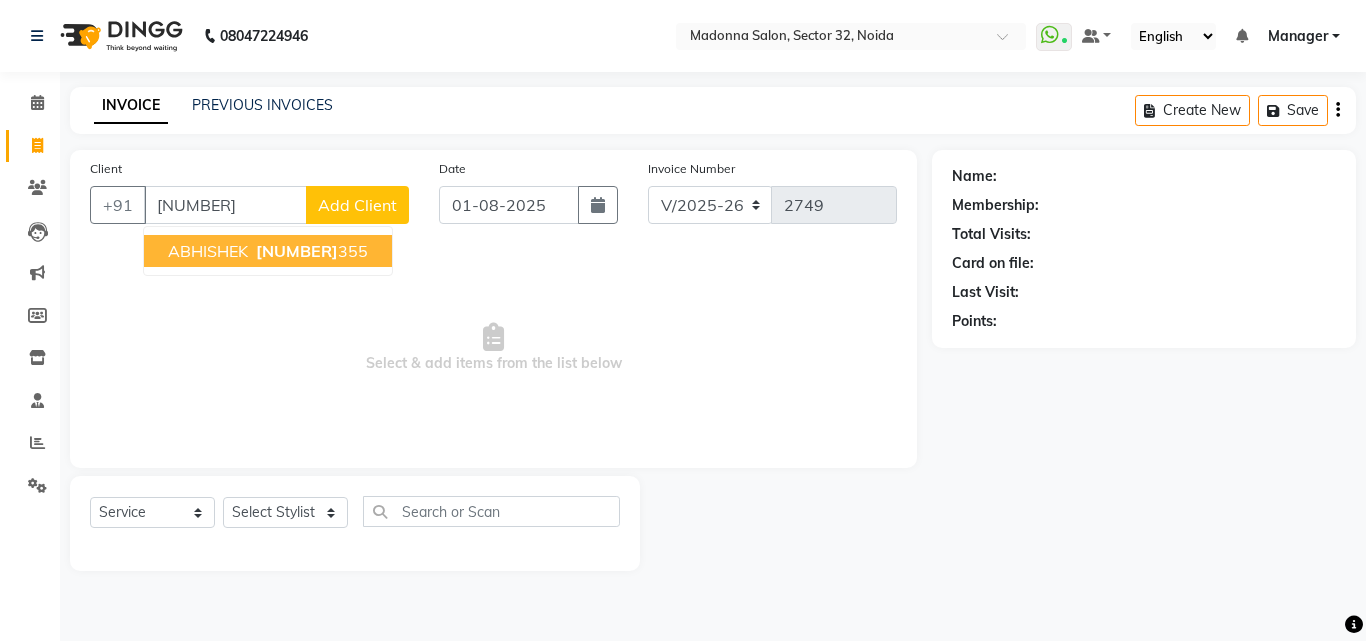 click on "9971034" at bounding box center (297, 251) 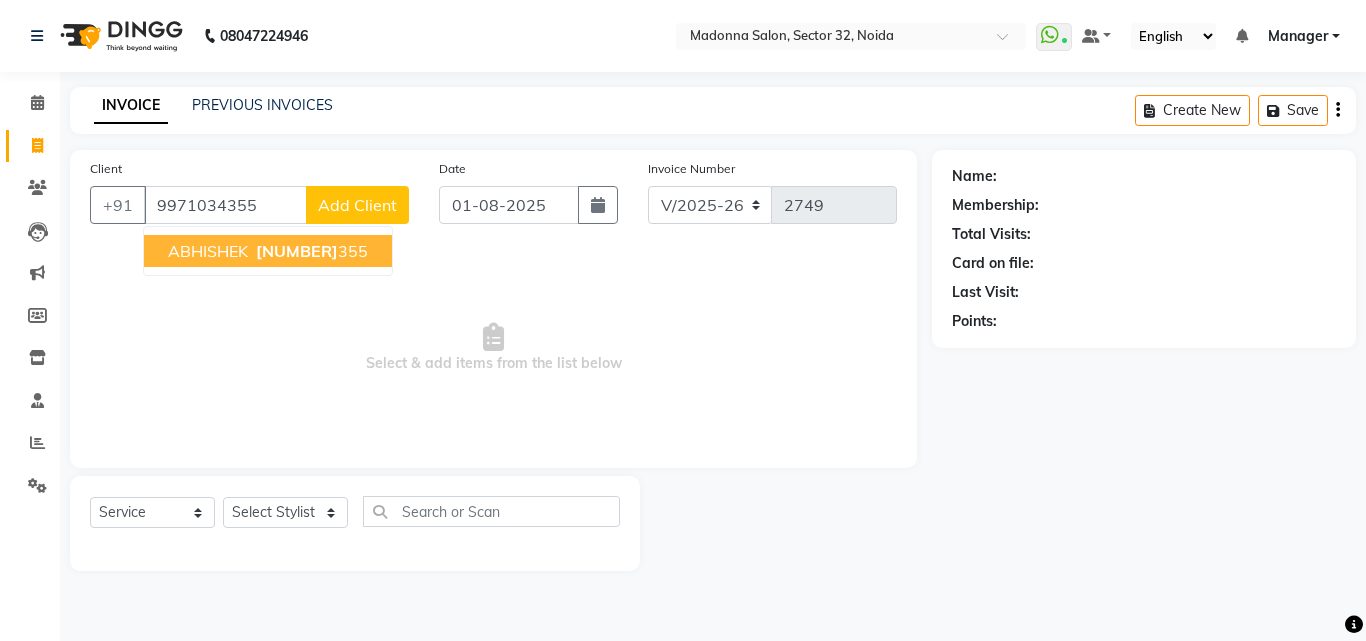 type on "9971034355" 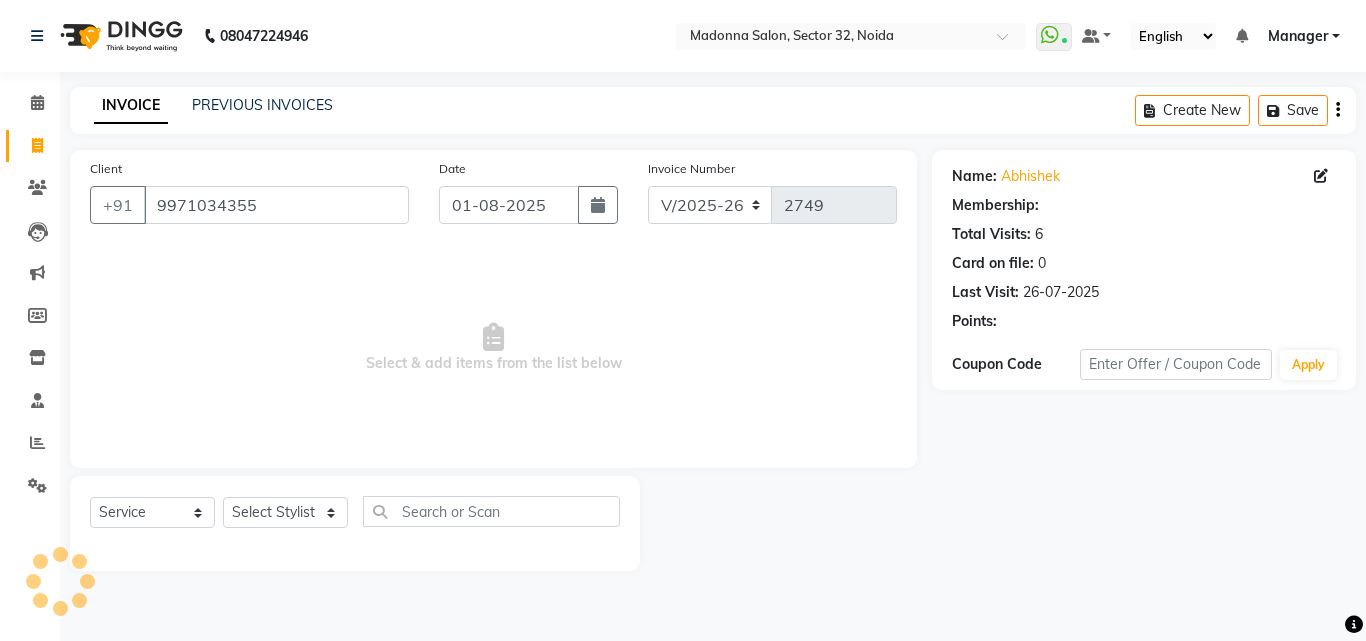 select on "1: Object" 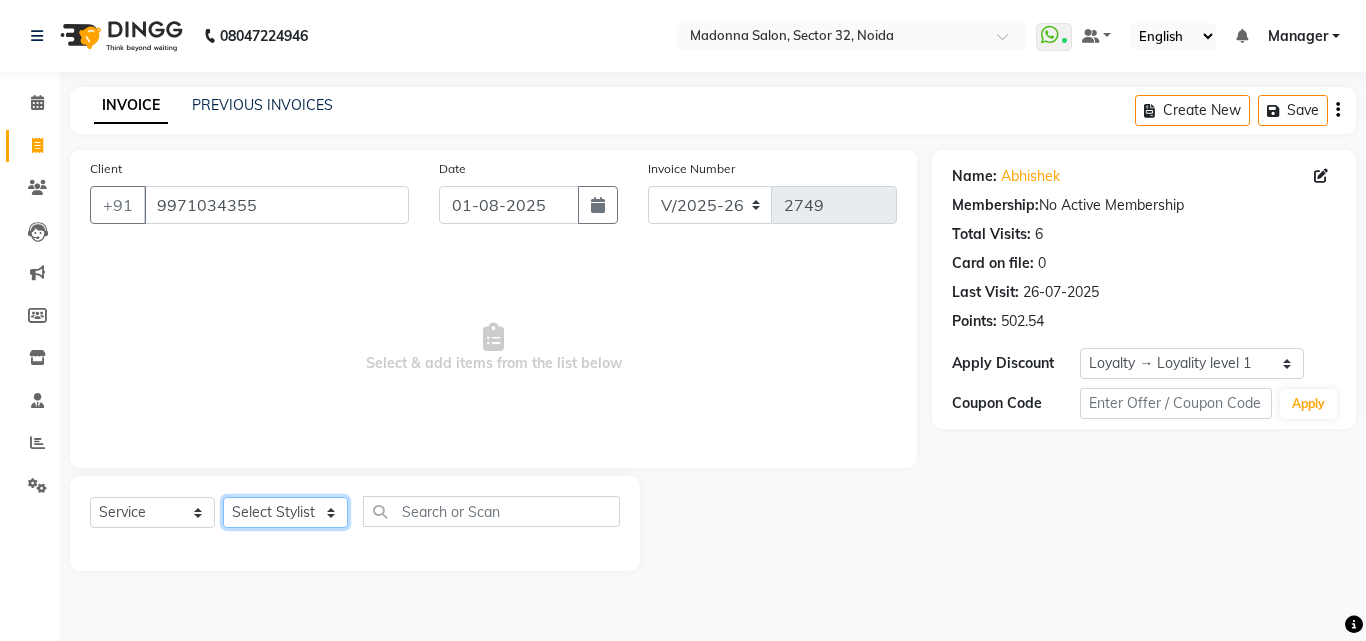 click on "Select Stylist Aayan Account  Ashu BHOLU Geeta Hanif JIYA SINGH Kiran LAXMAN PEDI Manager Mohit Naddy NAIL SWASTIKA Sajal Sameer Shahnawaj Sharukh Sonu VISHAL STYLIST" 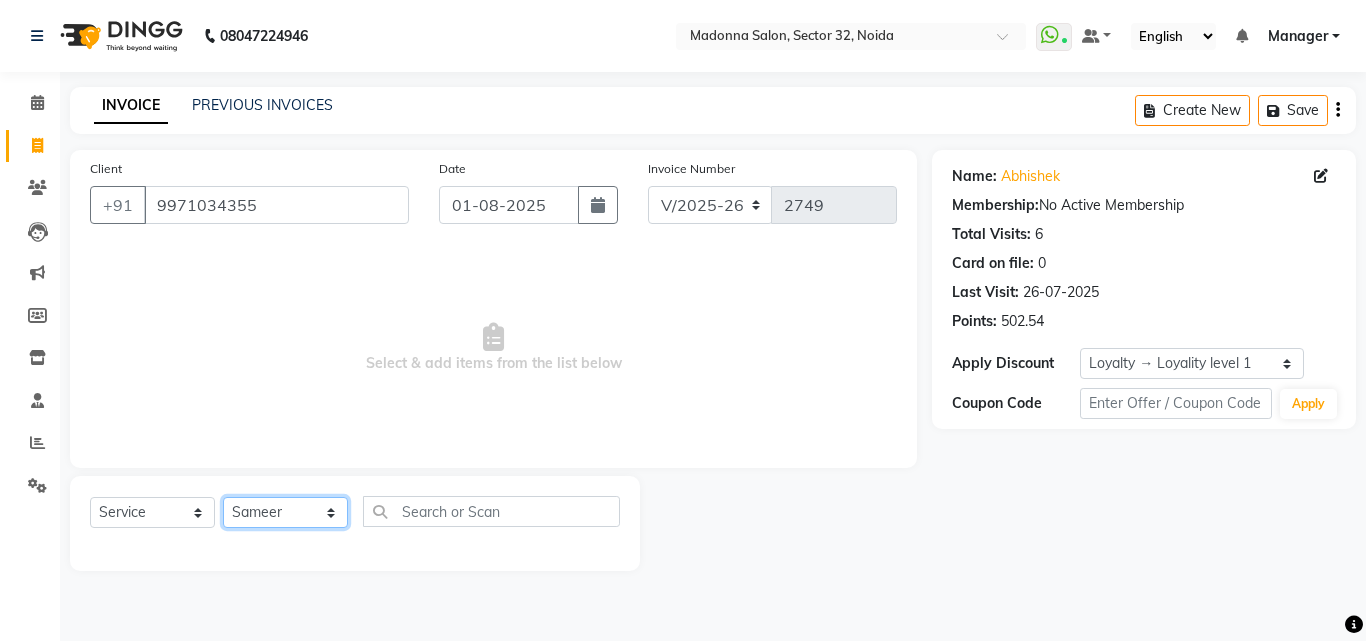 click on "Select Stylist Aayan Account  Ashu BHOLU Geeta Hanif JIYA SINGH Kiran LAXMAN PEDI Manager Mohit Naddy NAIL SWASTIKA Sajal Sameer Shahnawaj Sharukh Sonu VISHAL STYLIST" 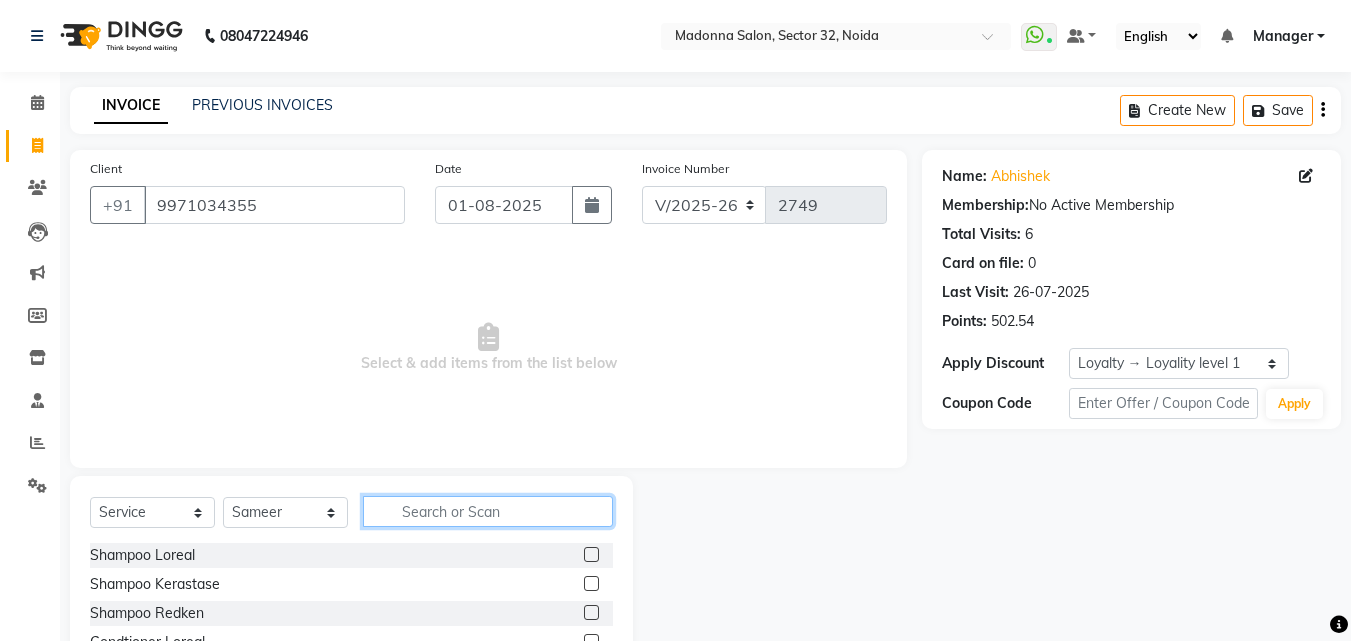 click 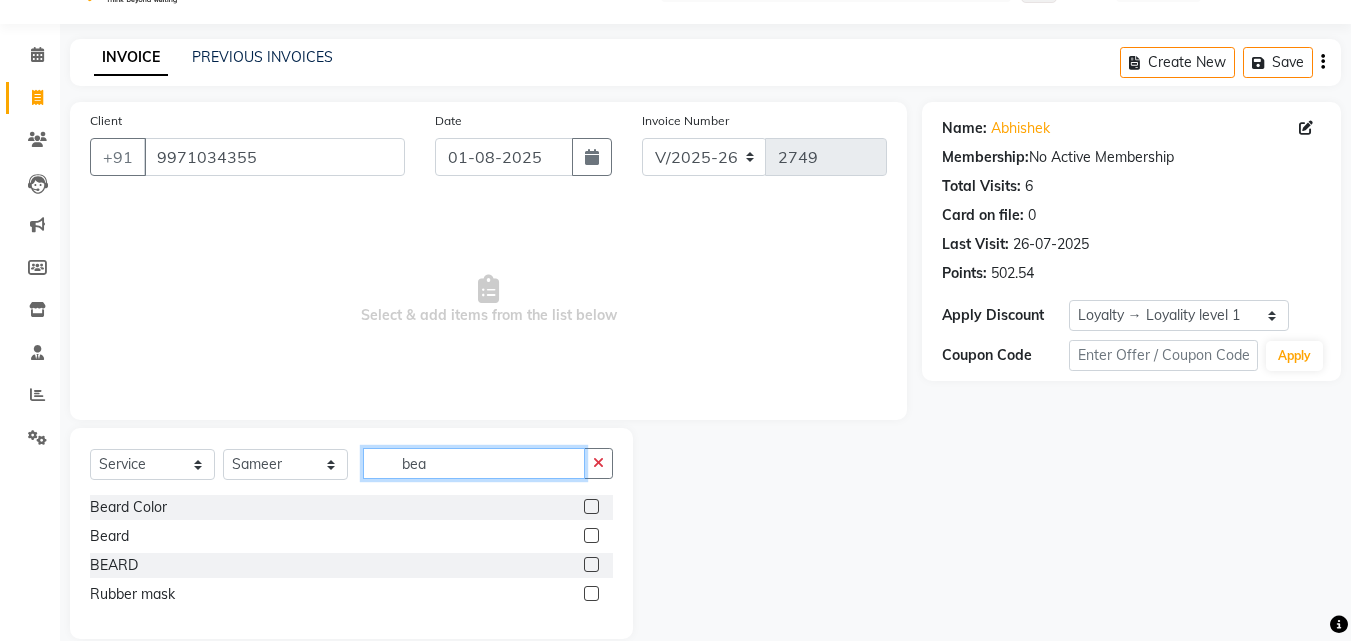 scroll, scrollTop: 47, scrollLeft: 0, axis: vertical 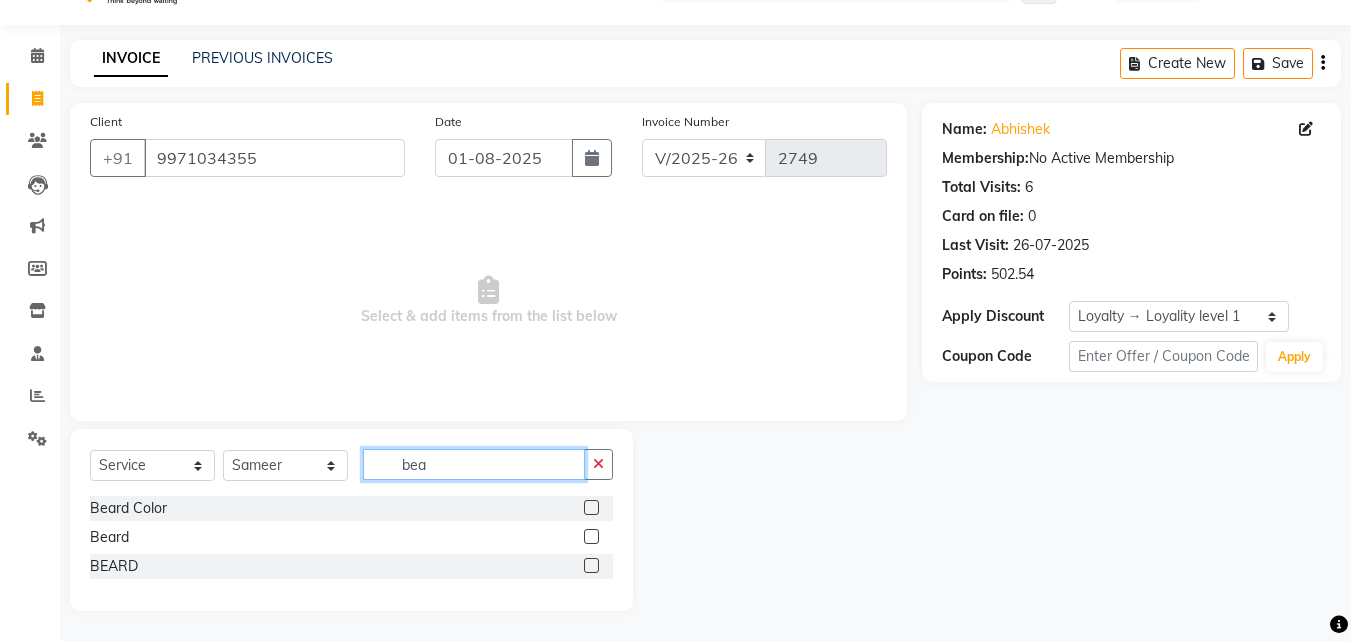 type on "bea" 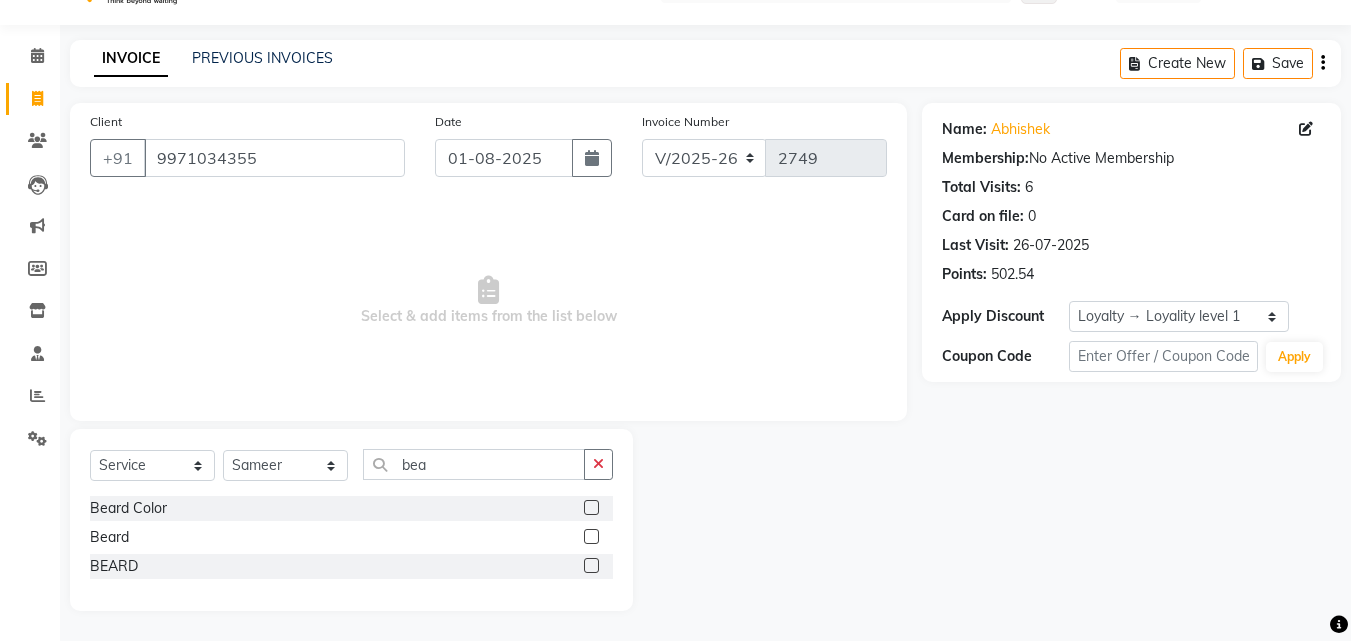 click 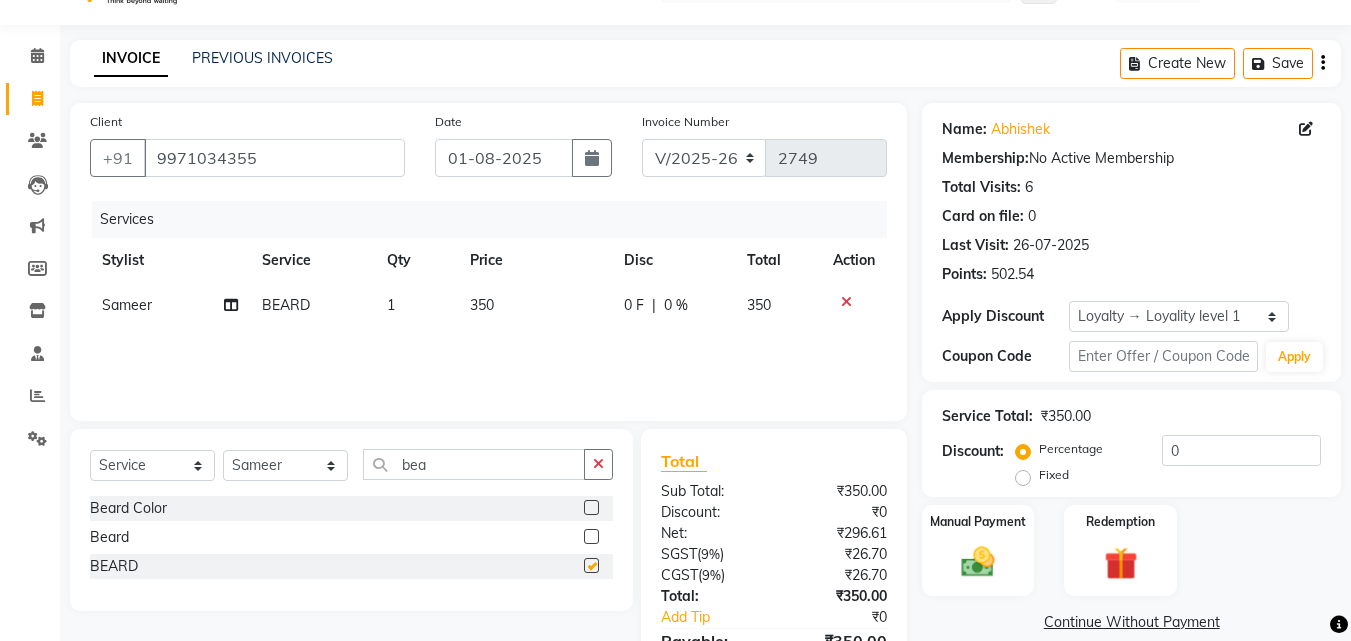 checkbox on "false" 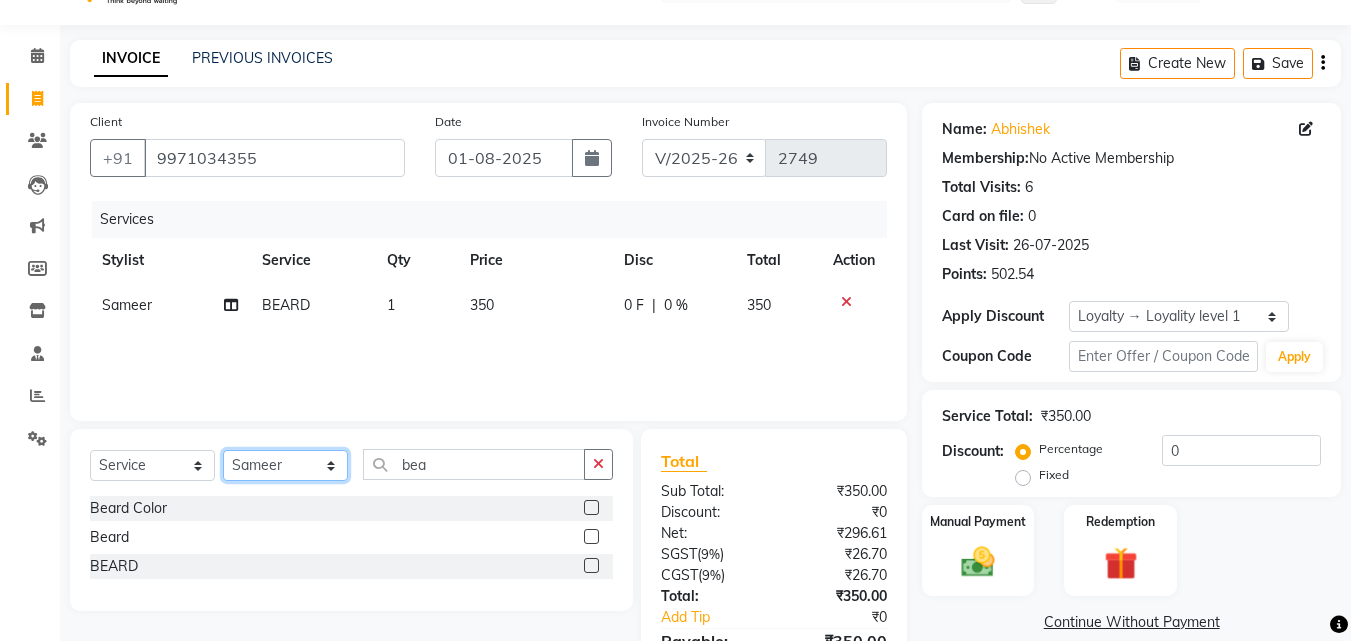click on "Select Stylist Aayan Account  Ashu BHOLU Geeta Hanif JIYA SINGH Kiran LAXMAN PEDI Manager Mohit Naddy NAIL SWASTIKA Sajal Sameer Shahnawaj Sharukh Sonu VISHAL STYLIST" 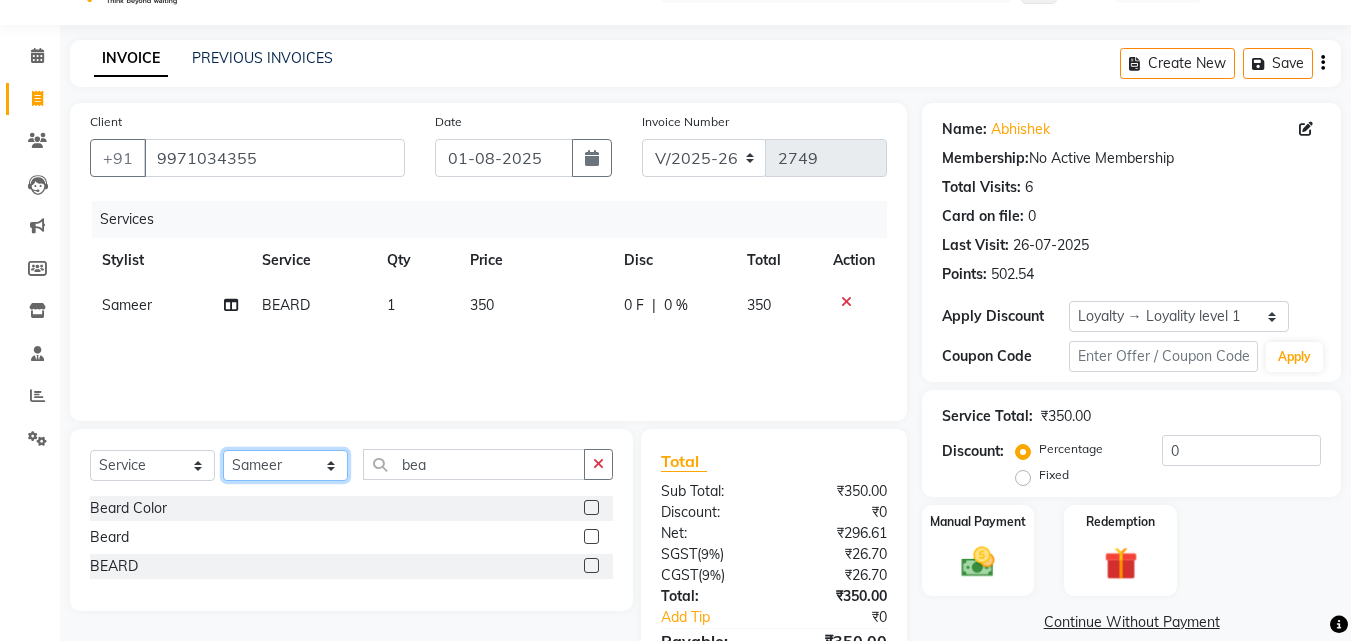 select on "85753" 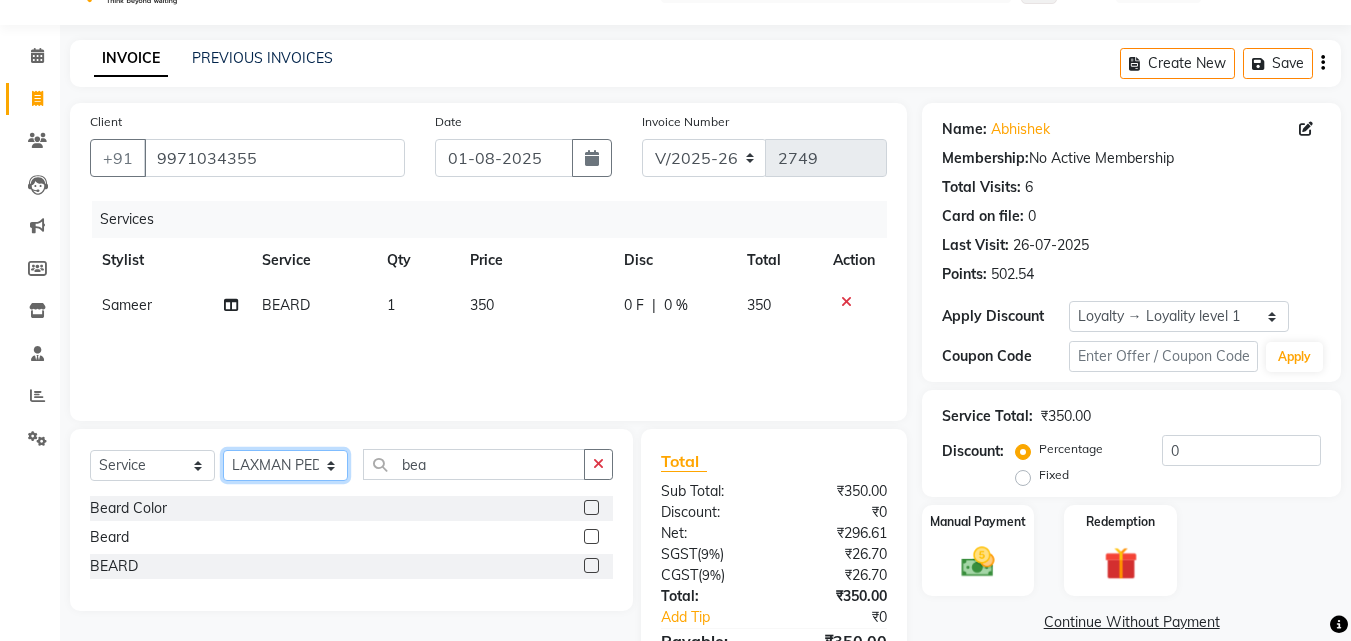 click on "Select Stylist Aayan Account  Ashu BHOLU Geeta Hanif JIYA SINGH Kiran LAXMAN PEDI Manager Mohit Naddy NAIL SWASTIKA Sajal Sameer Shahnawaj Sharukh Sonu VISHAL STYLIST" 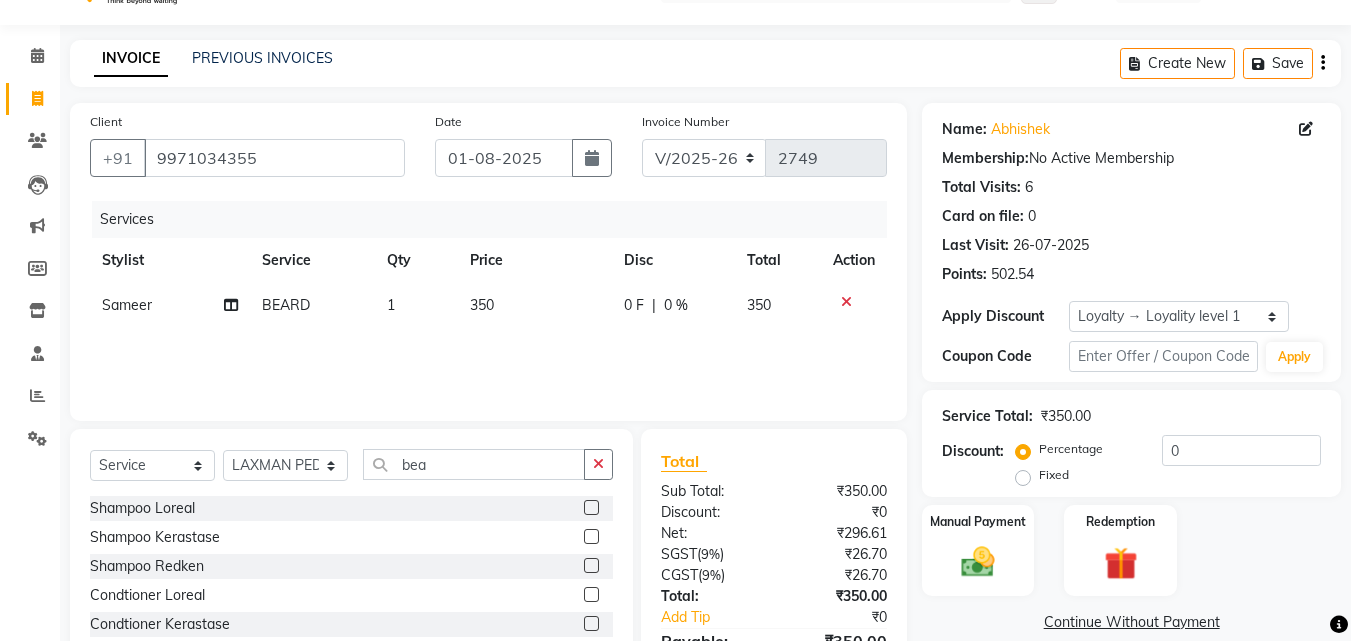 click on "Shampoo Loreal" 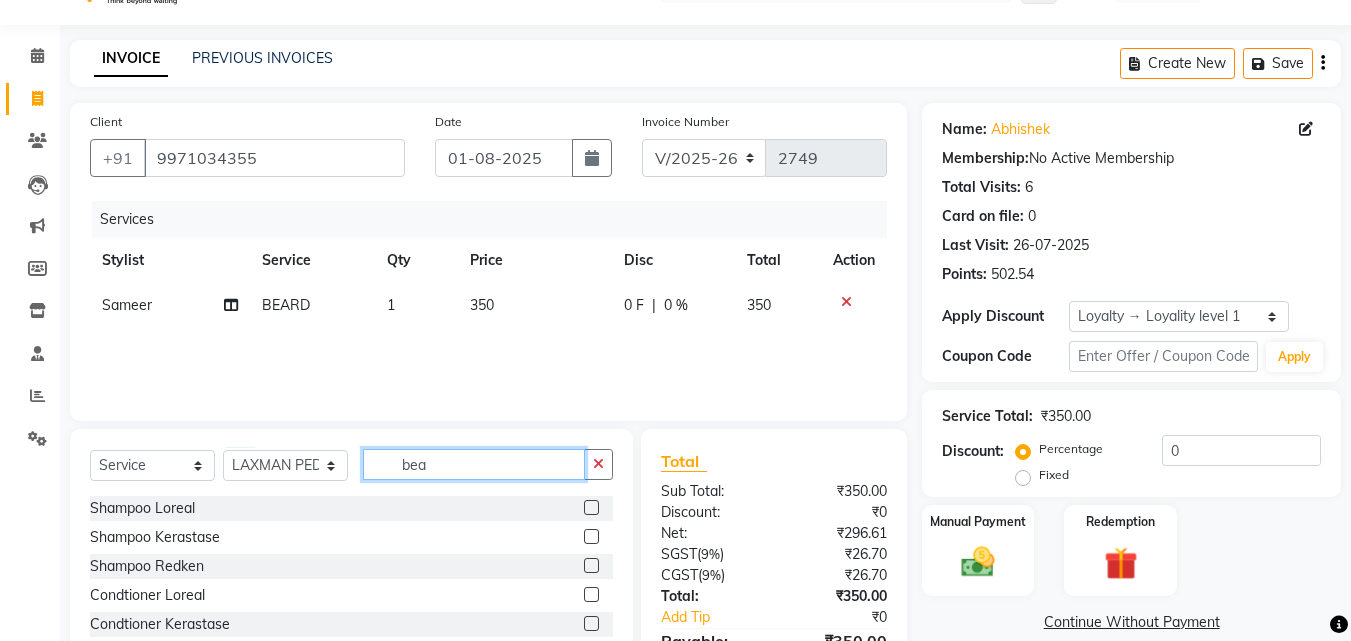 click on "bea" 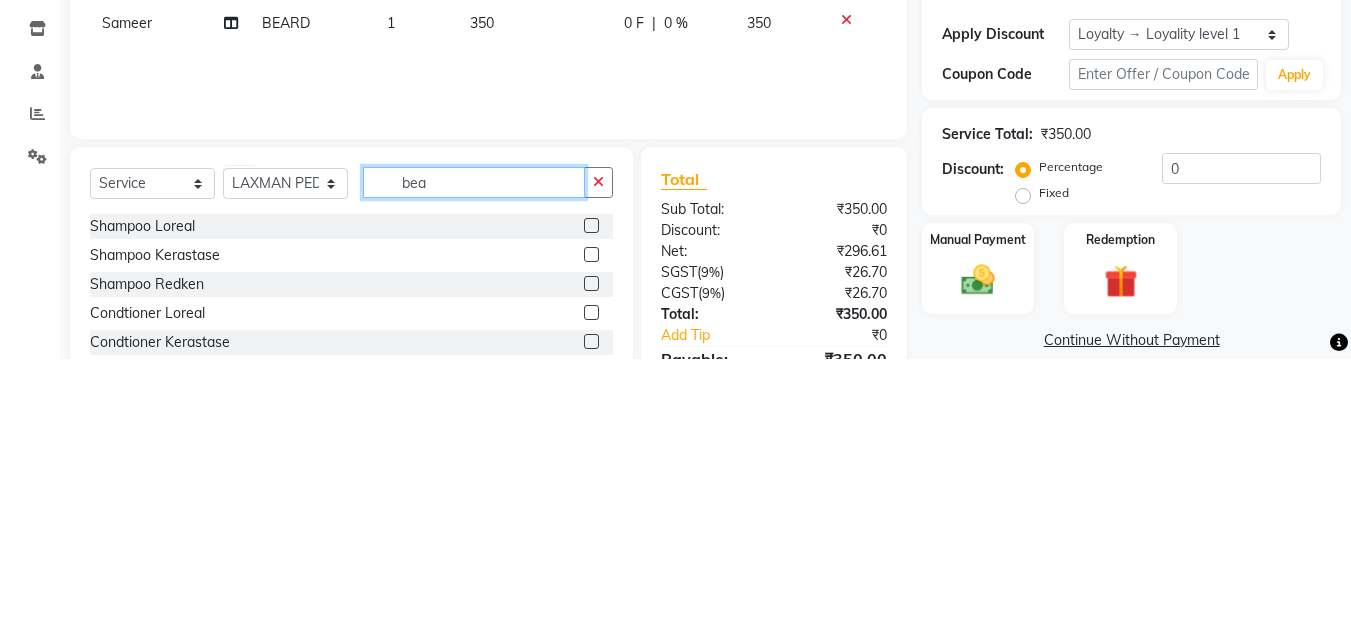 scroll, scrollTop: 48, scrollLeft: 0, axis: vertical 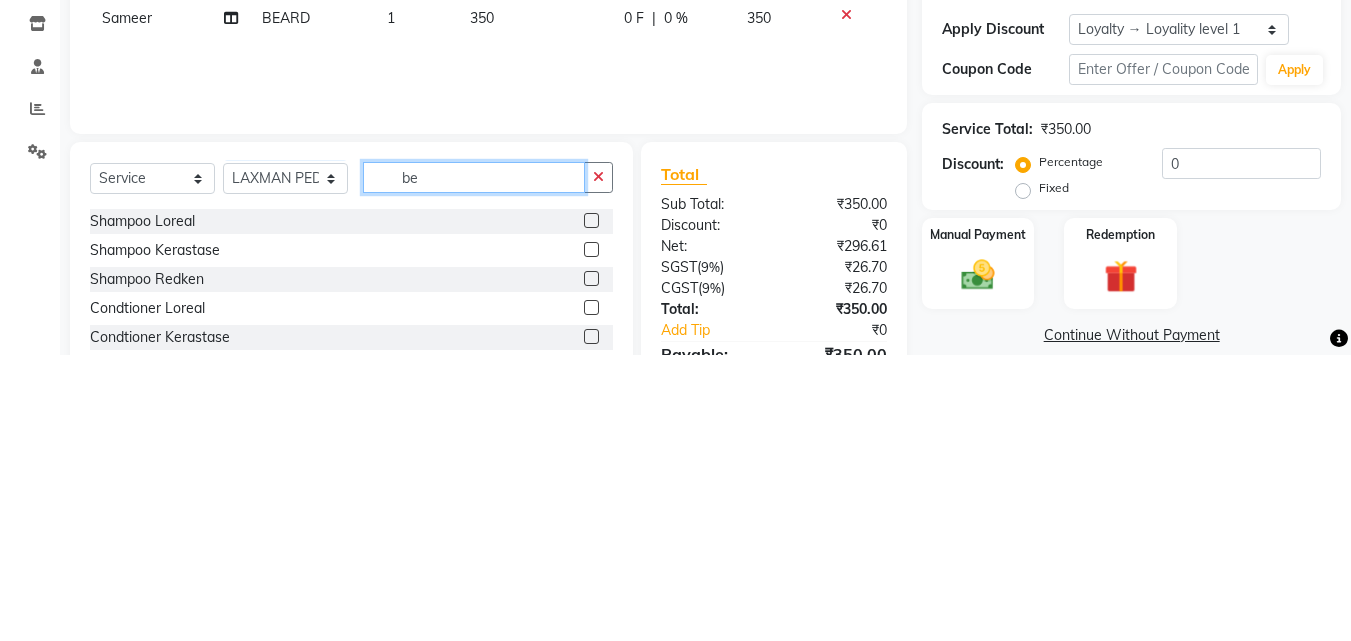 type on "b" 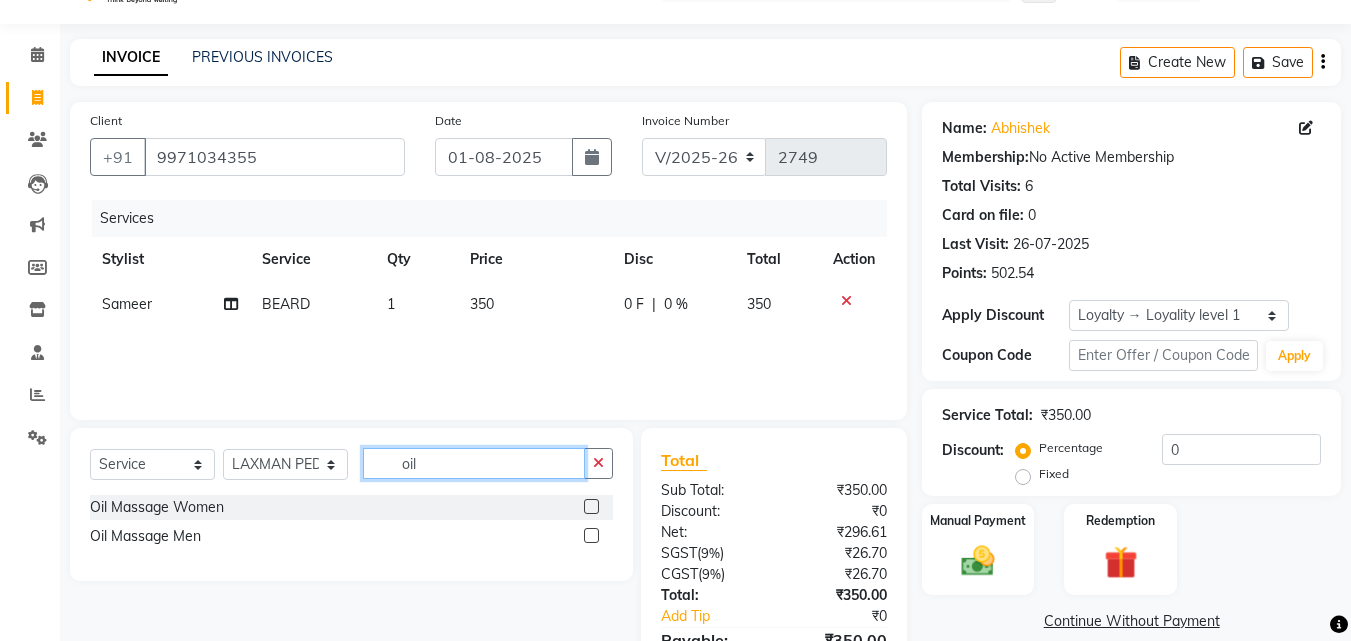 type on "oil" 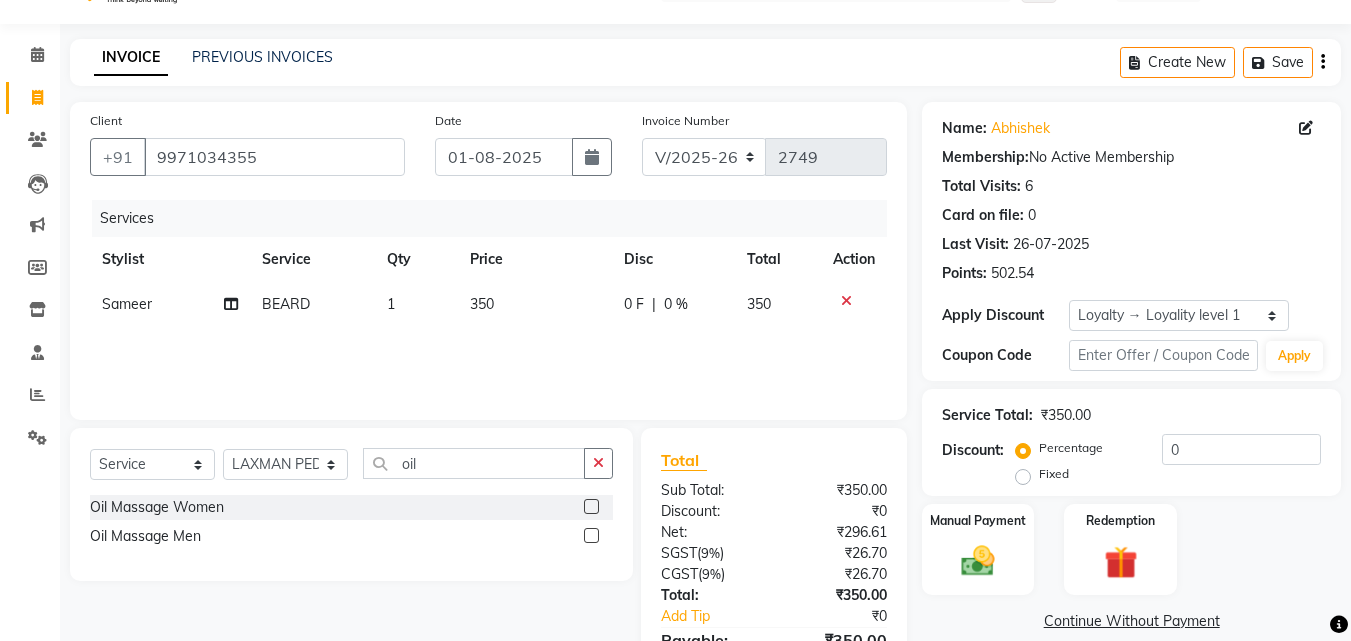 click 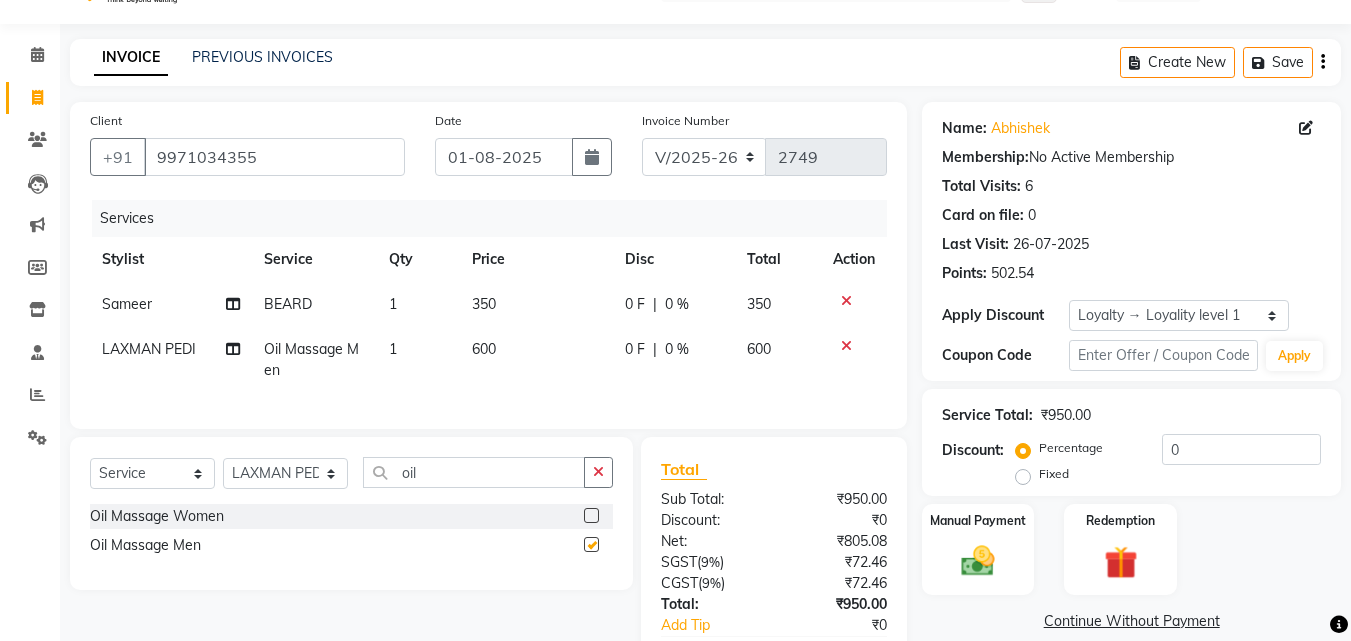 checkbox on "false" 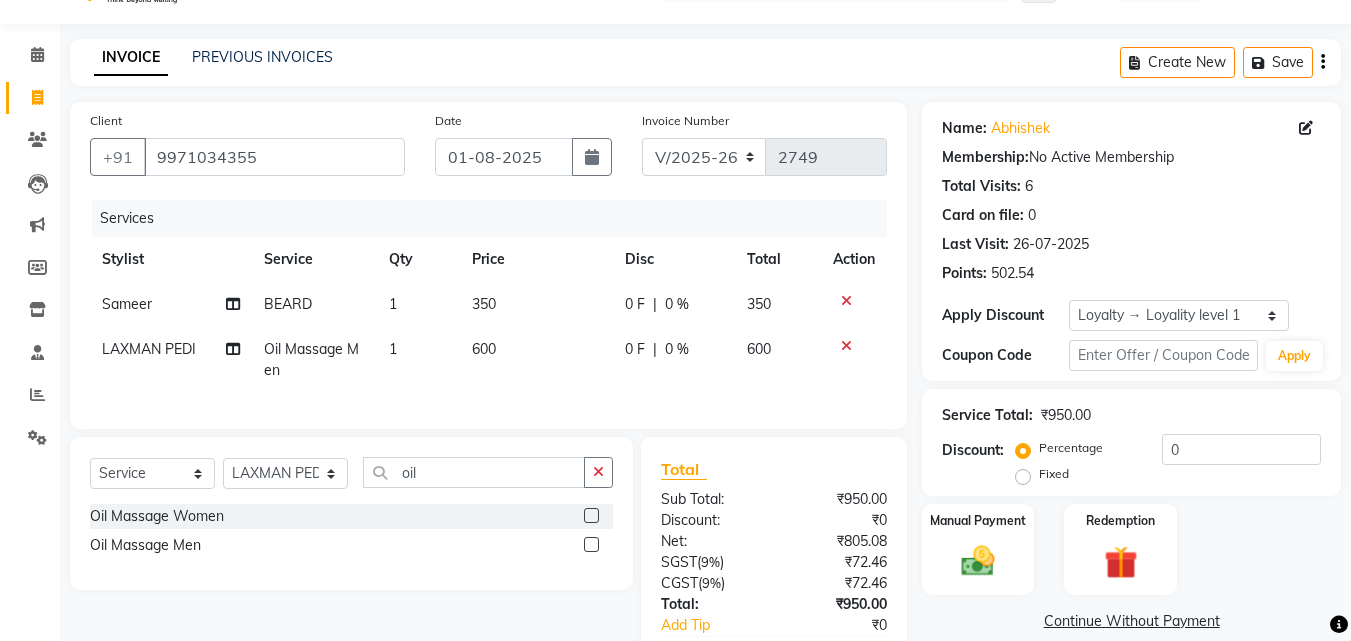 click on "600" 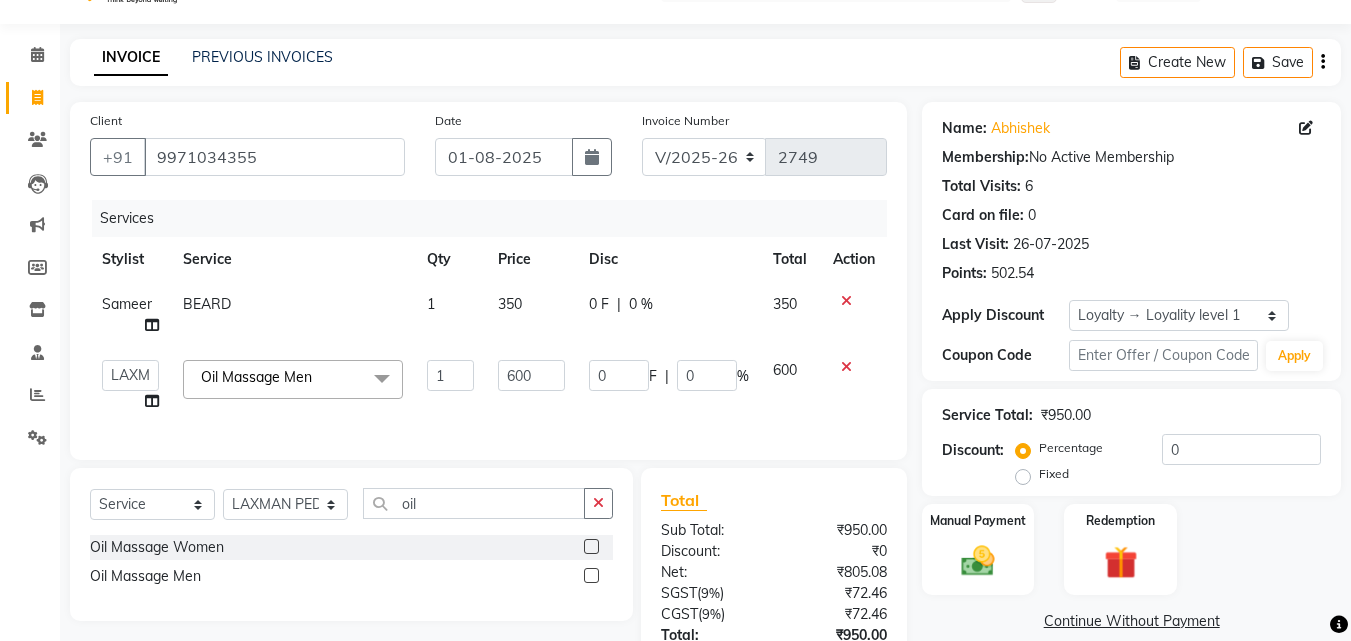 click on "350" 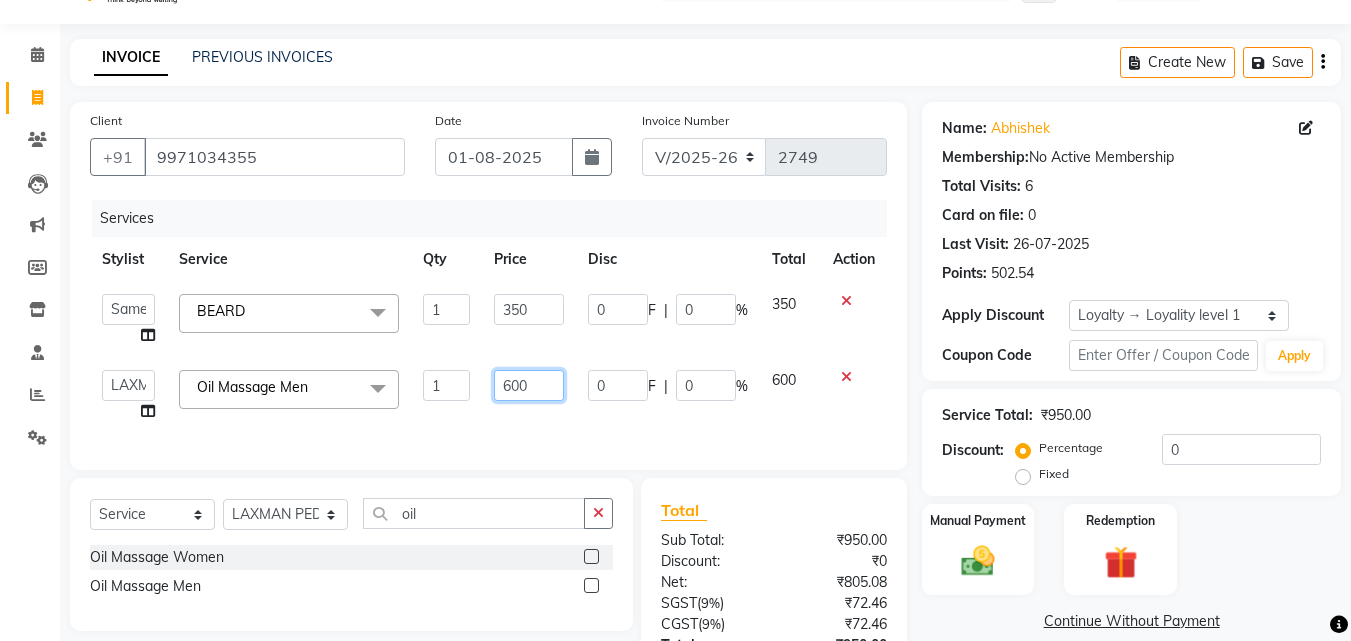 click on "600" 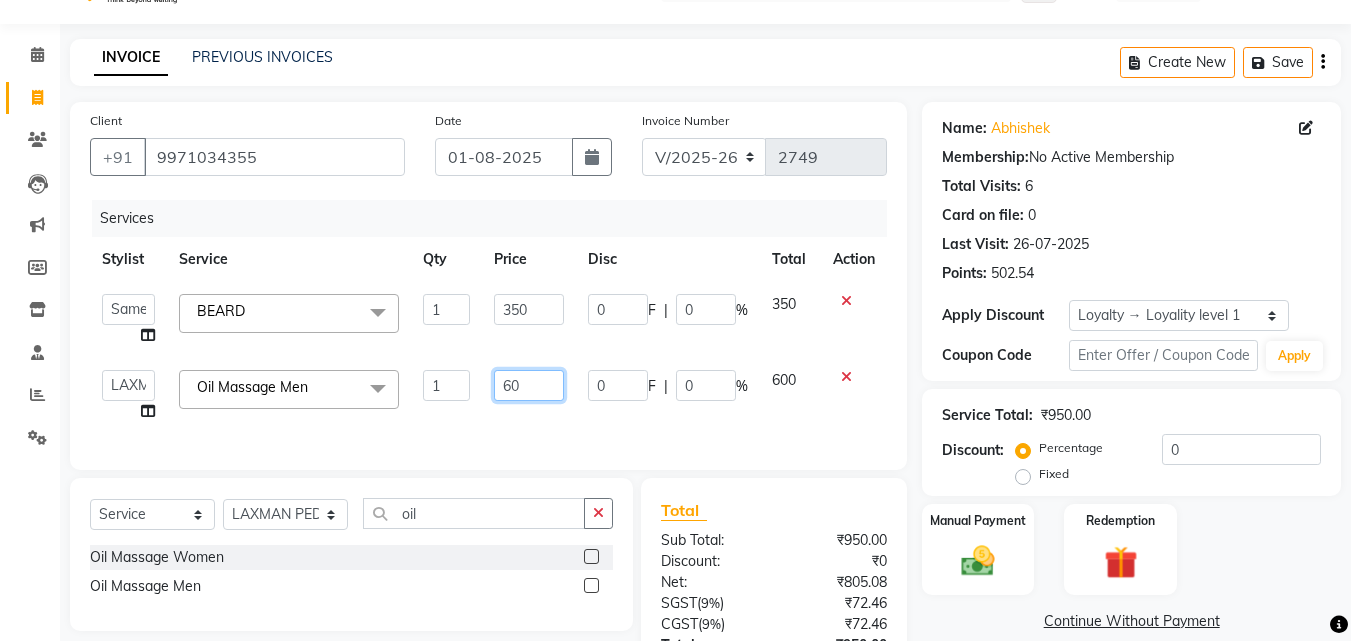 type on "6" 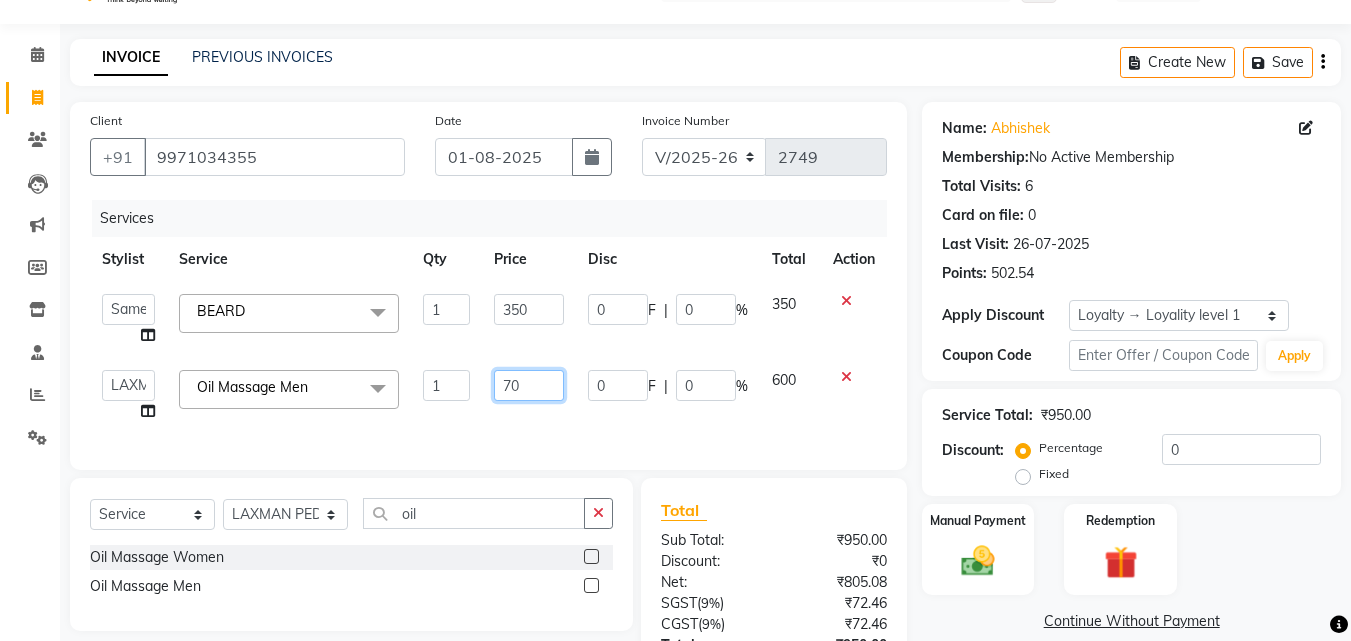 type on "700" 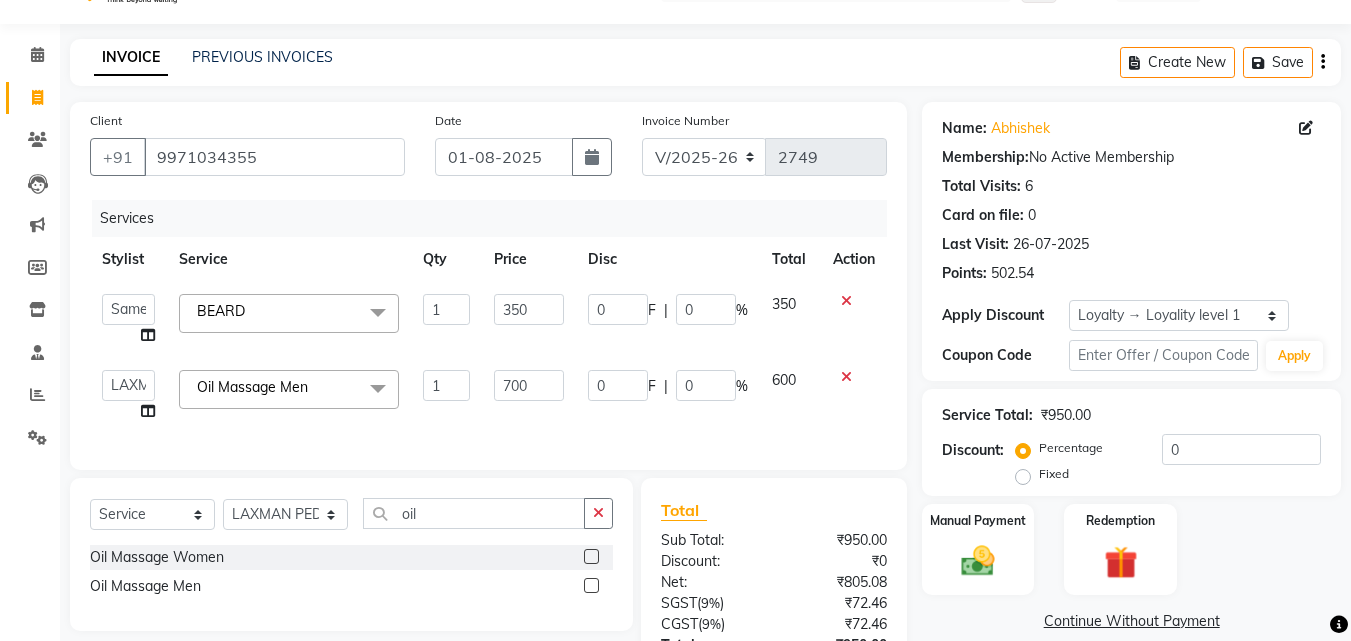 click on "Services Stylist Service Qty Price Disc Total Action  Aayan   Account    Ashu   BHOLU   Geeta   Hanif   JIYA SINGH   Kiran   LAXMAN PEDI   Manager   Mohit   Naddy   NAIL SWASTIKA   Sajal   Sameer   Shahnawaj   Sharukh   Sonu   VISHAL STYLIST  BEARD  x Shampoo Loreal Shampoo Kerastase Shampoo Redken Condtioner Loreal Condtioner Kerastase Condtioner Redken Hair cut Women Hair Cut Child (5 Years) Women Change Of Style Women Blow Dry Women Iron Curls Women Hair Do Women Oil Massage Women Plex Treatment Women Color Touch-Up 1 Women Color Touch-Up 2 Women Highlight Strips Women Highlights Global Women Global Color Women Rebonding Women Smoothning Women Keratin Women Botox Women Hair Cut Children Women Balayage /Ombre Women French Glossing Women Hair Cut Men Hair Cut Child (5 Years) Men Oil Massage Men Plex Treatment Men Hair Spa Men Color Touch-Up Men Highlights Men Rebonding Men Smoothening Men Keratin  Men Botox Men Perming Men Shave Beard Color Ear Wax Scalp scrub Face massage Beard  Iron curls  Hair do D-Tan 1" 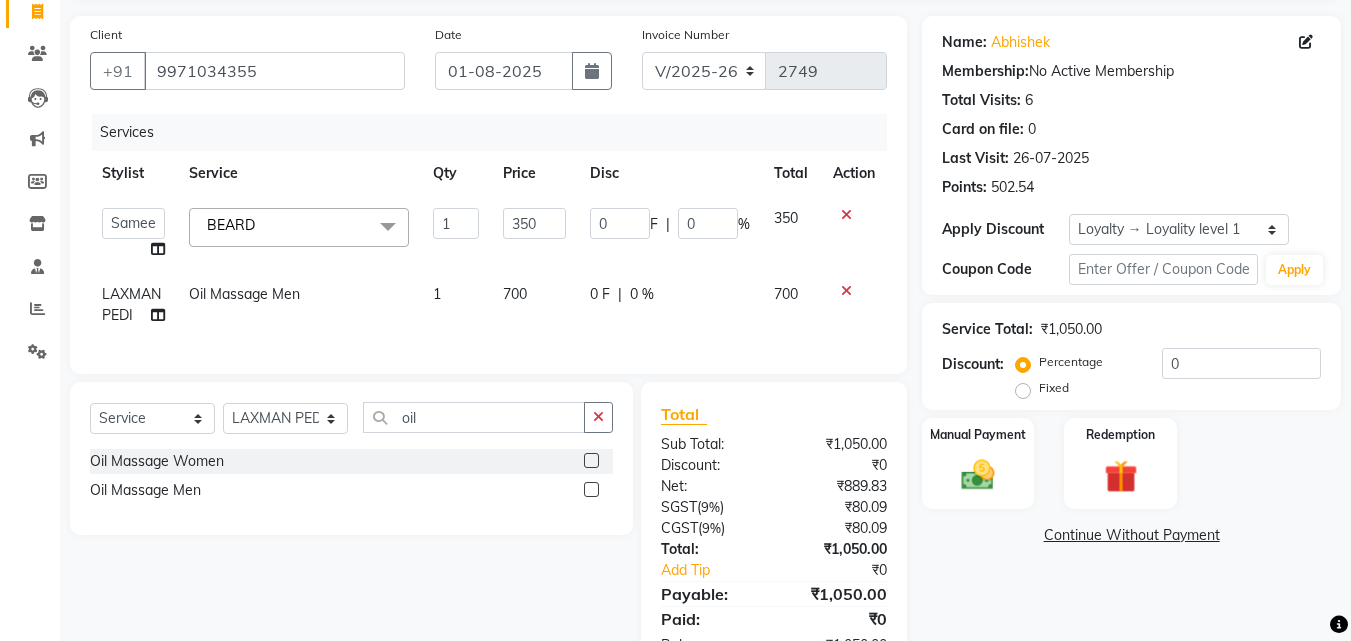 scroll, scrollTop: 214, scrollLeft: 0, axis: vertical 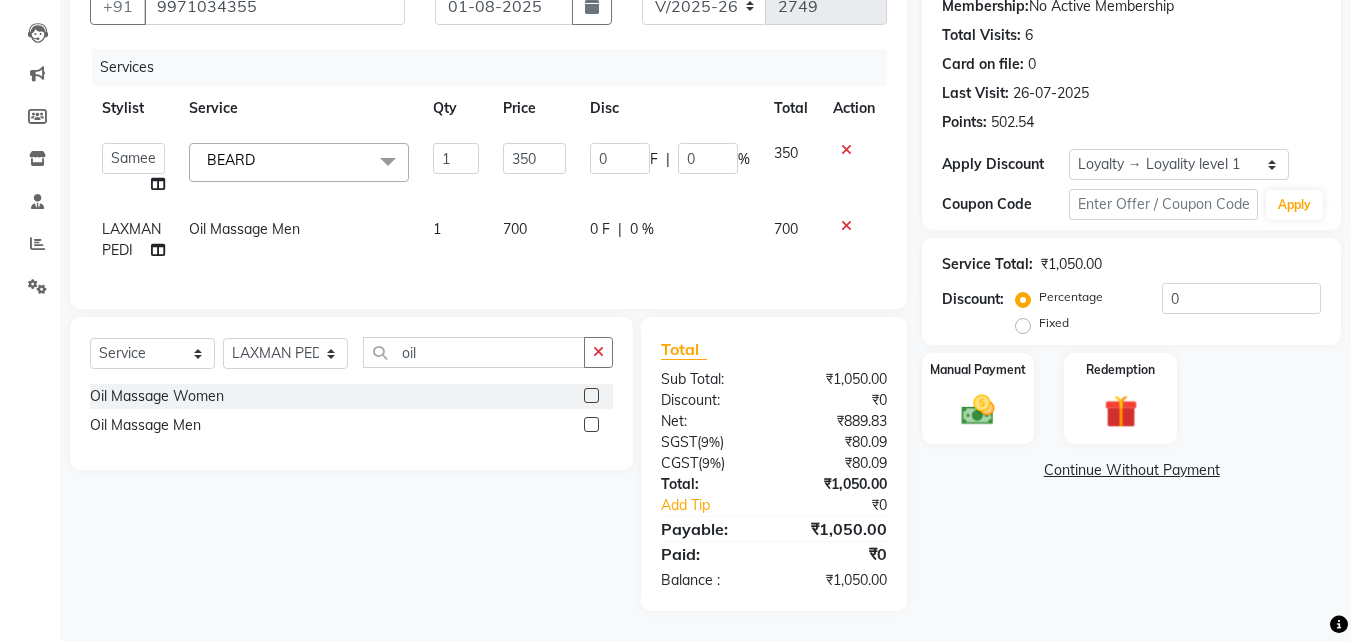 click 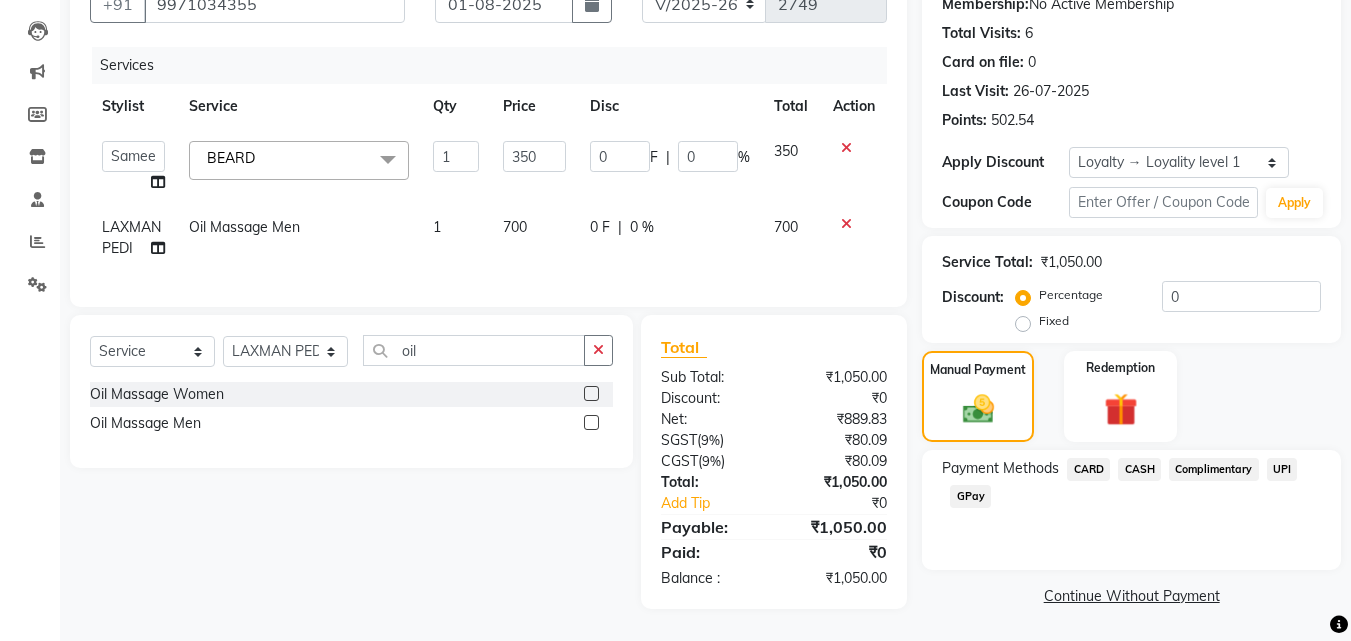 click on "GPay" 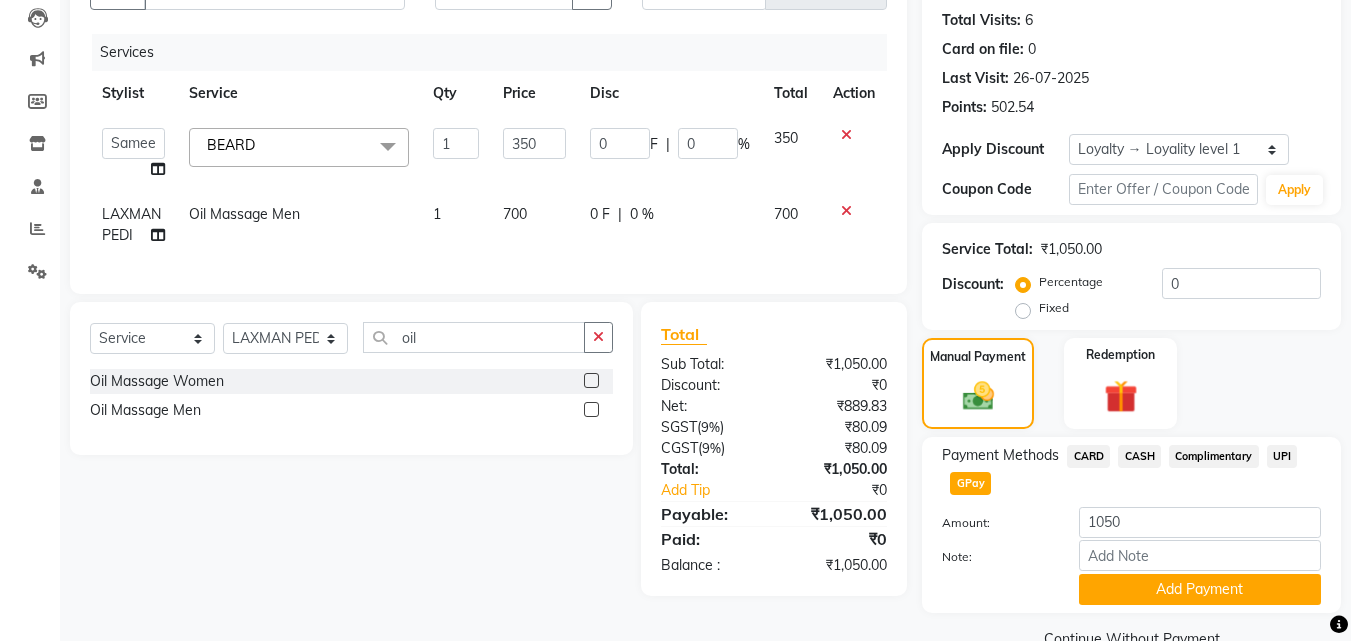 scroll, scrollTop: 257, scrollLeft: 0, axis: vertical 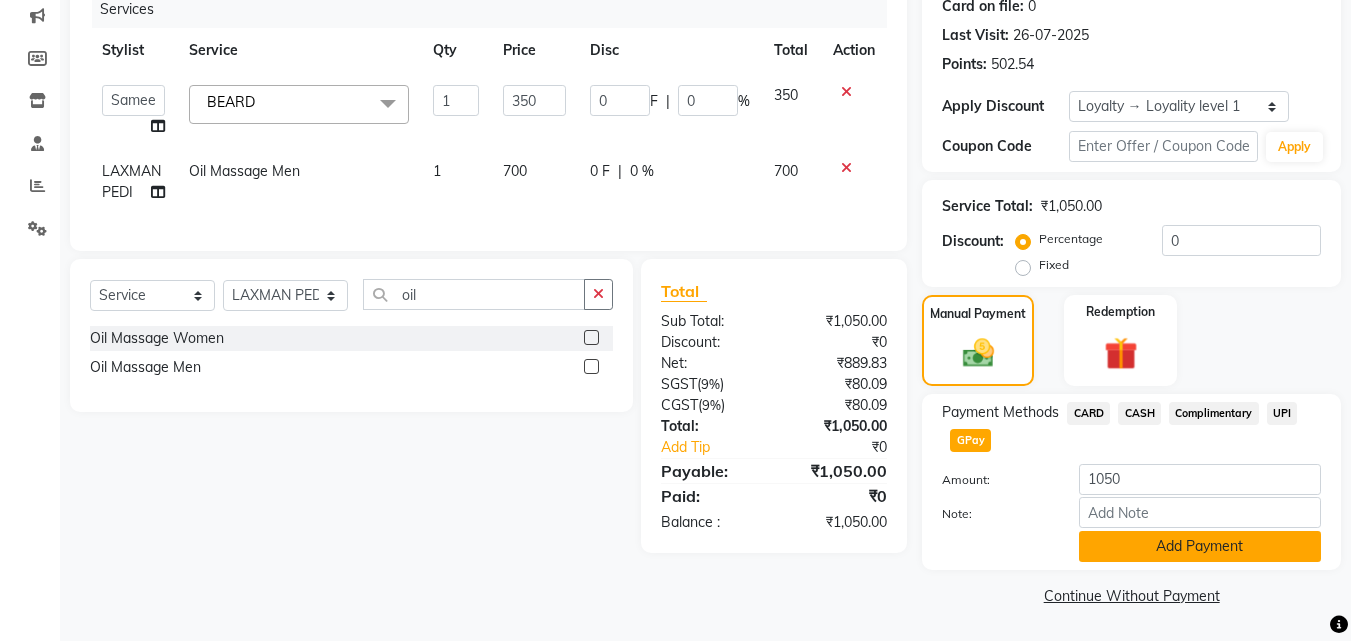 click on "Add Payment" 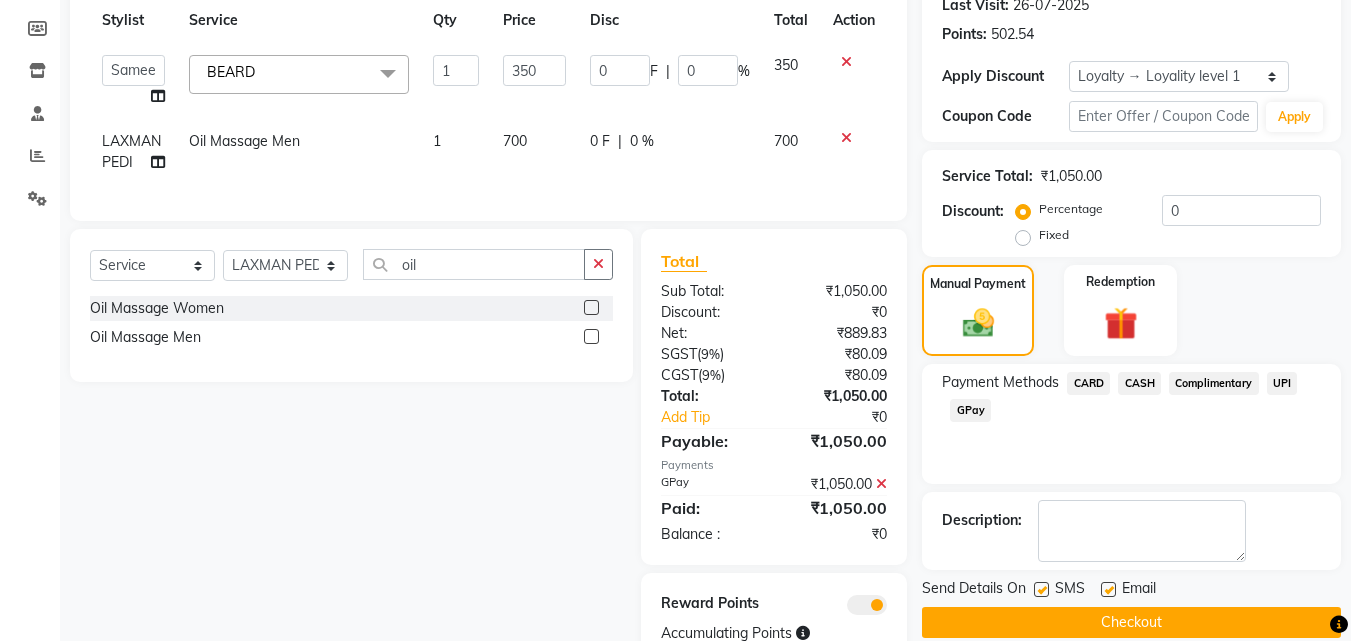 scroll, scrollTop: 376, scrollLeft: 0, axis: vertical 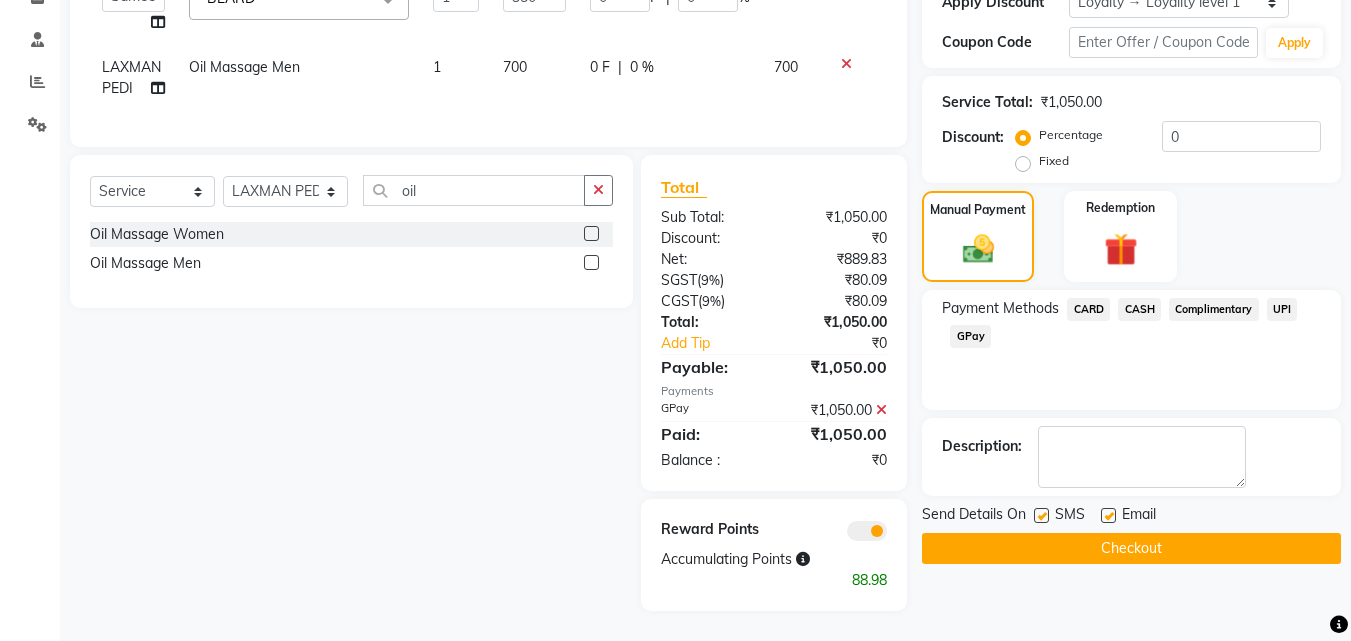 click 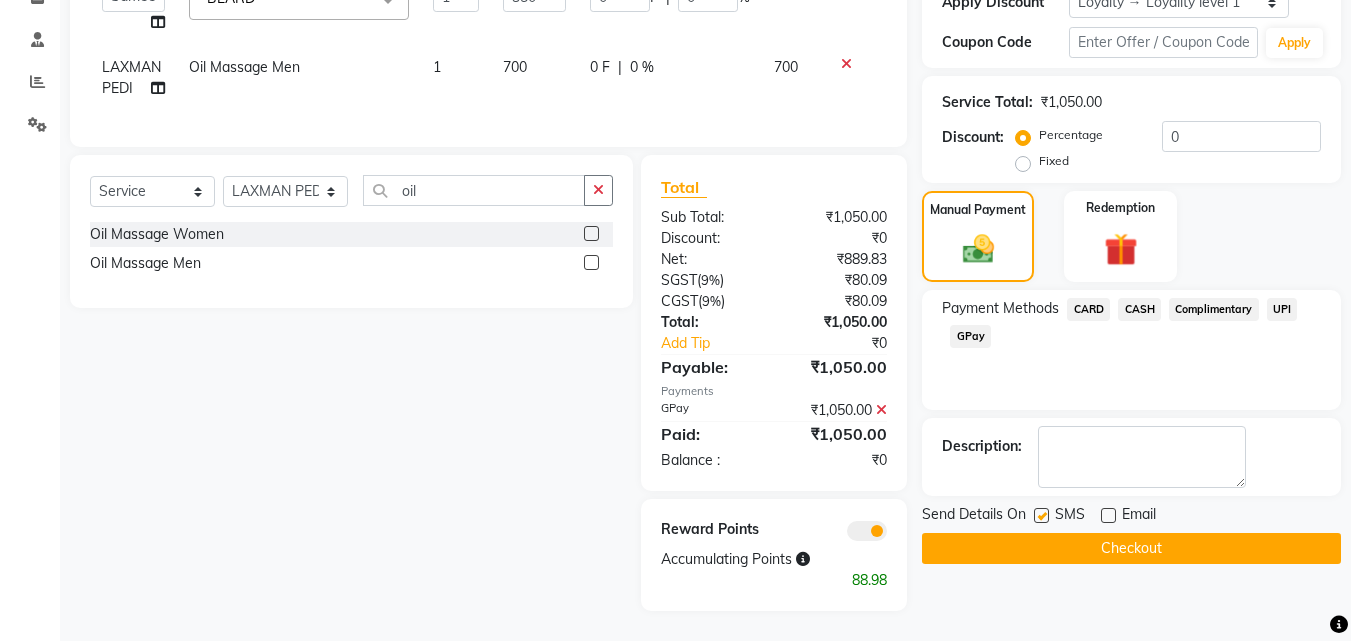 click 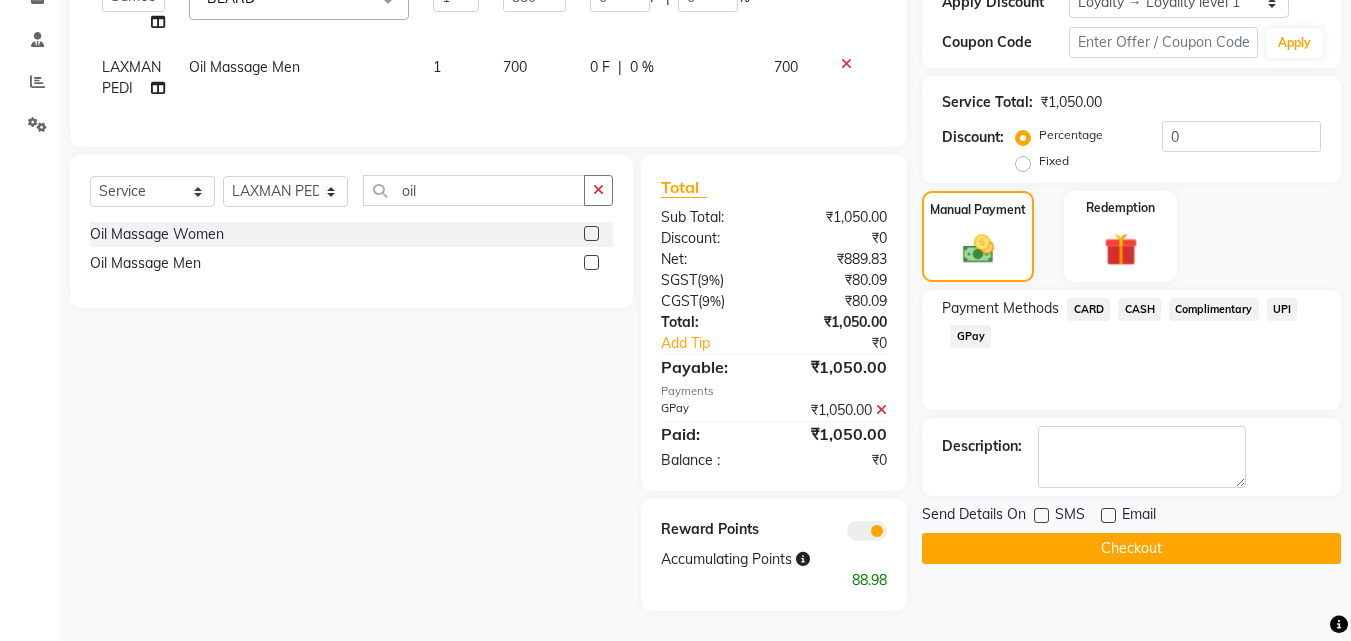 click on "Checkout" 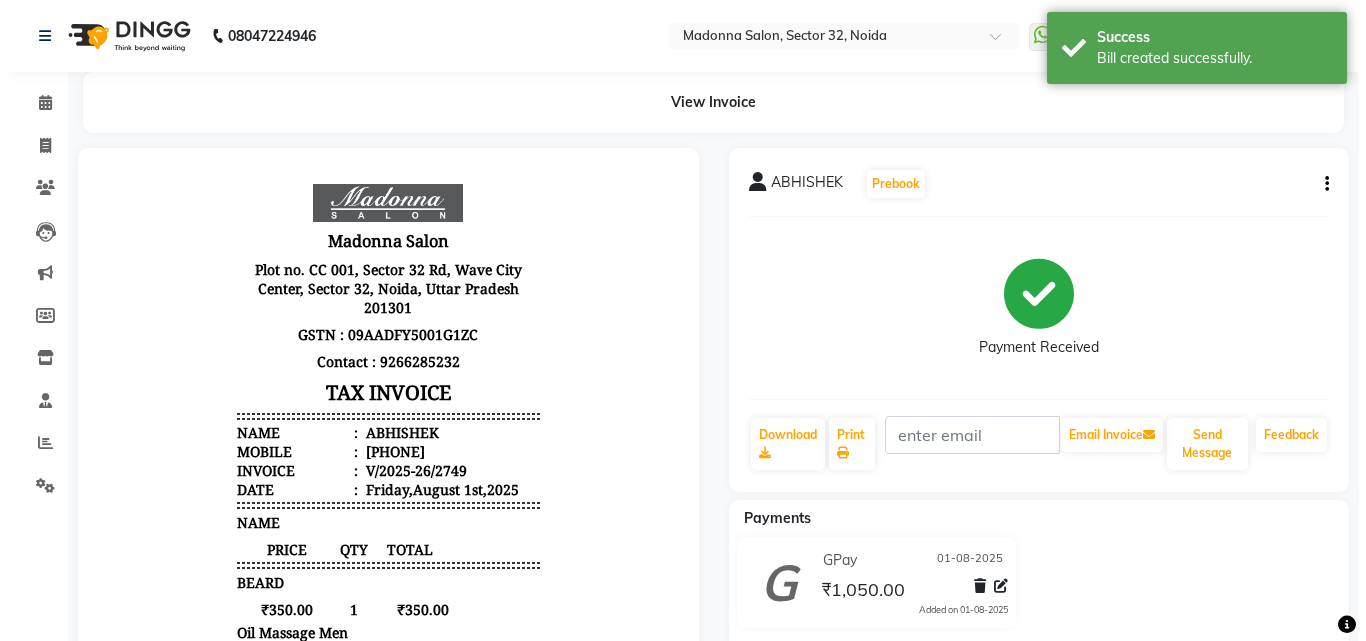 scroll, scrollTop: 0, scrollLeft: 0, axis: both 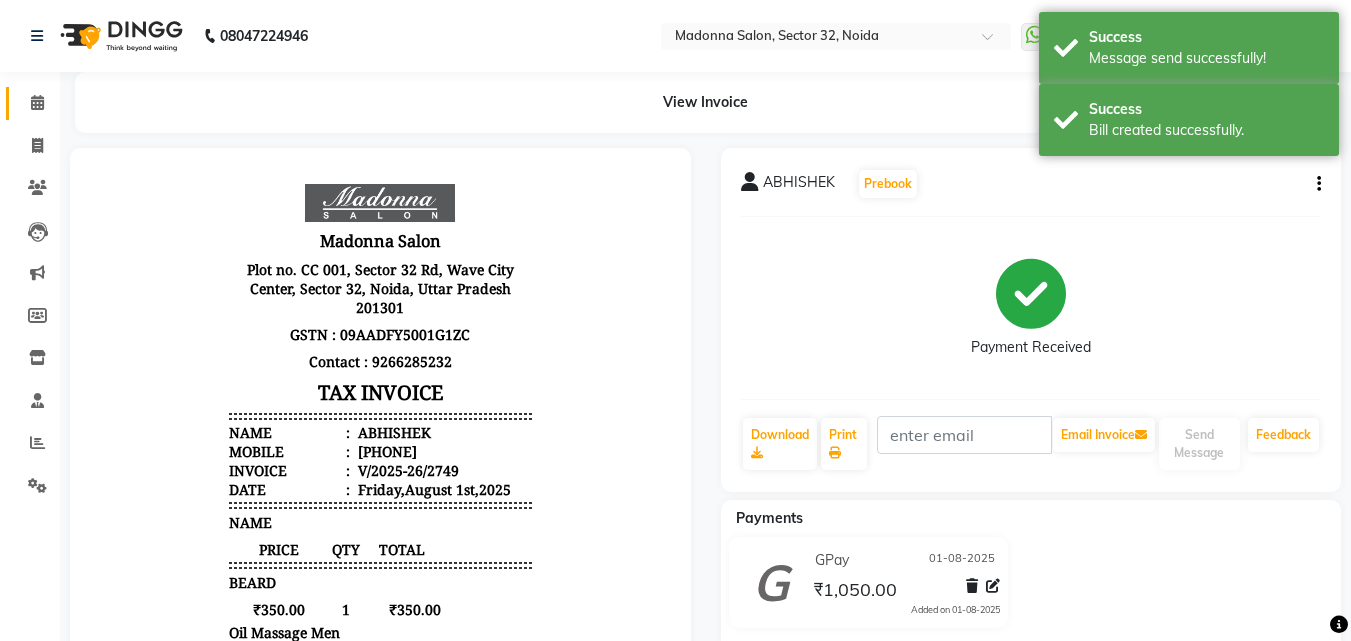 click 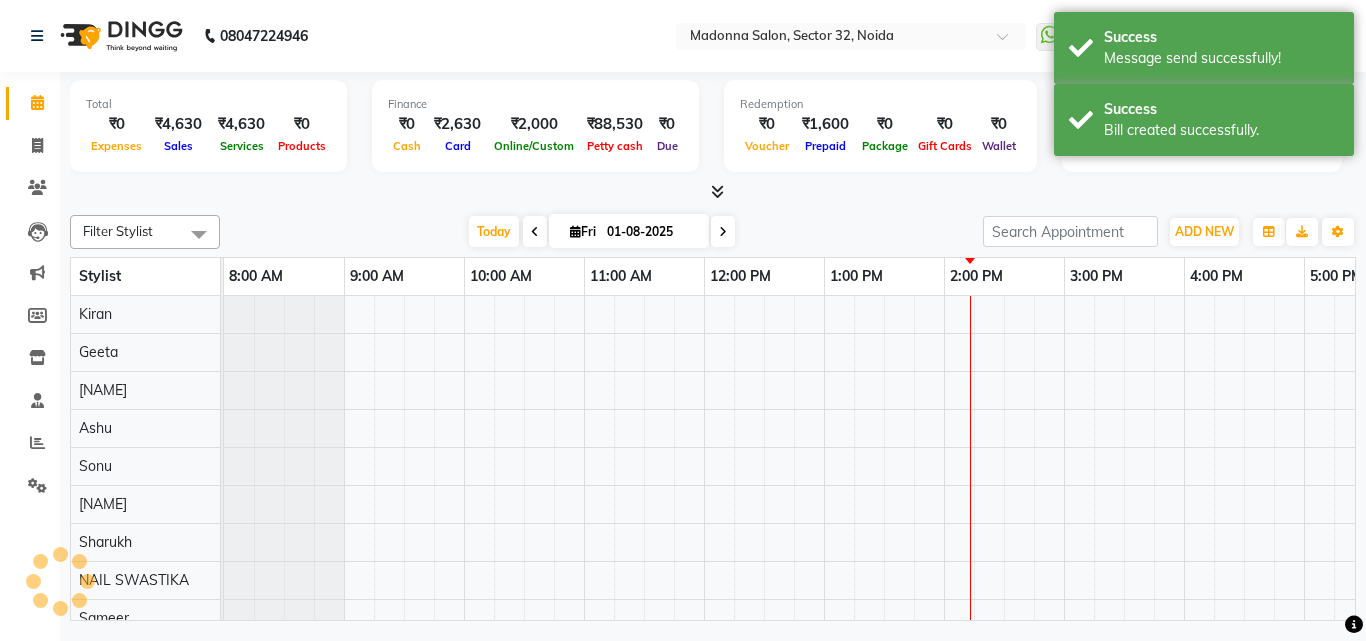 scroll, scrollTop: 0, scrollLeft: 0, axis: both 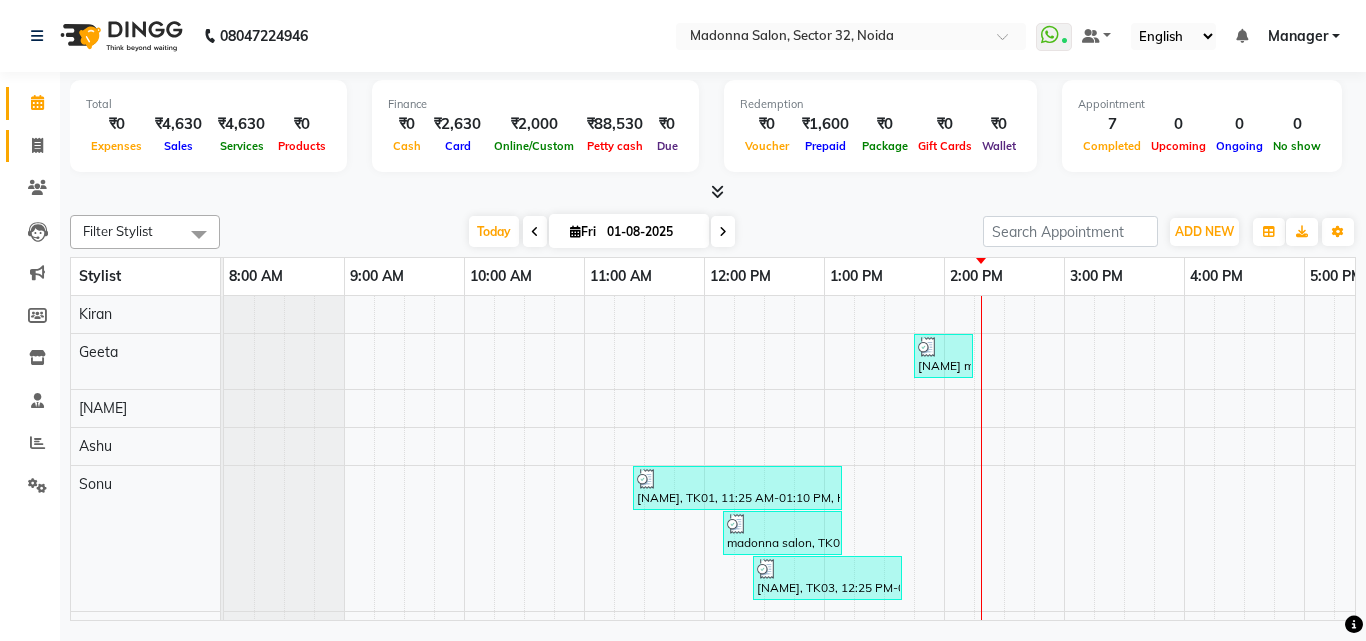 click 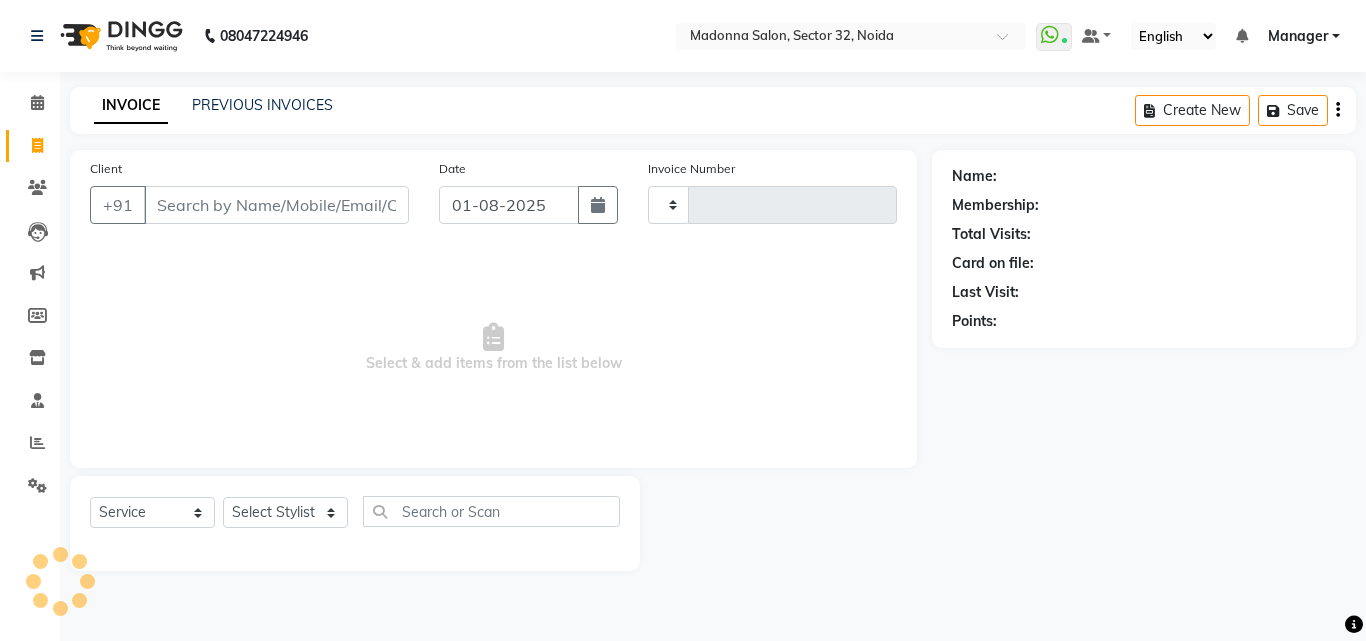 type on "2750" 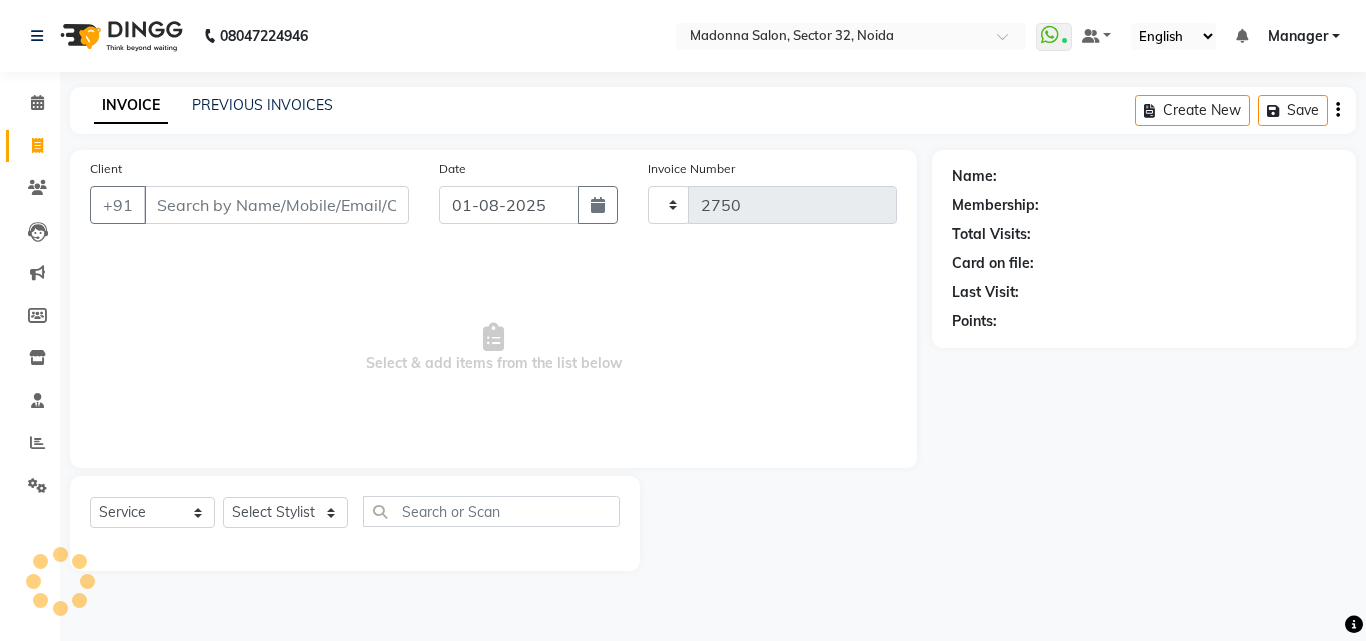select on "7229" 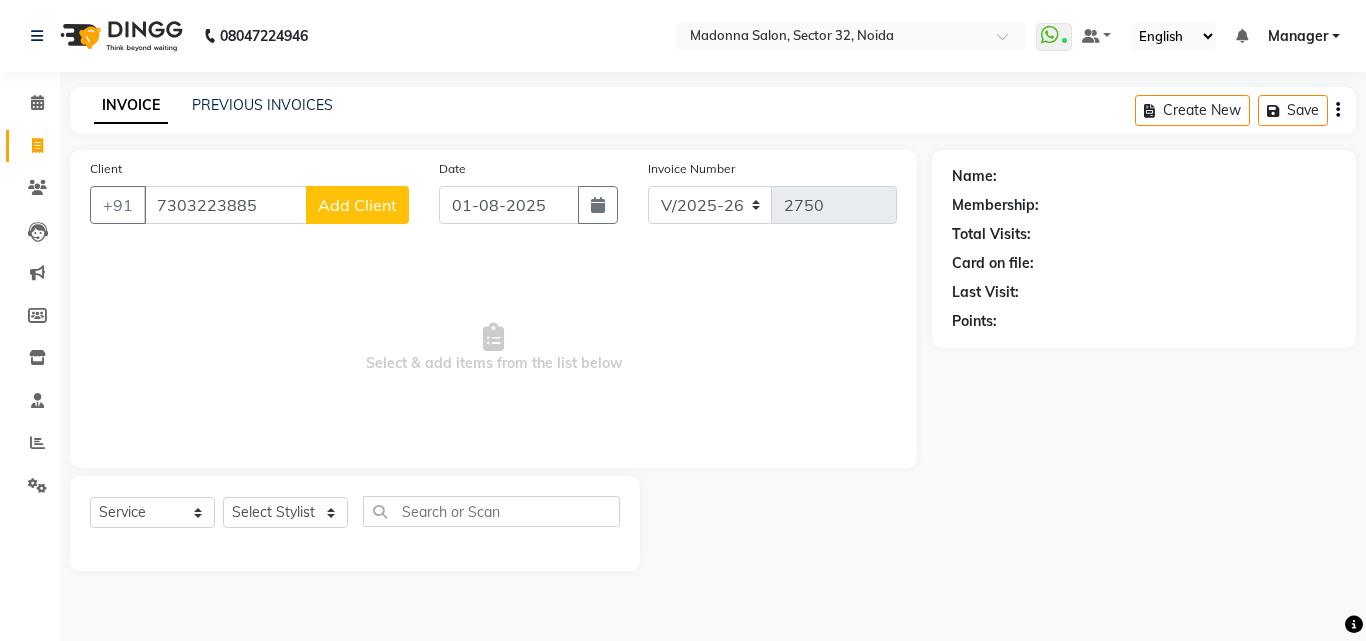 type on "7303223885" 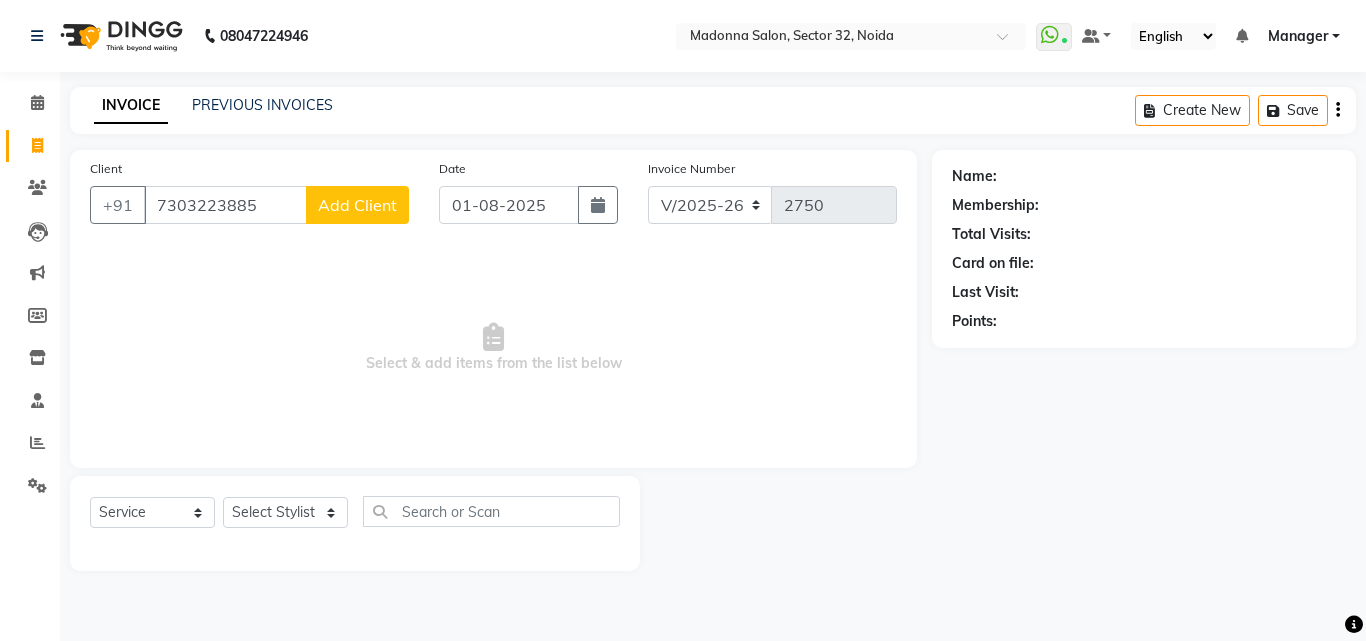 click on "Add Client" 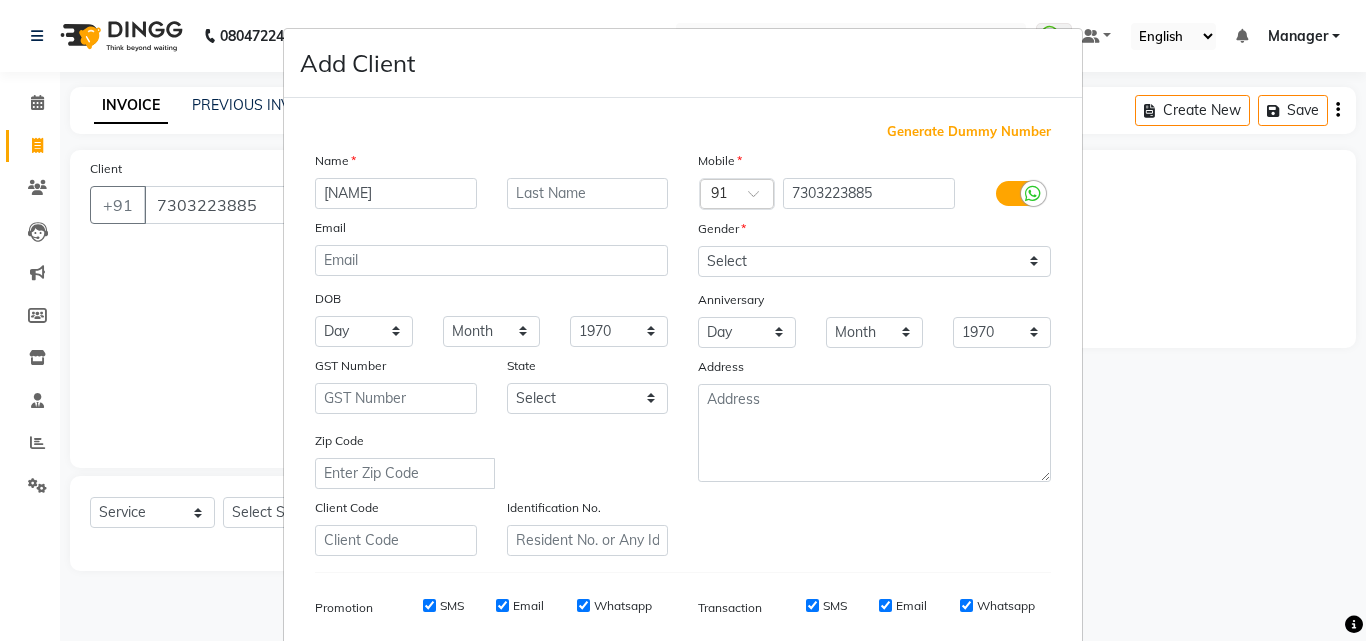 type on "eshita" 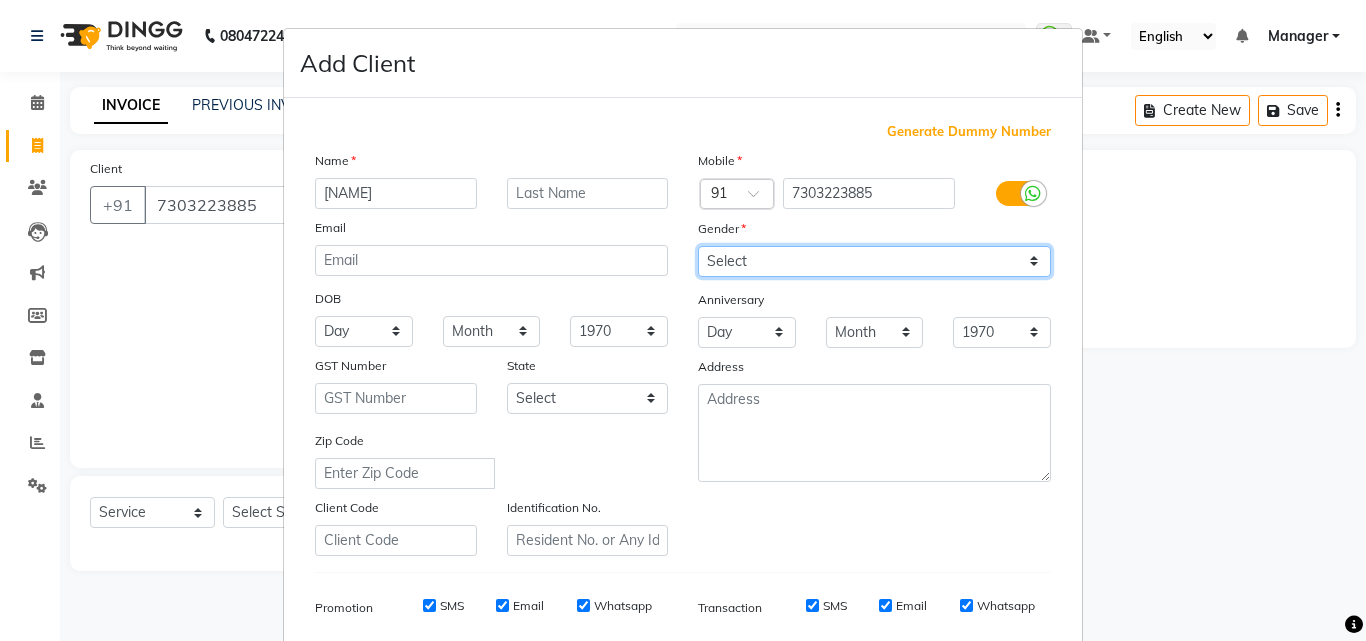 click on "Select Male Female Other Prefer Not To Say" at bounding box center [874, 261] 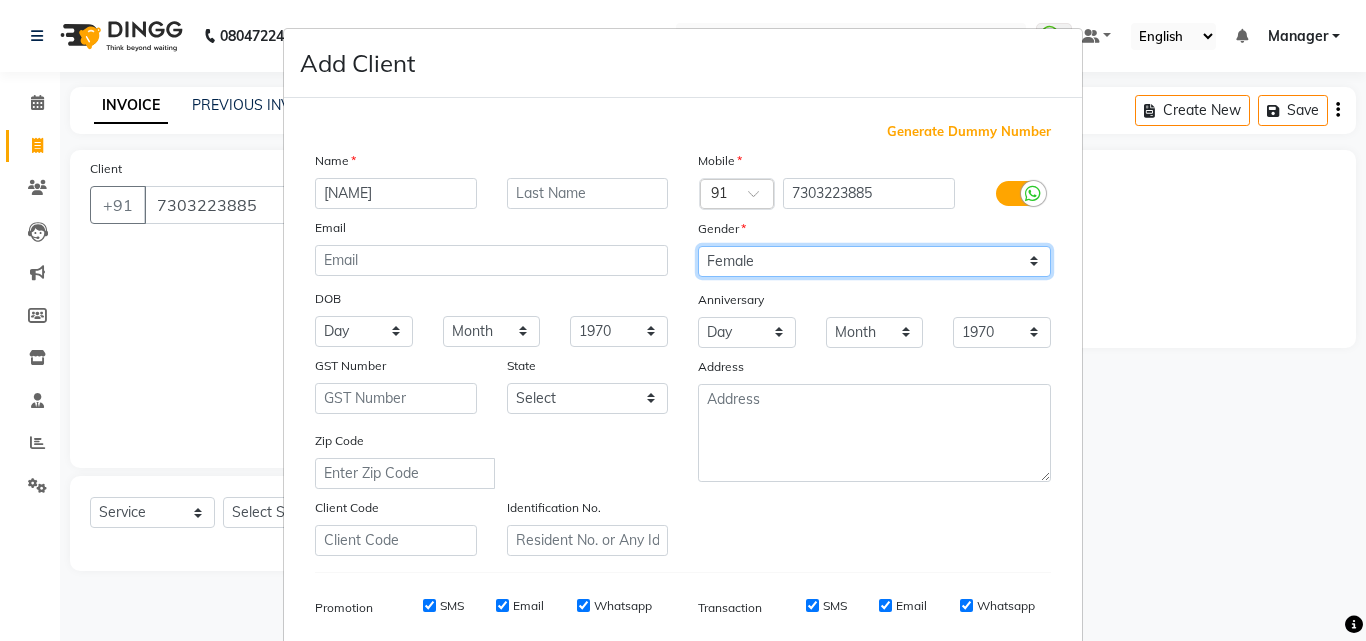click on "Select Male Female Other Prefer Not To Say" at bounding box center (874, 261) 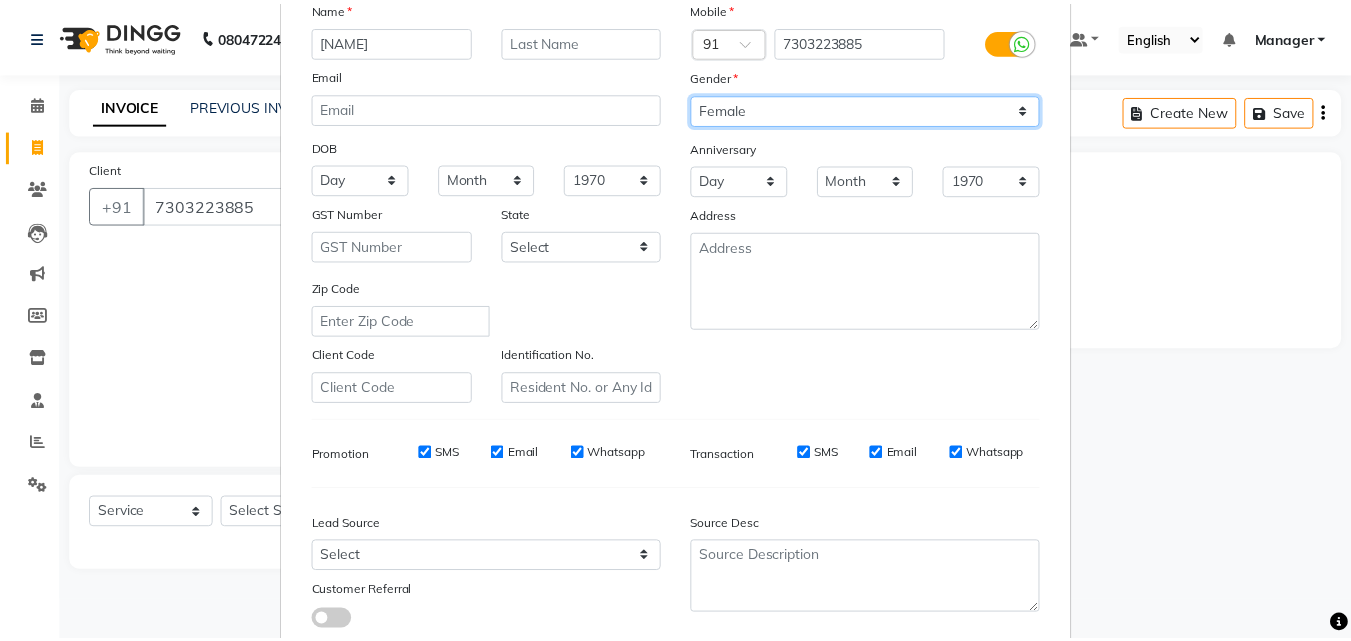 scroll, scrollTop: 282, scrollLeft: 0, axis: vertical 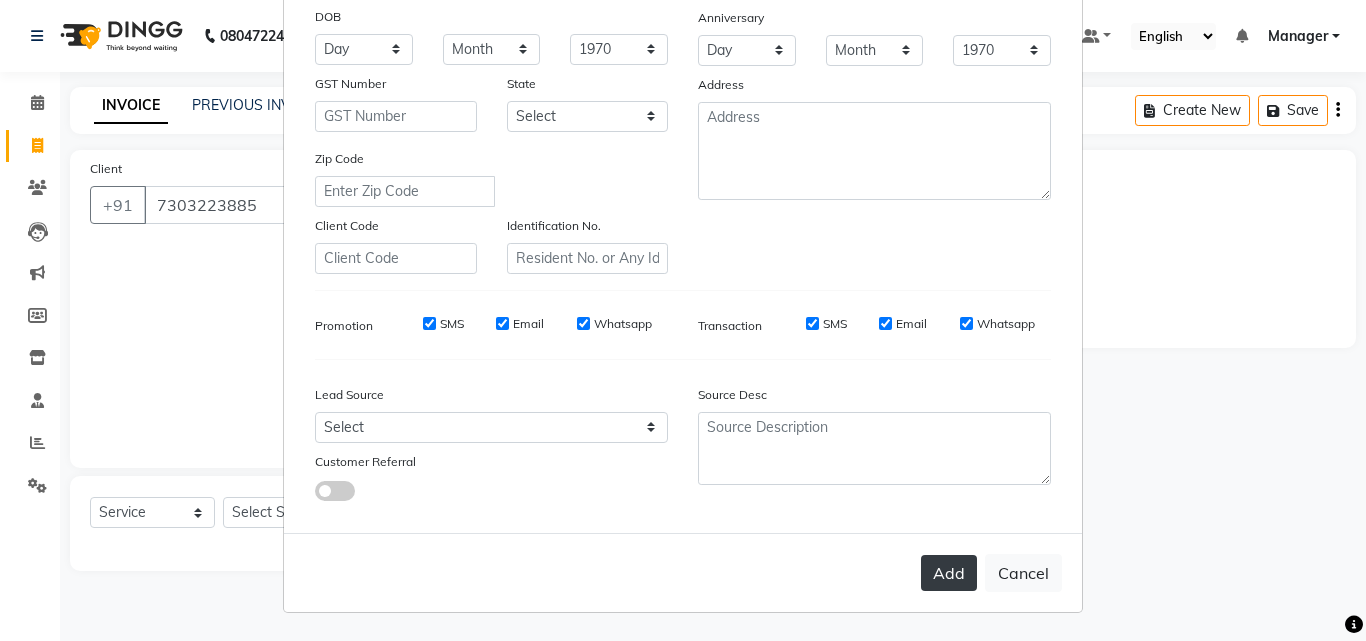 click on "Add" at bounding box center (949, 573) 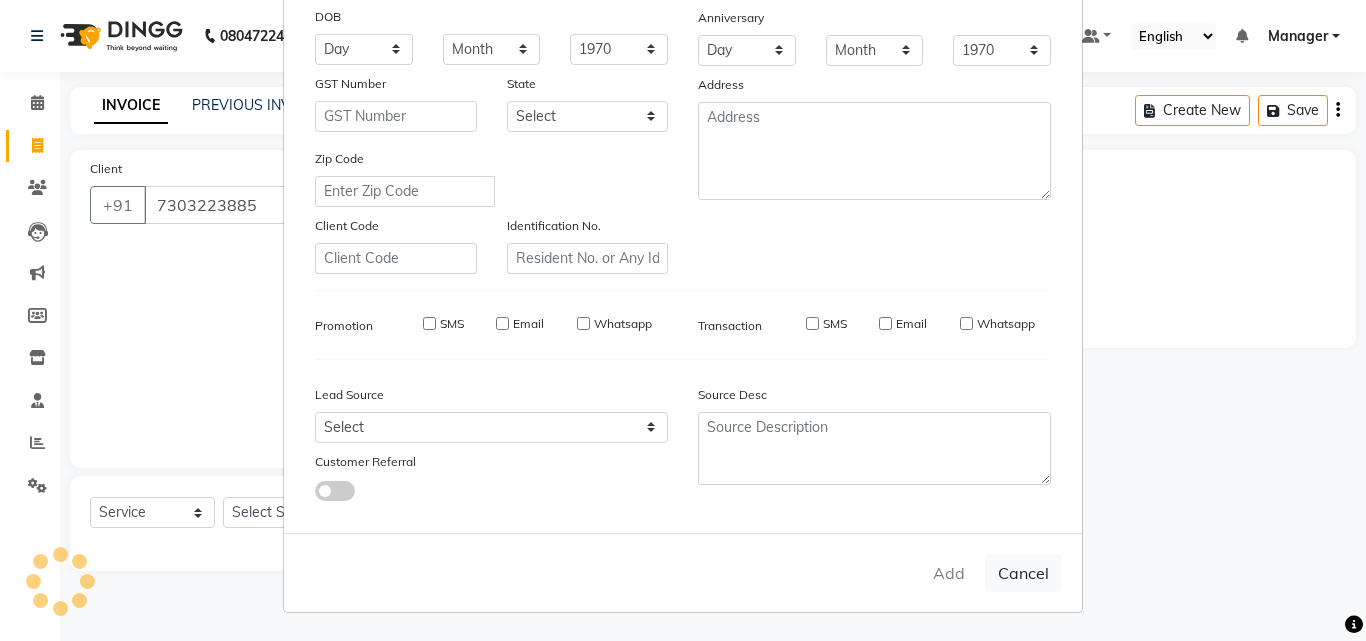 type 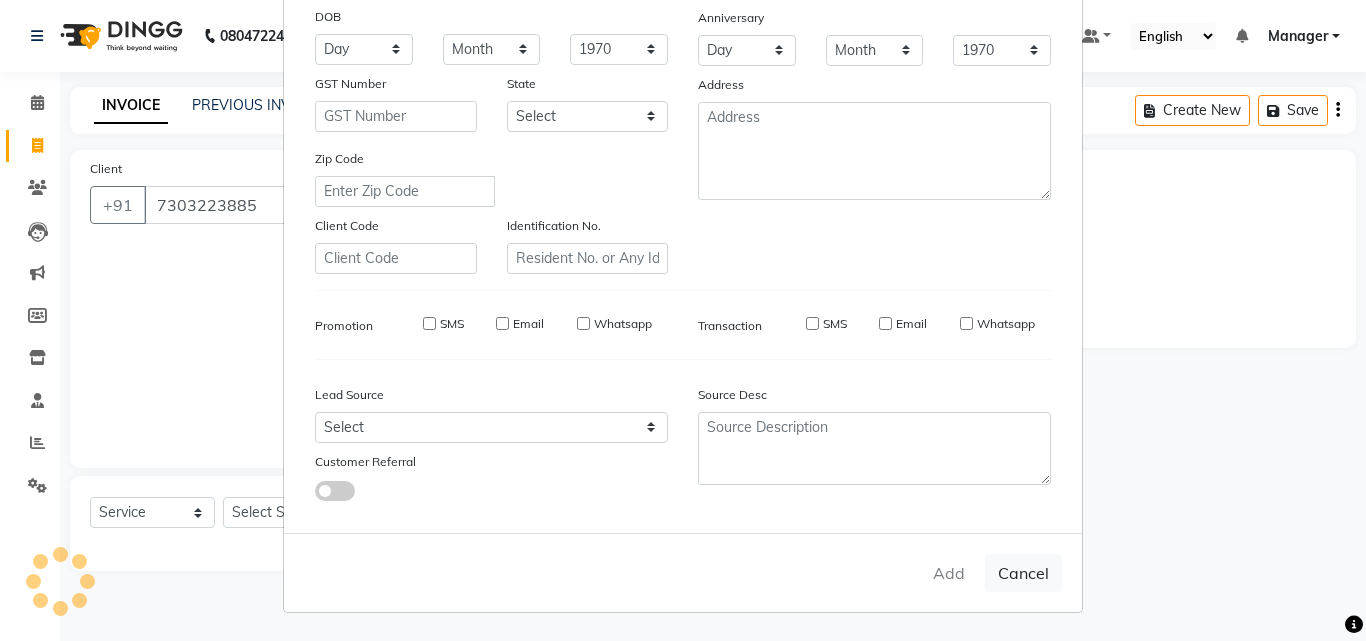 select 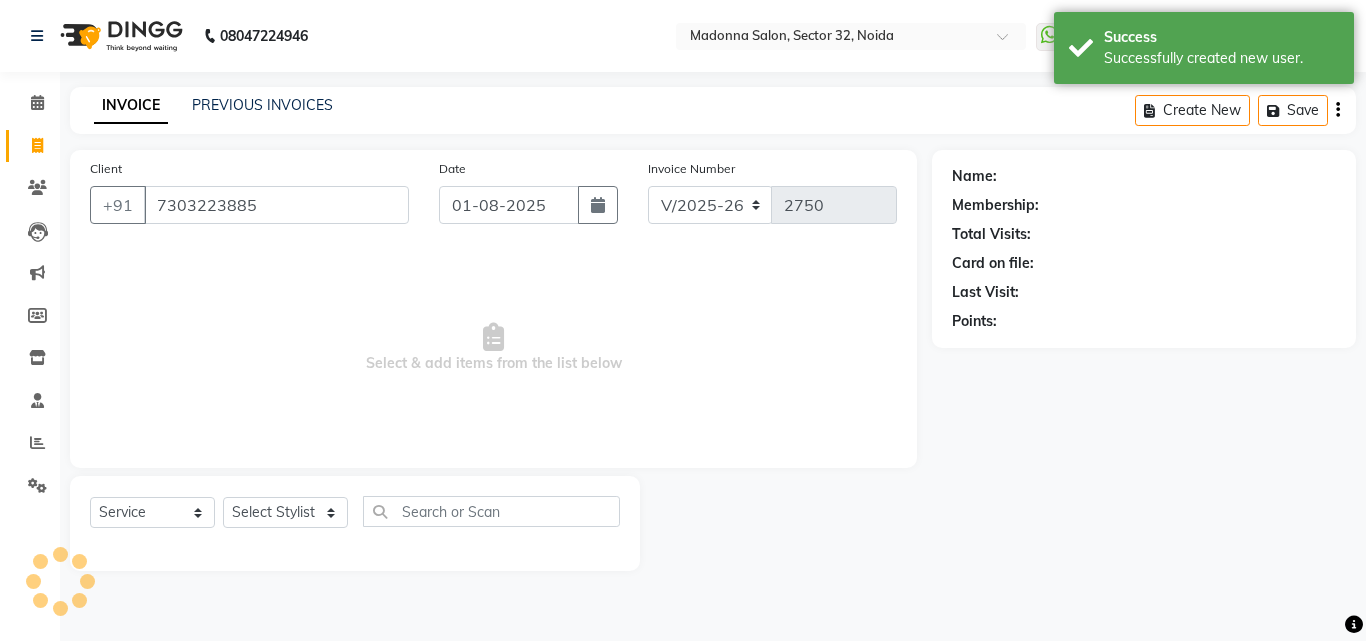 select on "1: Object" 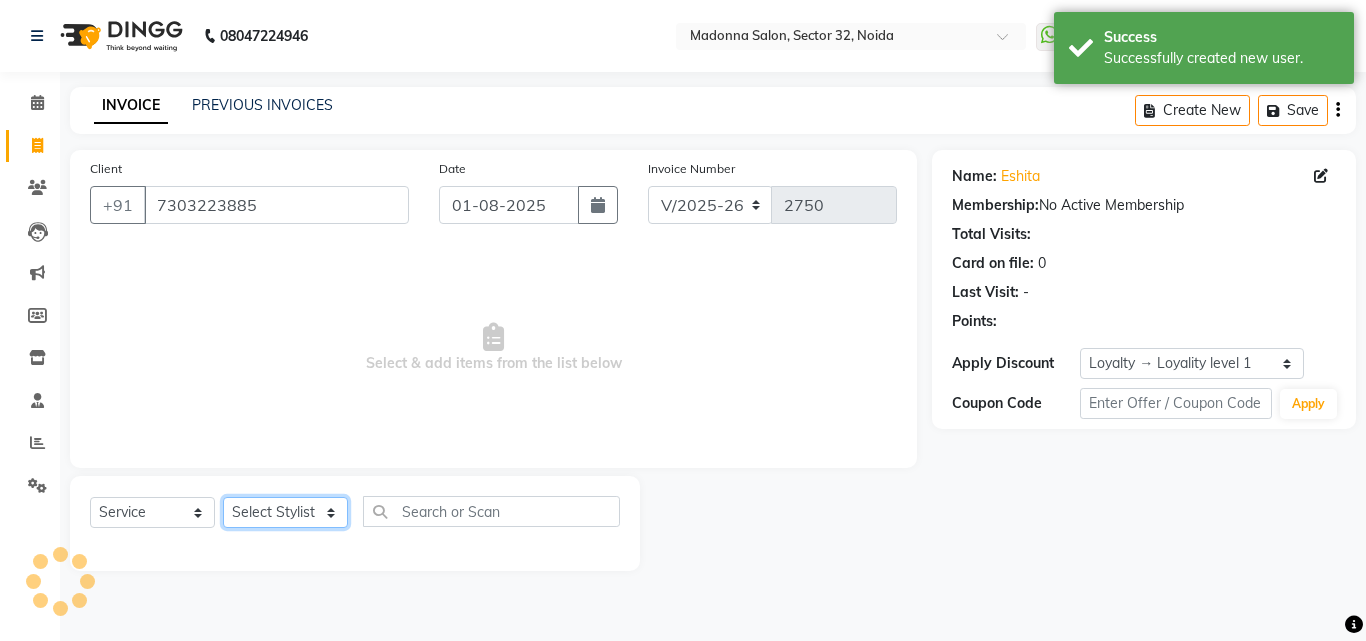 click on "Select Stylist Aayan Account  Ashu BHOLU Geeta Hanif JIYA SINGH Kiran LAXMAN PEDI Manager Mohit Naddy NAIL SWASTIKA Sajal Sameer Shahnawaj Sharukh Sonu VISHAL STYLIST" 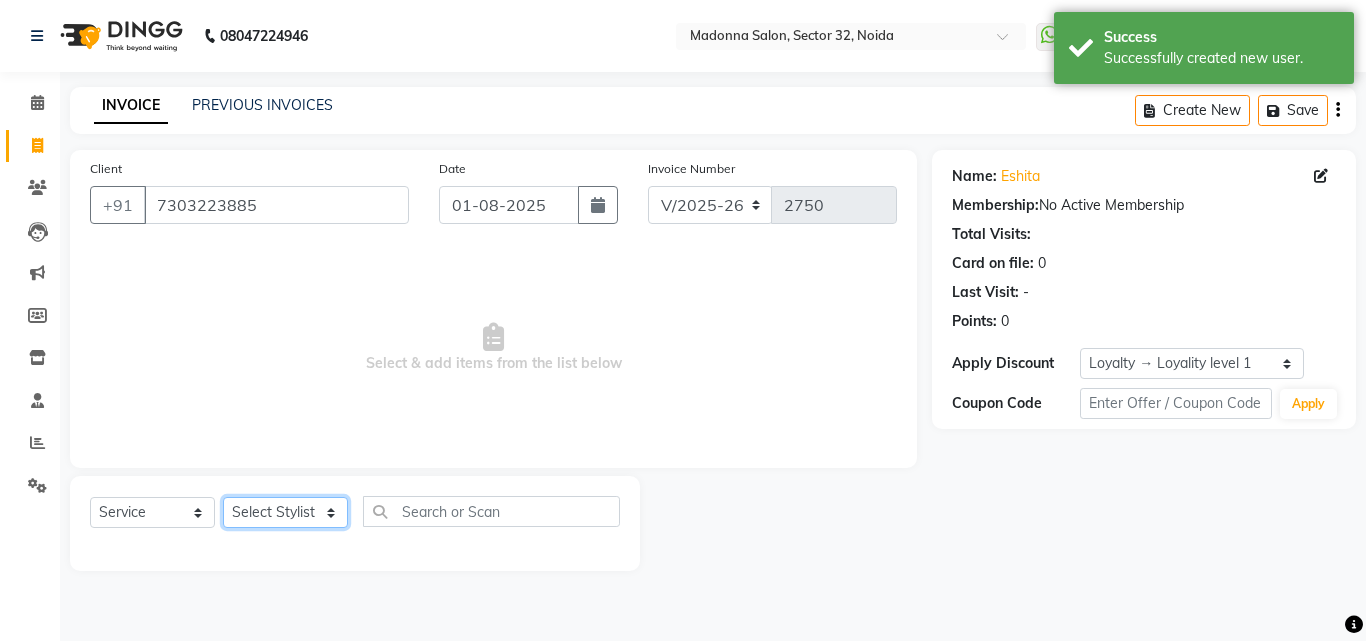 select on "61922" 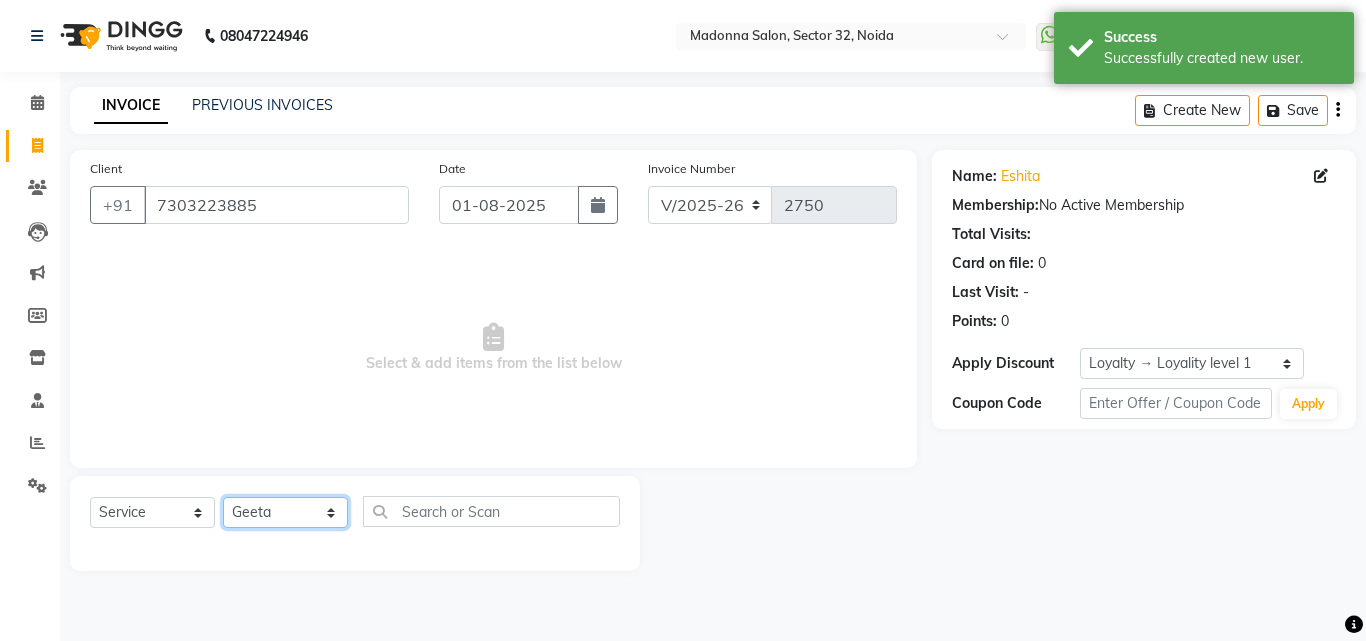 click on "Select Stylist Aayan Account  Ashu BHOLU Geeta Hanif JIYA SINGH Kiran LAXMAN PEDI Manager Mohit Naddy NAIL SWASTIKA Sajal Sameer Shahnawaj Sharukh Sonu VISHAL STYLIST" 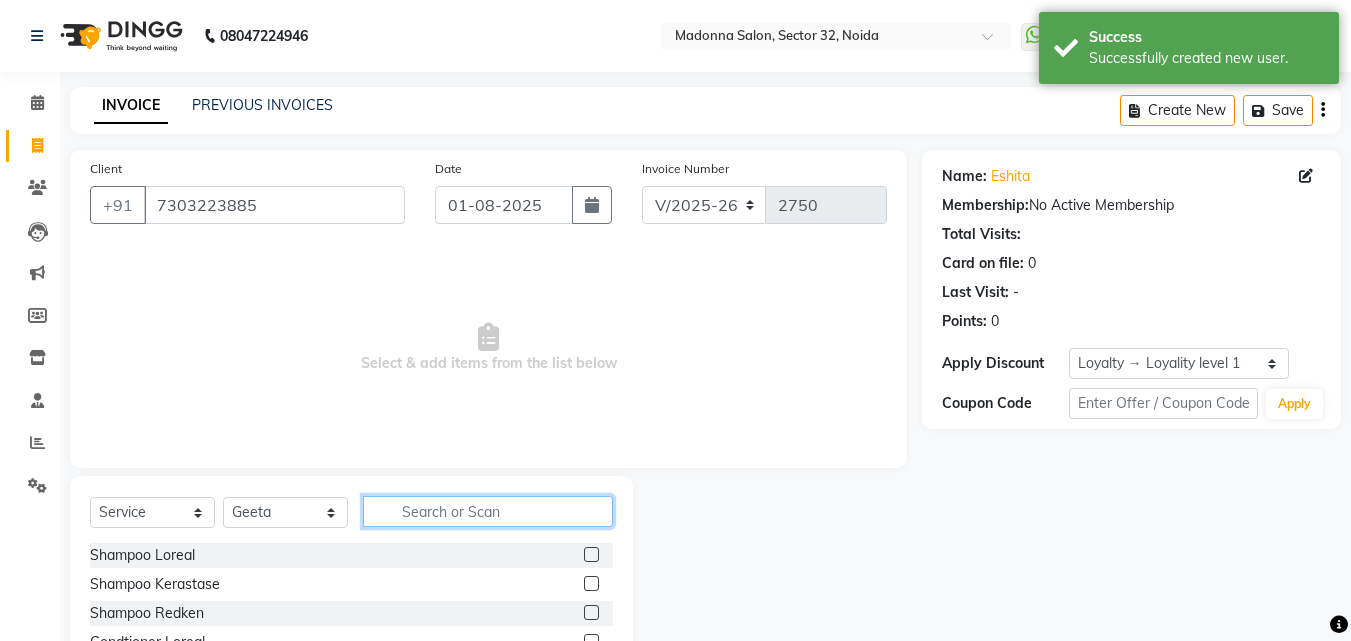 click 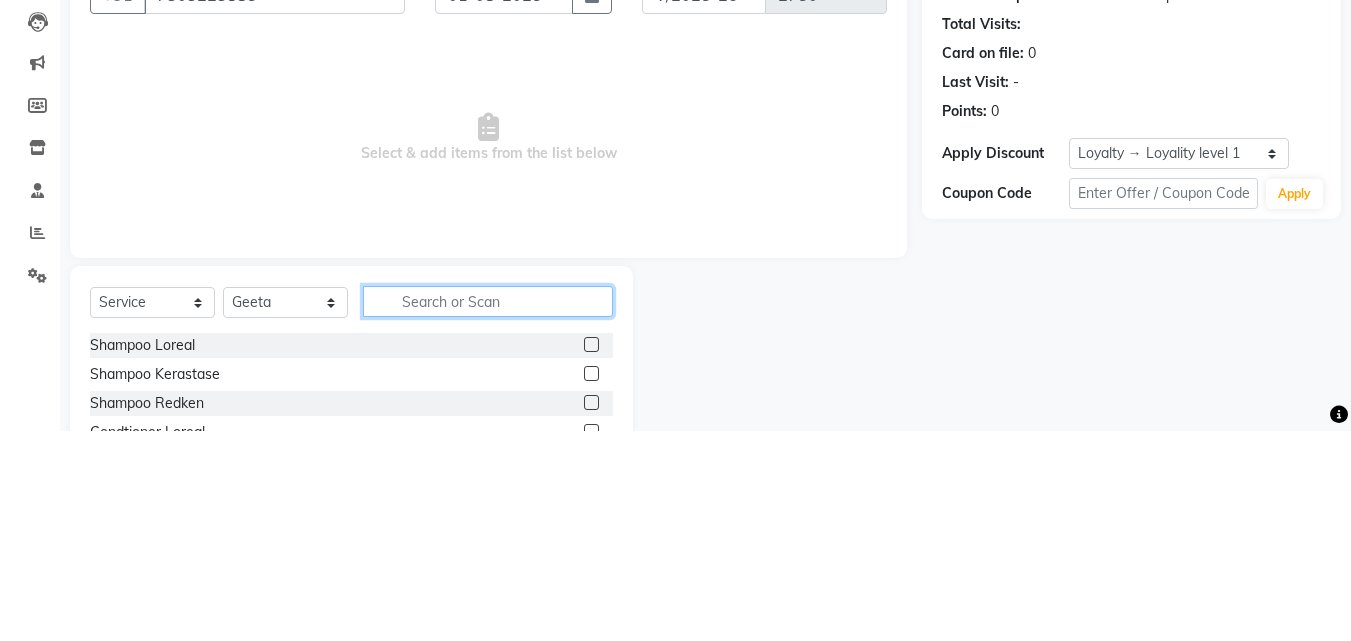 scroll, scrollTop: 48, scrollLeft: 0, axis: vertical 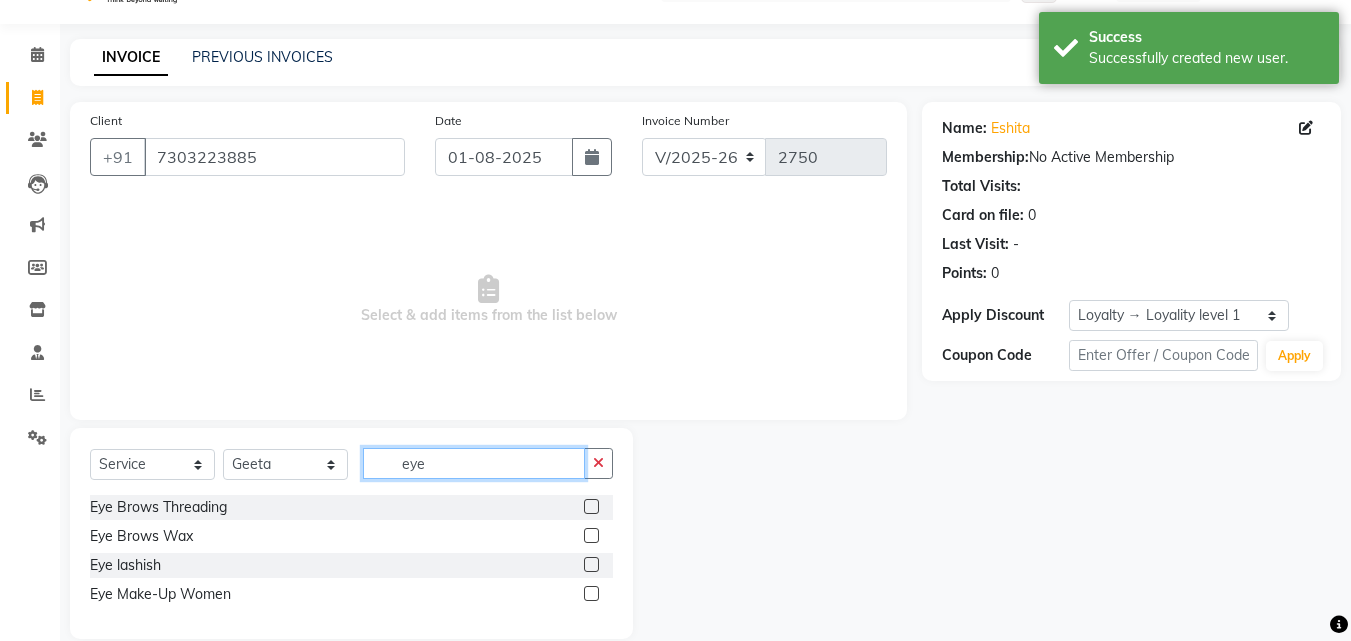 type on "eye" 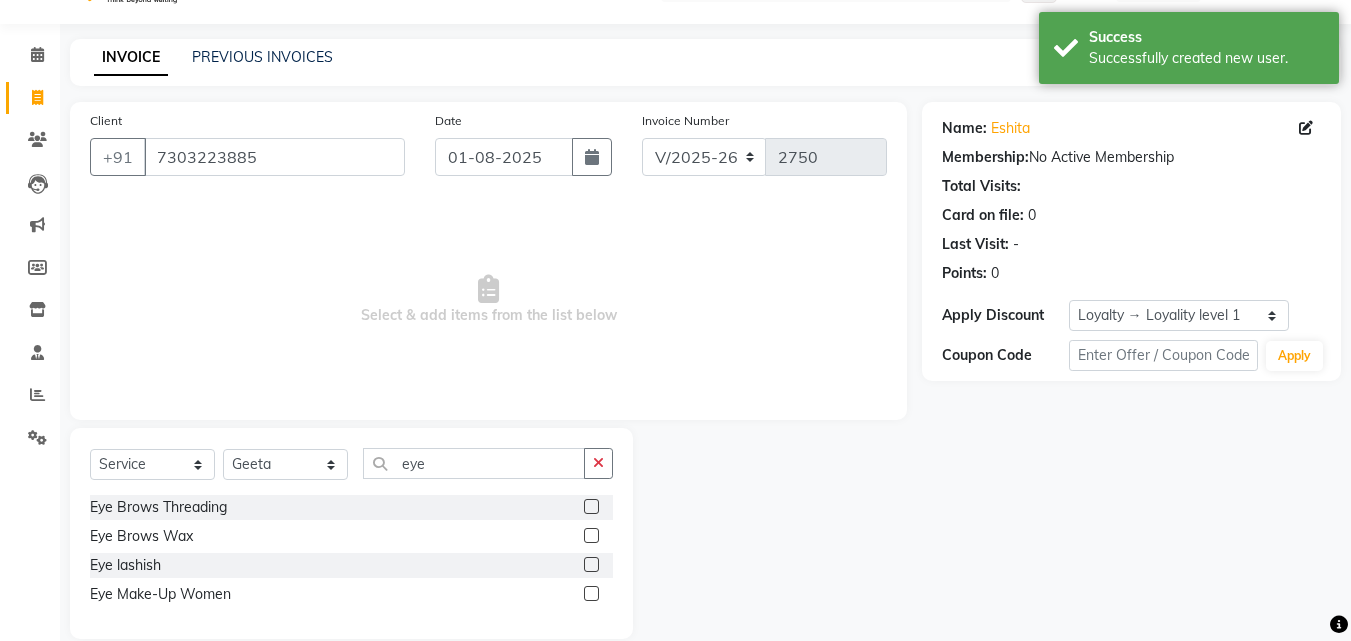 click 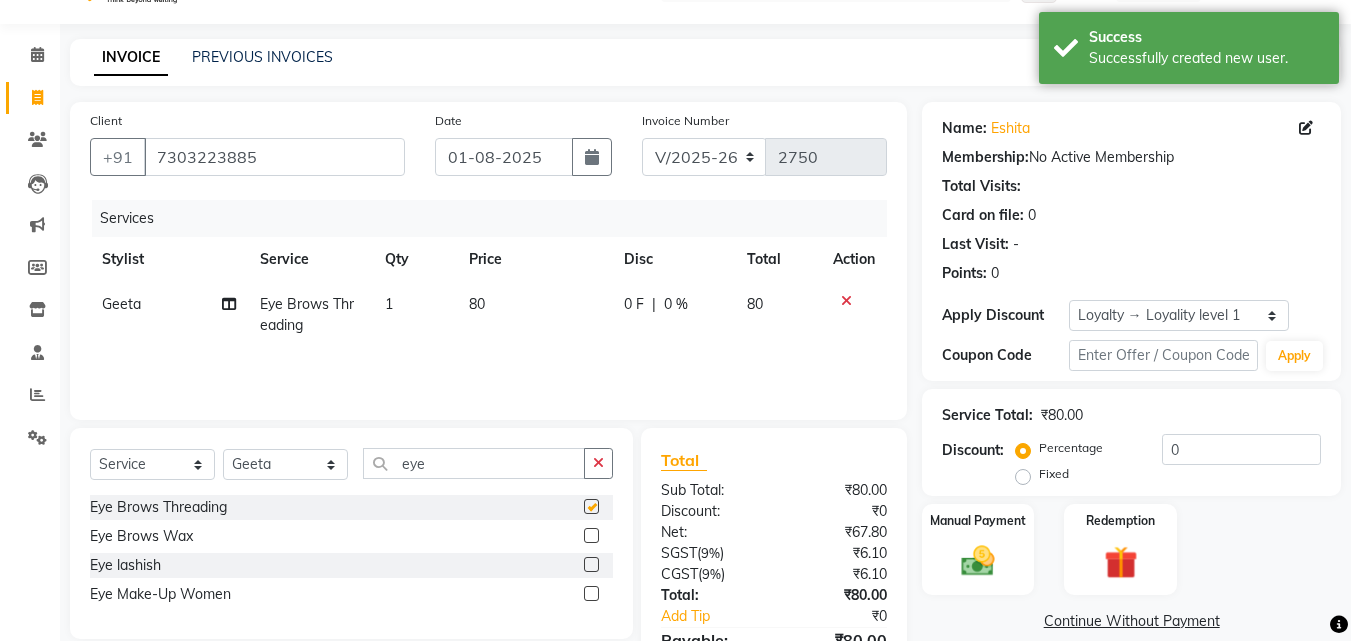 checkbox on "false" 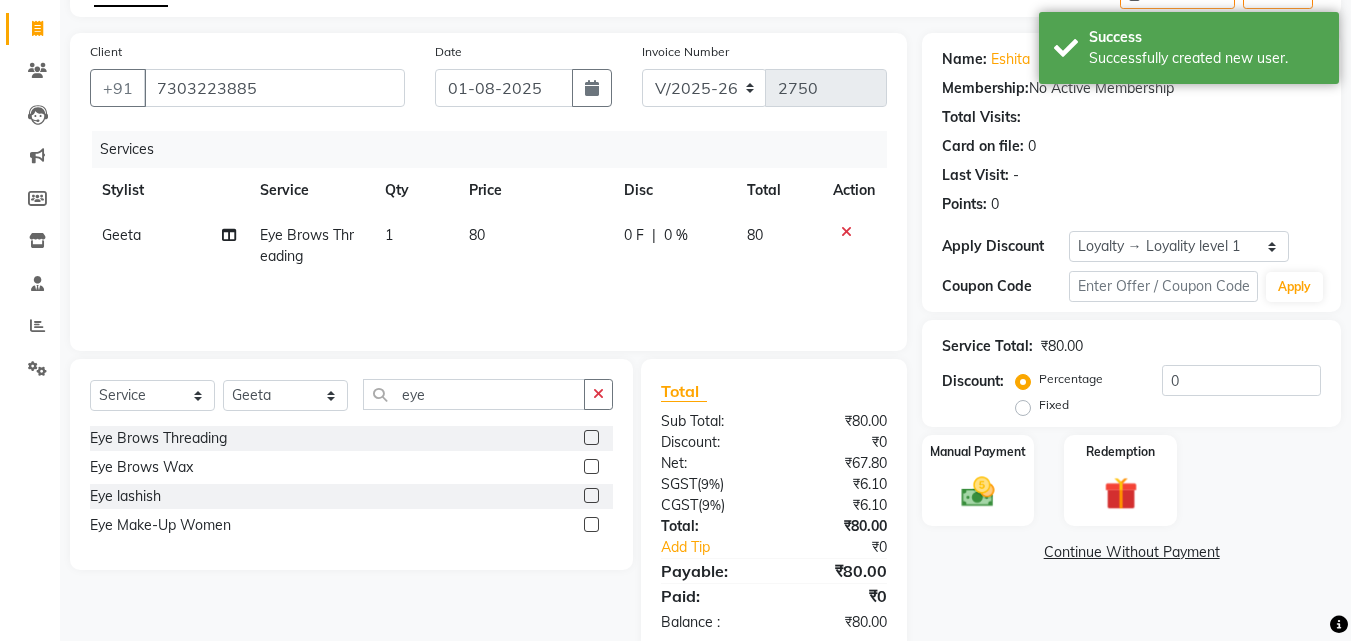 scroll, scrollTop: 159, scrollLeft: 0, axis: vertical 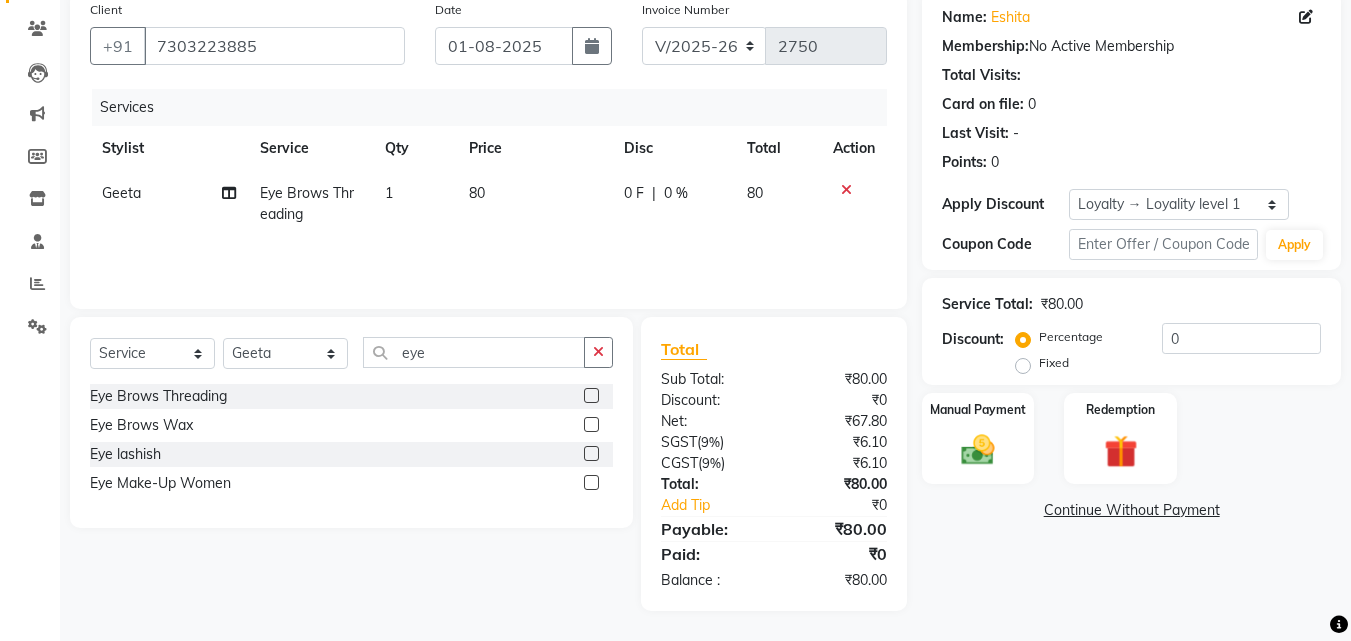 click on "80" 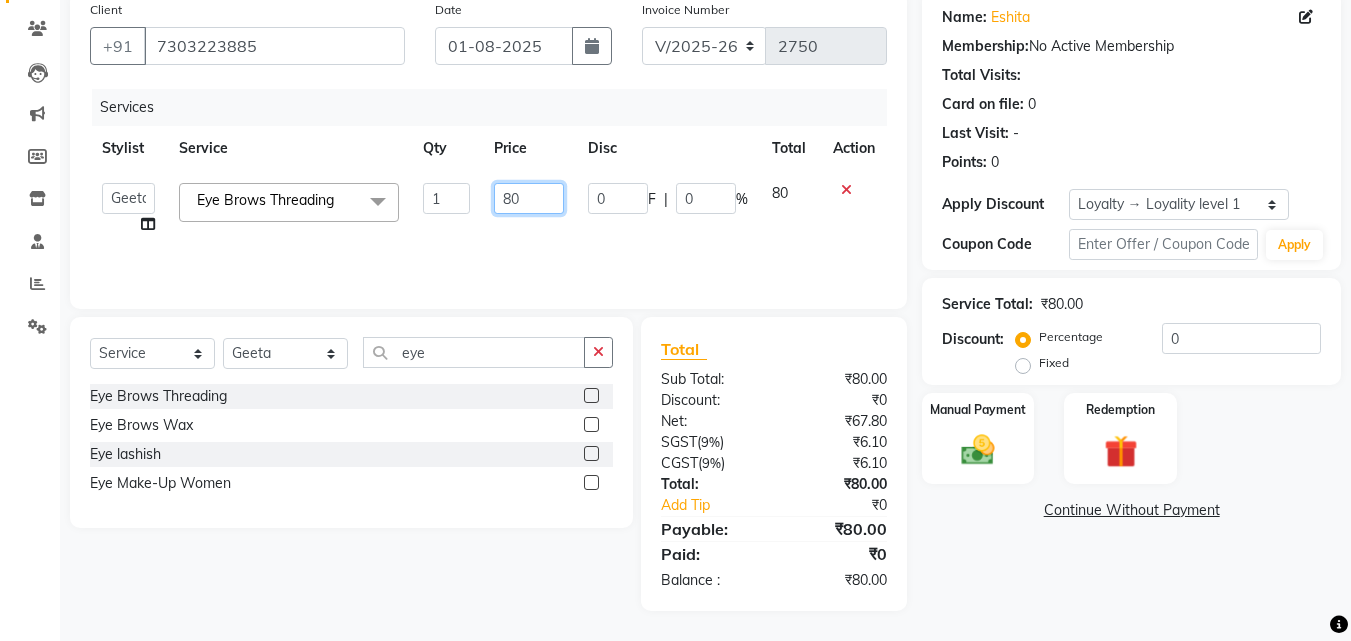 click on "80" 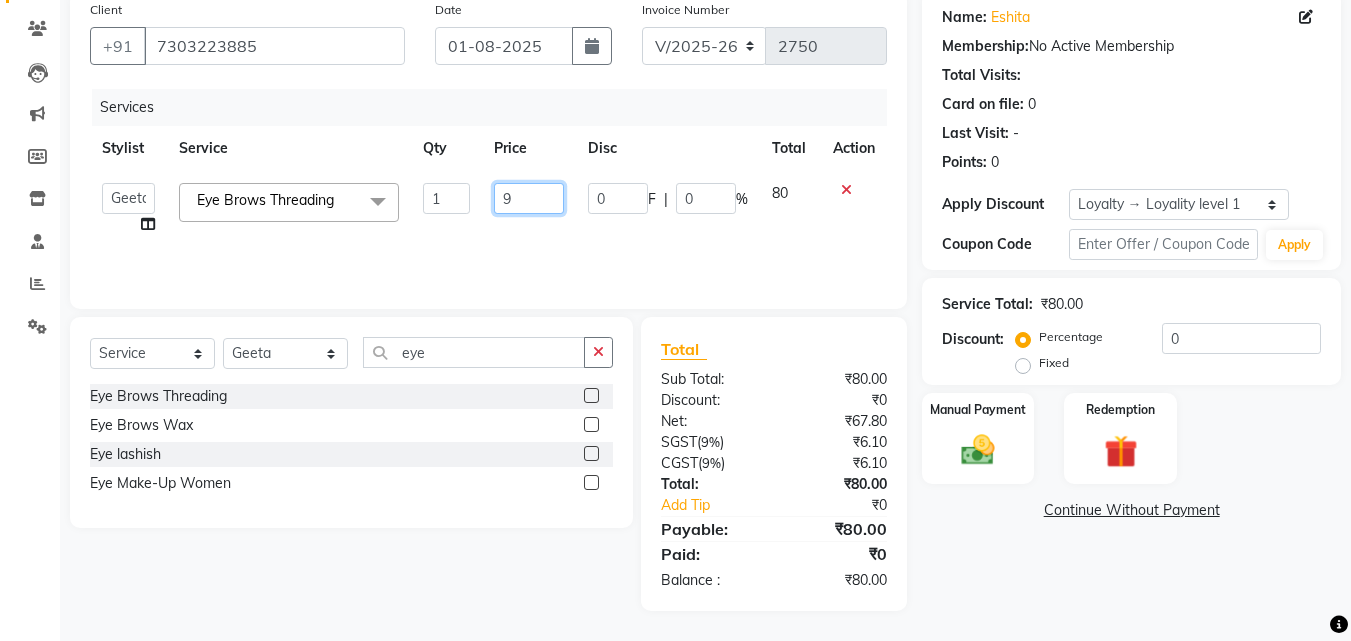 type on "90" 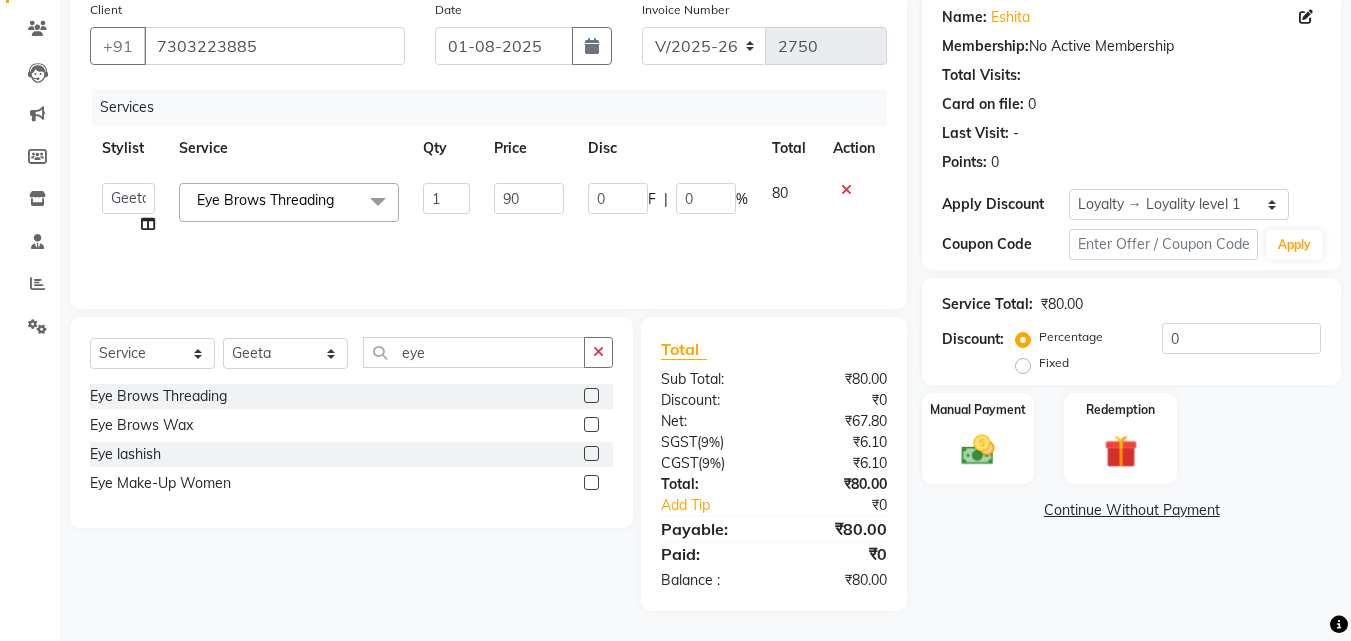 click on "Services Stylist Service Qty Price Disc Total Action  Aayan   Account    Ashu   BHOLU   Geeta   Hanif   JIYA SINGH   Kiran   LAXMAN PEDI   Manager   Mohit   Naddy   NAIL SWASTIKA   Sajal   Sameer   Shahnawaj   Sharukh   Sonu   VISHAL STYLIST  Eye Brows Threading  x Shampoo Loreal Shampoo Kerastase Shampoo Redken Condtioner Loreal Condtioner Kerastase Condtioner Redken Hair cut Women Hair Cut Child (5 Years) Women Change Of Style Women Blow Dry Women Iron Curls Women Hair Do Women Oil Massage Women Plex Treatment Women Color Touch-Up 1 Women Color Touch-Up 2 Women Highlight Strips Women Highlights Global Women Global Color Women Rebonding Women Smoothning Women Keratin Women Botox Women Hair Cut Children Women Balayage /Ombre Women French Glossing Women Hair Cut Men Hair Cut Child (5 Years) Men Oil Massage Men Plex Treatment Men Hair Spa Men Color Touch-Up Men Highlights Men Rebonding Men Smoothening Men Keratin  Men Botox Men Perming Men Shave Beard Color Ear Wax Scalp scrub Face massage Beard  Iron curls  1" 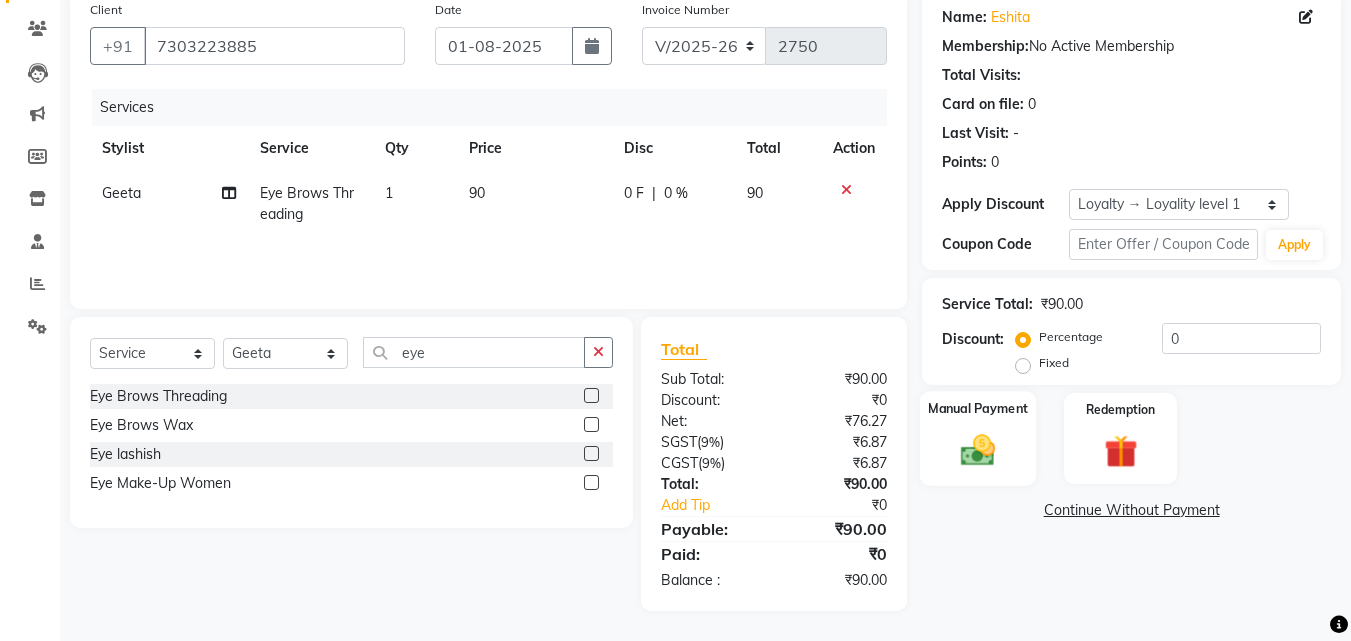 click 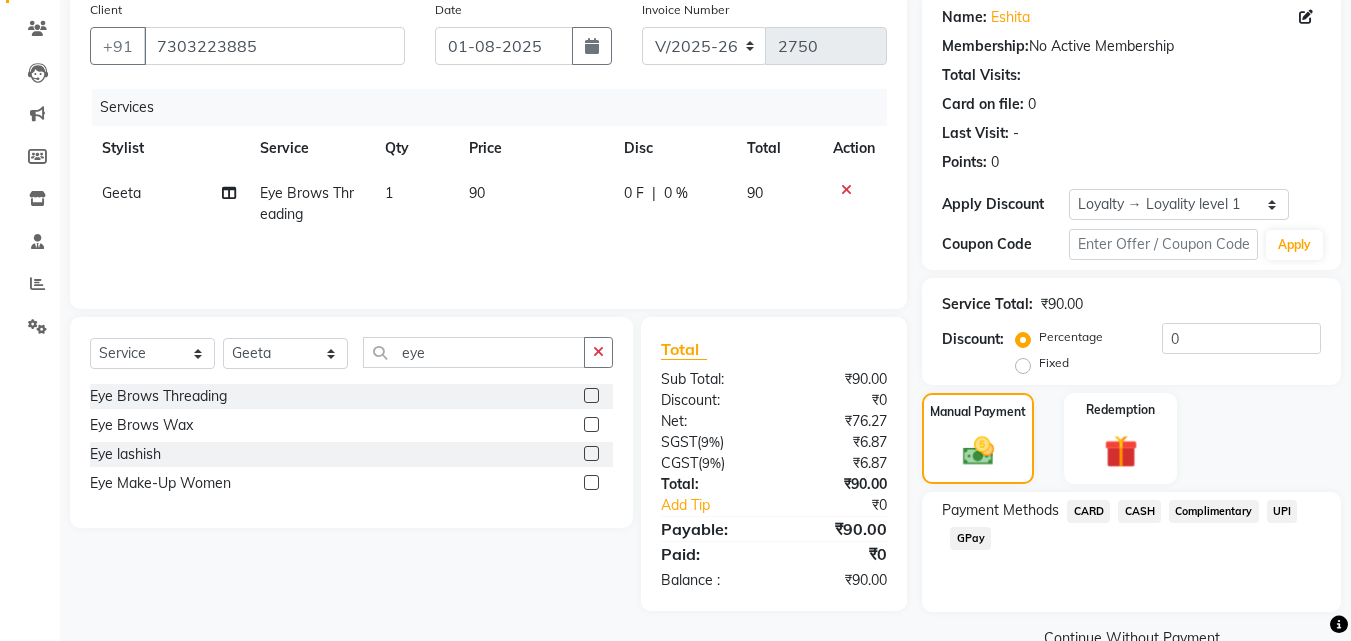 click on "CASH" 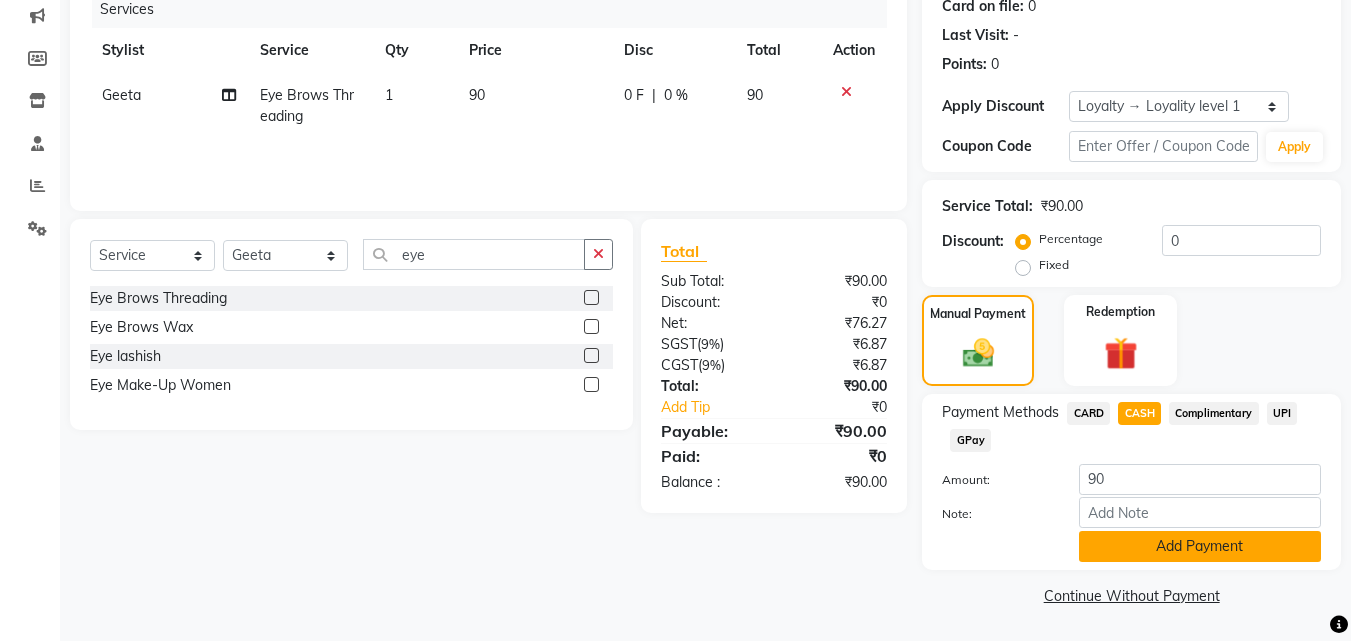 click on "Add Payment" 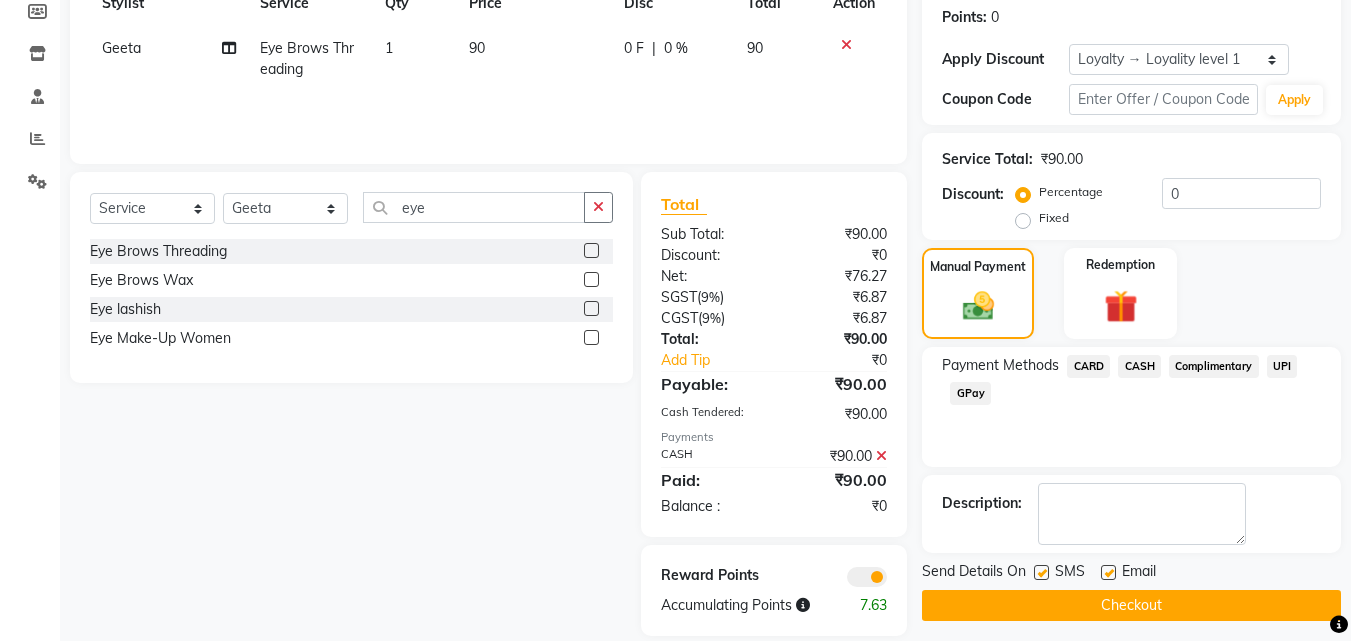 scroll, scrollTop: 329, scrollLeft: 0, axis: vertical 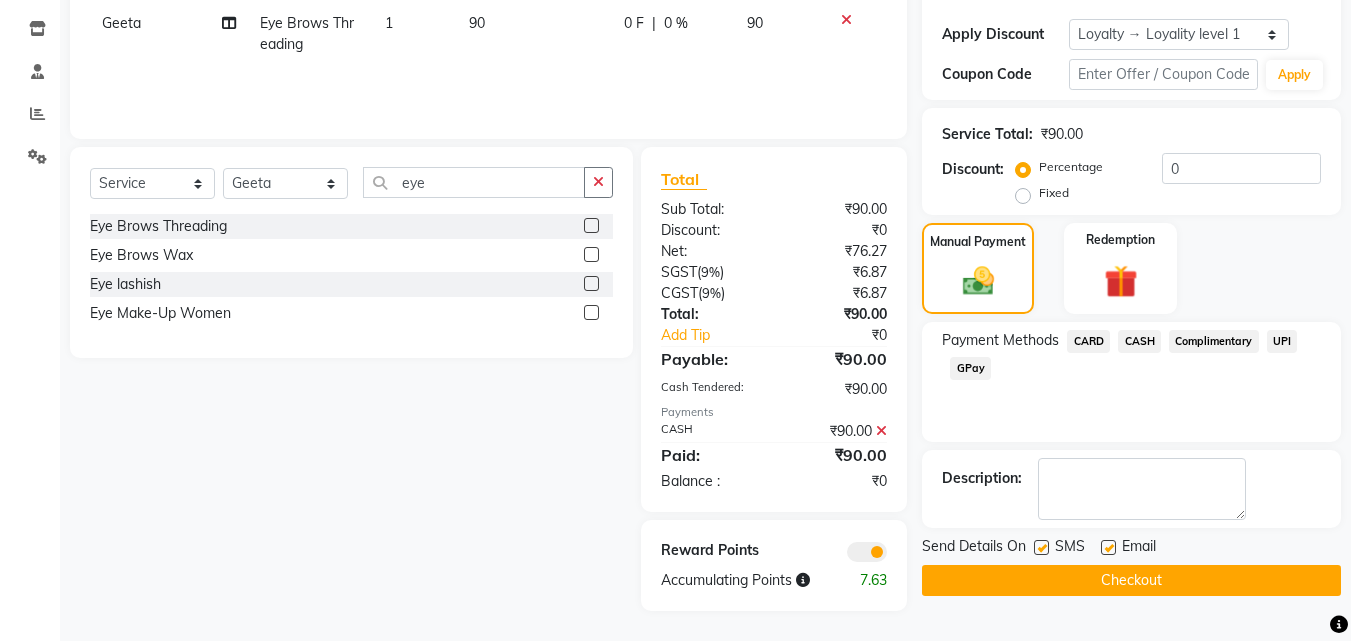 click on "Checkout" 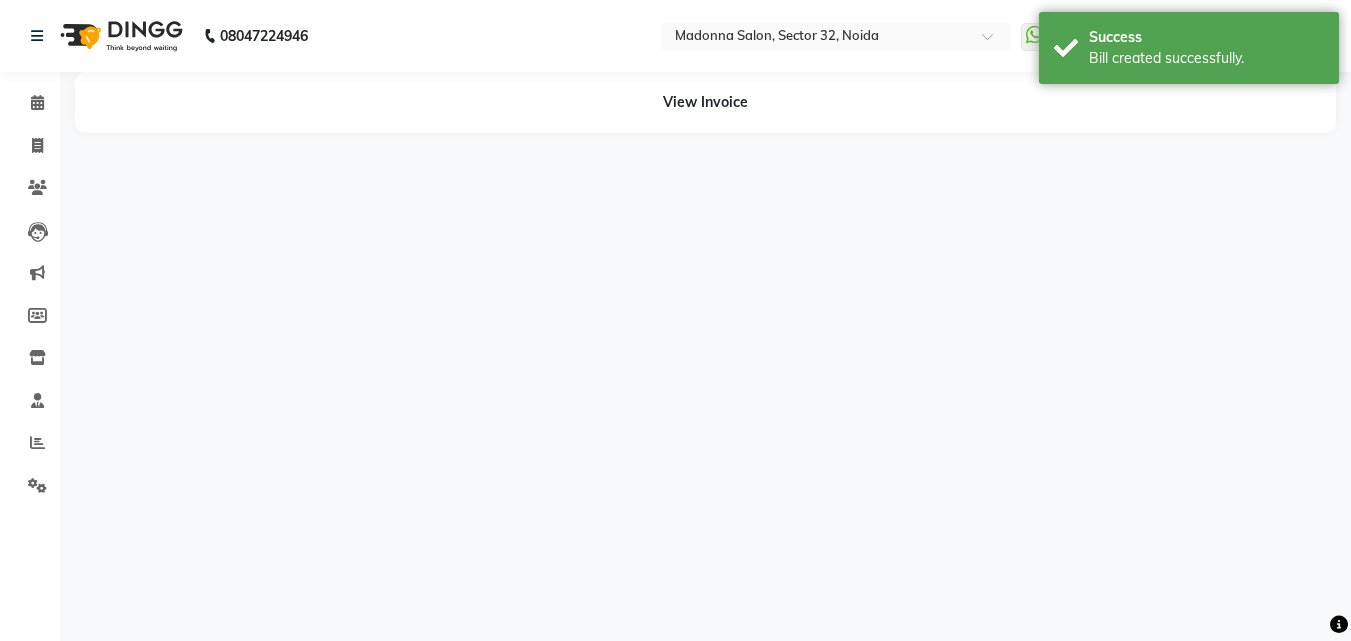 scroll, scrollTop: 0, scrollLeft: 0, axis: both 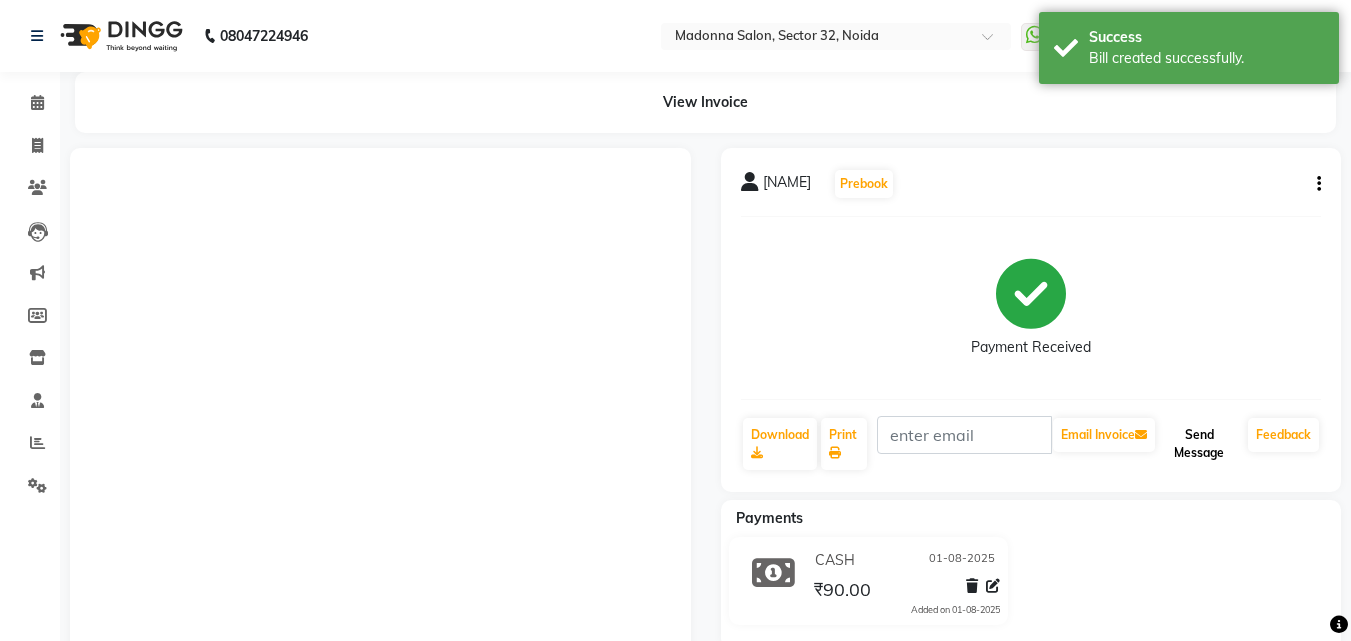 click on "Send Message" 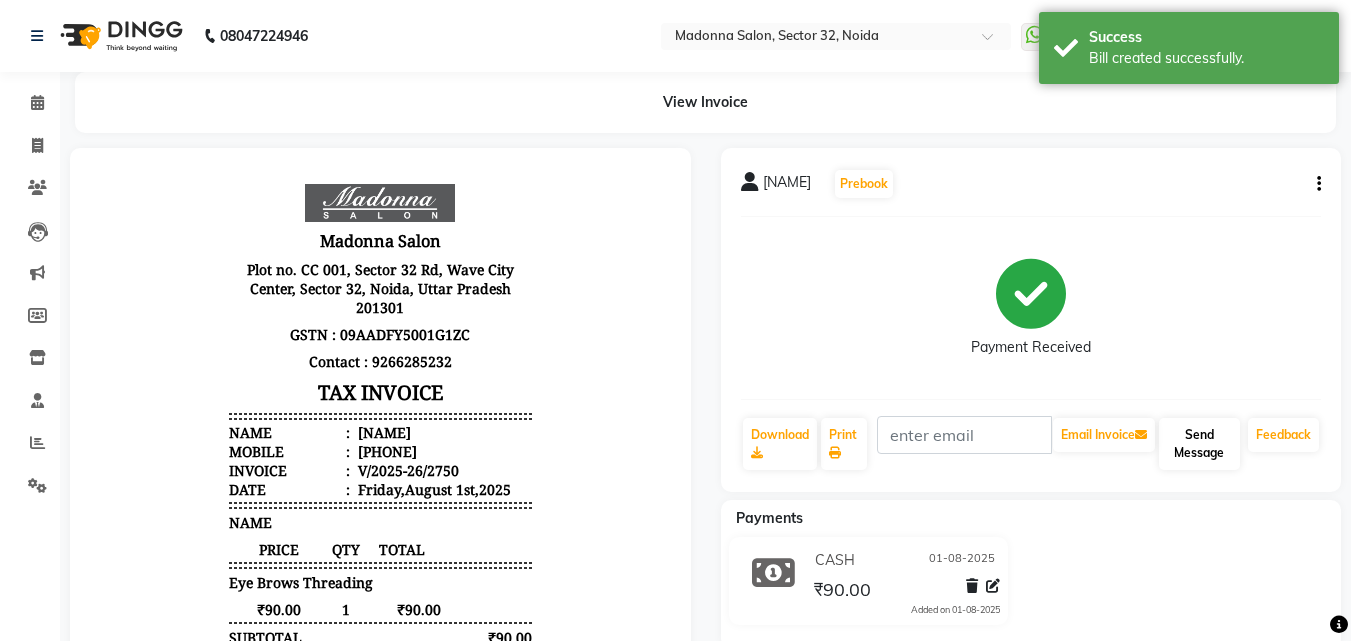 scroll, scrollTop: 0, scrollLeft: 0, axis: both 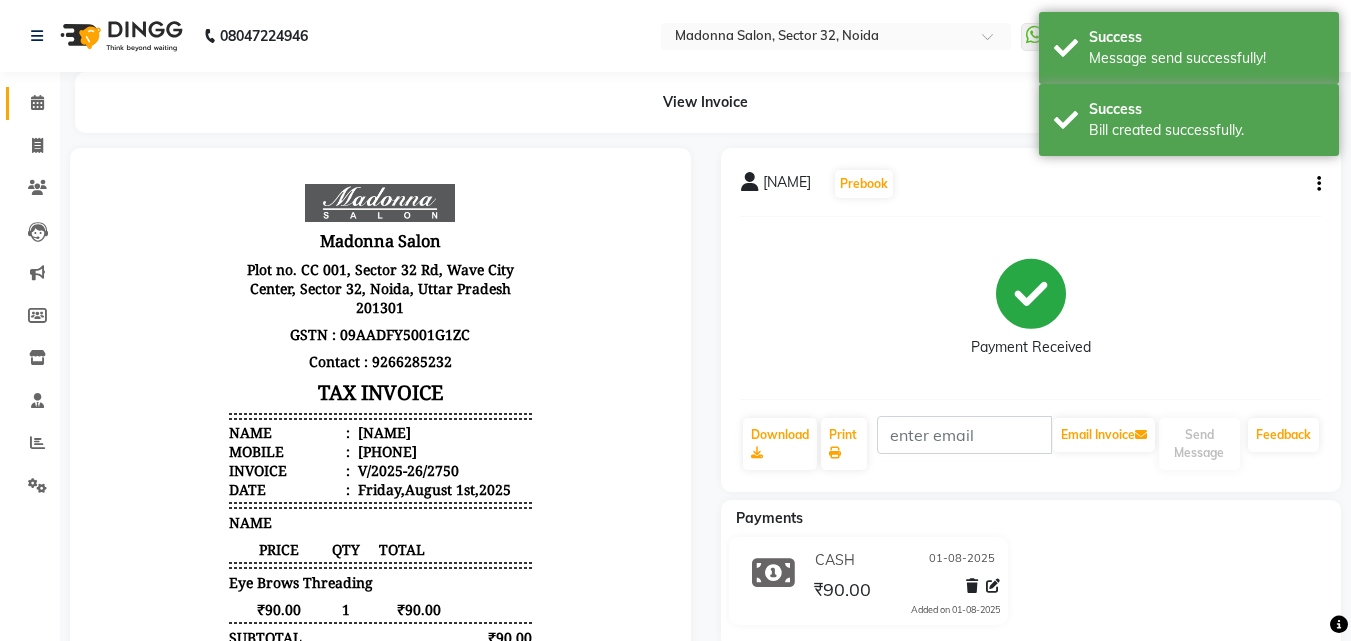 click 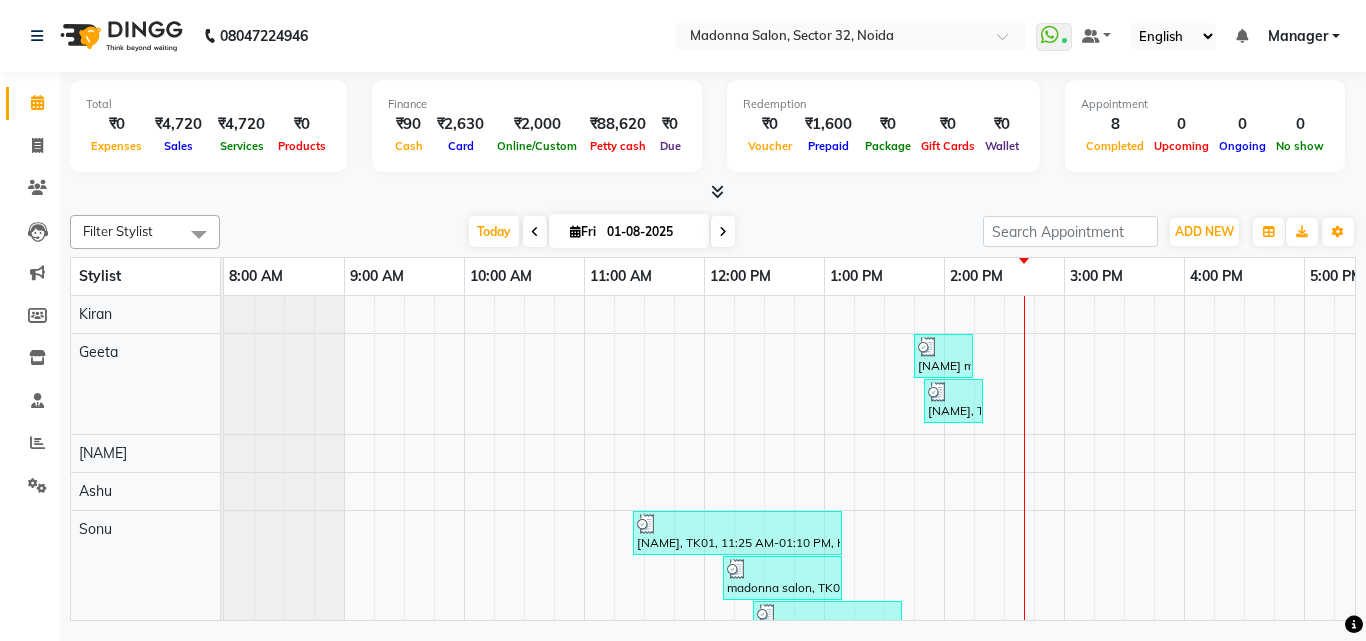 click 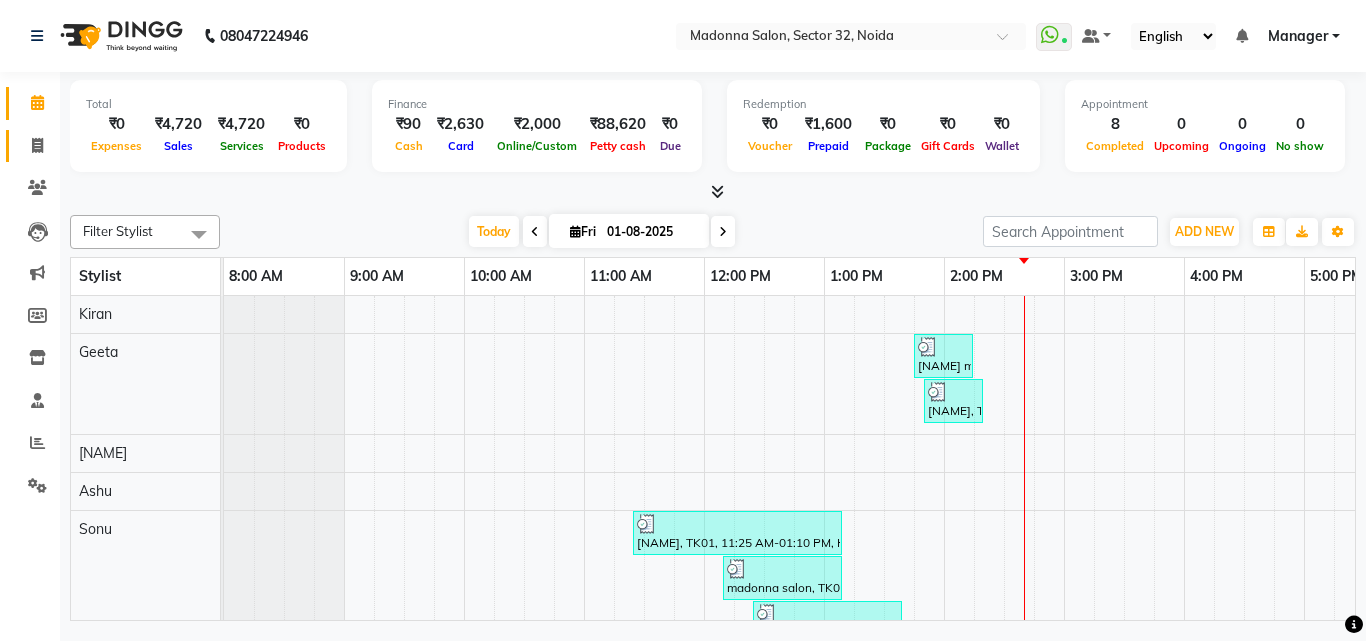 click 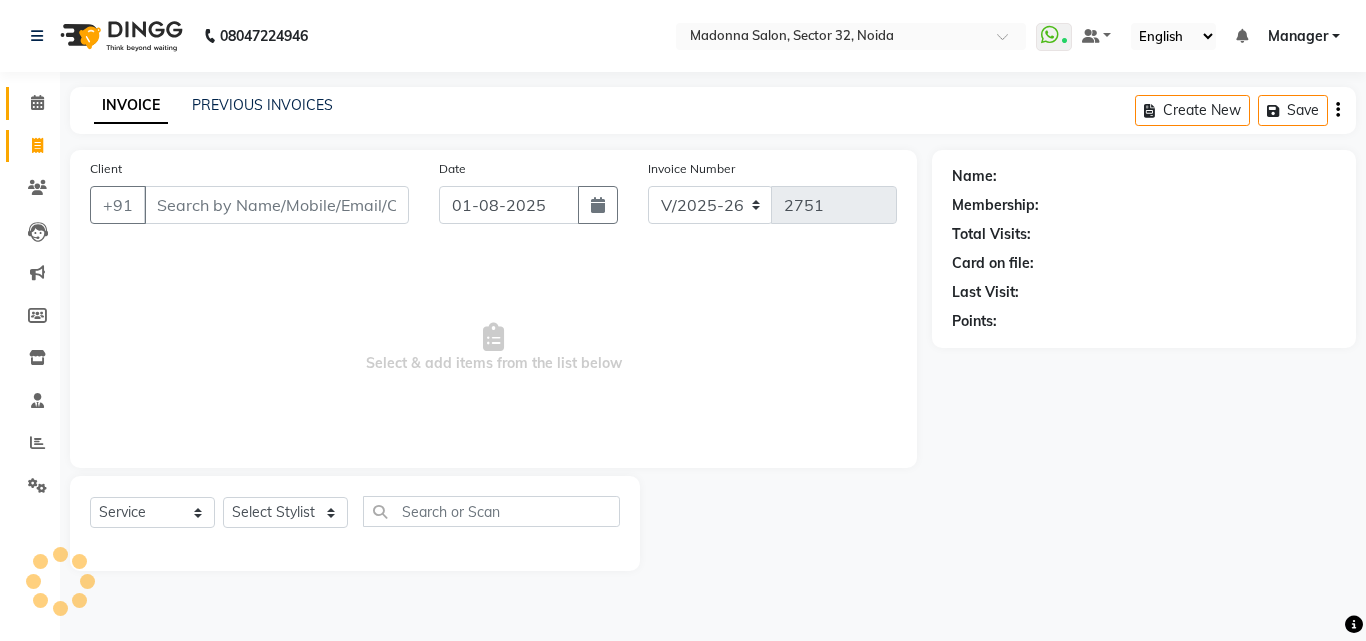 click 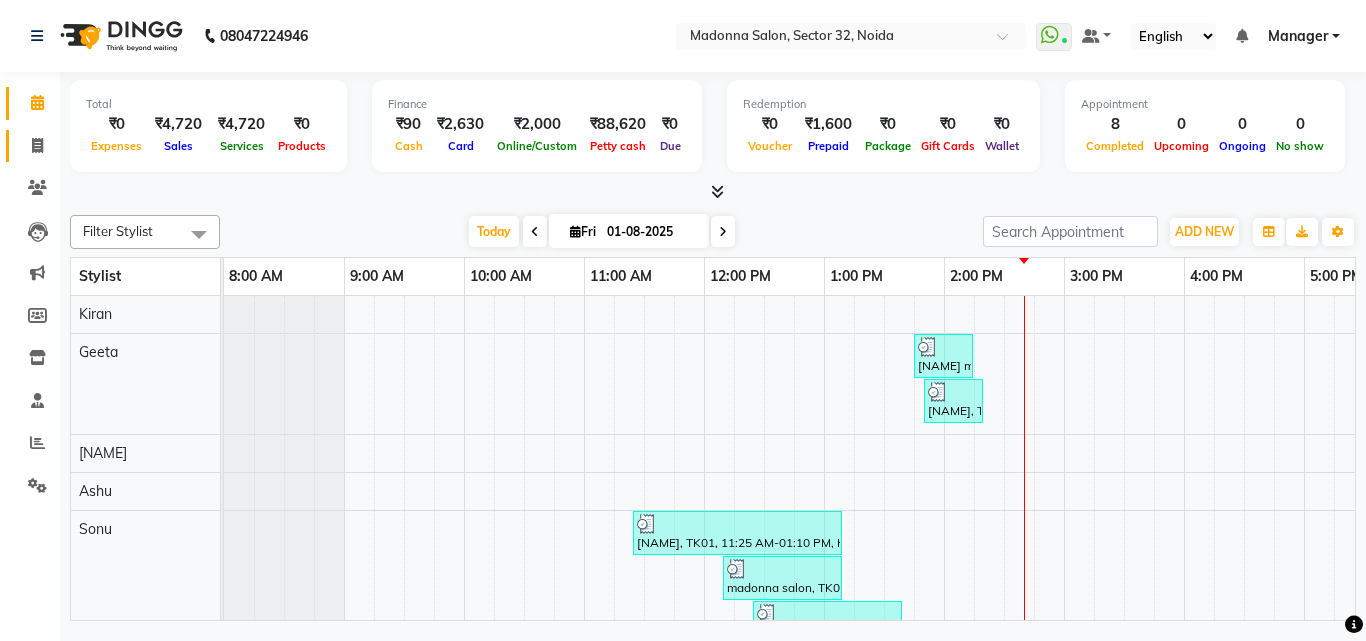 click 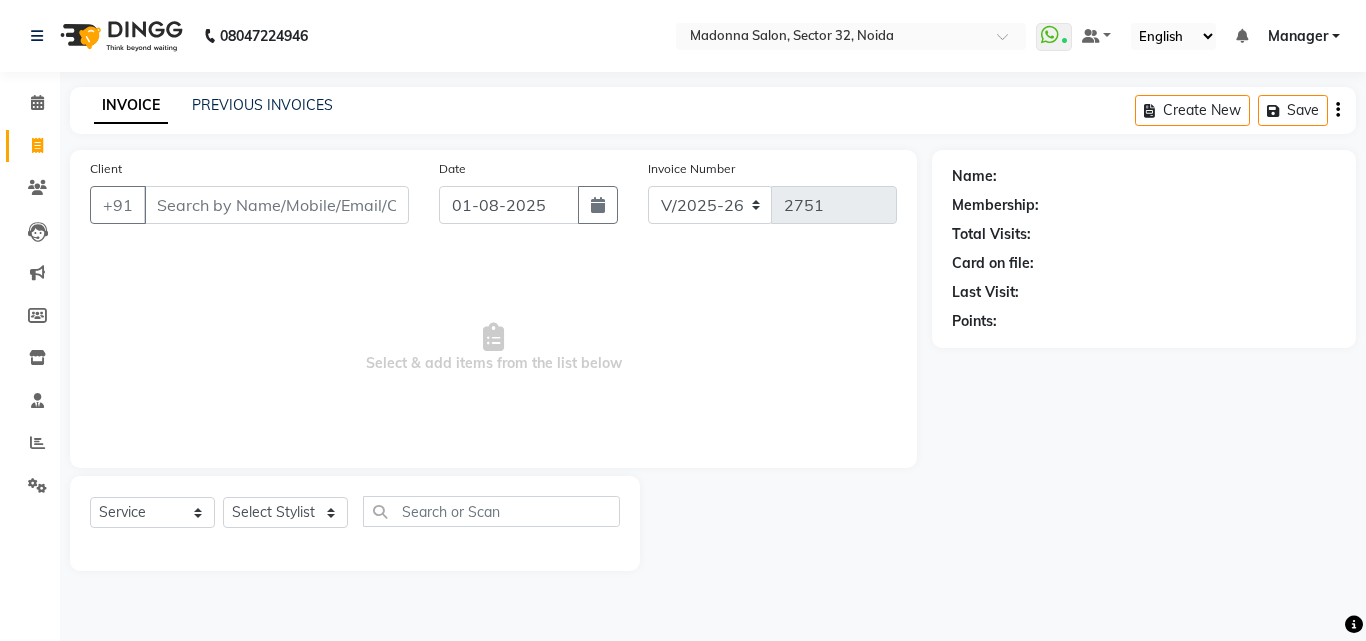 click on "Select & add items from the list below" at bounding box center (493, 348) 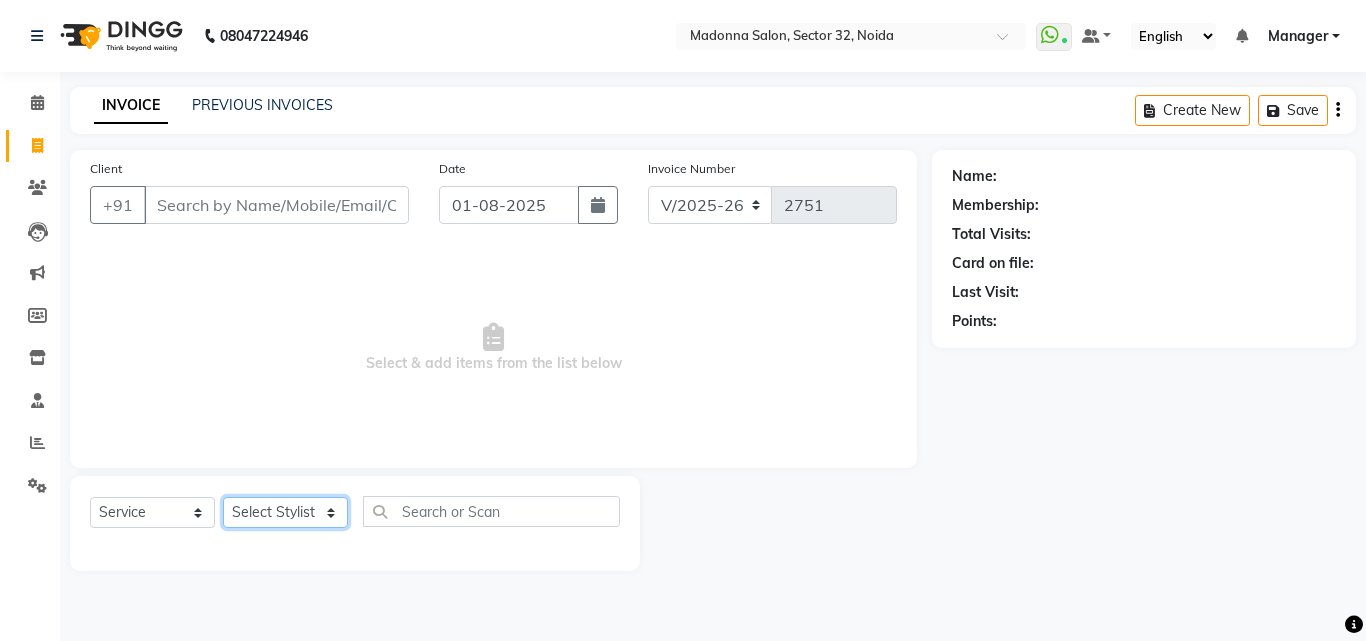 click on "Select Stylist Aayan Account  Ashu BHOLU Geeta Hanif JIYA SINGH Kiran LAXMAN PEDI Manager Mohit Naddy NAIL SWASTIKA Sajal Sameer Shahnawaj Sharukh Sonu VISHAL STYLIST" 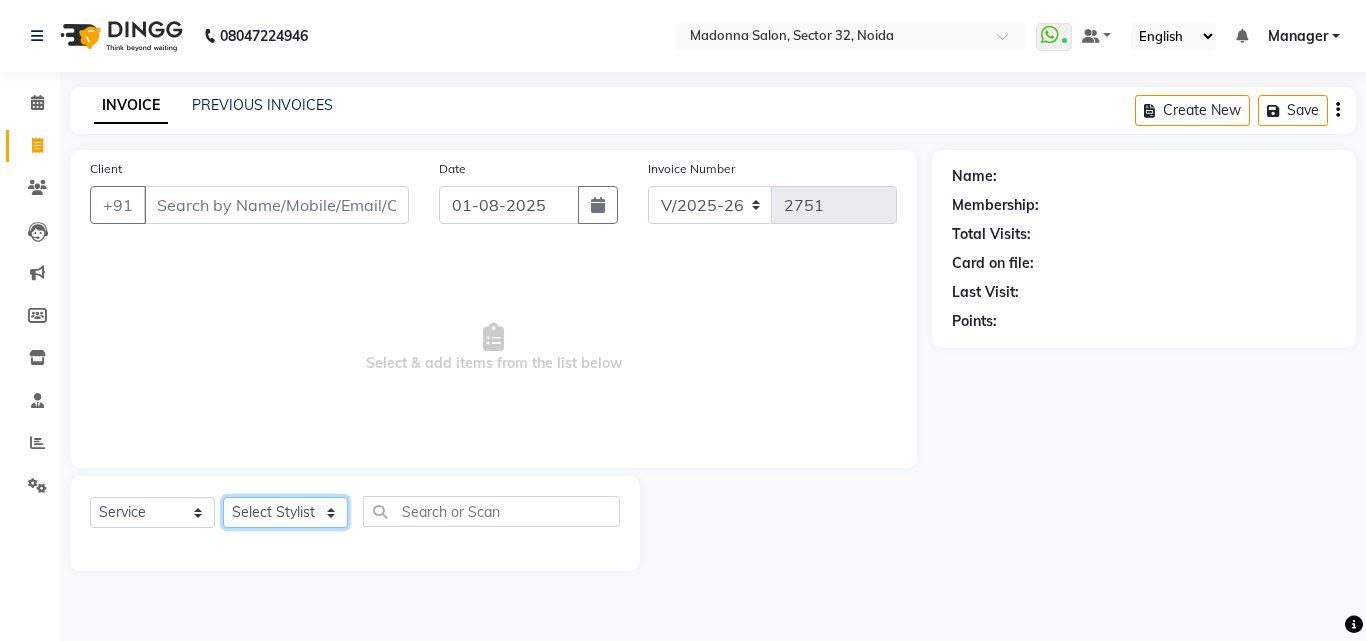 select on "61922" 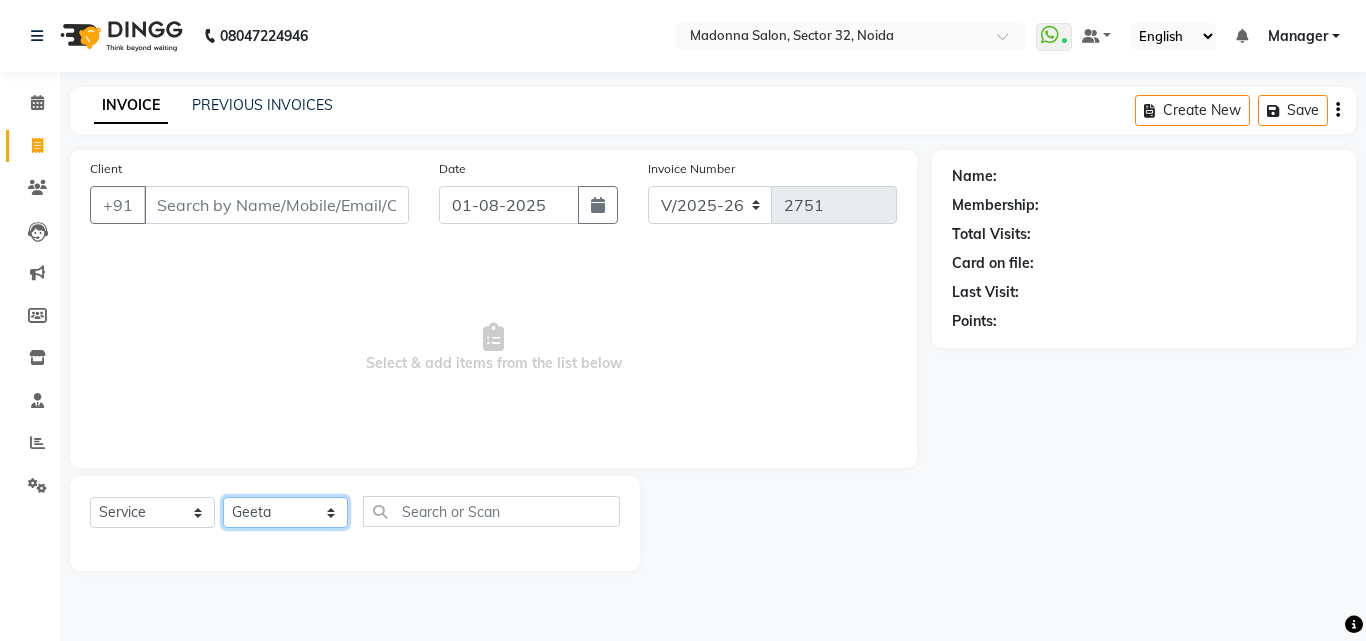 click on "Select Stylist Aayan Account  Ashu BHOLU Geeta Hanif JIYA SINGH Kiran LAXMAN PEDI Manager Mohit Naddy NAIL SWASTIKA Sajal Sameer Shahnawaj Sharukh Sonu VISHAL STYLIST" 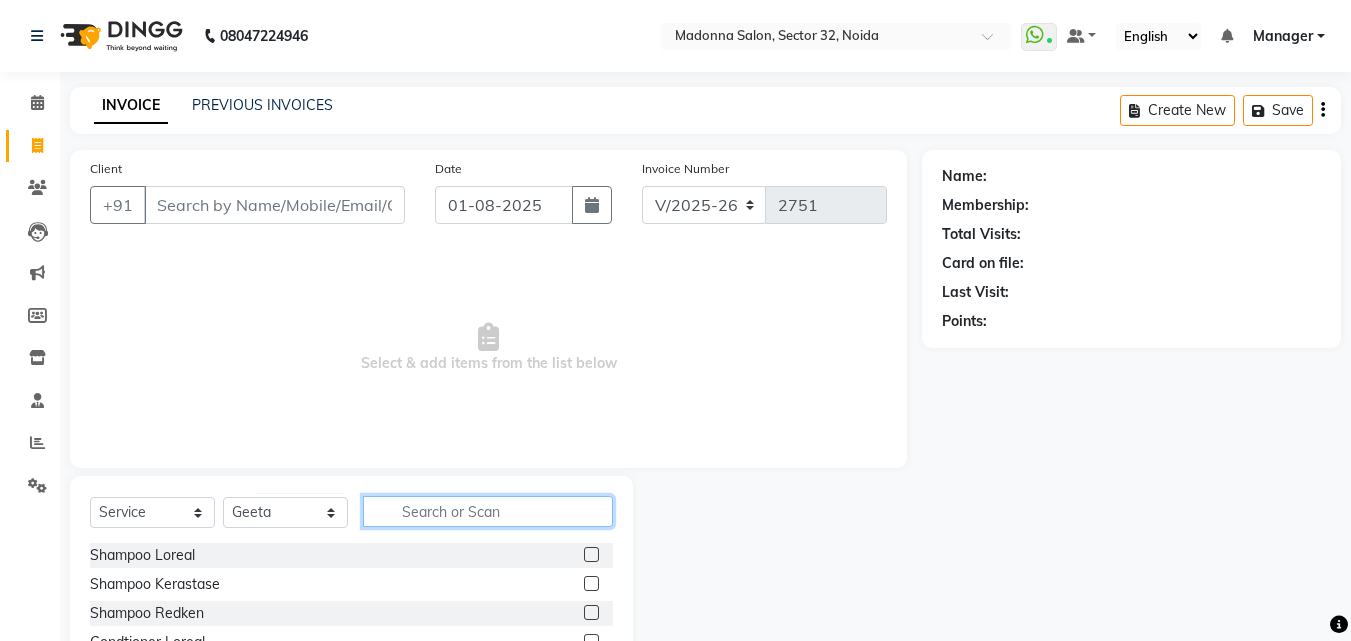 click 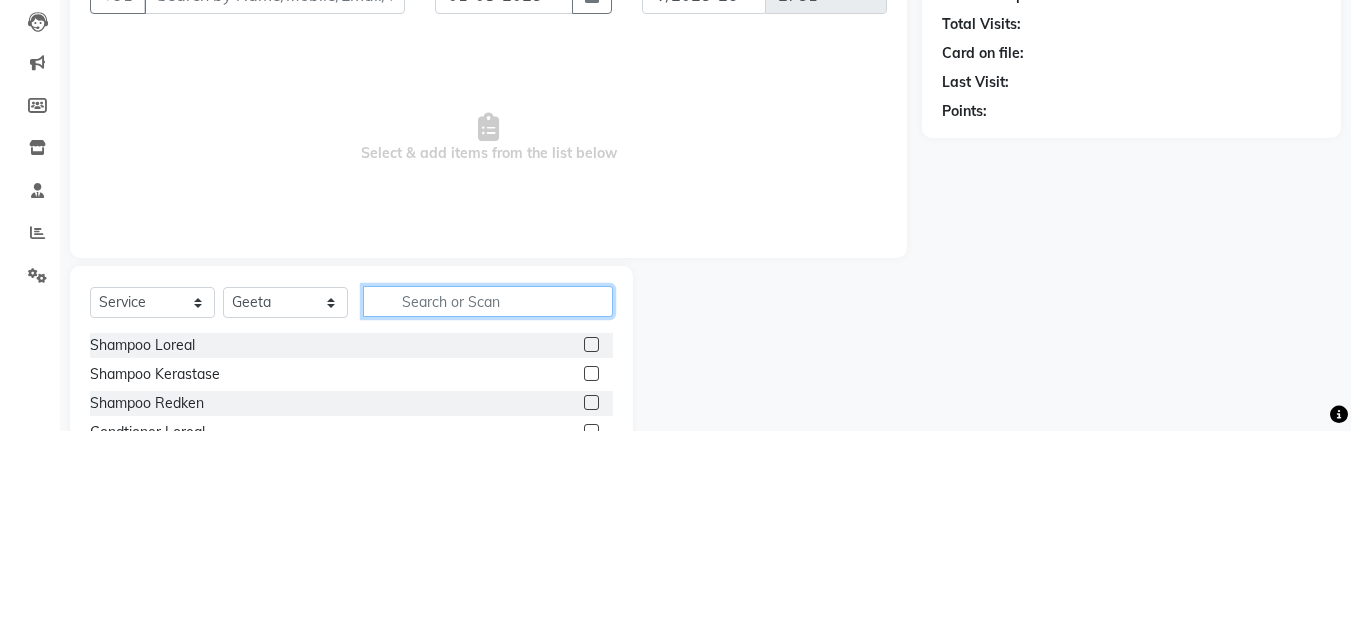 scroll, scrollTop: 48, scrollLeft: 0, axis: vertical 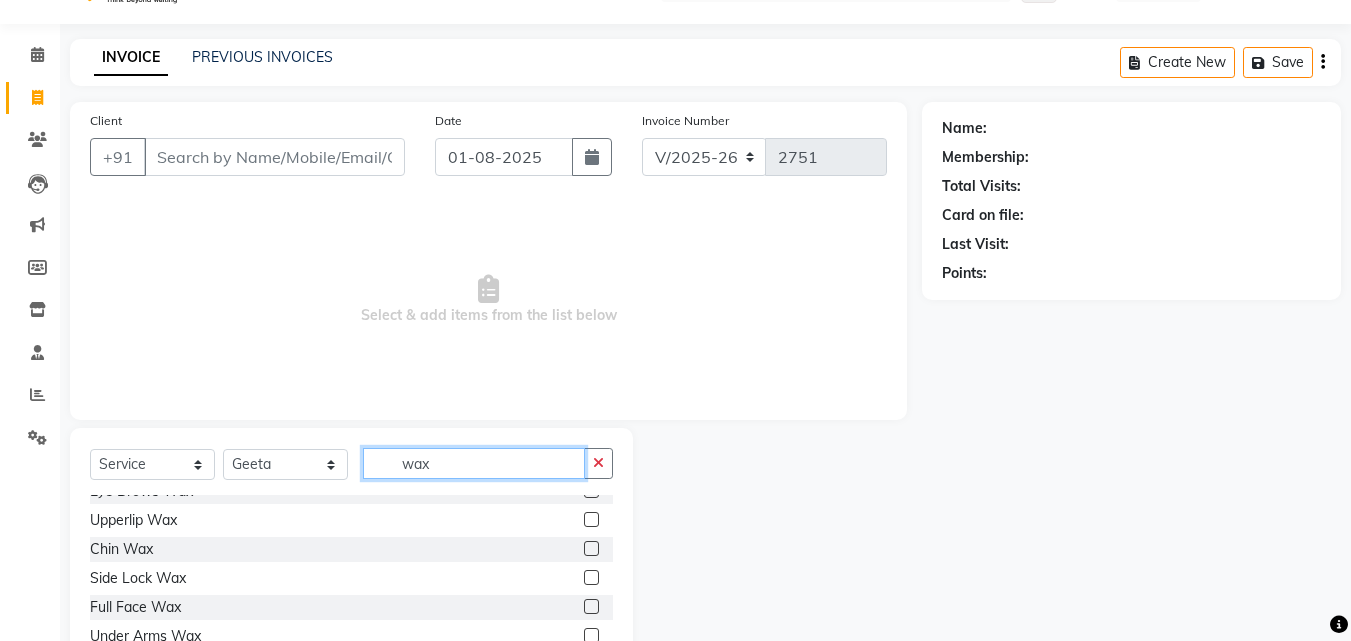 type on "wax" 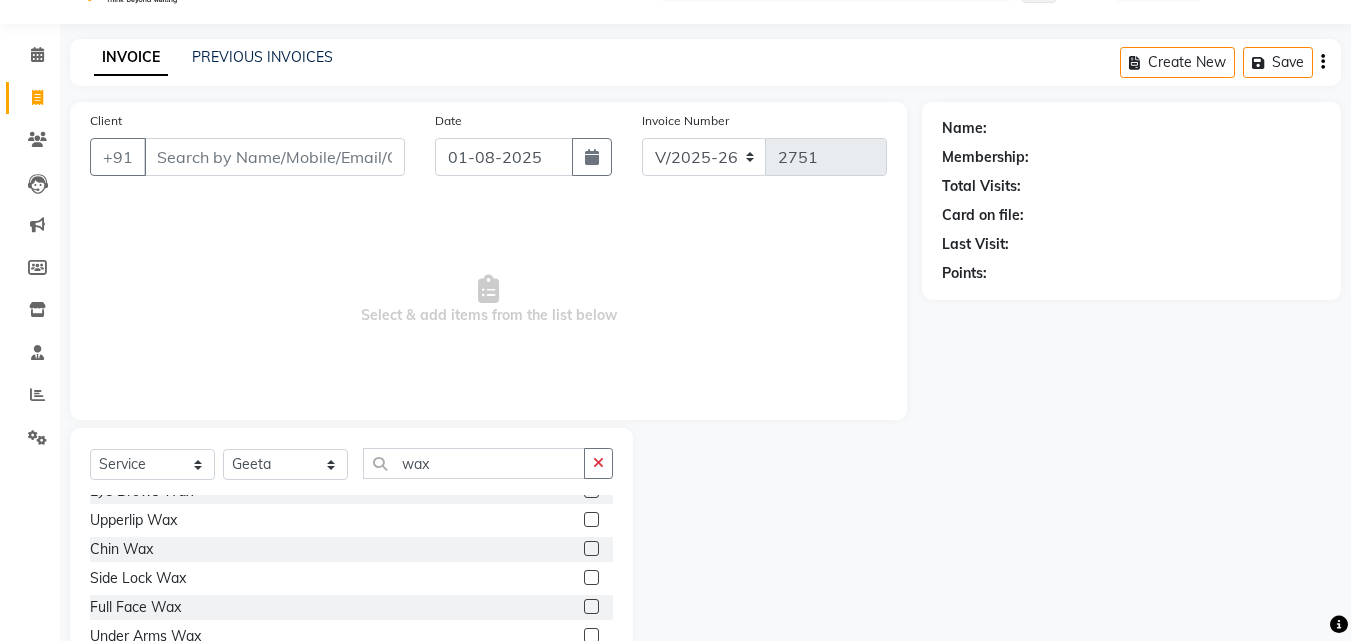 click 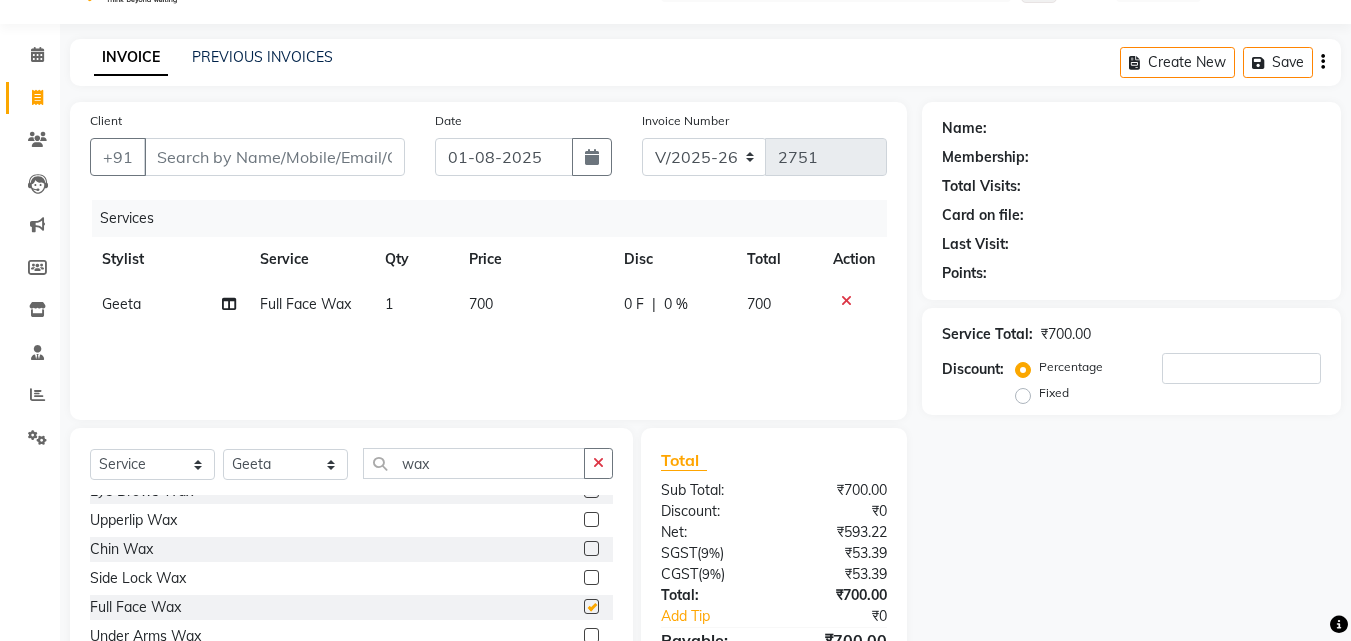checkbox on "false" 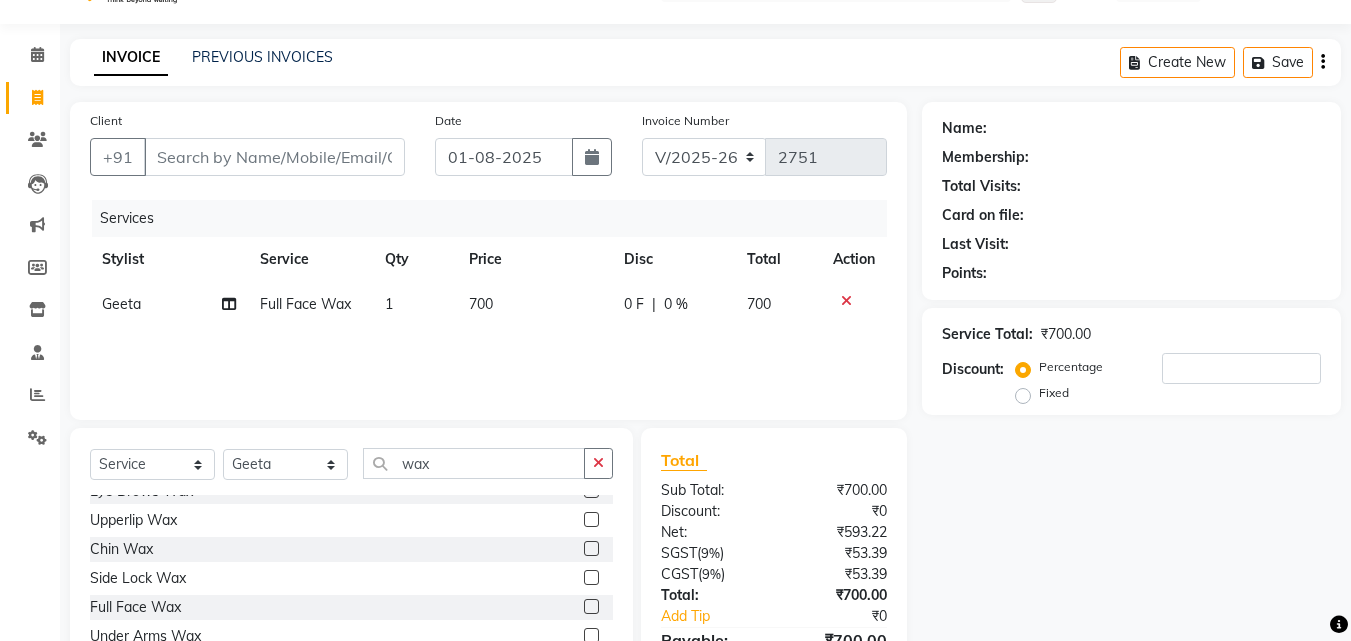 click on "700" 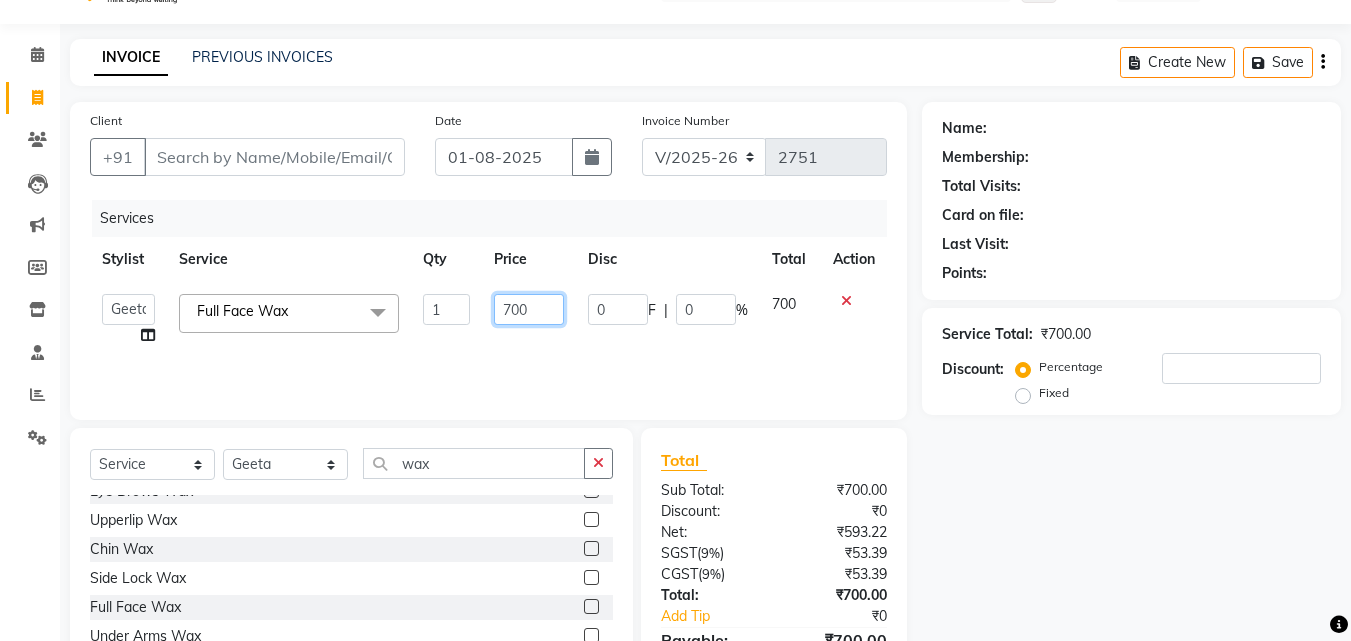 click on "700" 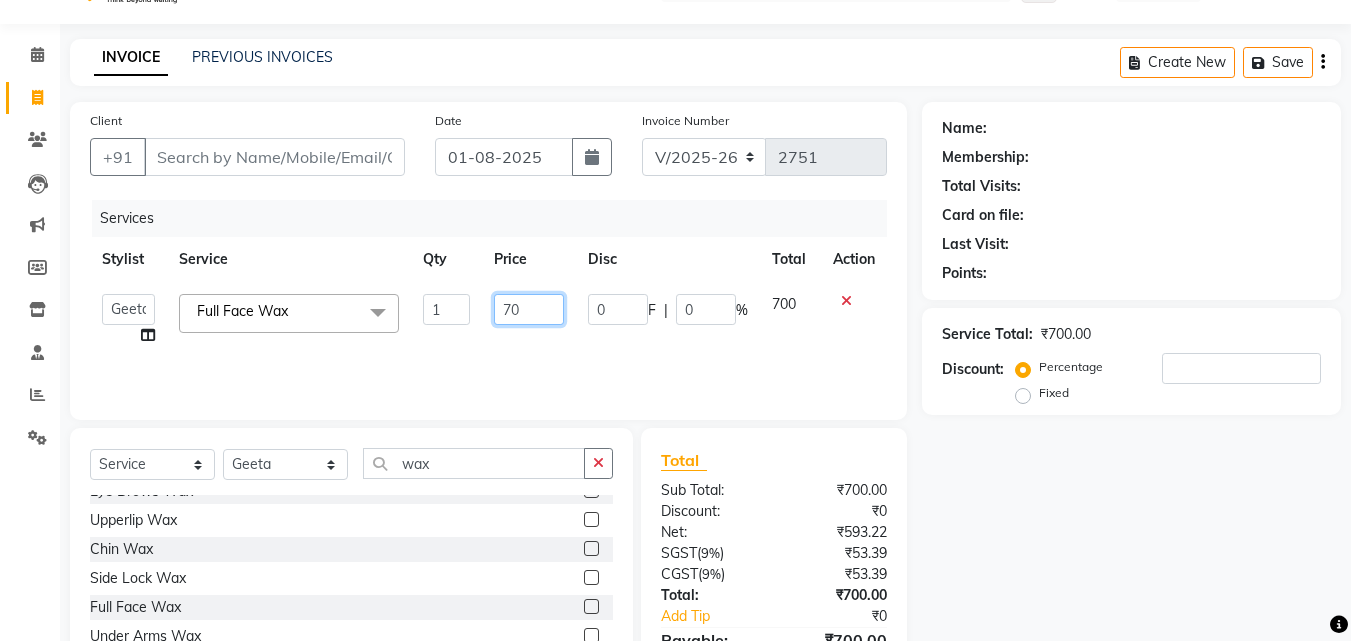 type on "7" 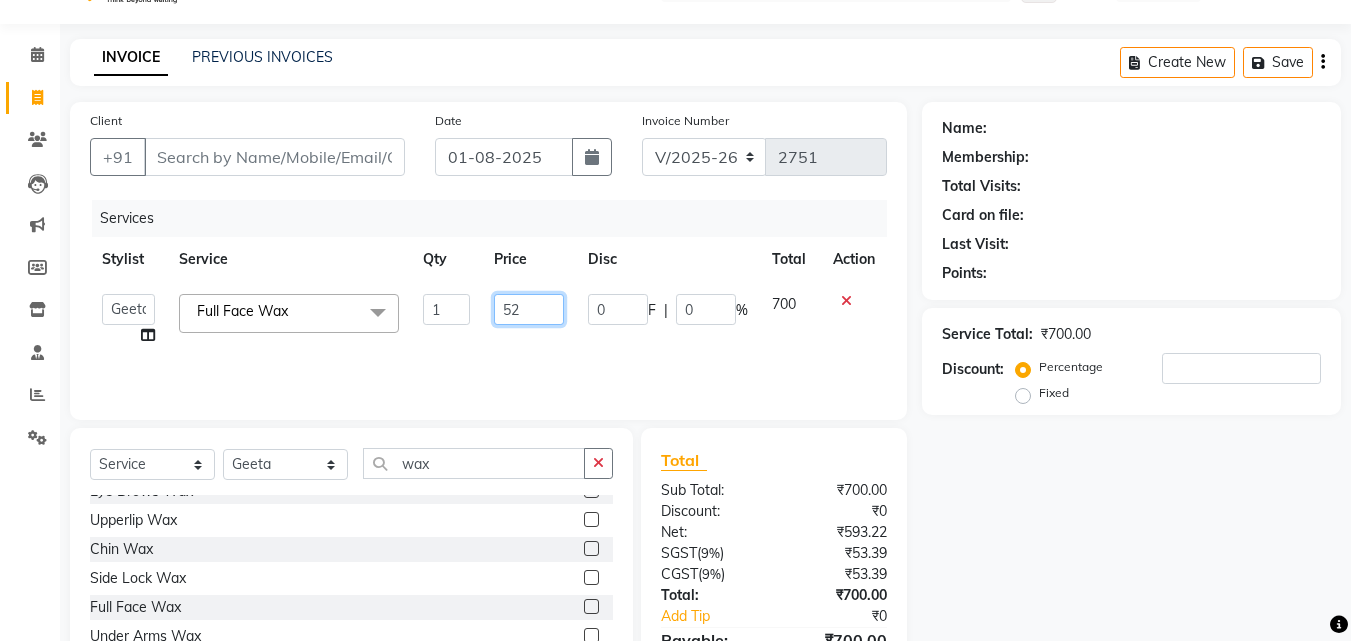 type on "520" 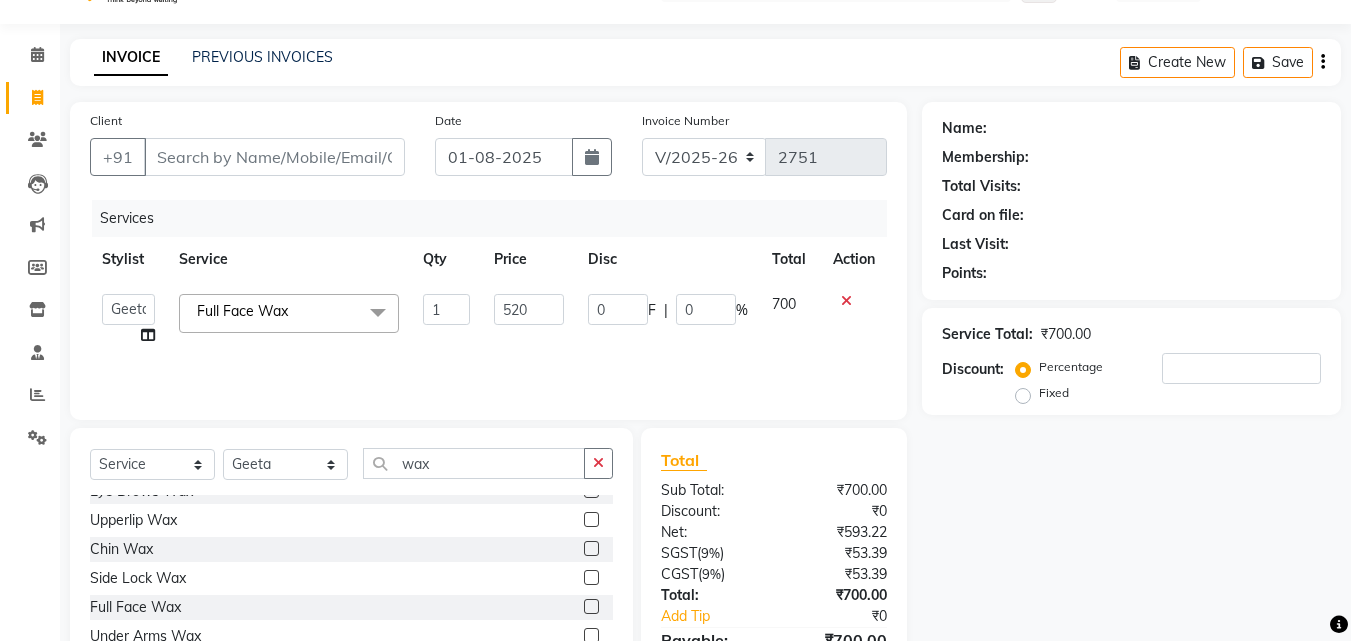 click on "Services Stylist Service Qty Price Disc Total Action  Aayan   Account    Ashu   BHOLU   Geeta   Hanif   JIYA SINGH   Kiran   LAXMAN PEDI   Manager   Mohit   Naddy   NAIL SWASTIKA   Sajal   Sameer   Shahnawaj   Sharukh   Sonu   VISHAL STYLIST  Full Face Wax  x Shampoo Loreal Shampoo Kerastase Shampoo Redken Condtioner Loreal Condtioner Kerastase Condtioner Redken Hair cut Women Hair Cut Child (5 Years) Women Change Of Style Women Blow Dry Women Iron Curls Women Hair Do Women Oil Massage Women Plex Treatment Women Color Touch-Up 1 Women Color Touch-Up 2 Women Highlight Strips Women Highlights Global Women Global Color Women Rebonding Women Smoothning Women Keratin Women Botox Women Hair Cut Children Women Balayage /Ombre Women French Glossing Women Hair Cut Men Hair Cut Child (5 Years) Men Oil Massage Men Plex Treatment Men Hair Spa Men Color Touch-Up Men Highlights Men Rebonding Men Smoothening Men Keratin  Men Botox Men Perming Men Shave Beard Color Ear Wax Scalp scrub Face massage Beard  Iron curls  Hair do" 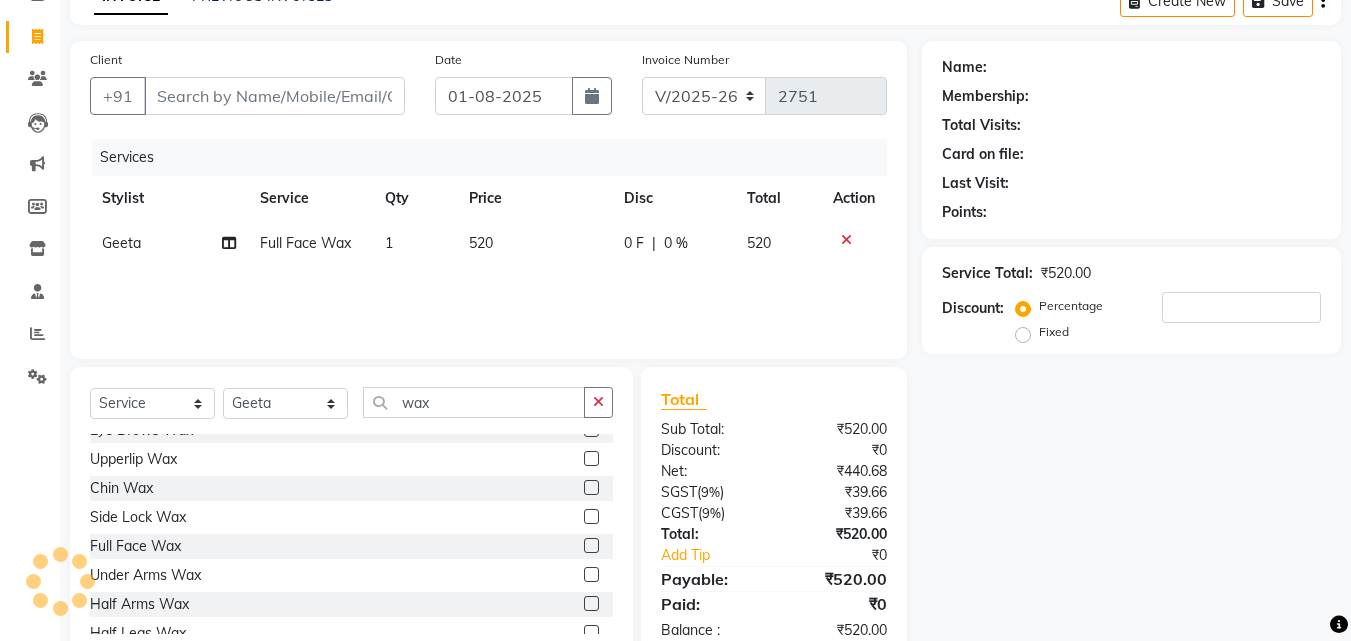 scroll, scrollTop: 0, scrollLeft: 0, axis: both 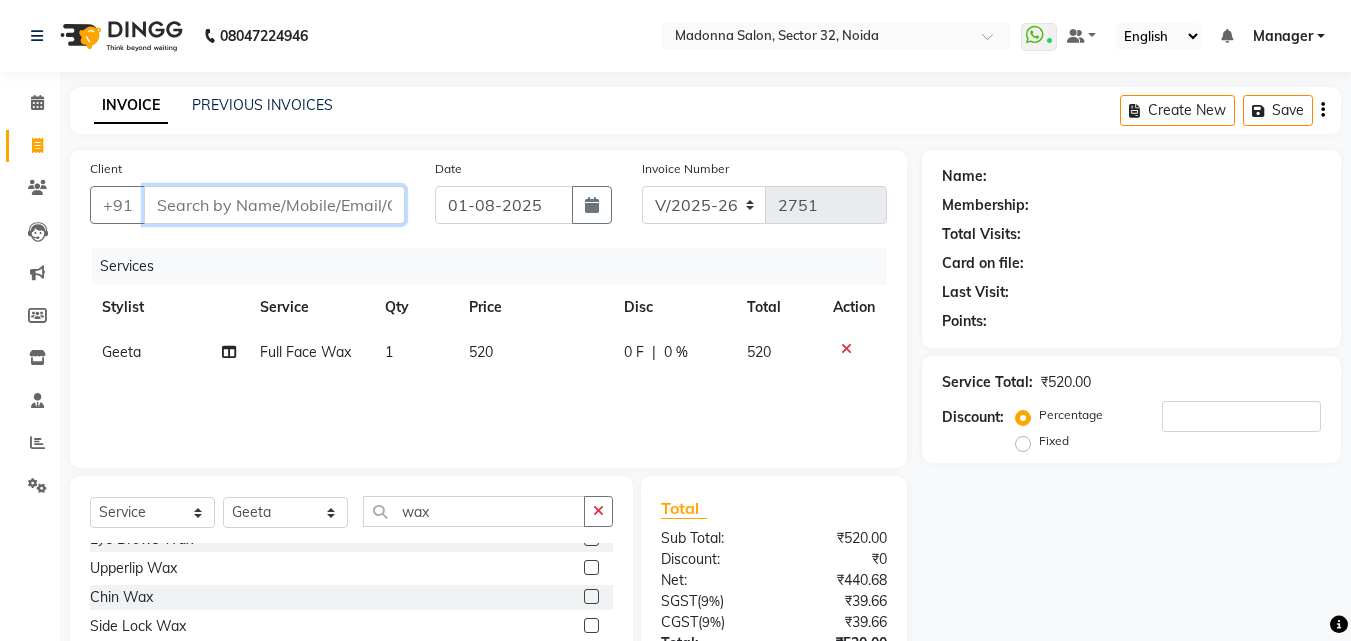 click on "Client" at bounding box center [274, 205] 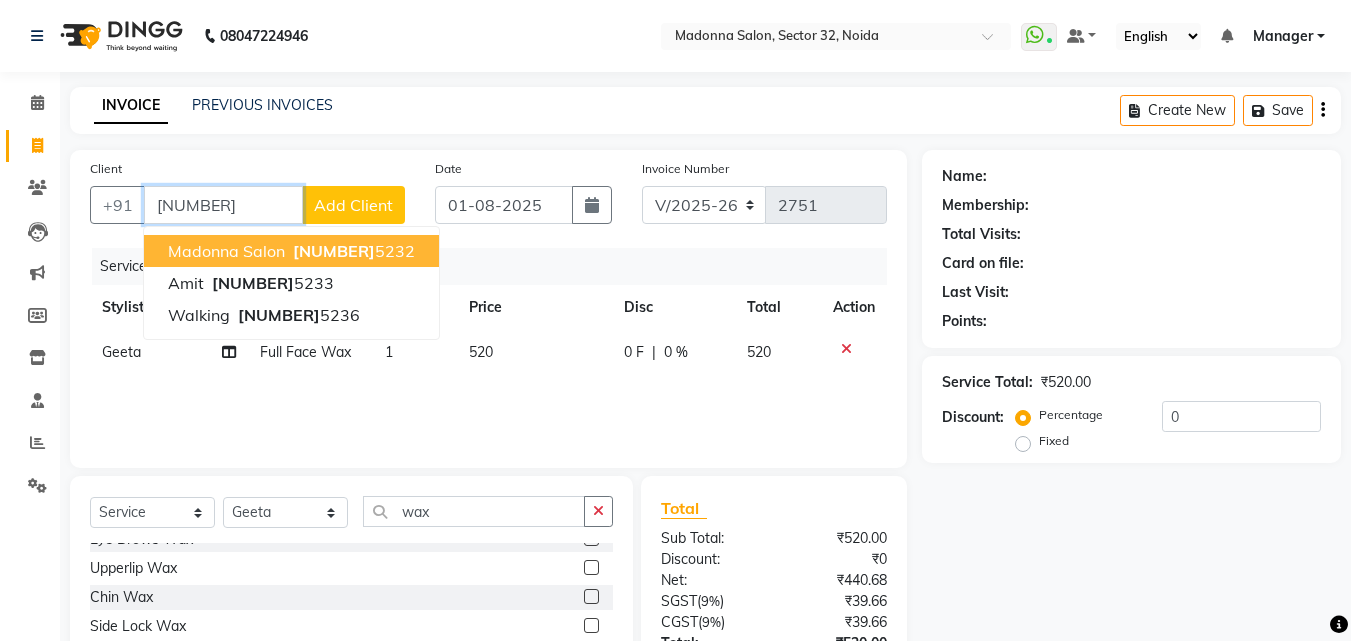 click on "926628" at bounding box center (334, 251) 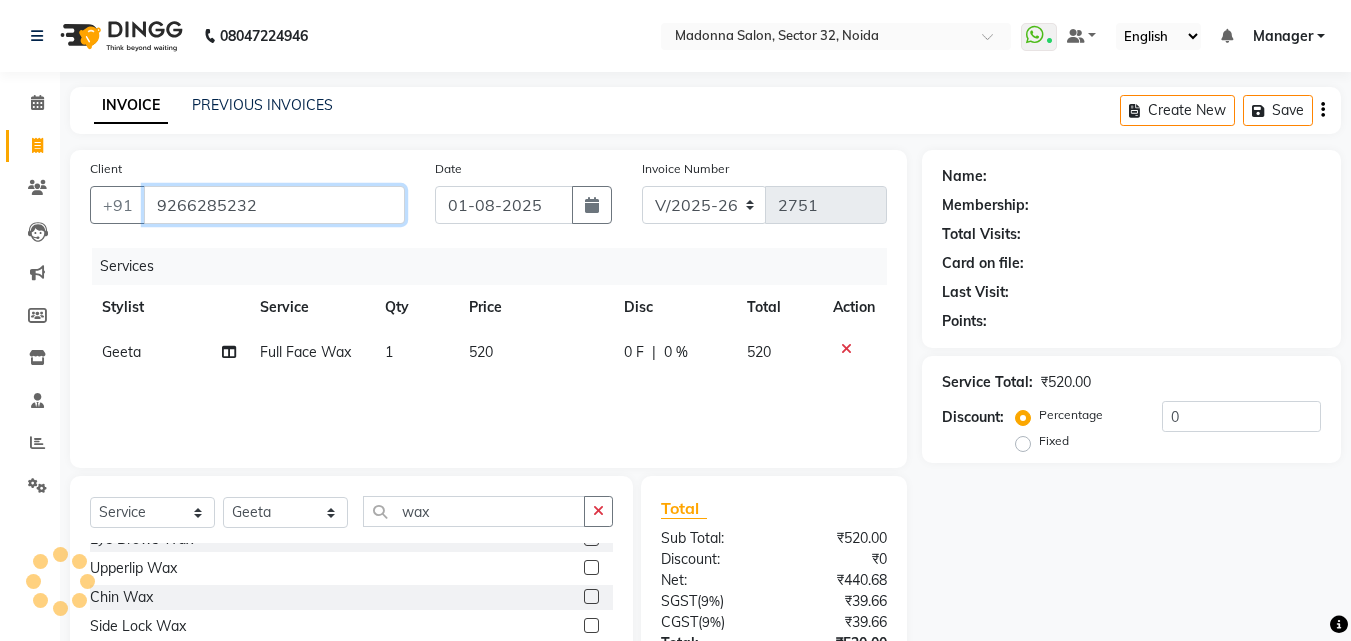 type on "9266285232" 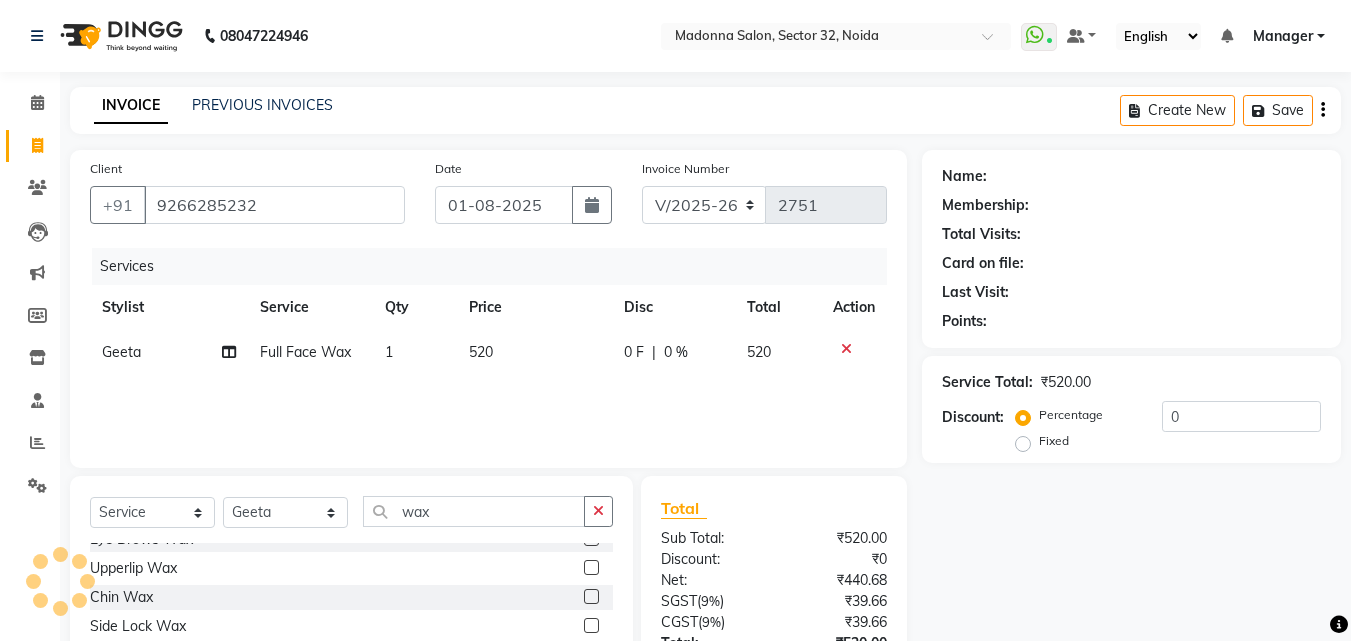 select on "1: Object" 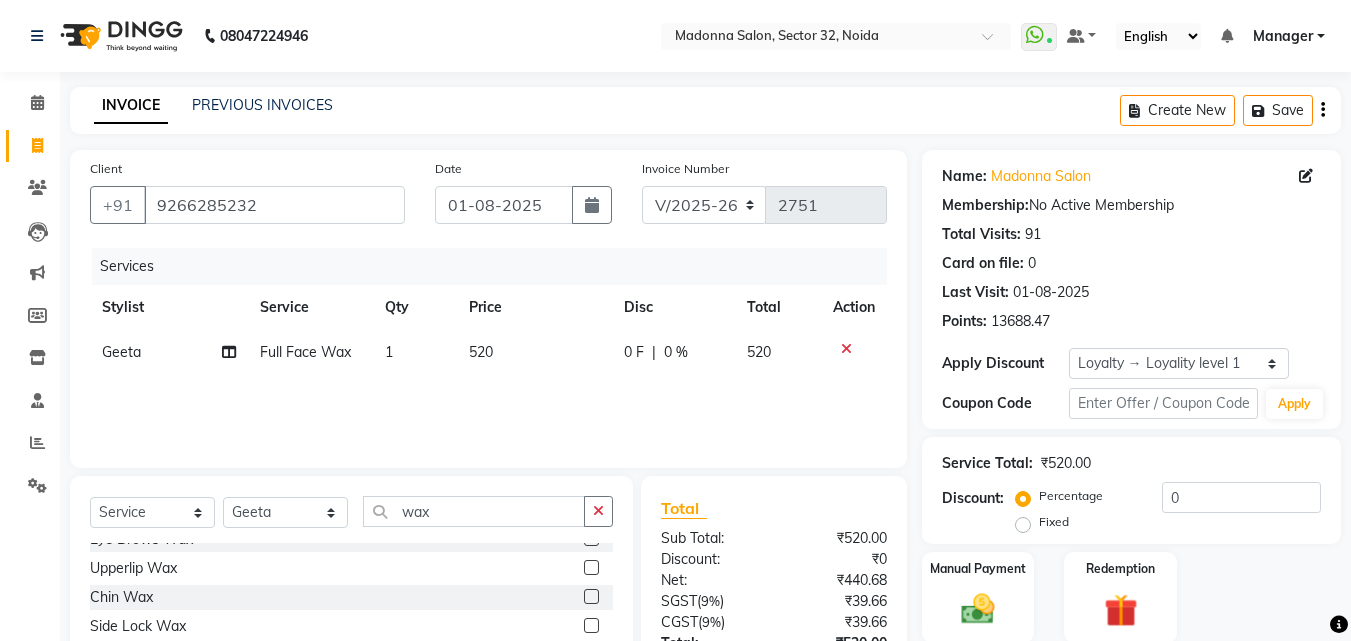 click on "Card on file:  0" 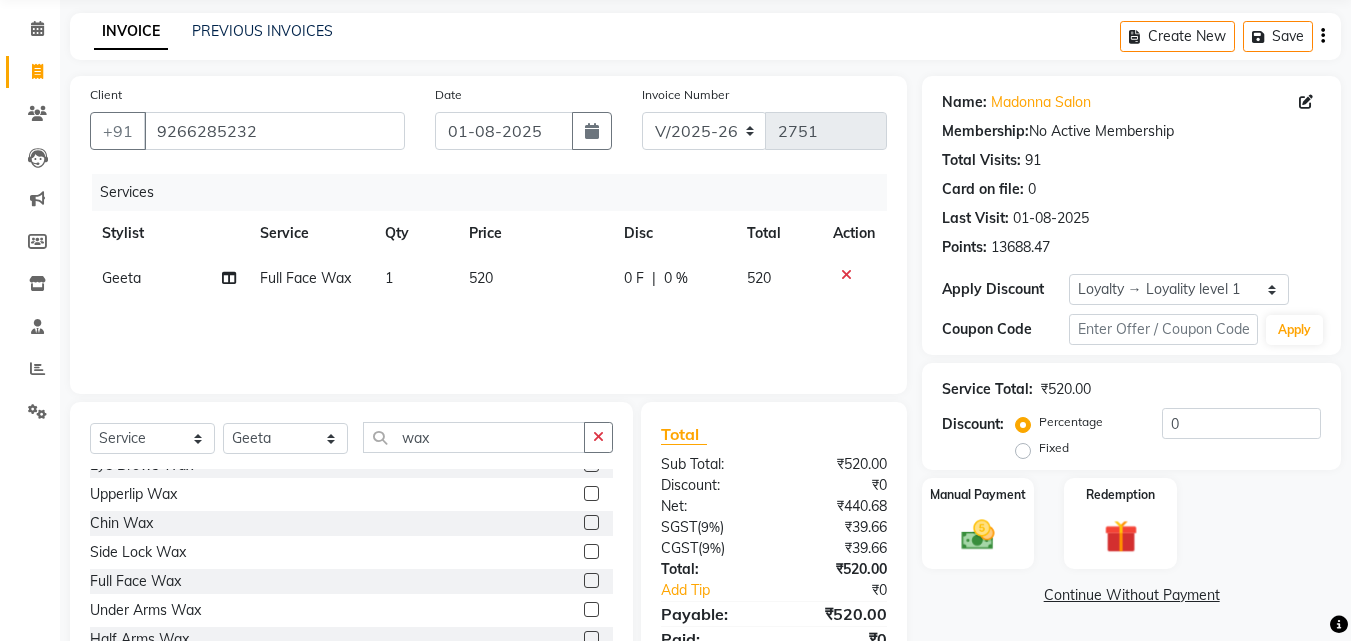scroll, scrollTop: 128, scrollLeft: 0, axis: vertical 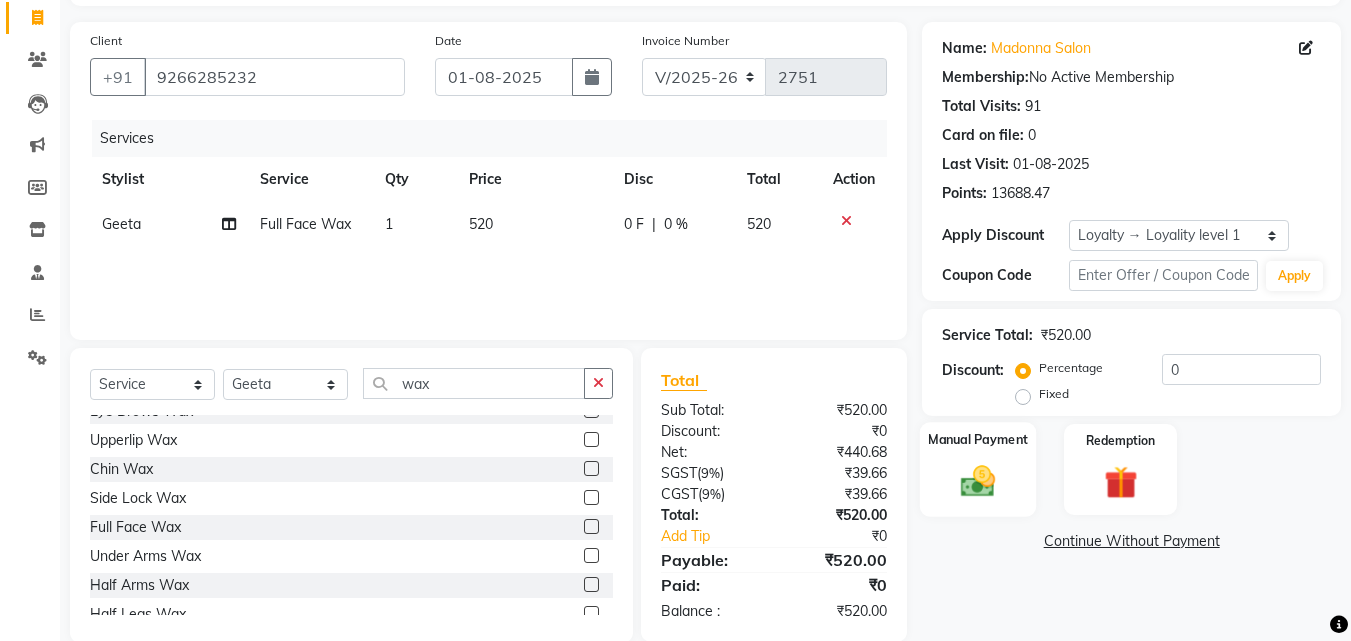 click 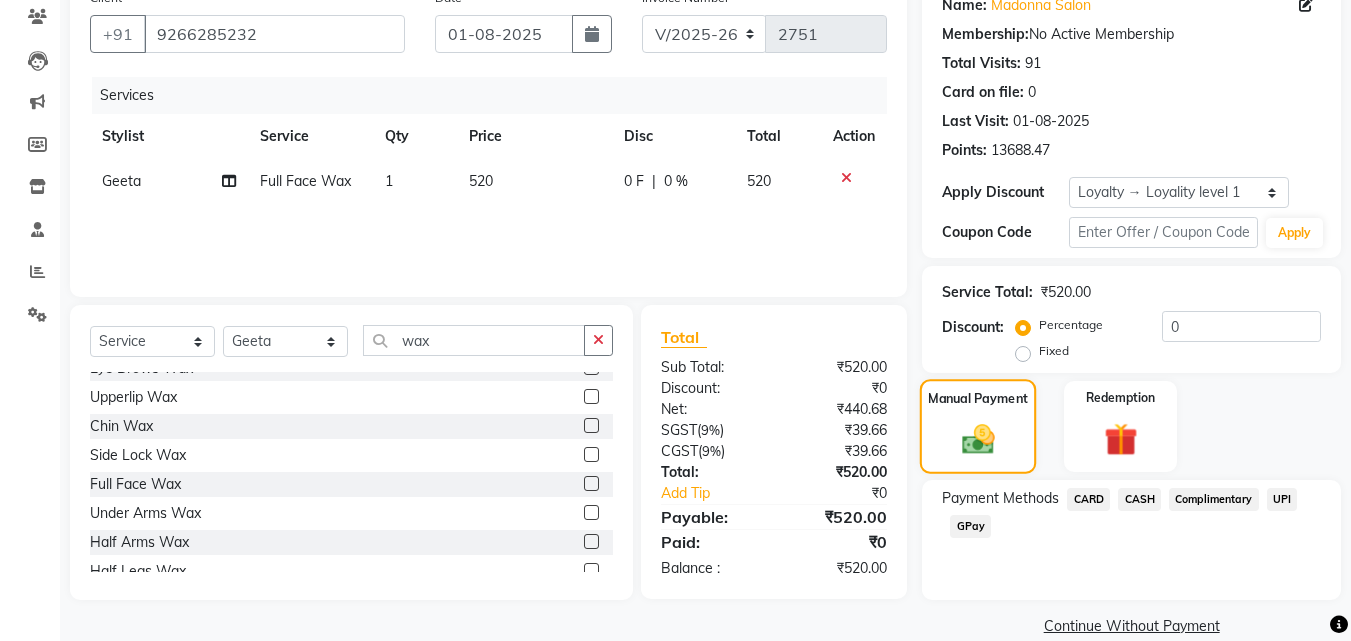 scroll, scrollTop: 201, scrollLeft: 0, axis: vertical 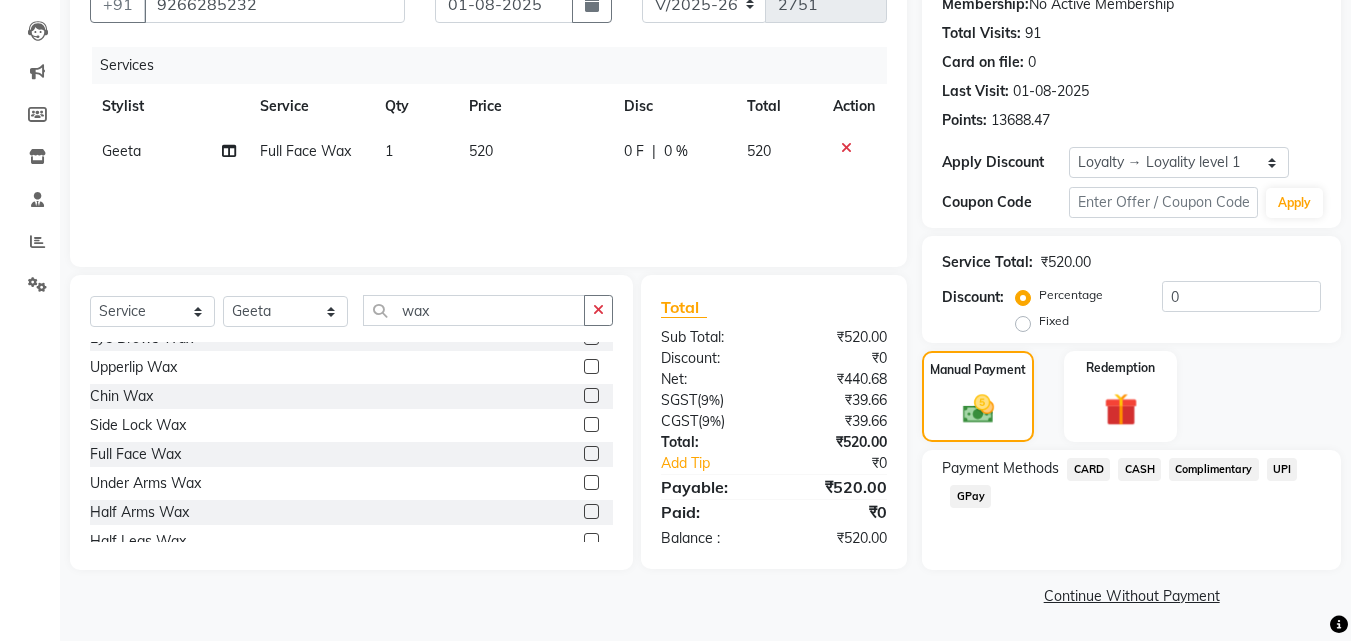 click on "GPay" 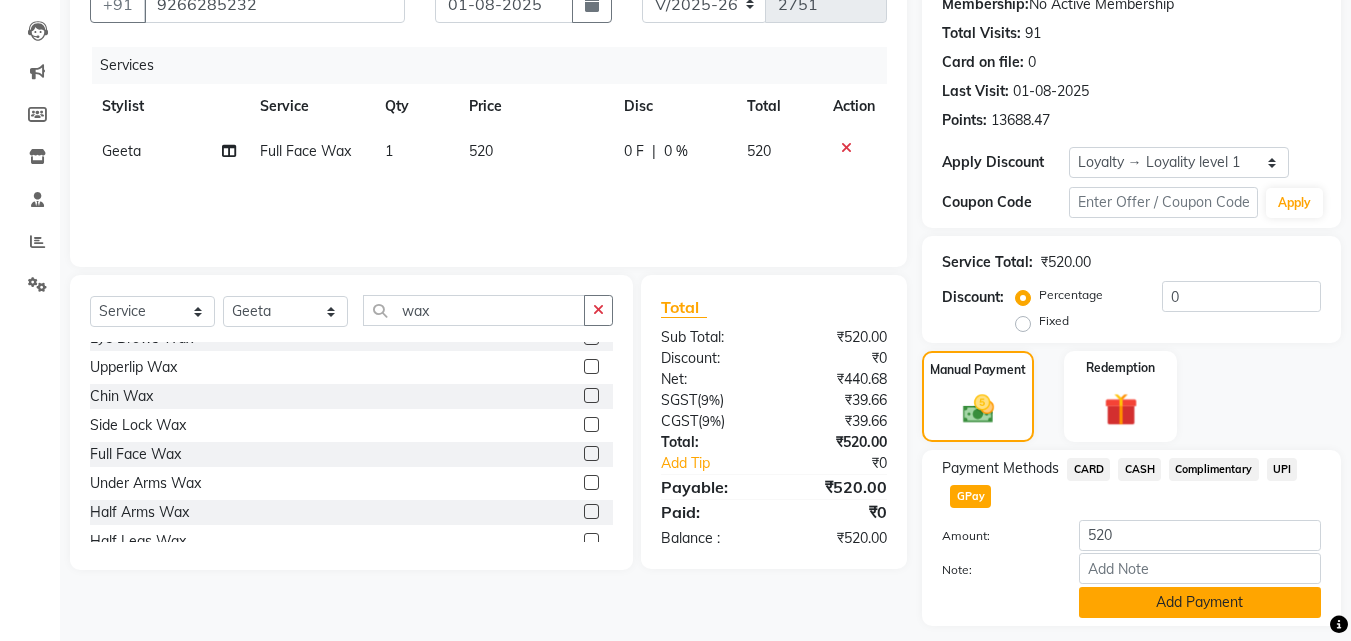 click on "Add Payment" 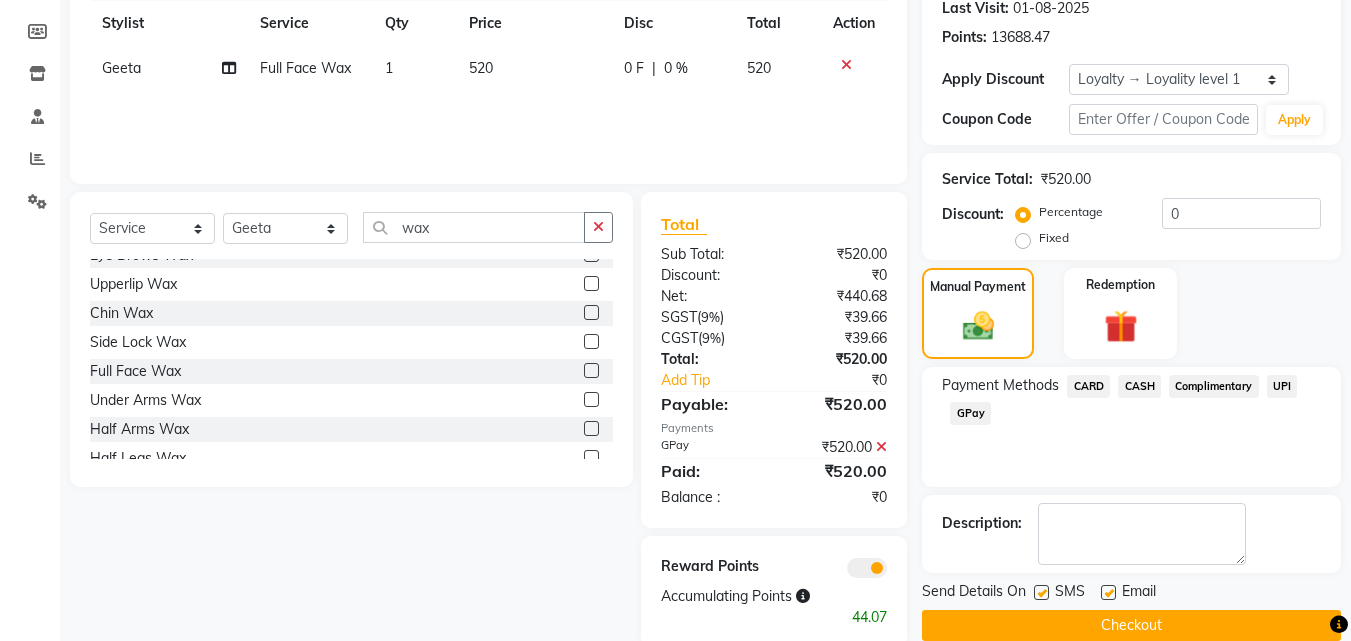 scroll, scrollTop: 321, scrollLeft: 0, axis: vertical 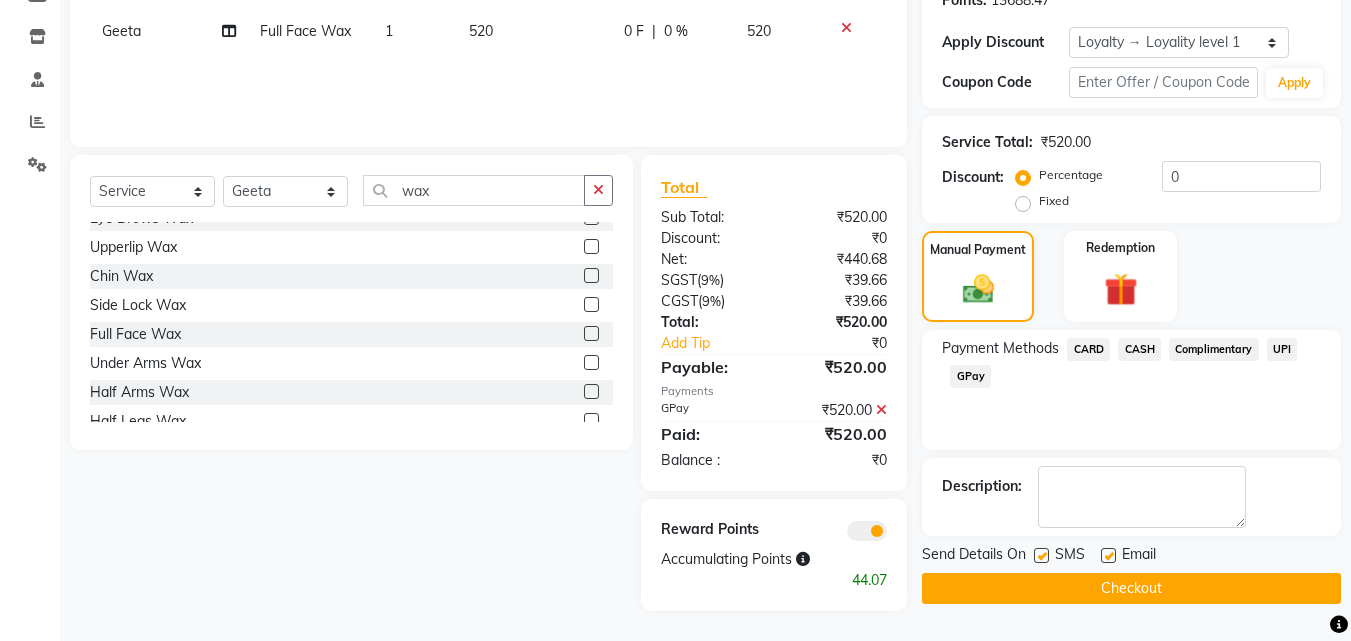 click on "Checkout" 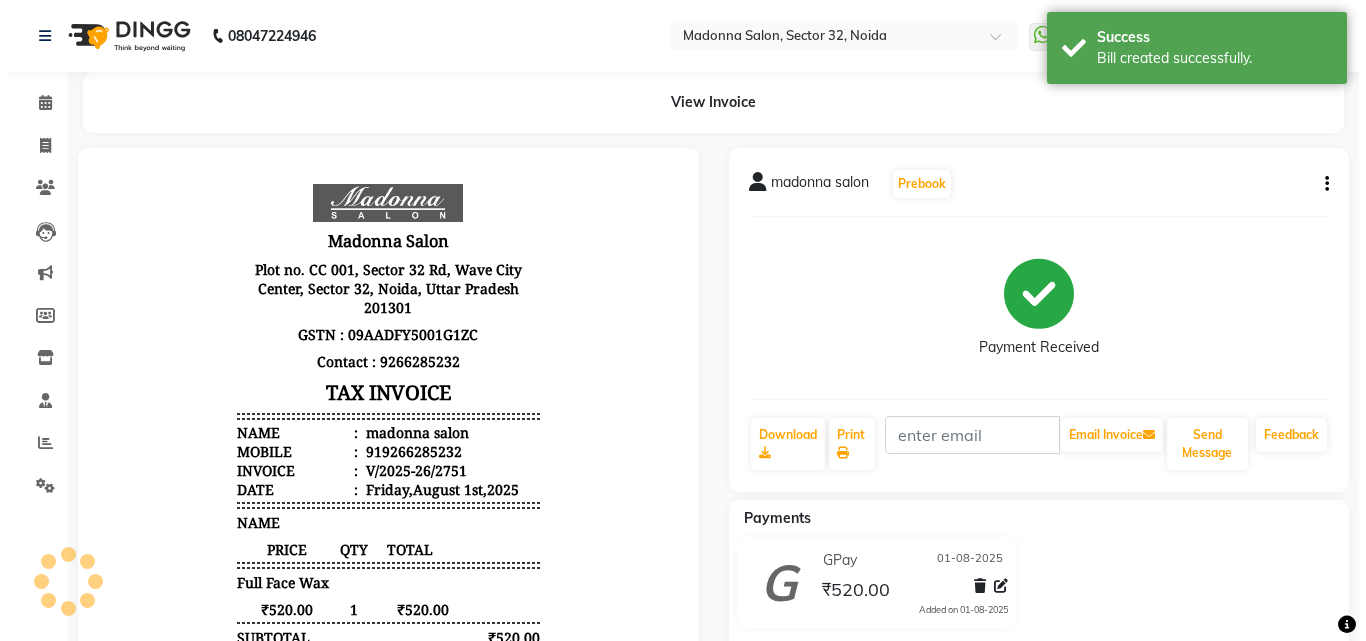 scroll, scrollTop: 0, scrollLeft: 0, axis: both 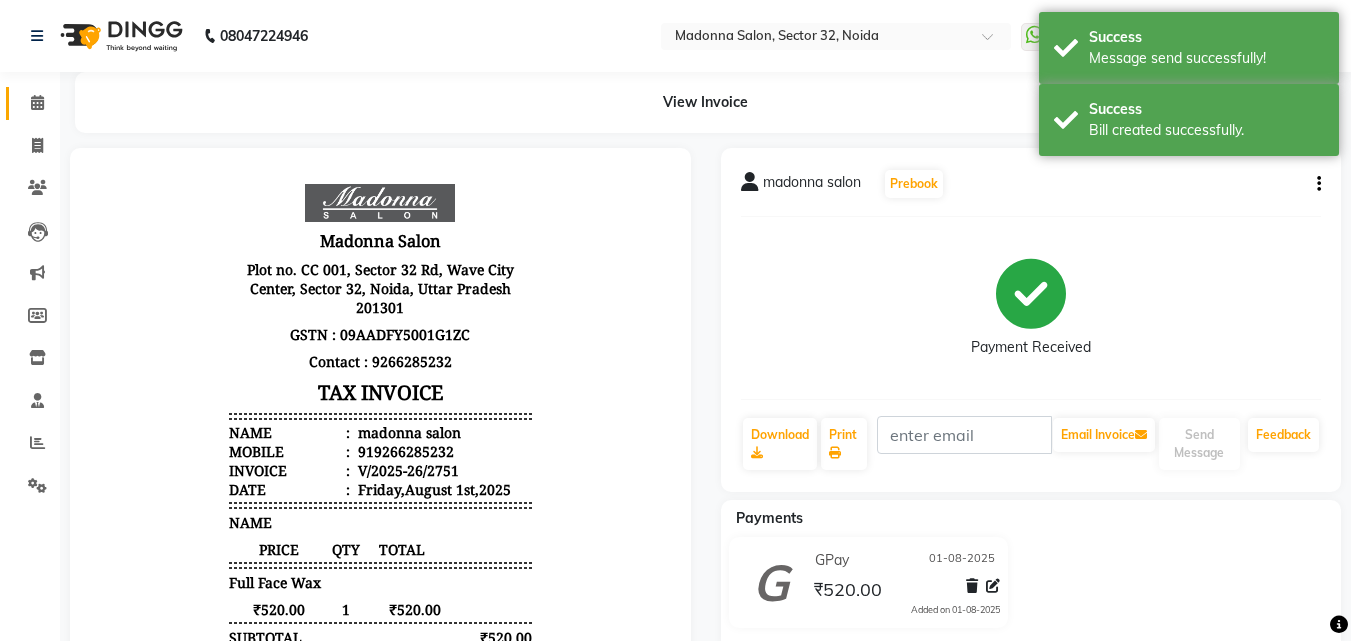 click 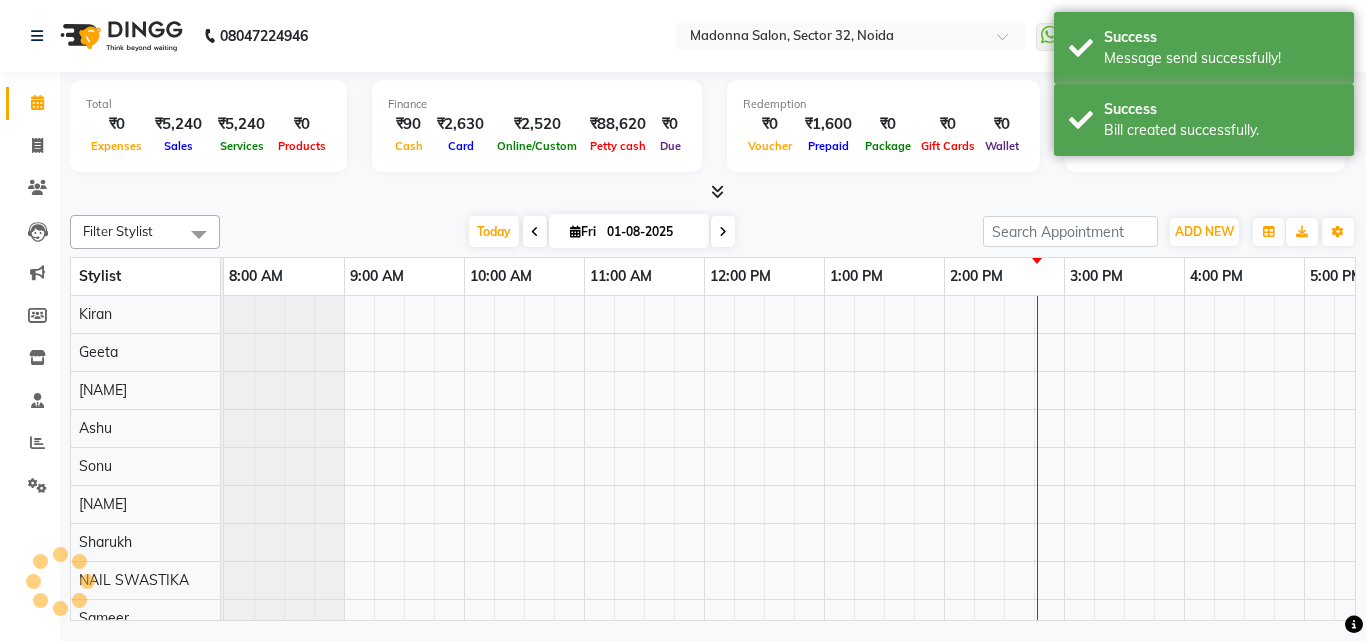 scroll, scrollTop: 0, scrollLeft: 0, axis: both 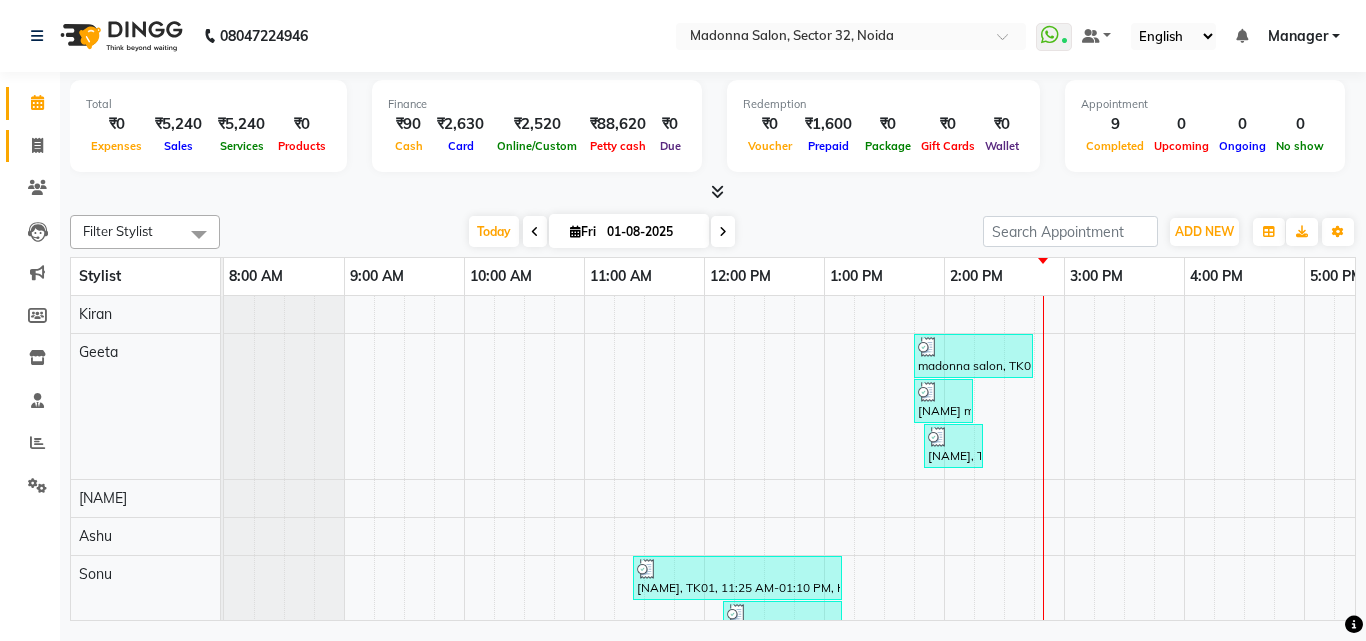 click 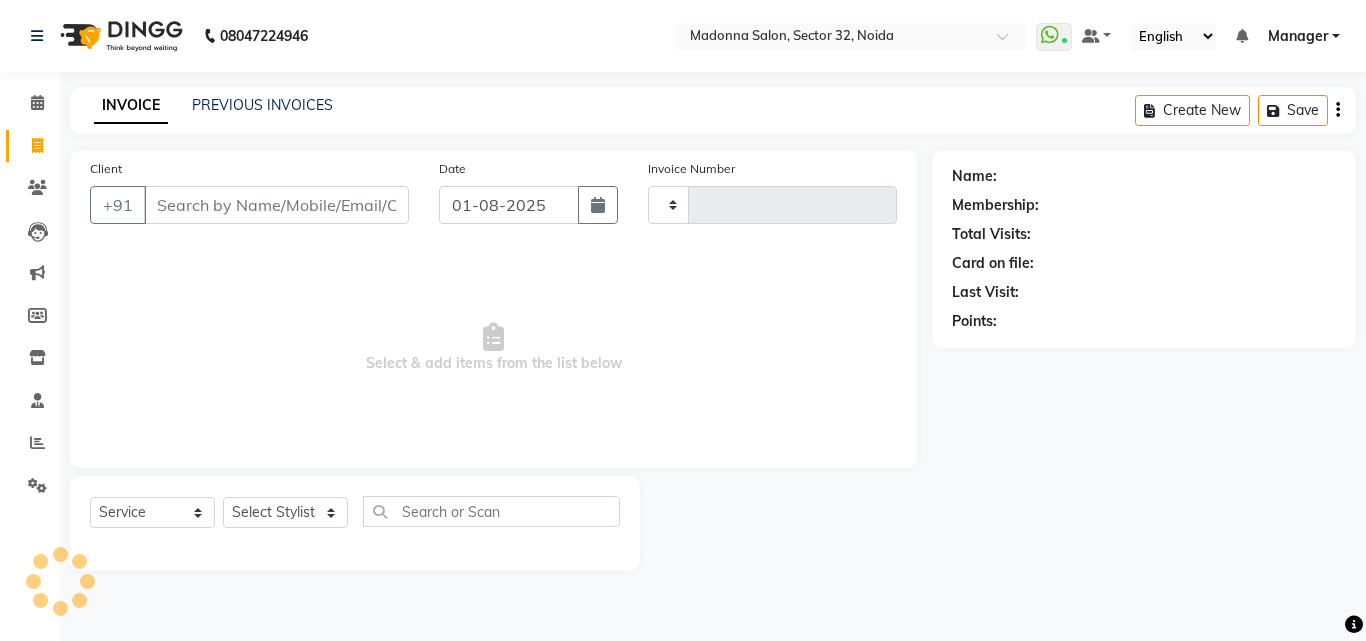 type on "2752" 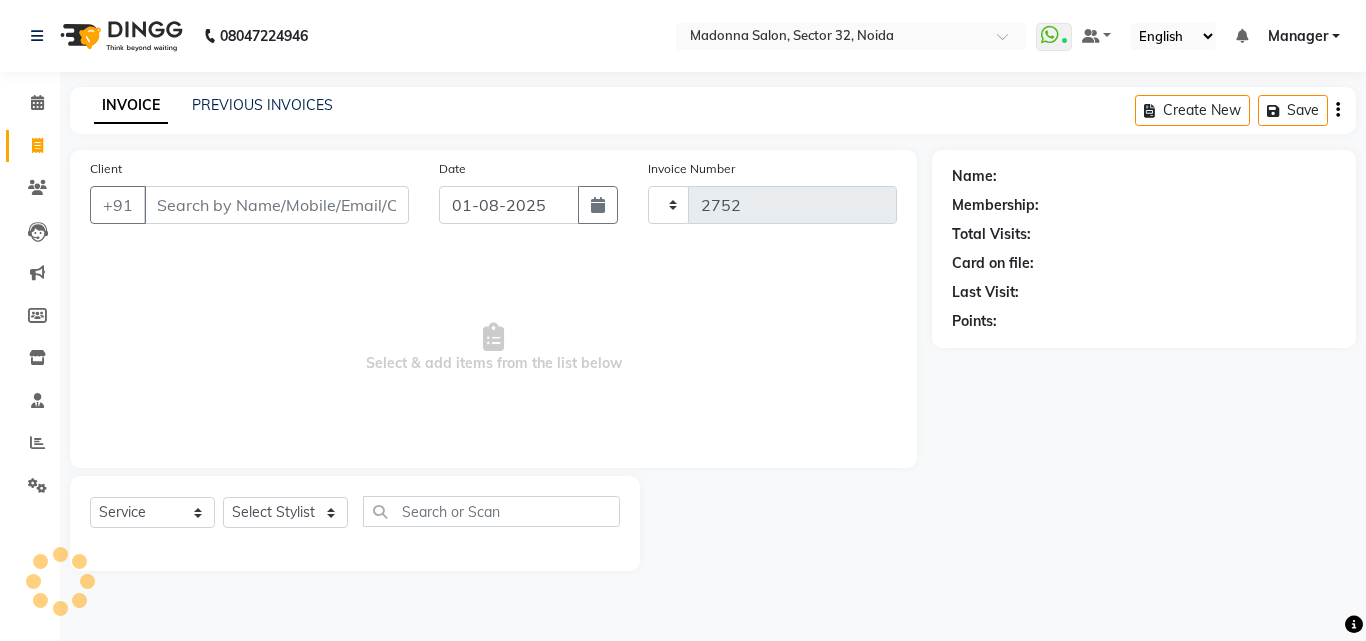 select on "7229" 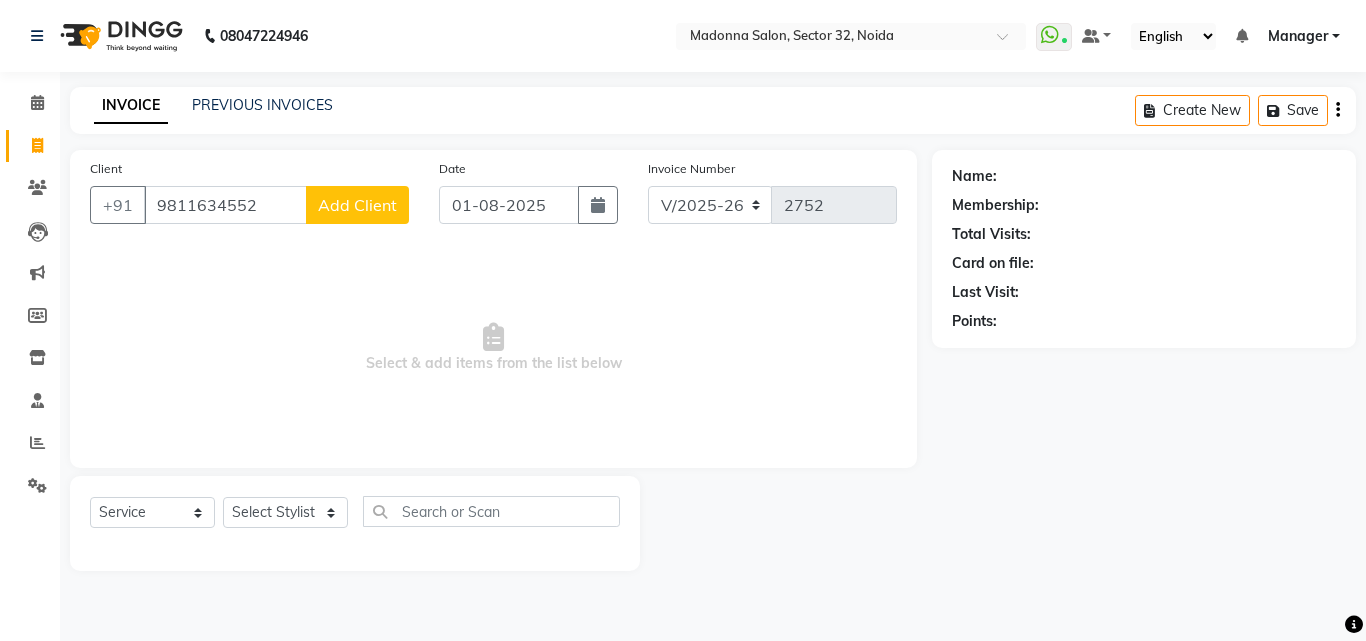type on "9811634552" 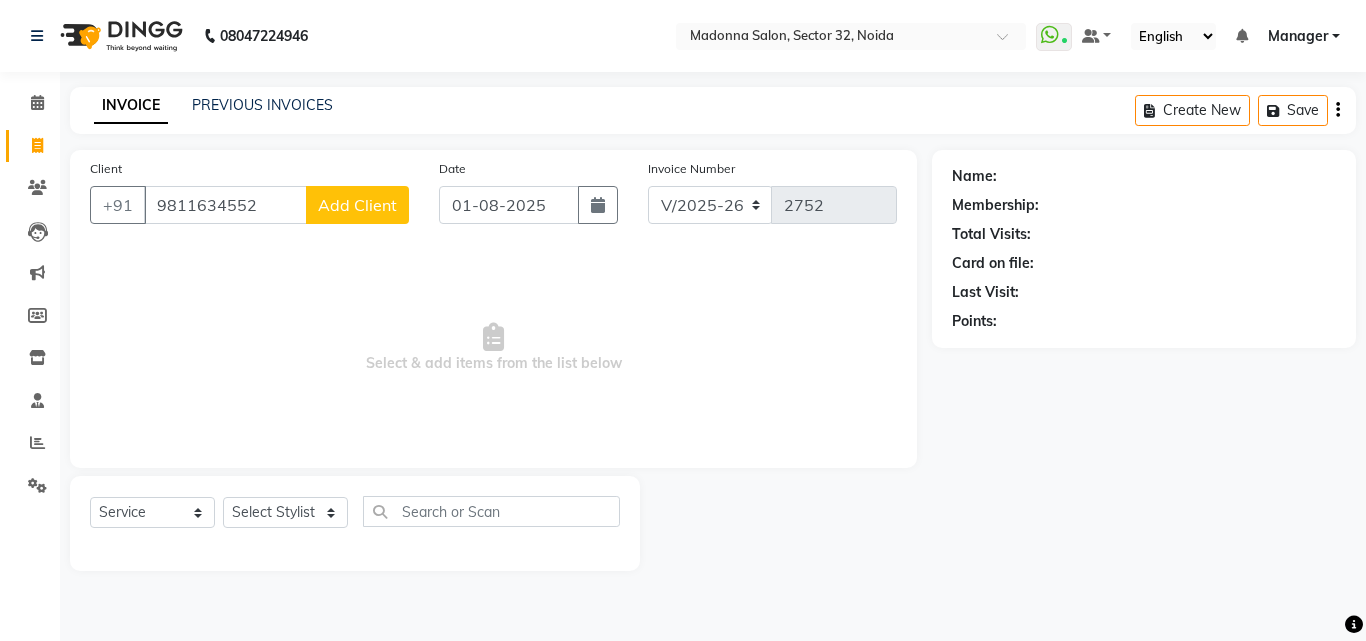 click on "Add Client" 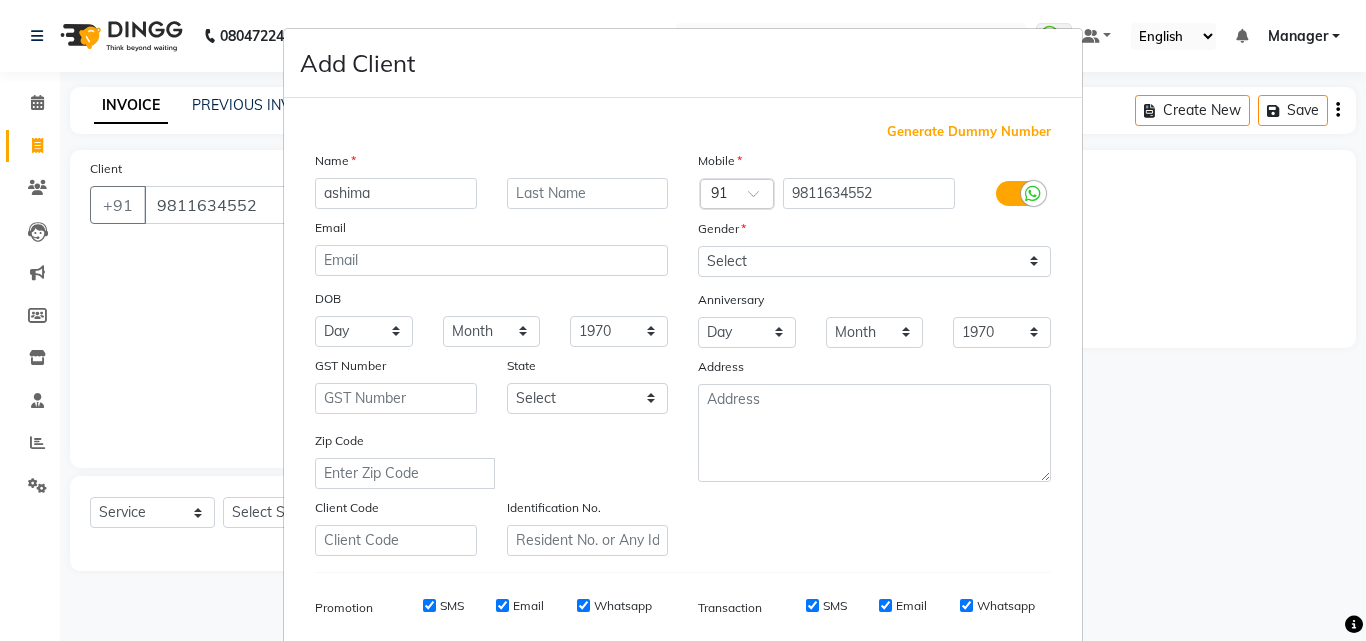 type on "ashima" 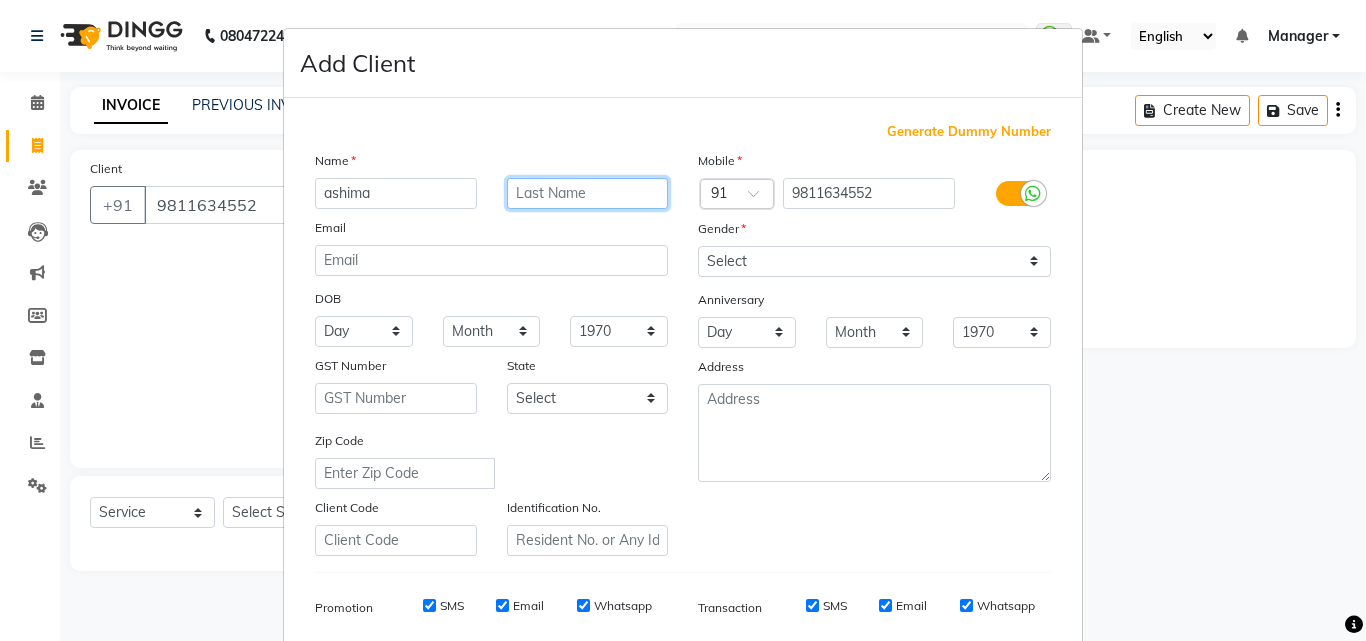 click at bounding box center (588, 193) 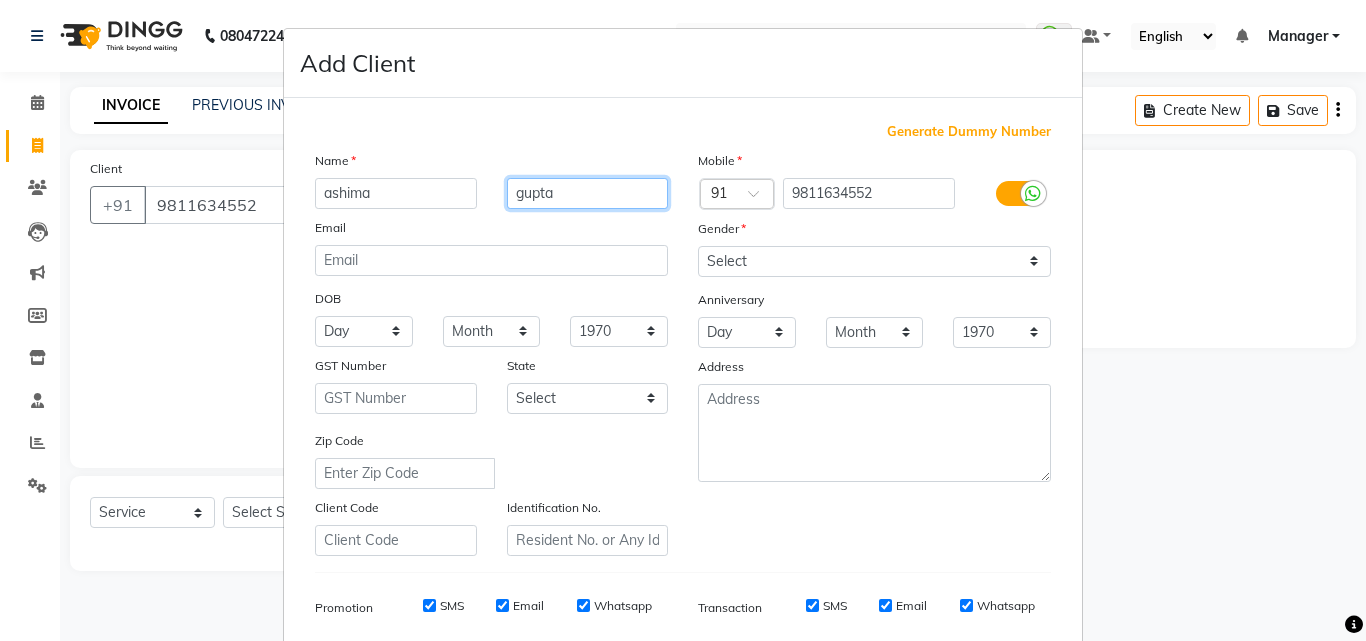 type on "gupta" 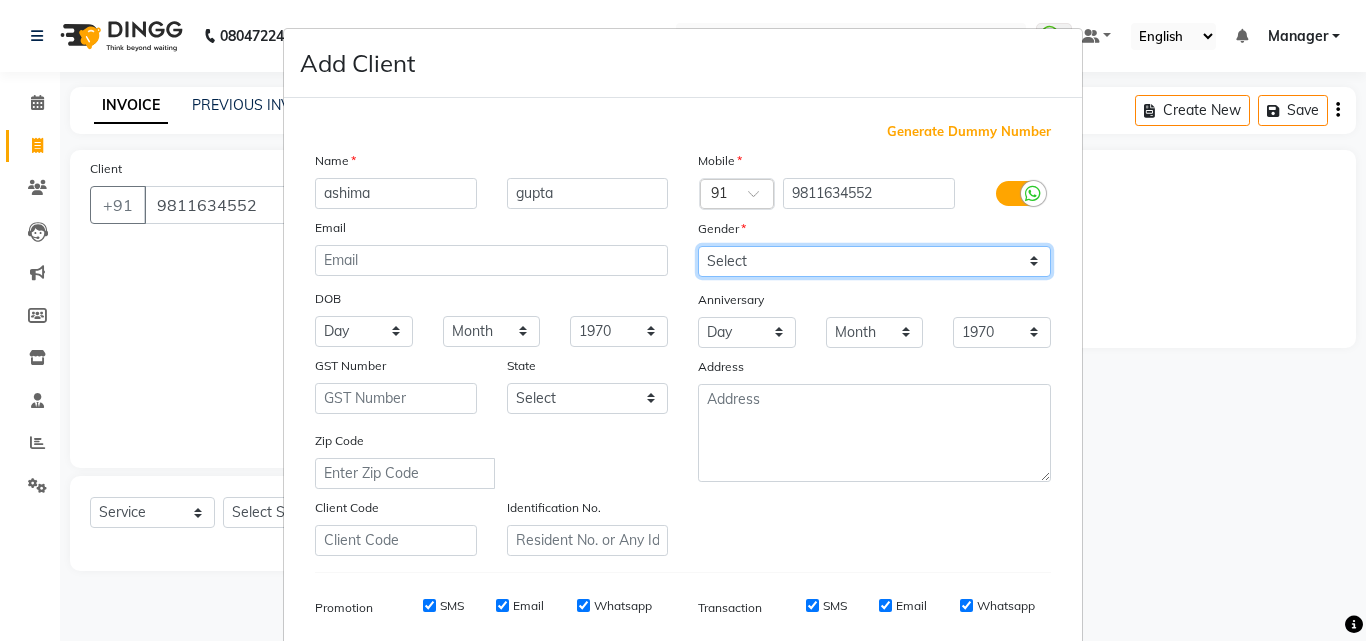 click on "Select Male Female Other Prefer Not To Say" at bounding box center (874, 261) 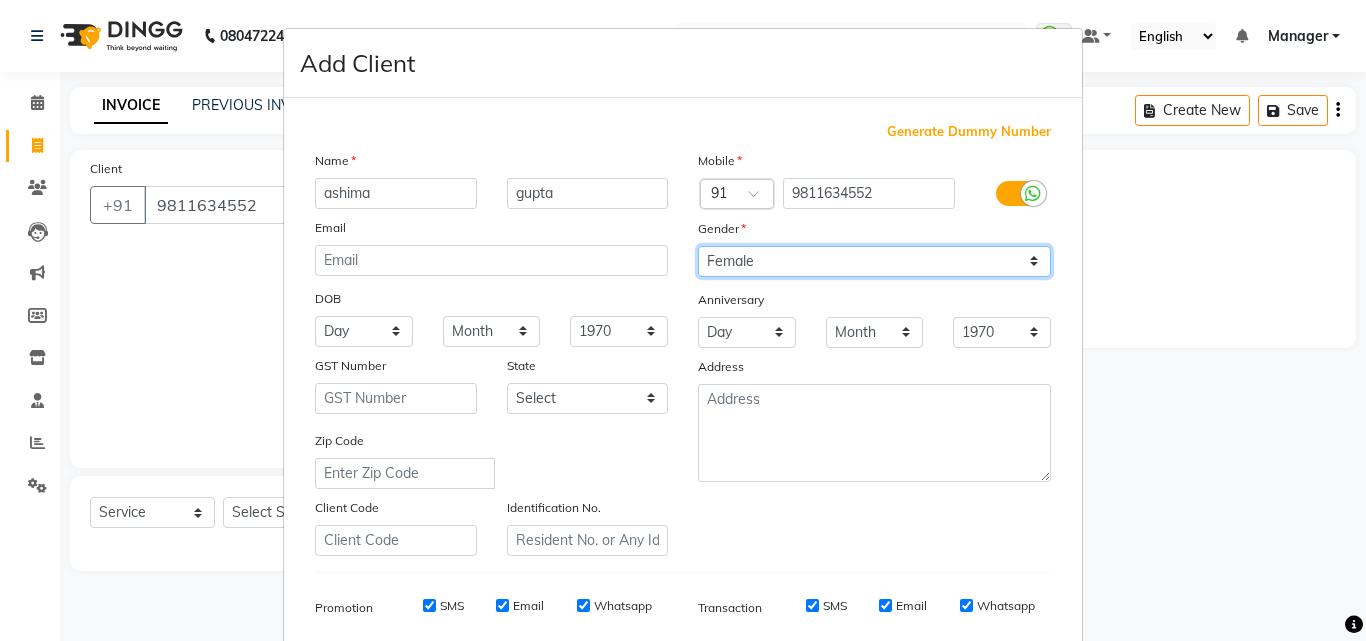 click on "Select Male Female Other Prefer Not To Say" at bounding box center (874, 261) 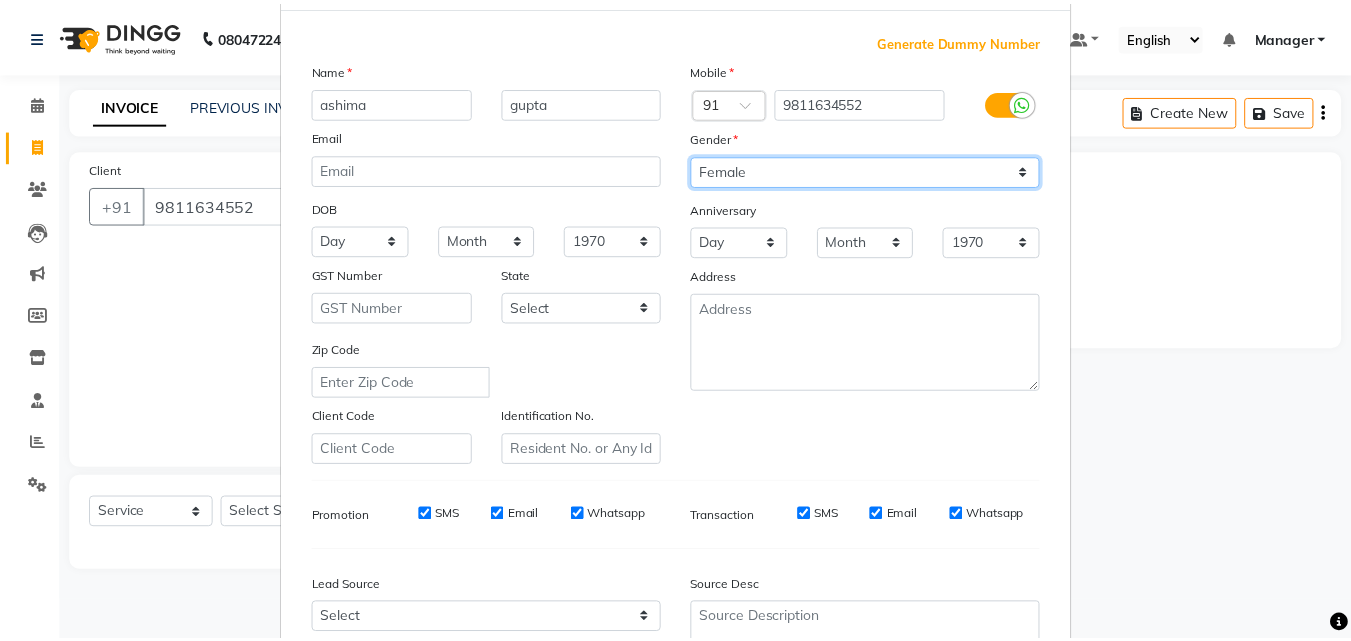 scroll, scrollTop: 282, scrollLeft: 0, axis: vertical 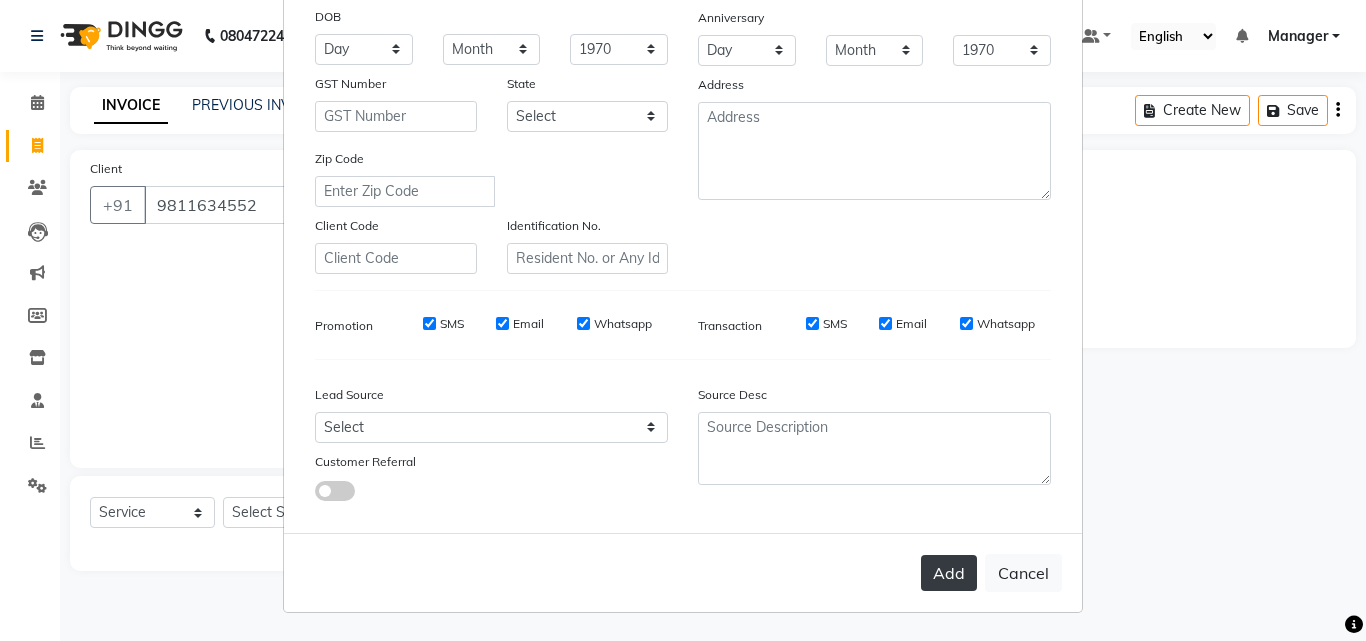 click on "Add" at bounding box center [949, 573] 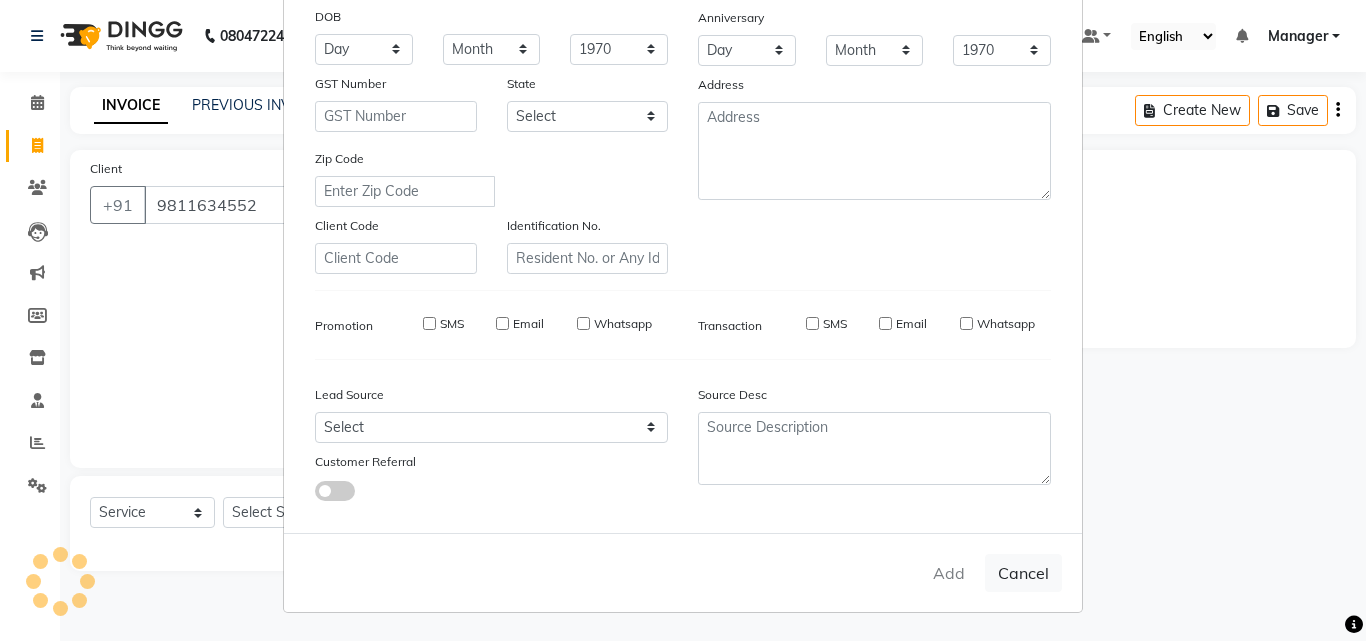 type 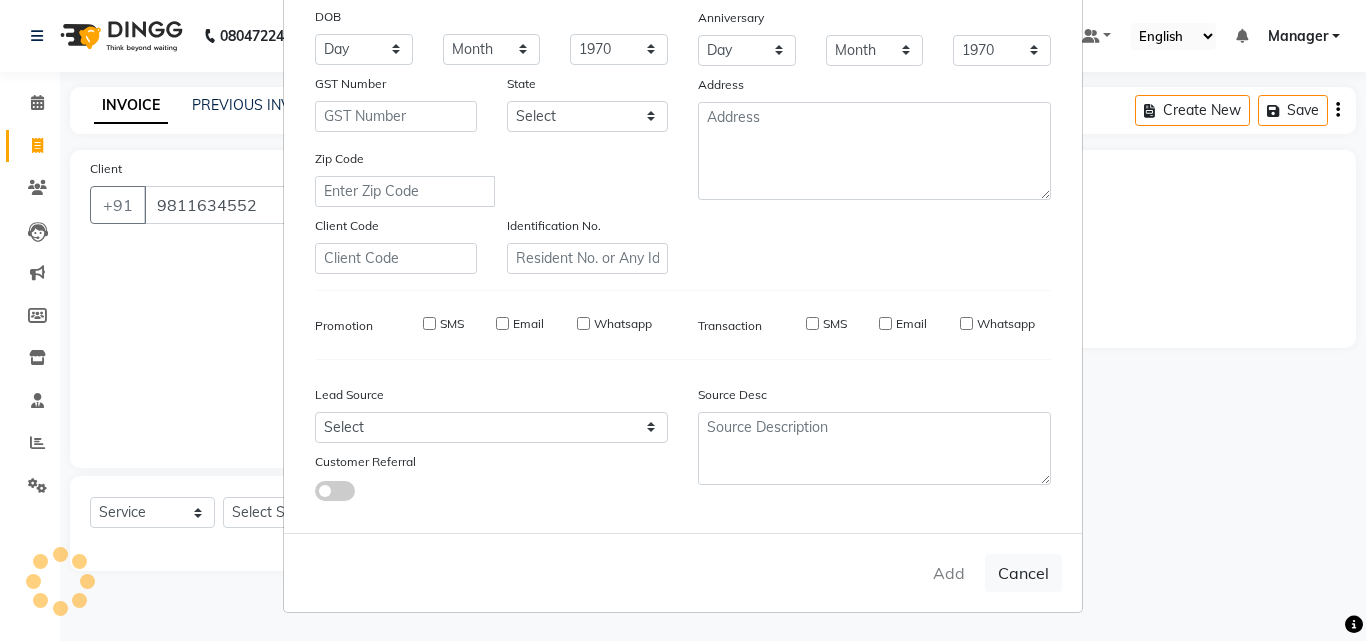 type 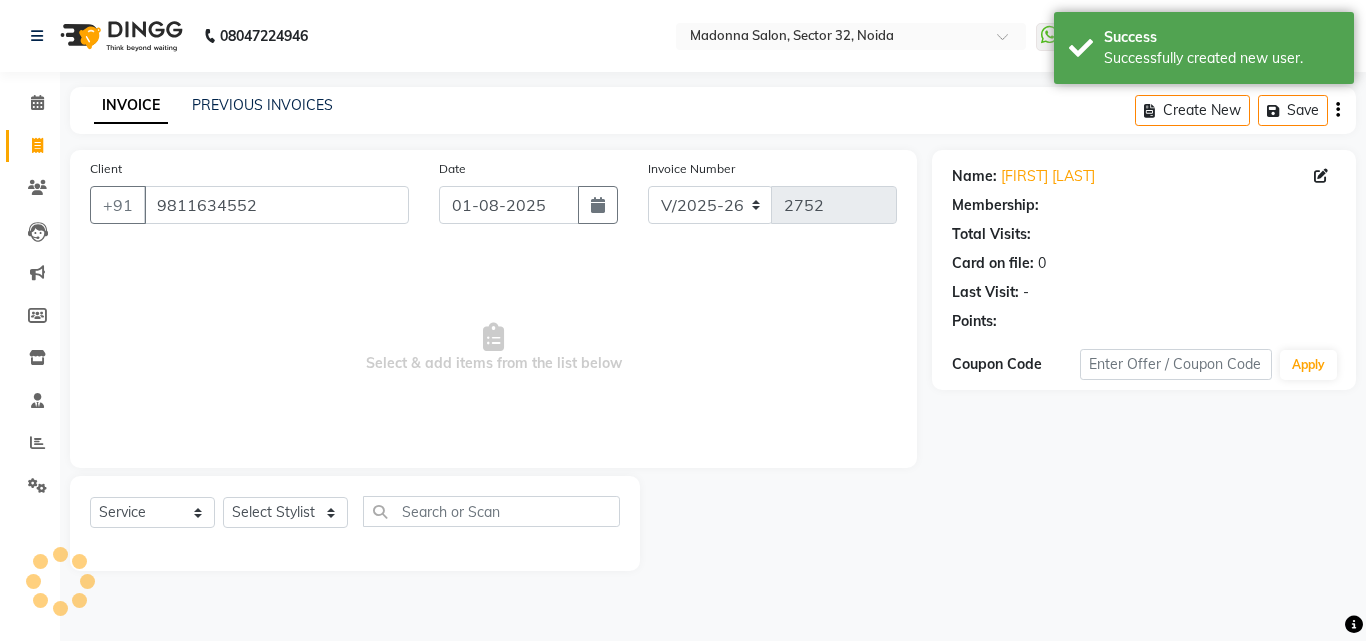 select on "1: Object" 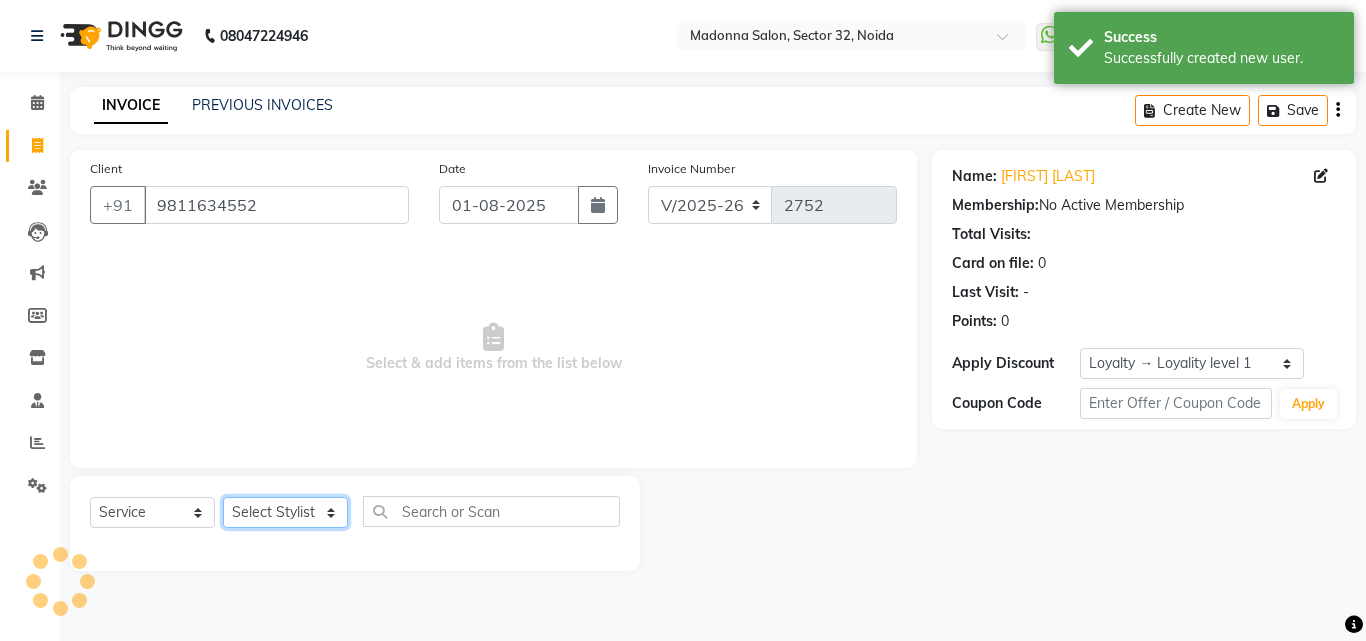 click on "Select Stylist Aayan Account  Ashu BHOLU Geeta Hanif JIYA SINGH Kiran LAXMAN PEDI Manager Mohit Naddy NAIL SWASTIKA Sajal Sameer Shahnawaj Sharukh Sonu VISHAL STYLIST" 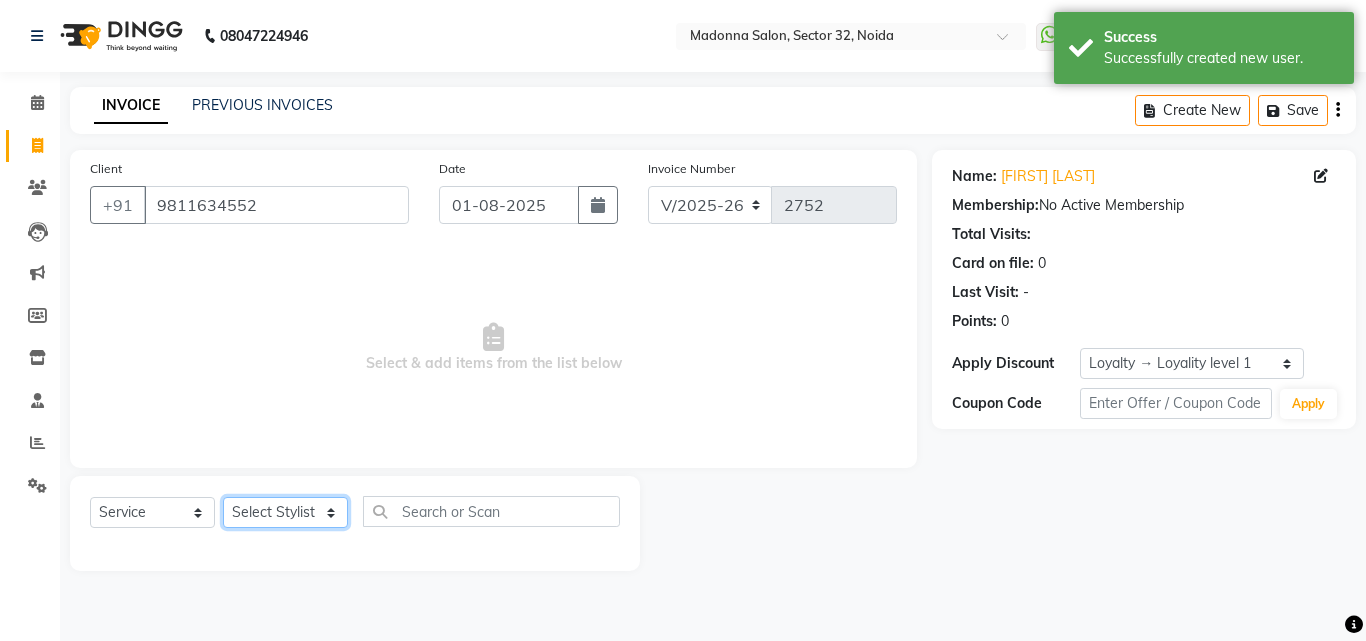 select on "63511" 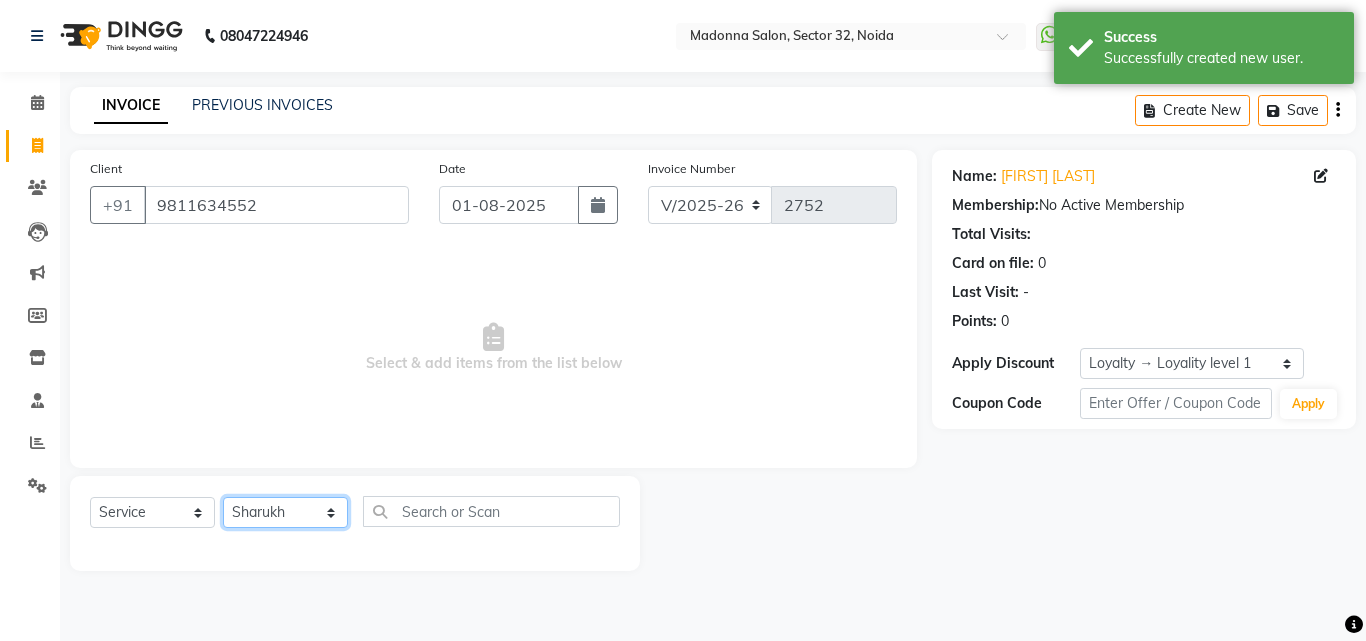 click on "Select Stylist Aayan Account  Ashu BHOLU Geeta Hanif JIYA SINGH Kiran LAXMAN PEDI Manager Mohit Naddy NAIL SWASTIKA Sajal Sameer Shahnawaj Sharukh Sonu VISHAL STYLIST" 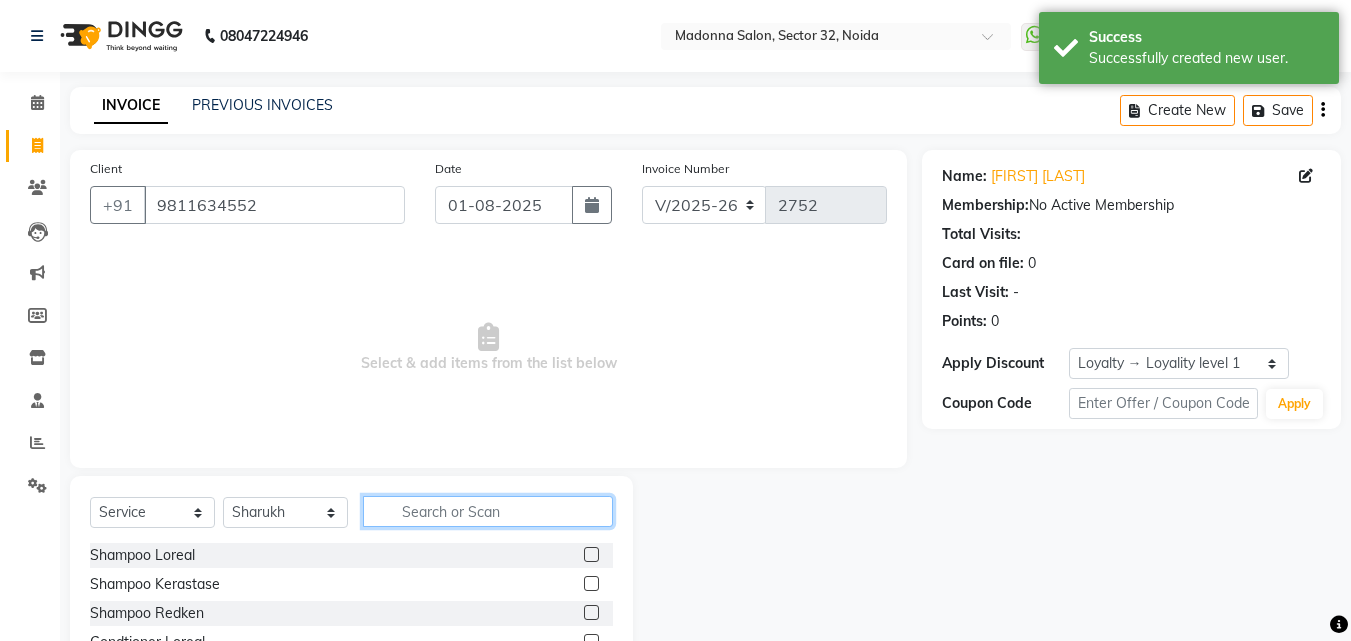 click 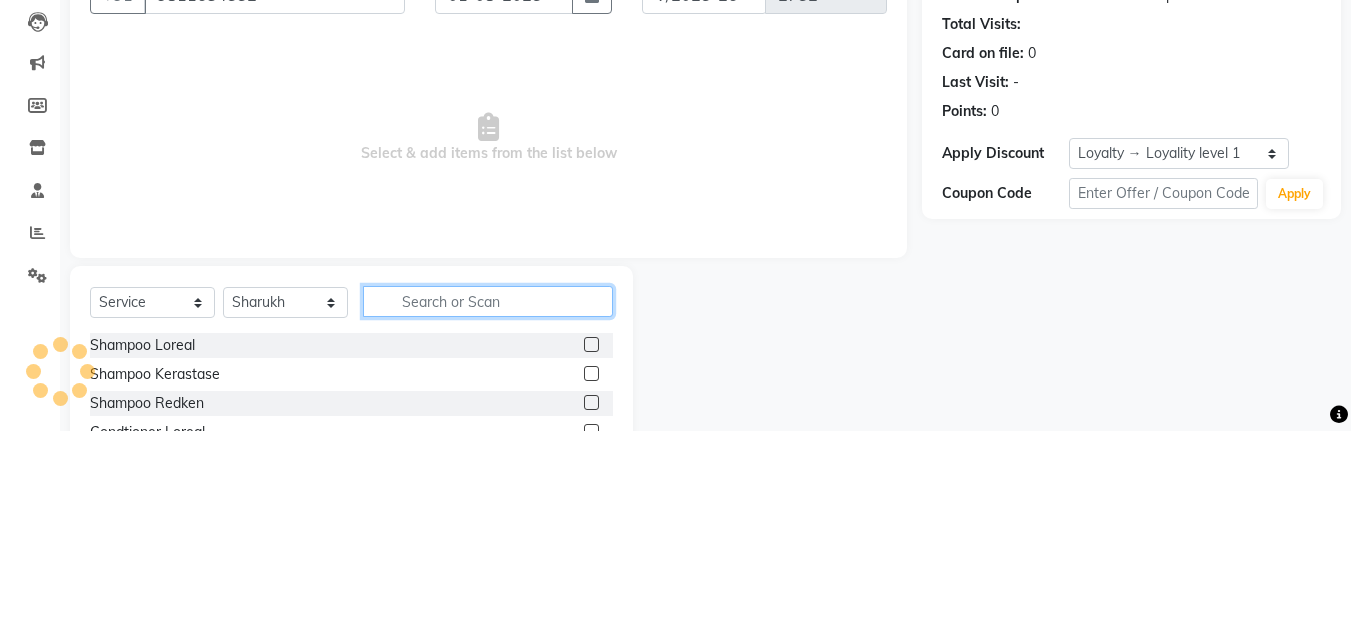 scroll, scrollTop: 48, scrollLeft: 0, axis: vertical 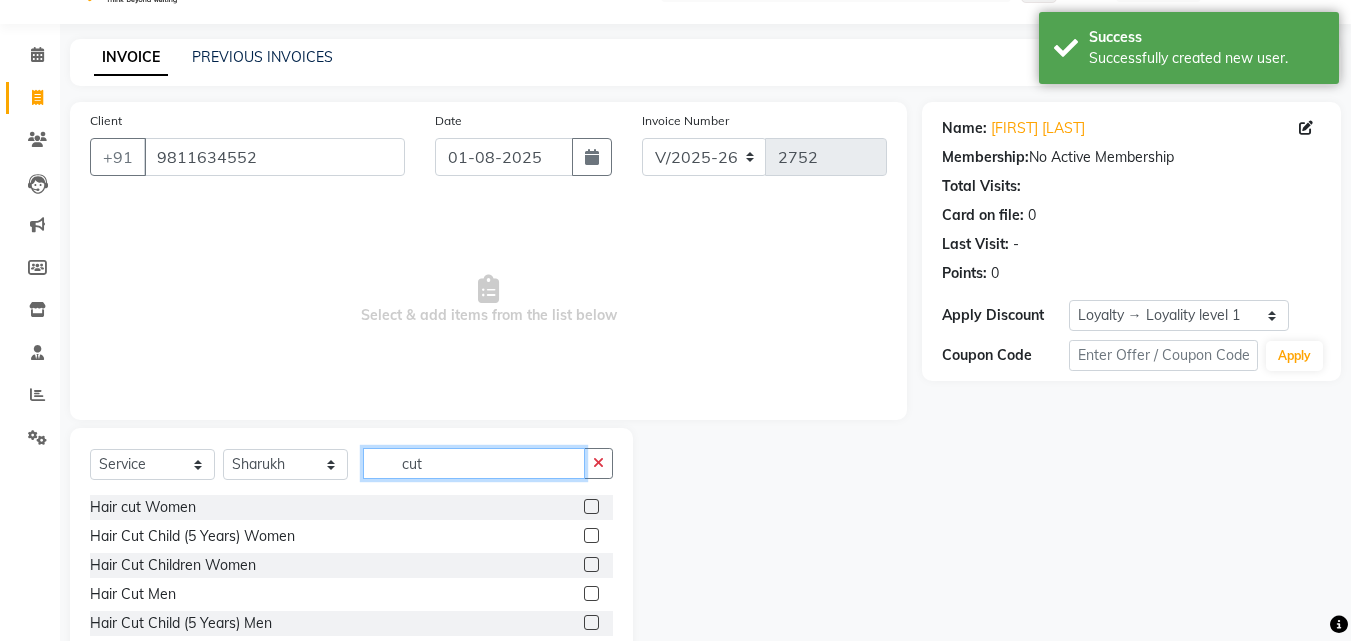 type on "cut" 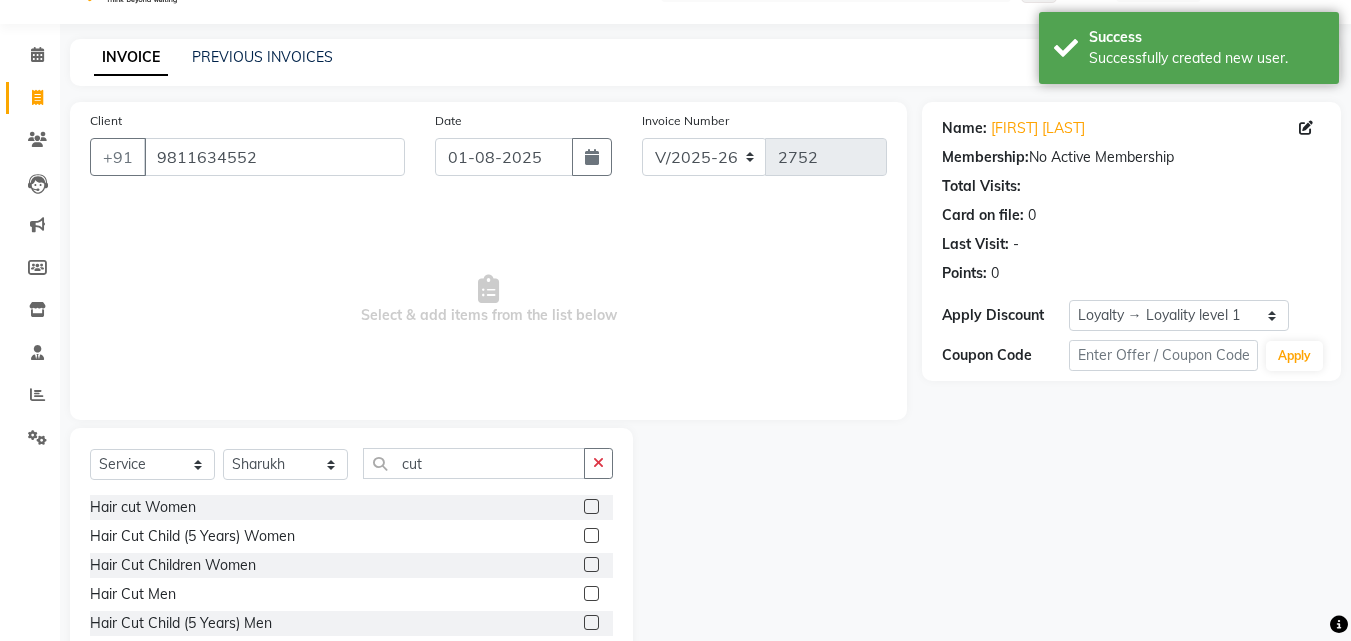 click 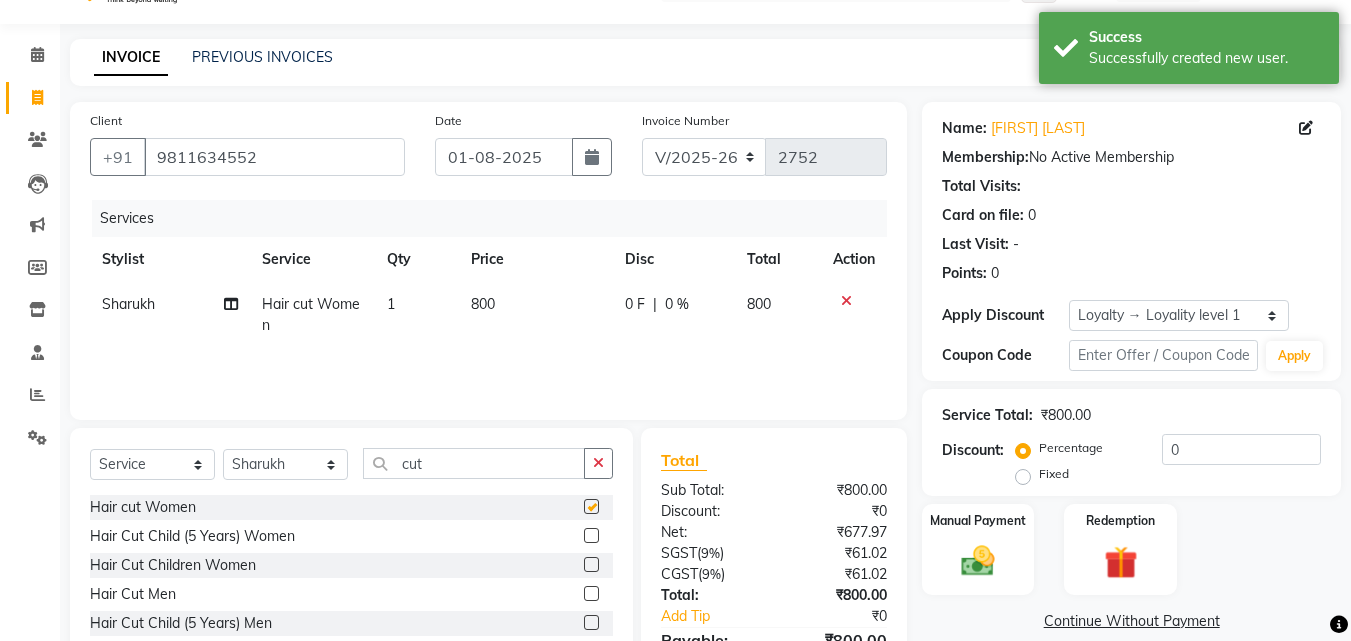 click on "800" 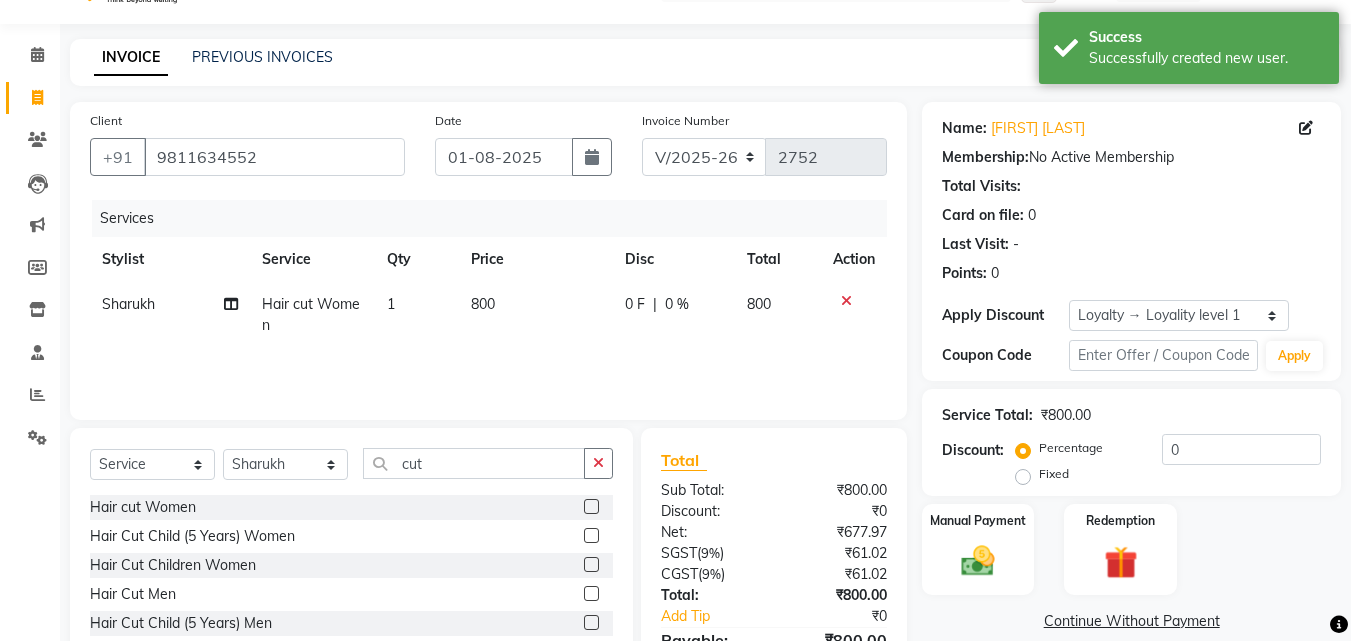checkbox on "false" 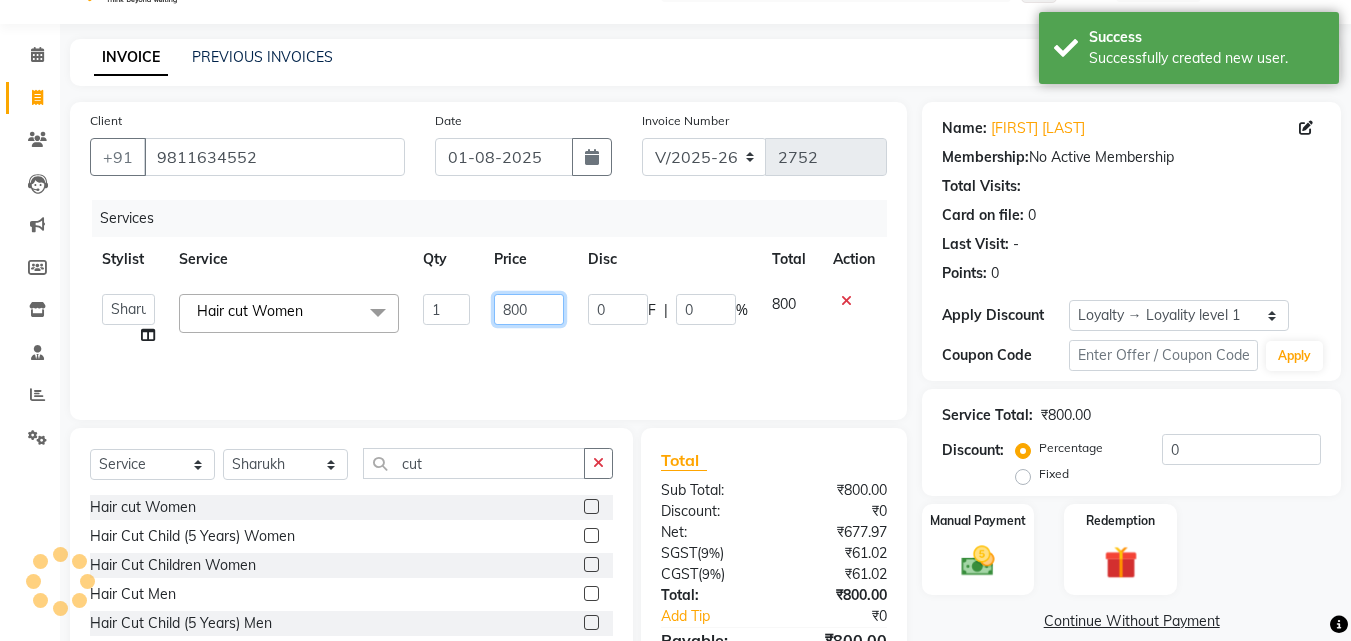 click on "800" 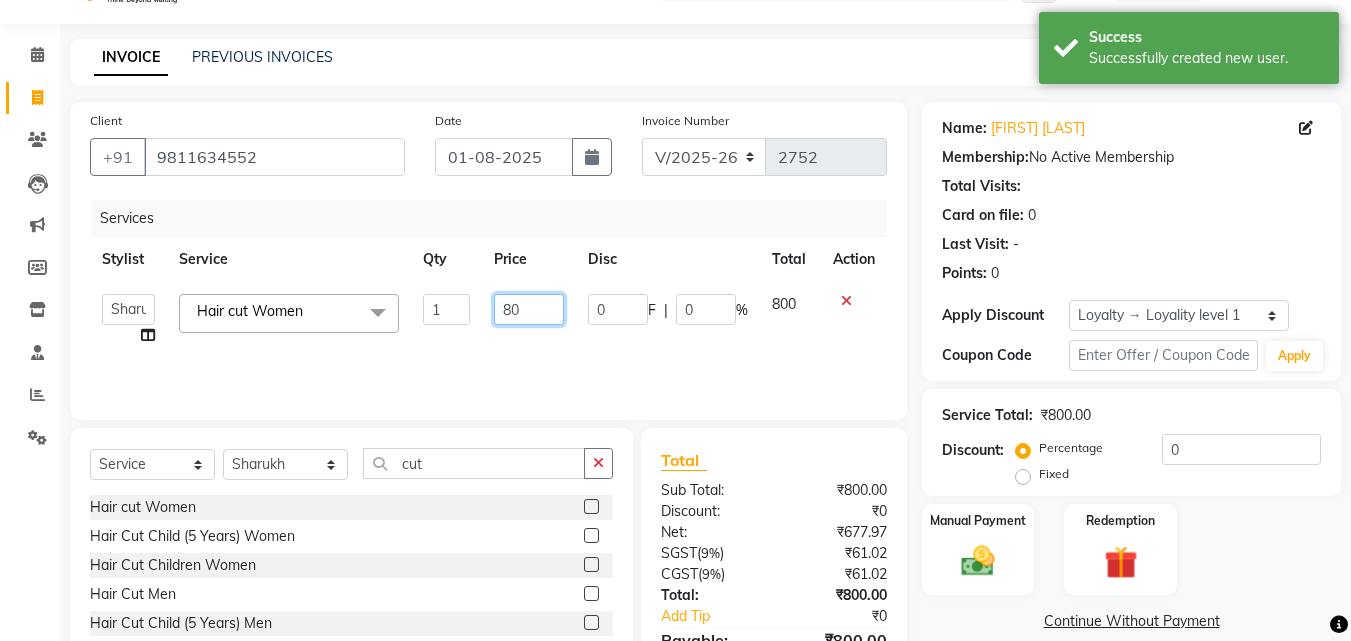 type on "8" 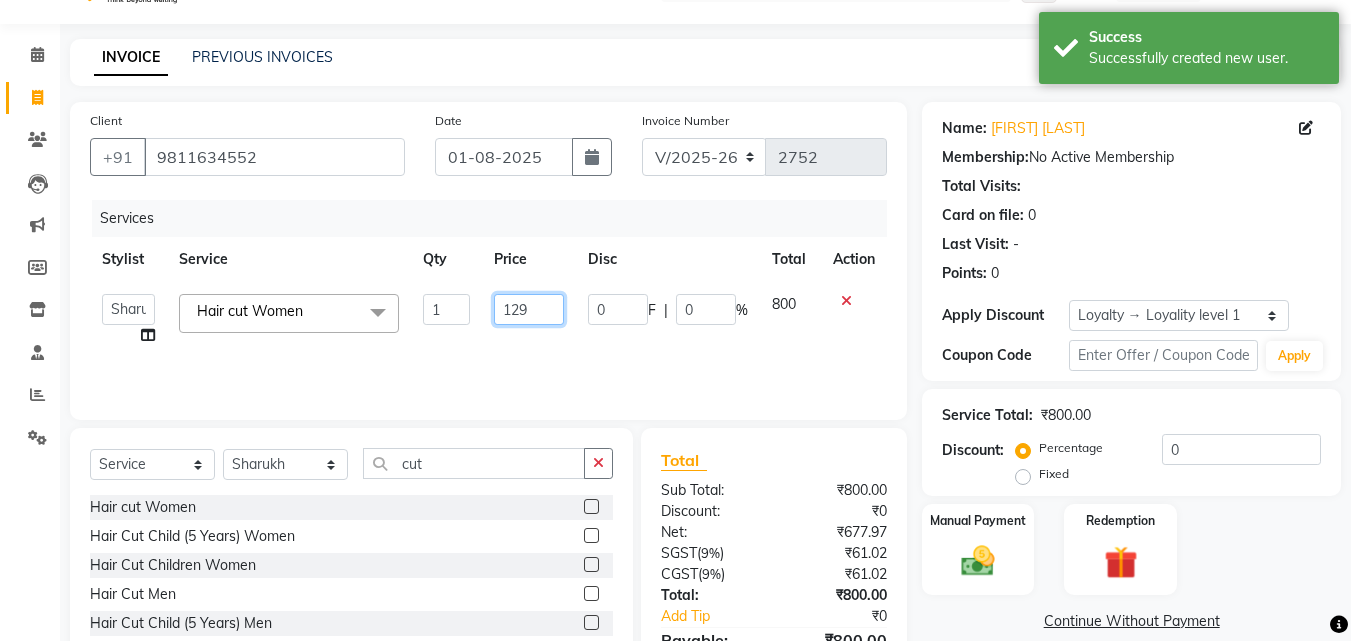 type on "1298" 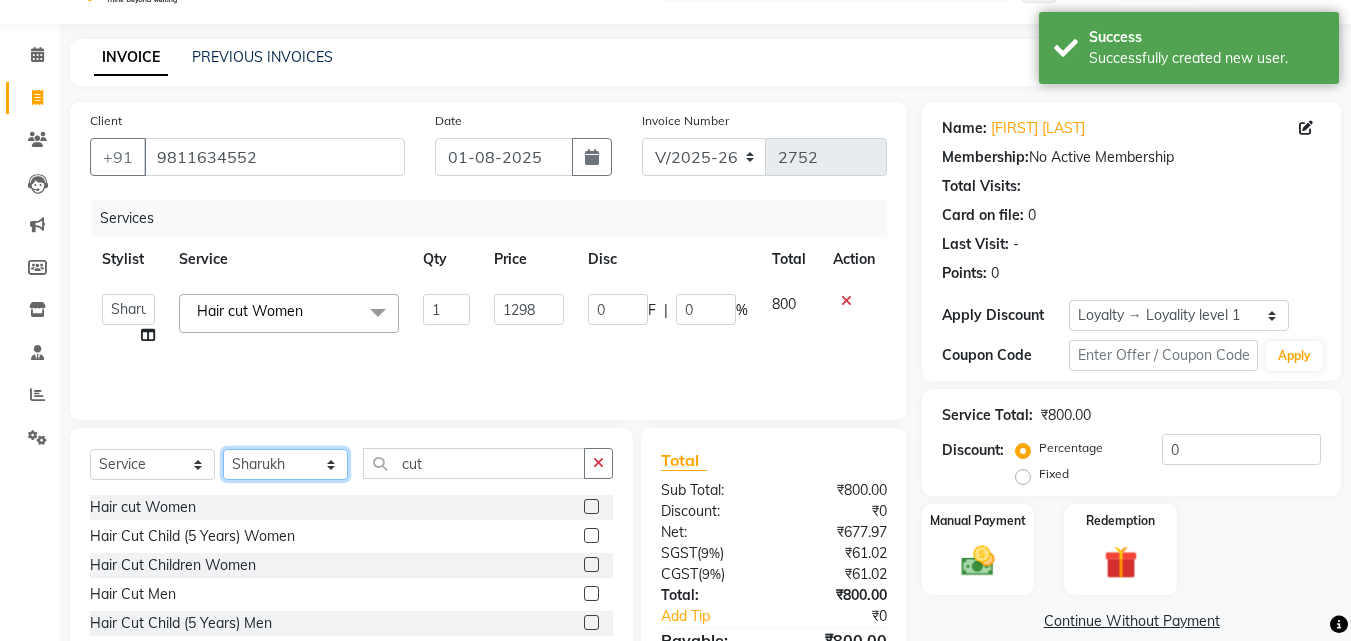 click on "Select Stylist Aayan Account  Ashu BHOLU Geeta Hanif JIYA SINGH Kiran LAXMAN PEDI Manager Mohit Naddy NAIL SWASTIKA Sajal Sameer Shahnawaj Sharukh Sonu VISHAL STYLIST" 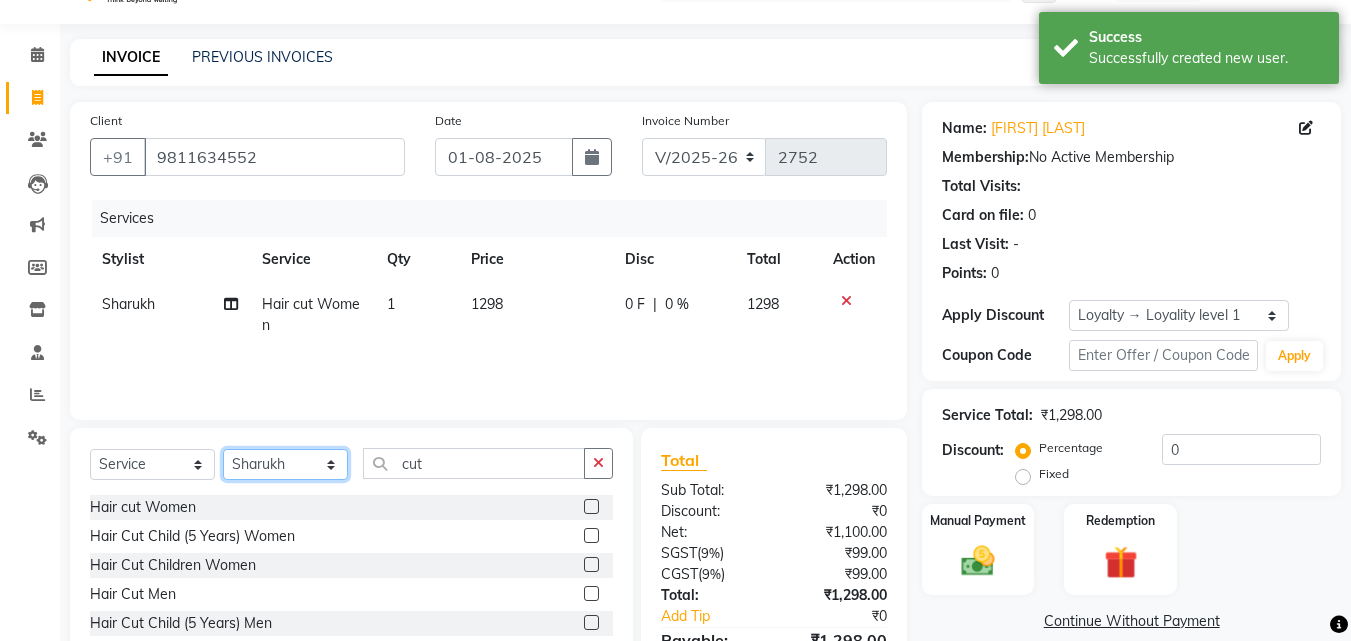 select on "61919" 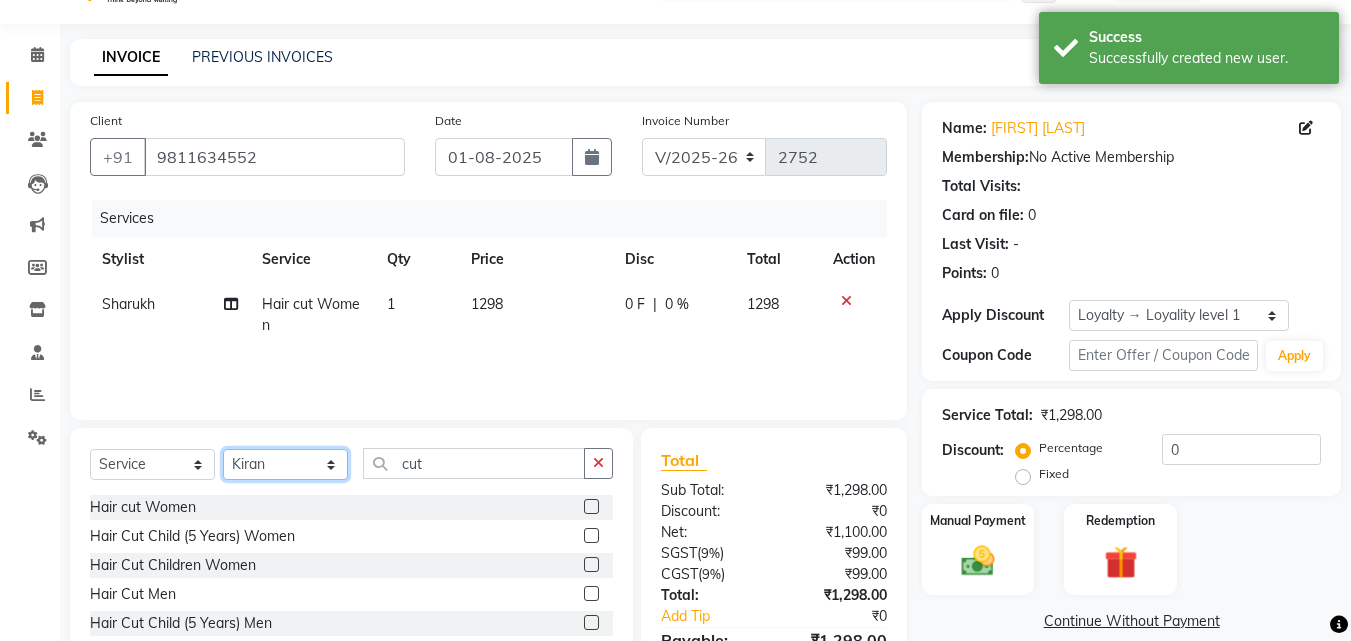 click on "Select Stylist Aayan Account  Ashu BHOLU Geeta Hanif JIYA SINGH Kiran LAXMAN PEDI Manager Mohit Naddy NAIL SWASTIKA Sajal Sameer Shahnawaj Sharukh Sonu VISHAL STYLIST" 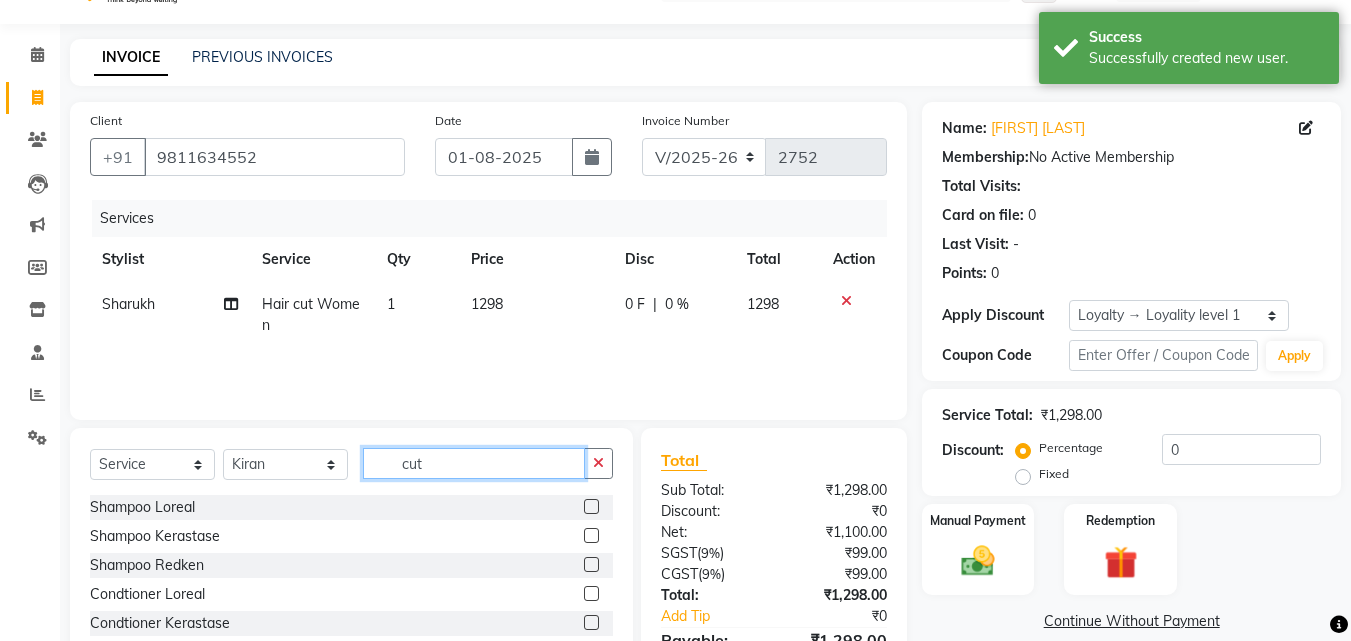 click on "cut" 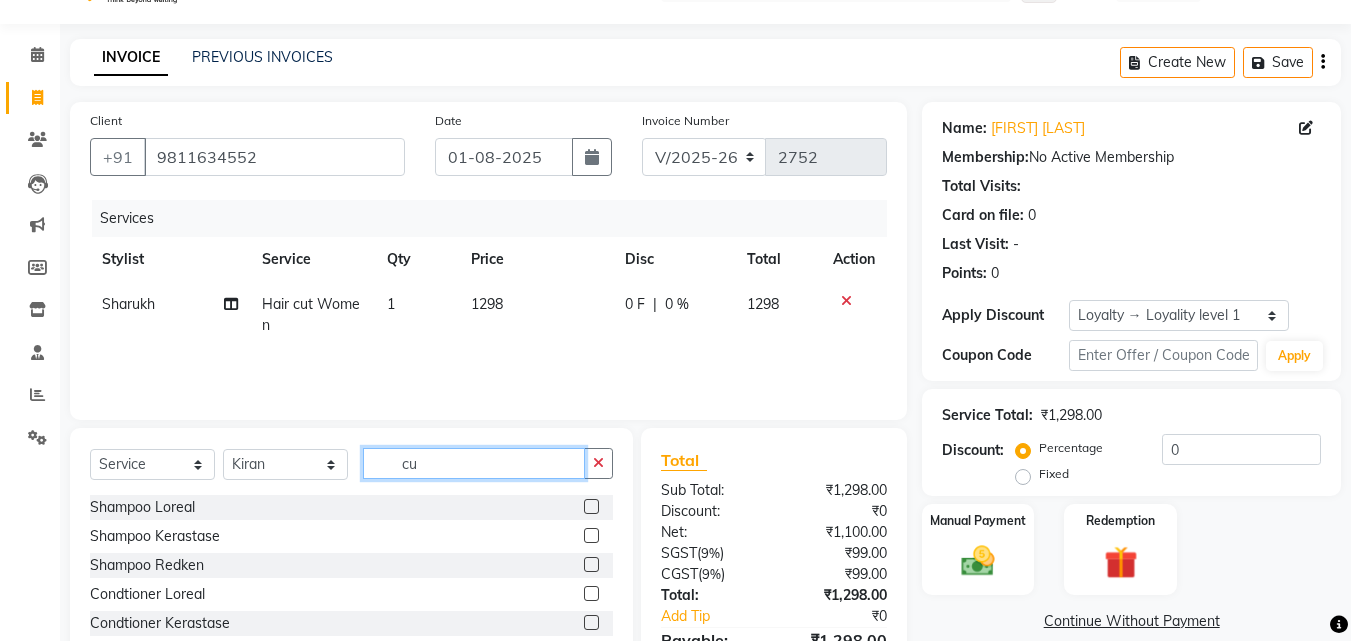 type on "c" 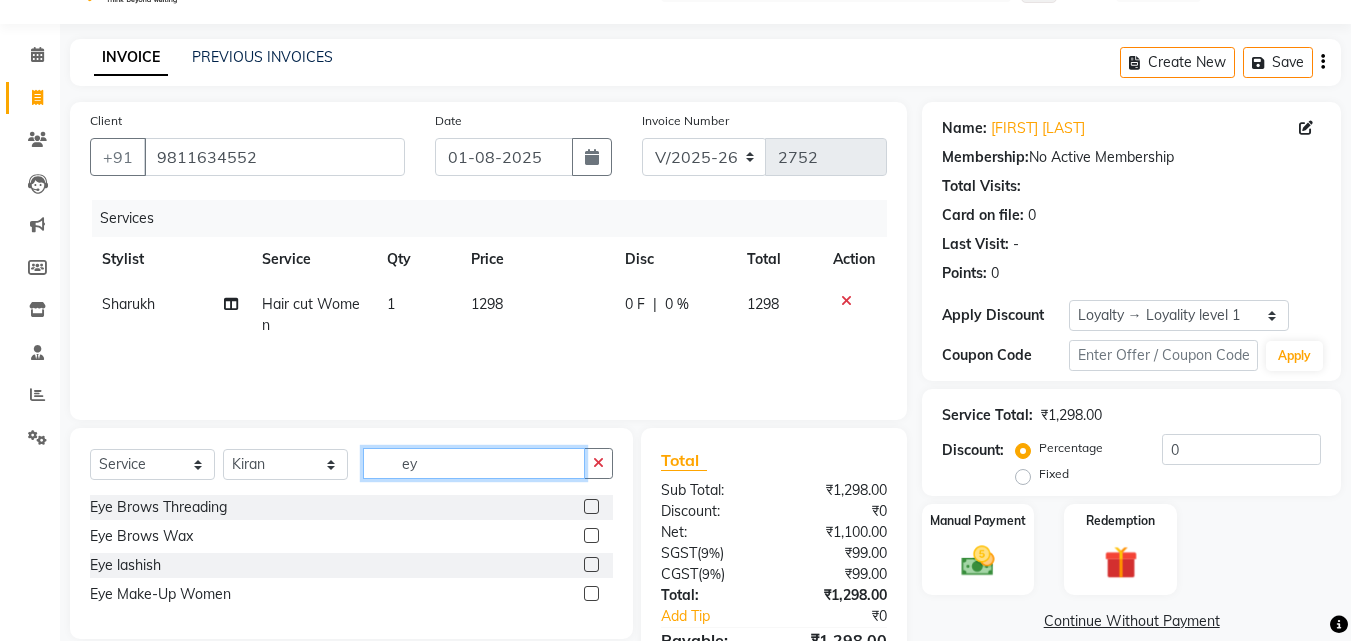 type on "e" 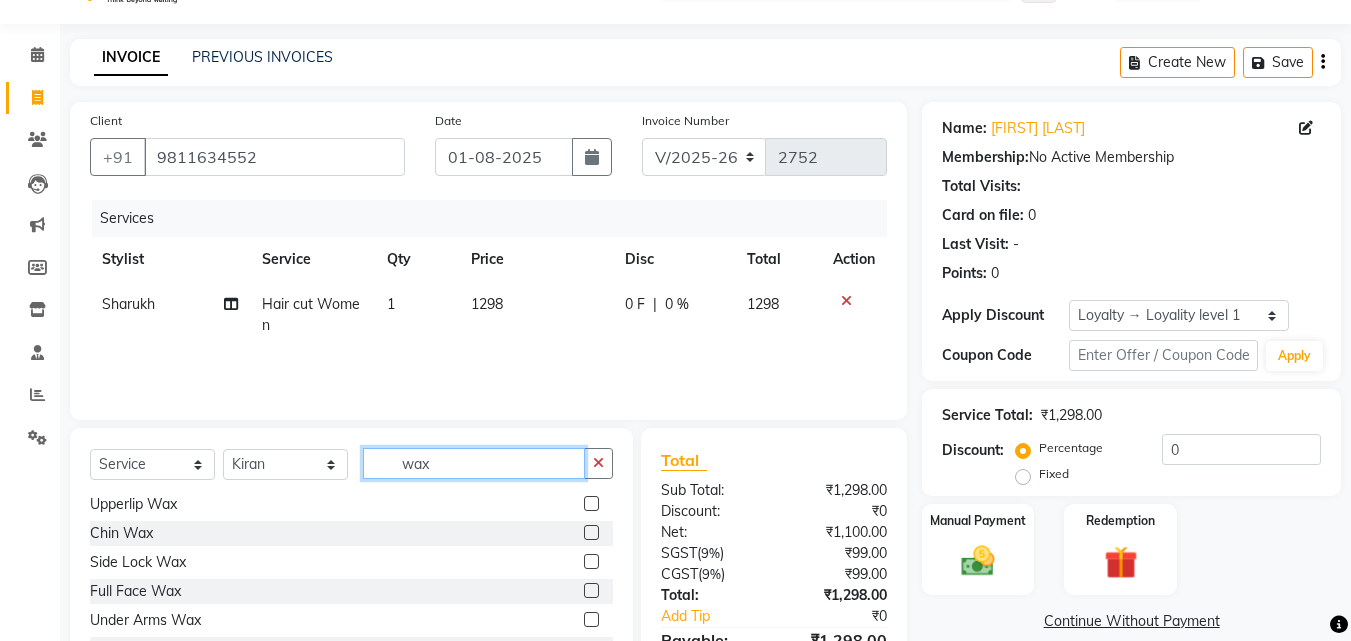 scroll, scrollTop: 116, scrollLeft: 0, axis: vertical 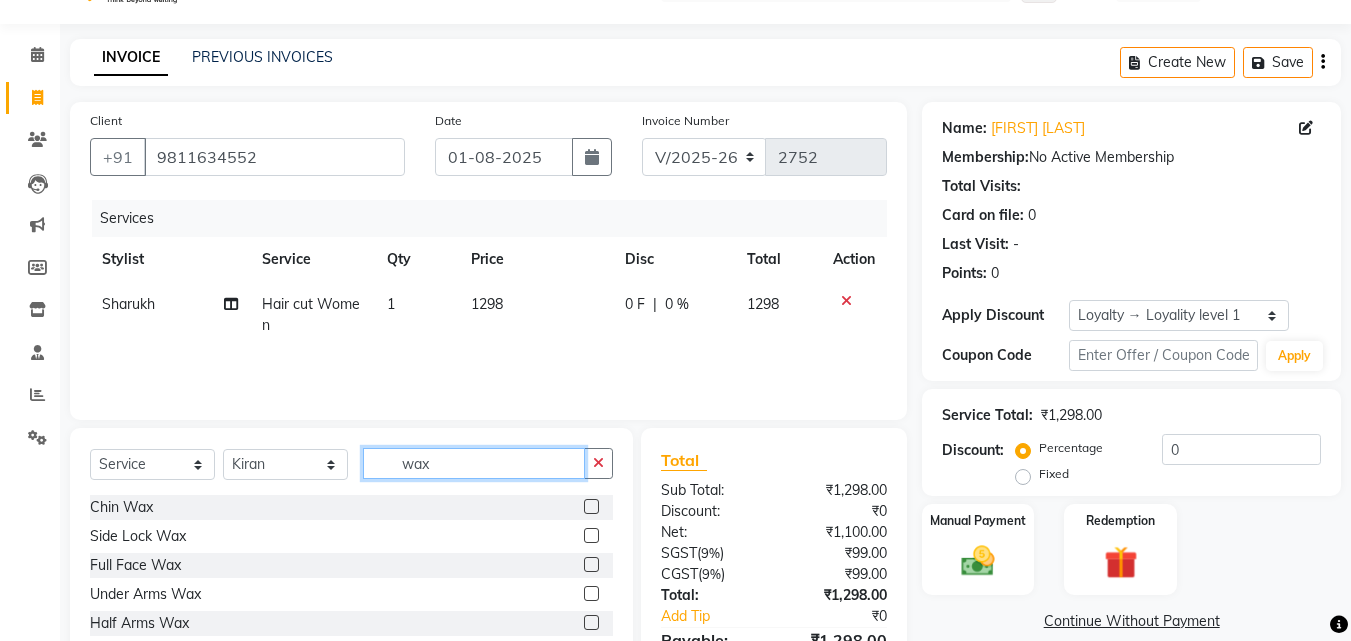 type on "wax" 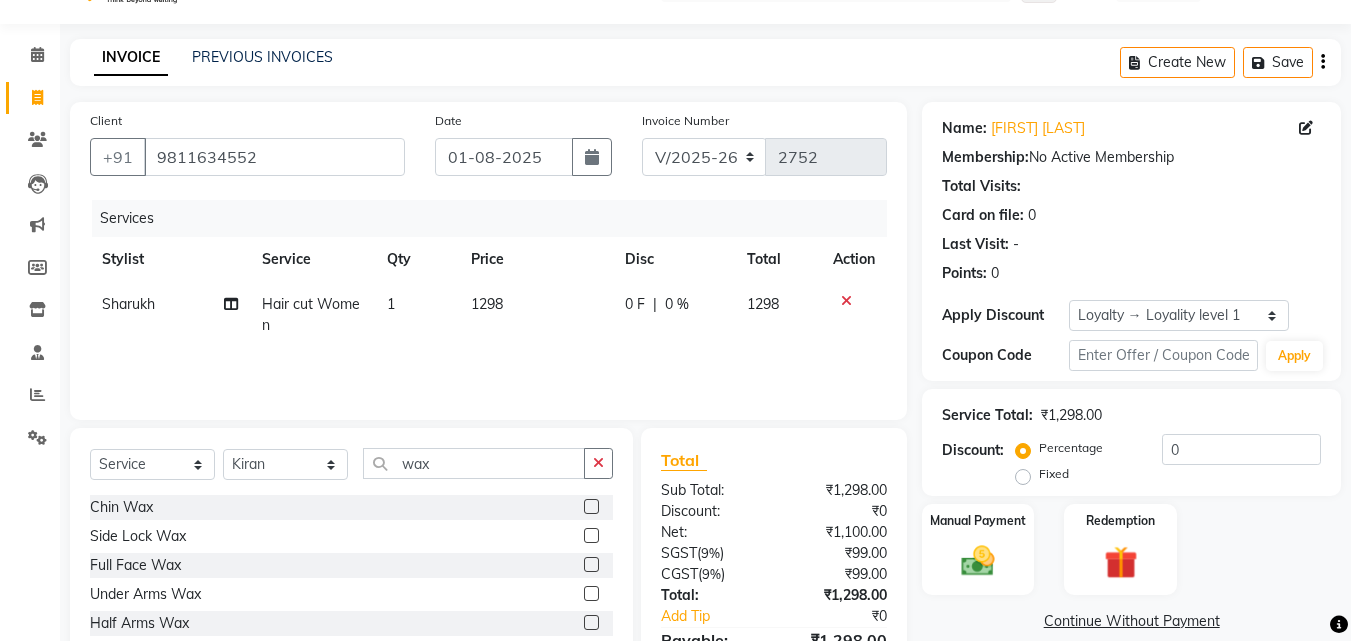 click 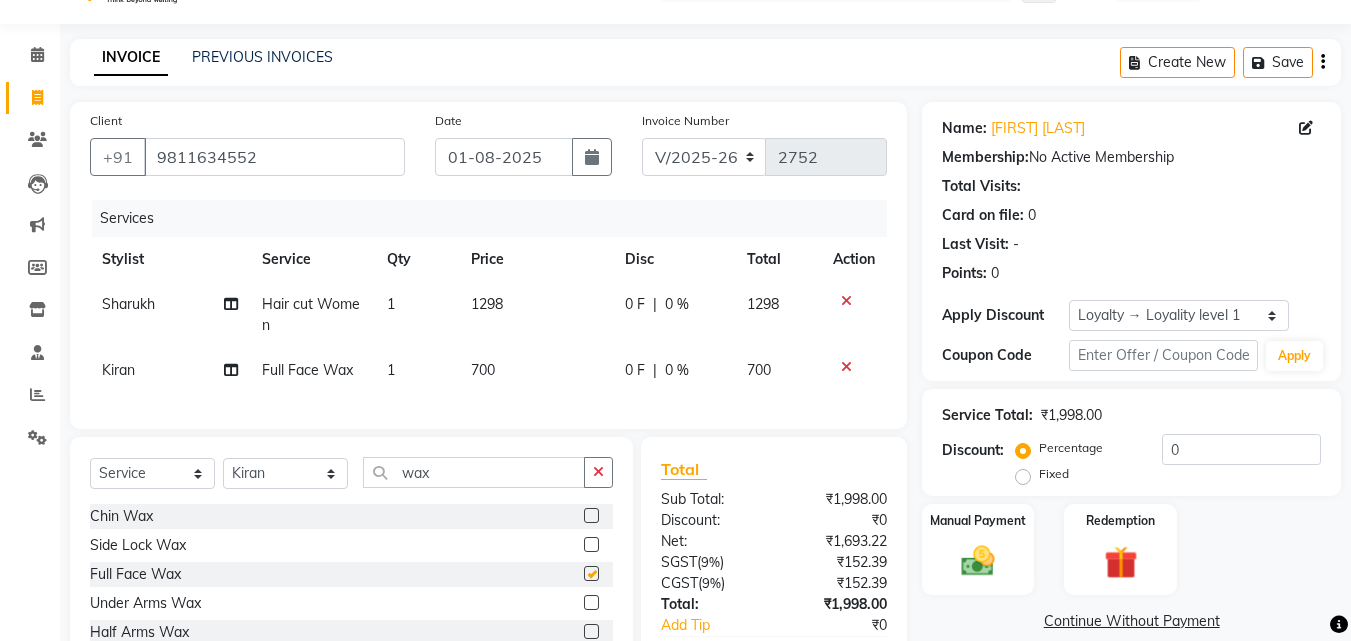 checkbox on "false" 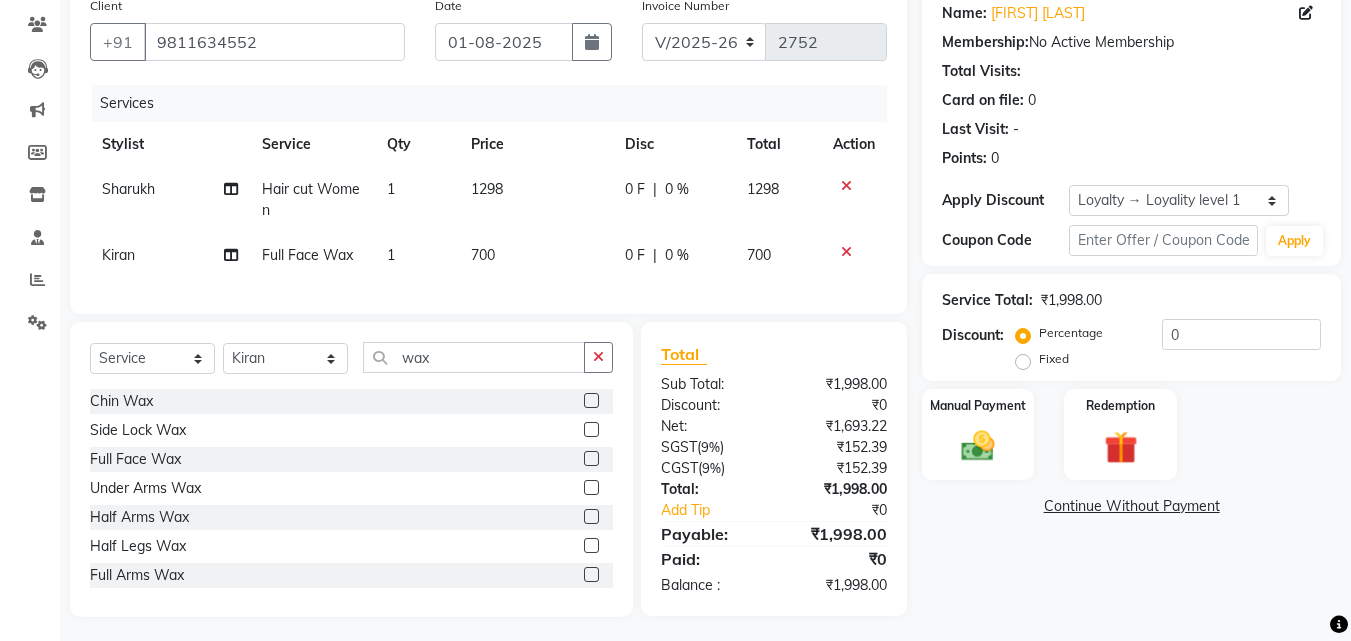 scroll, scrollTop: 184, scrollLeft: 0, axis: vertical 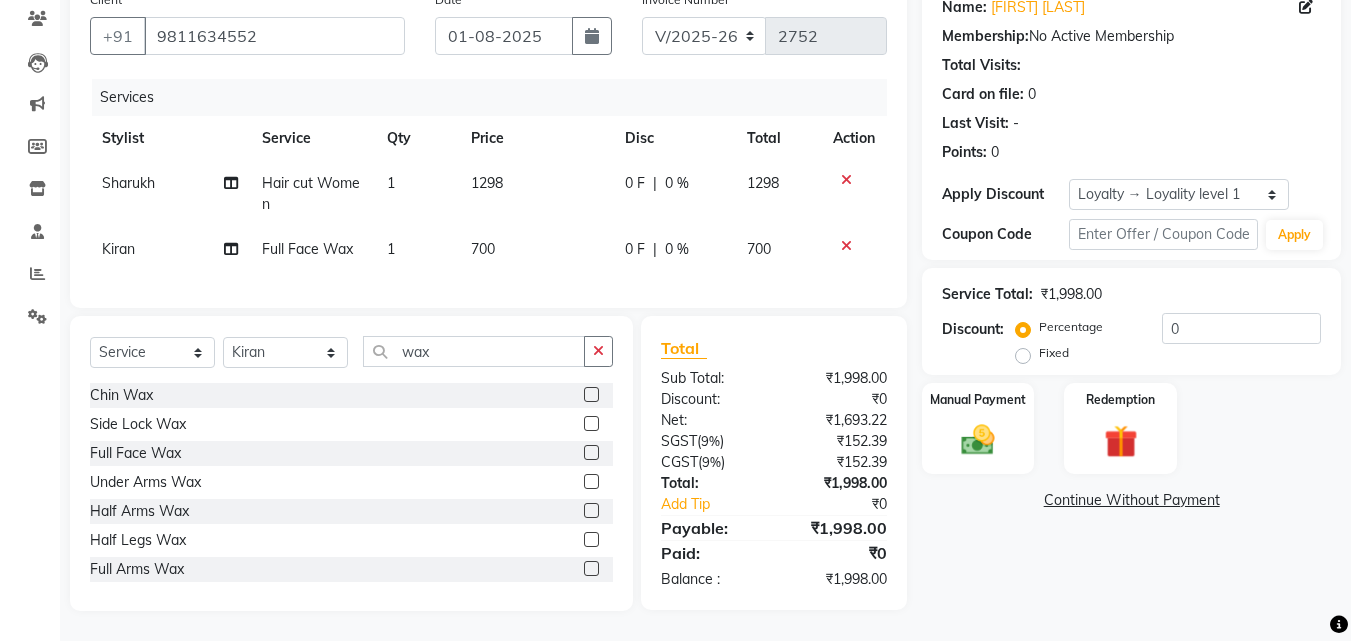 click 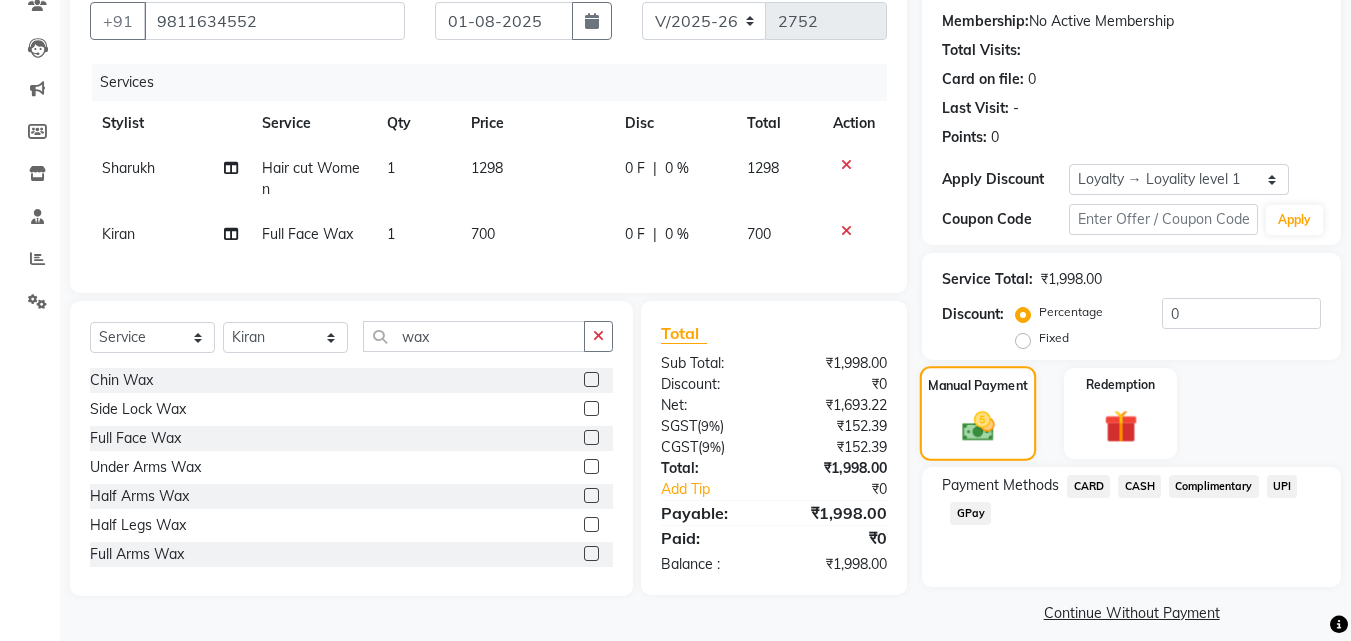 scroll, scrollTop: 201, scrollLeft: 0, axis: vertical 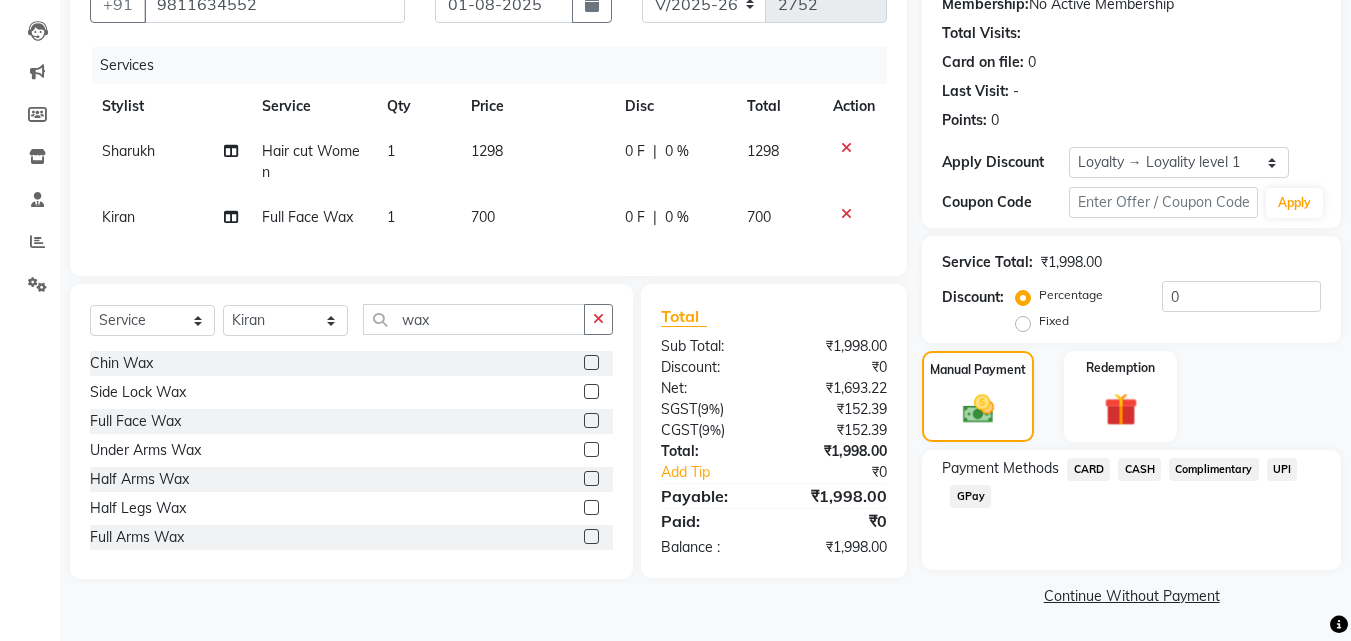 click on "CASH" 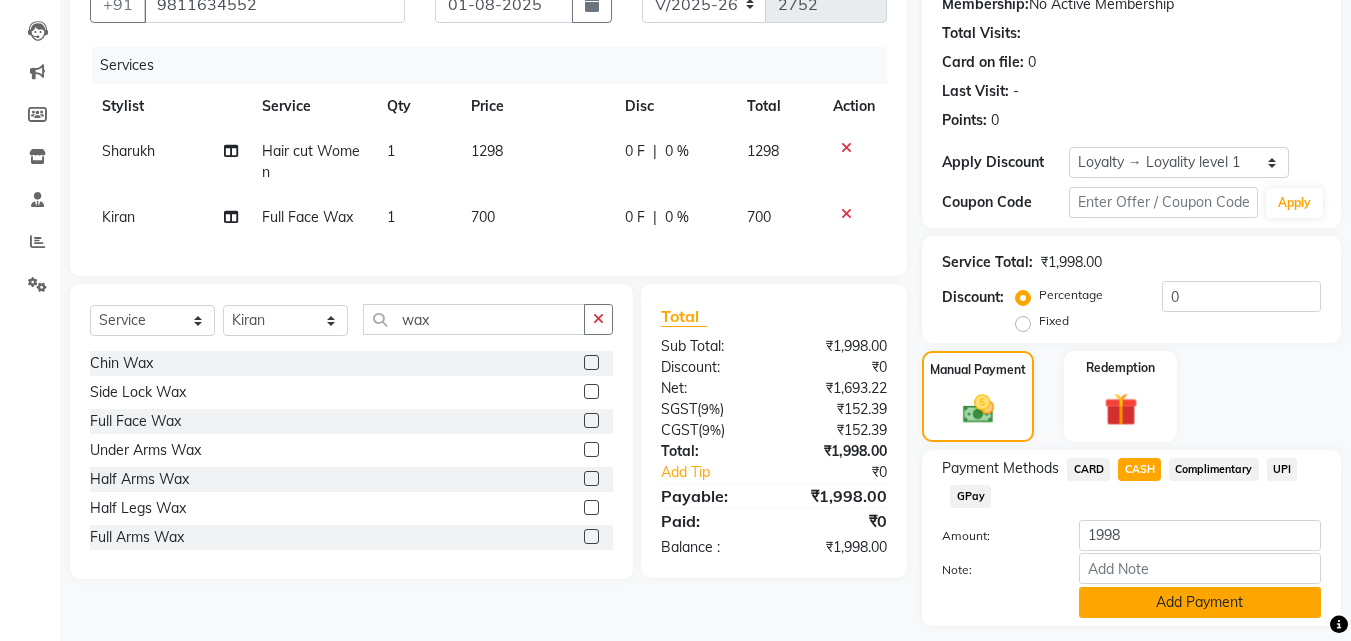 click on "Add Payment" 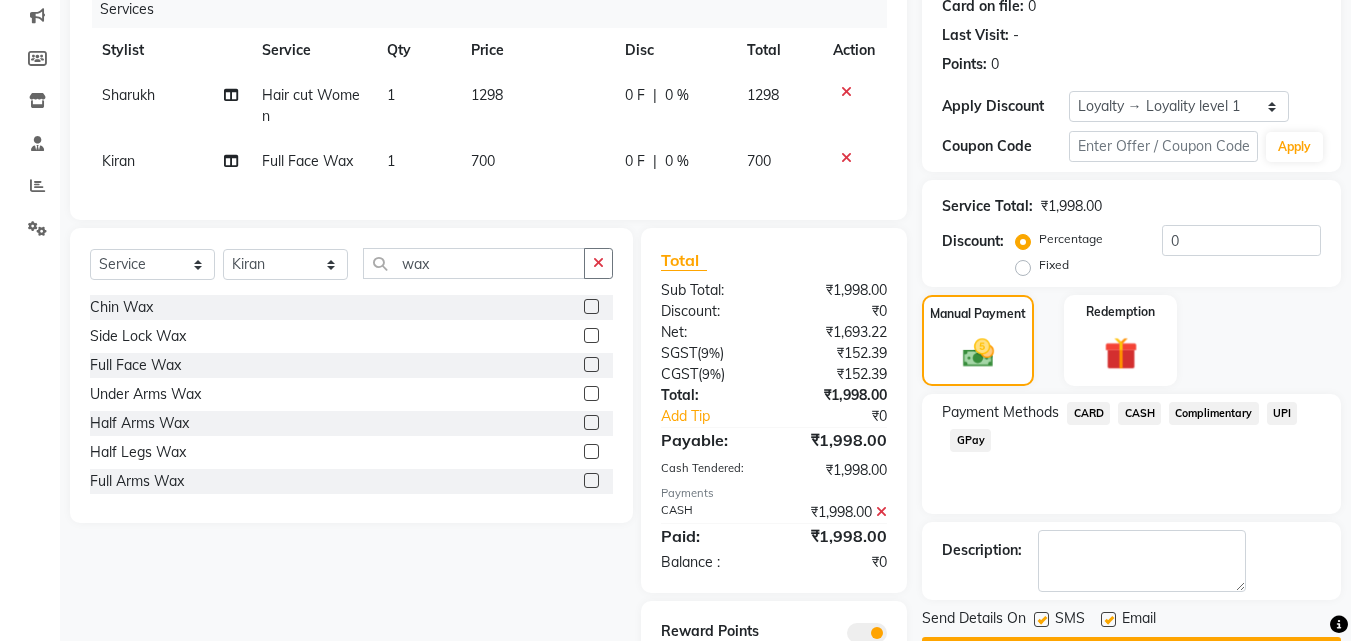 scroll, scrollTop: 374, scrollLeft: 0, axis: vertical 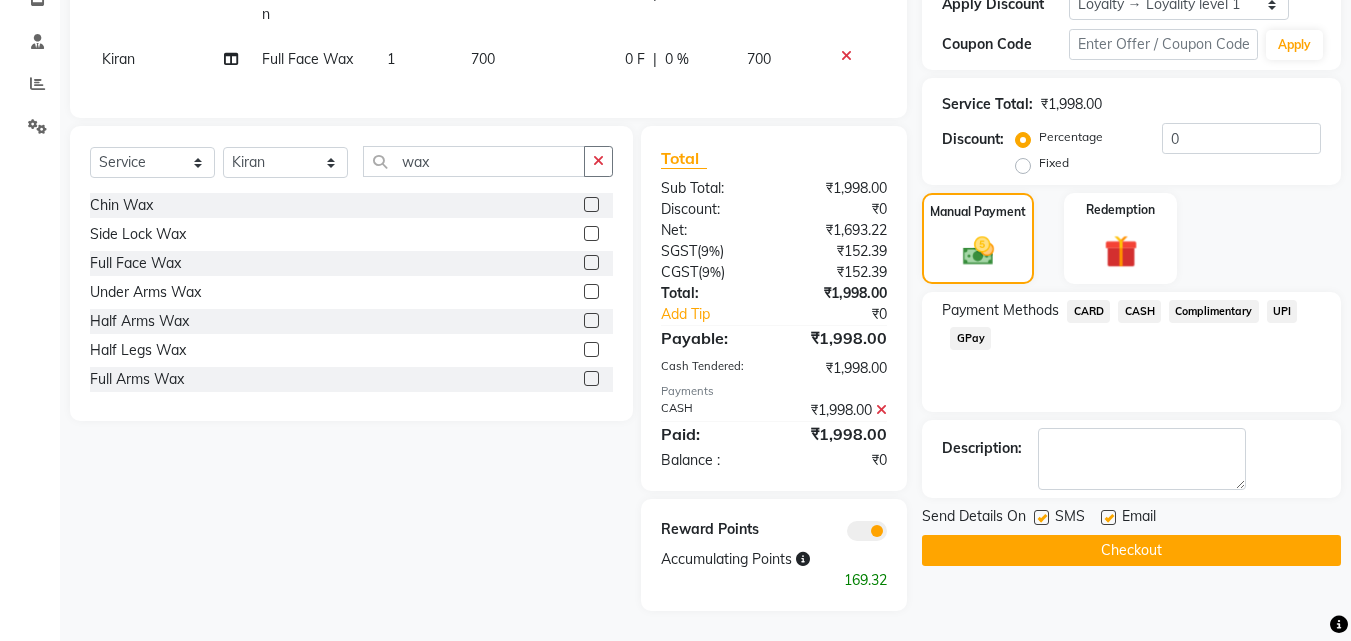 click on "Checkout" 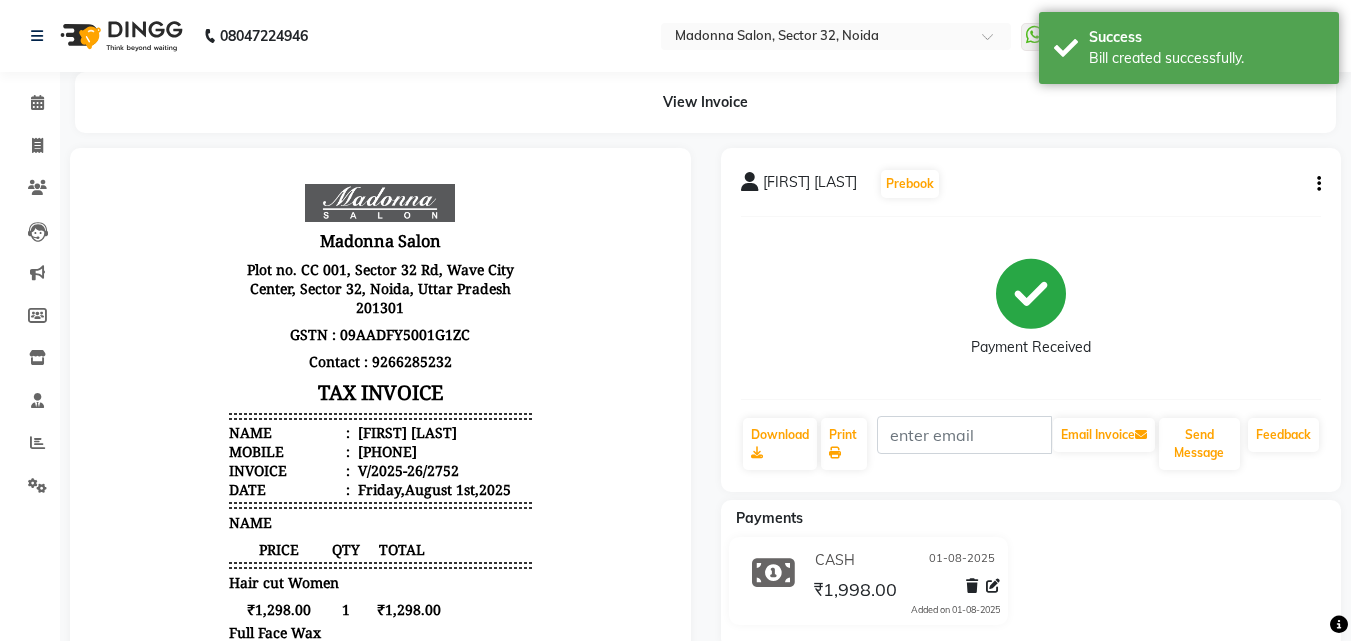 scroll, scrollTop: 0, scrollLeft: 0, axis: both 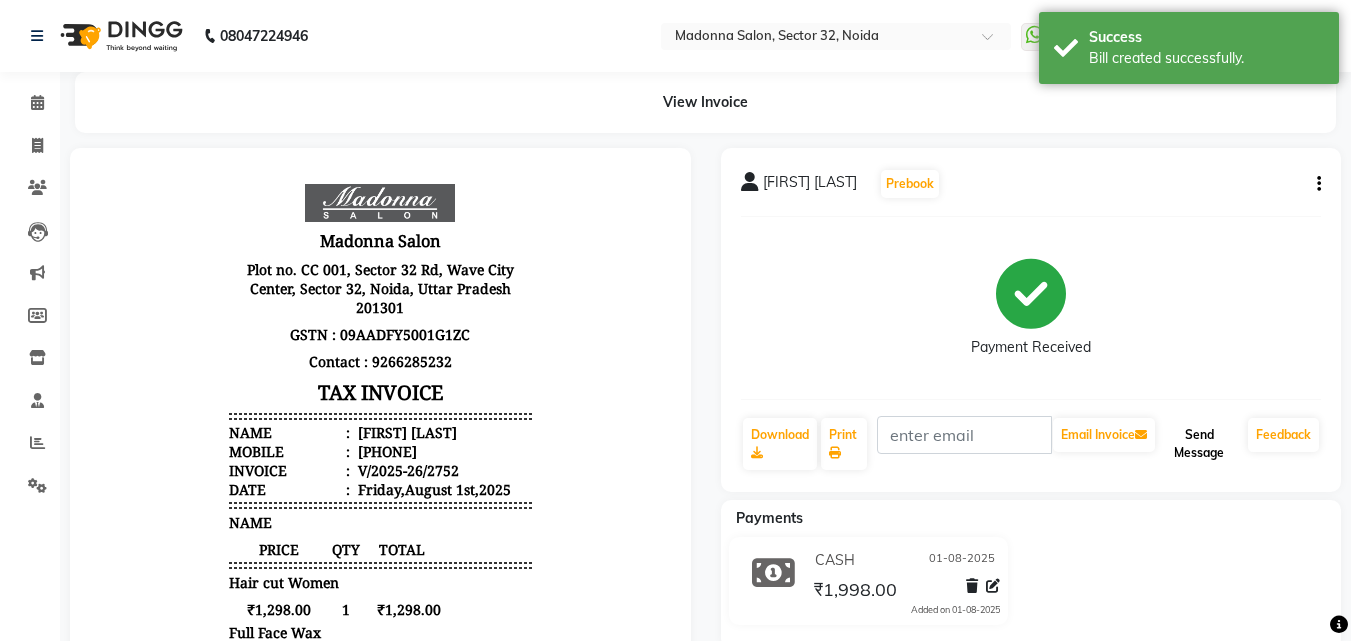 click on "Send Message" 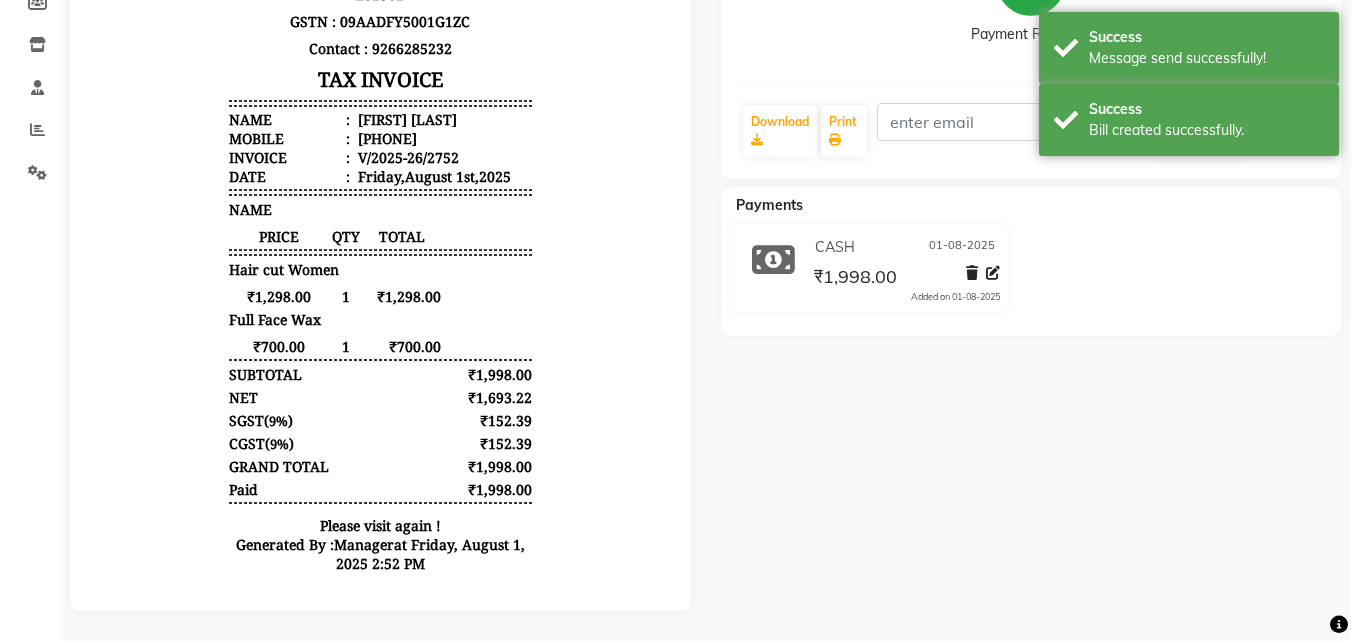 scroll, scrollTop: 0, scrollLeft: 0, axis: both 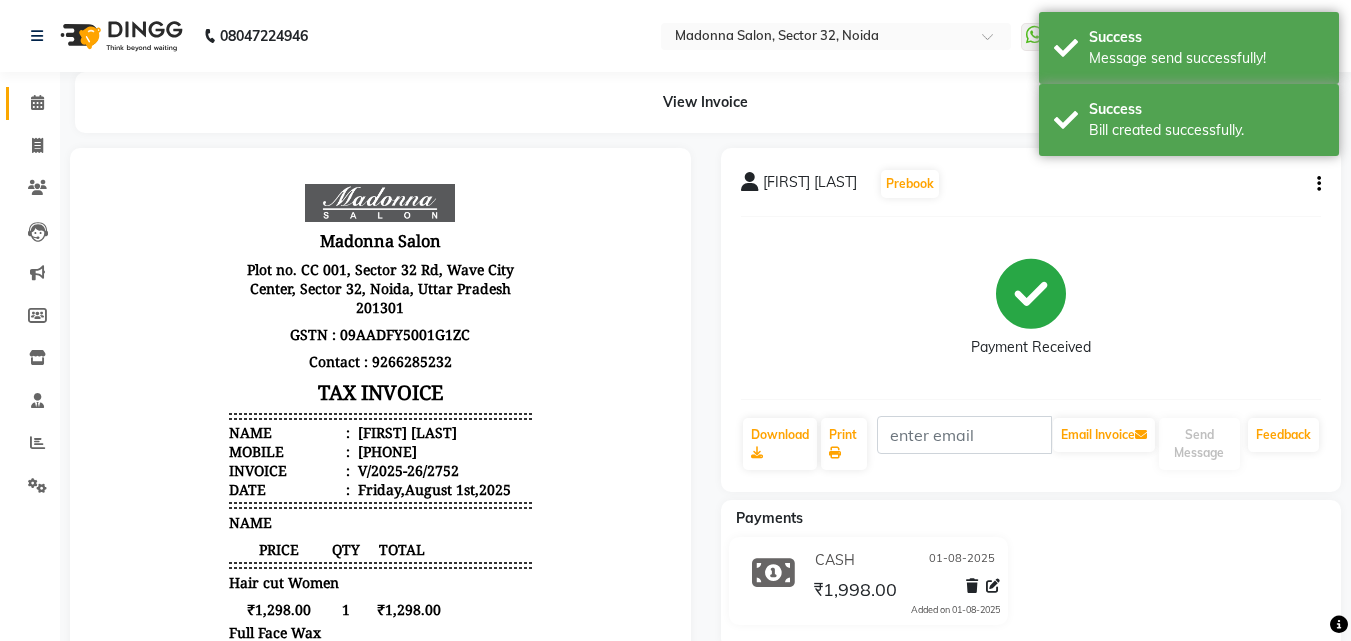 click 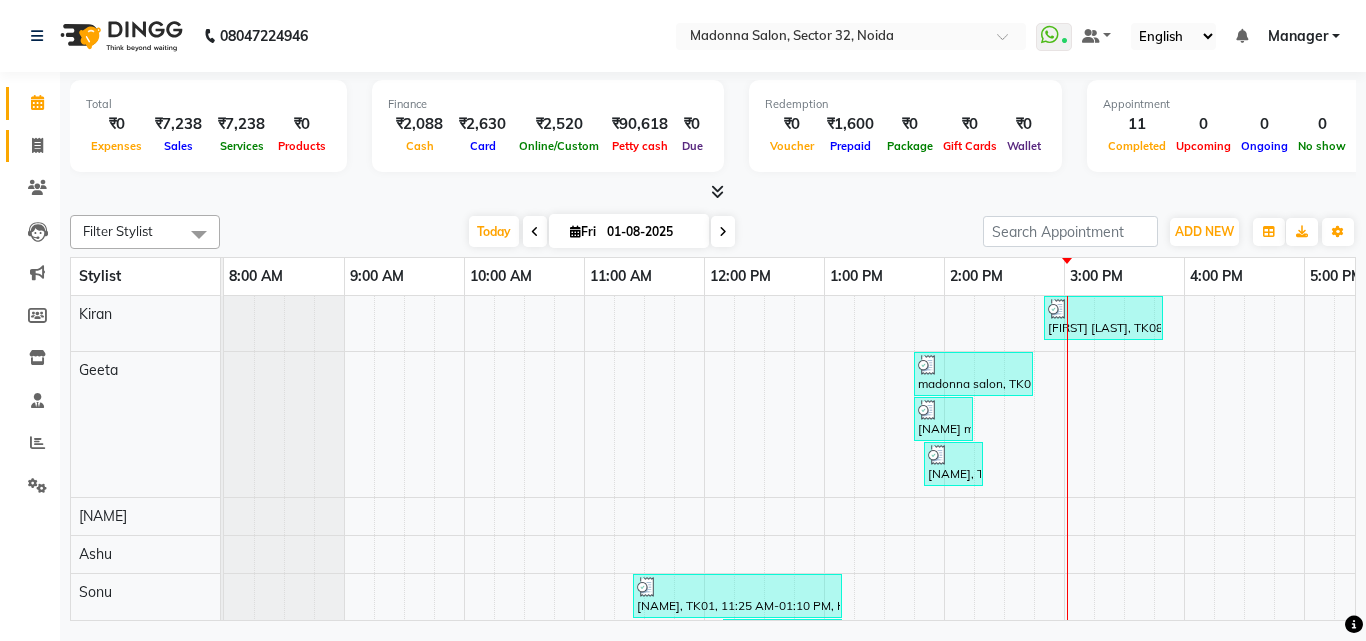 click 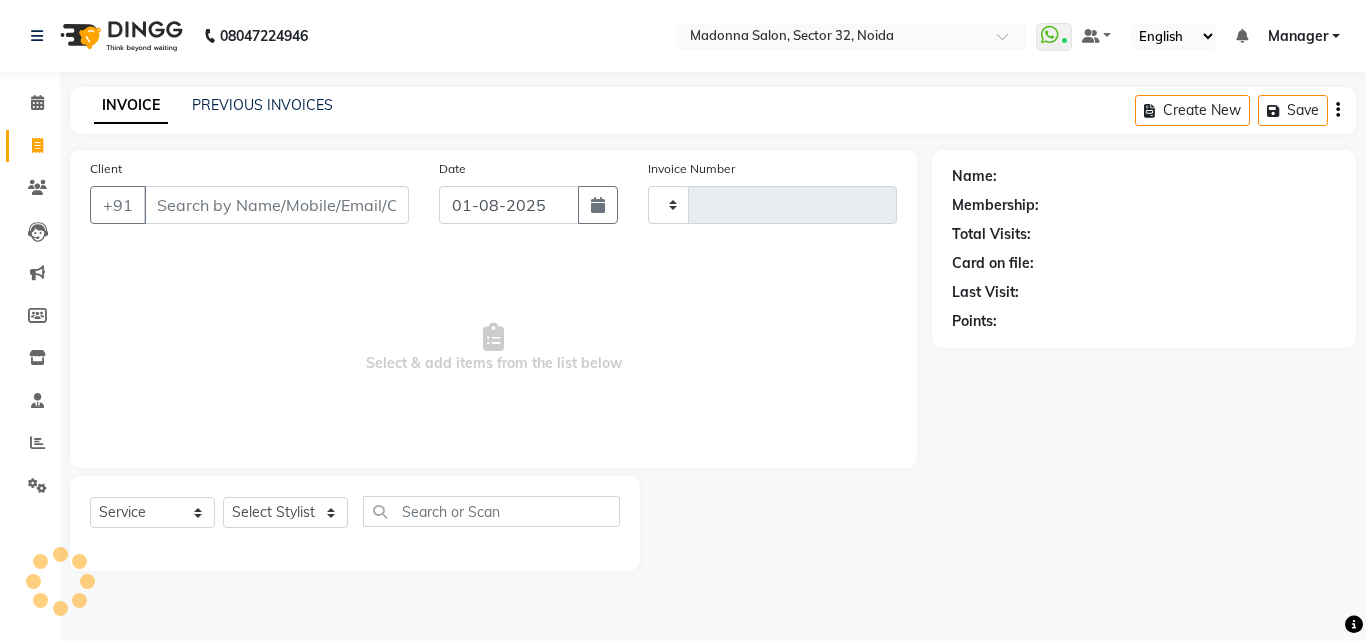 type on "2753" 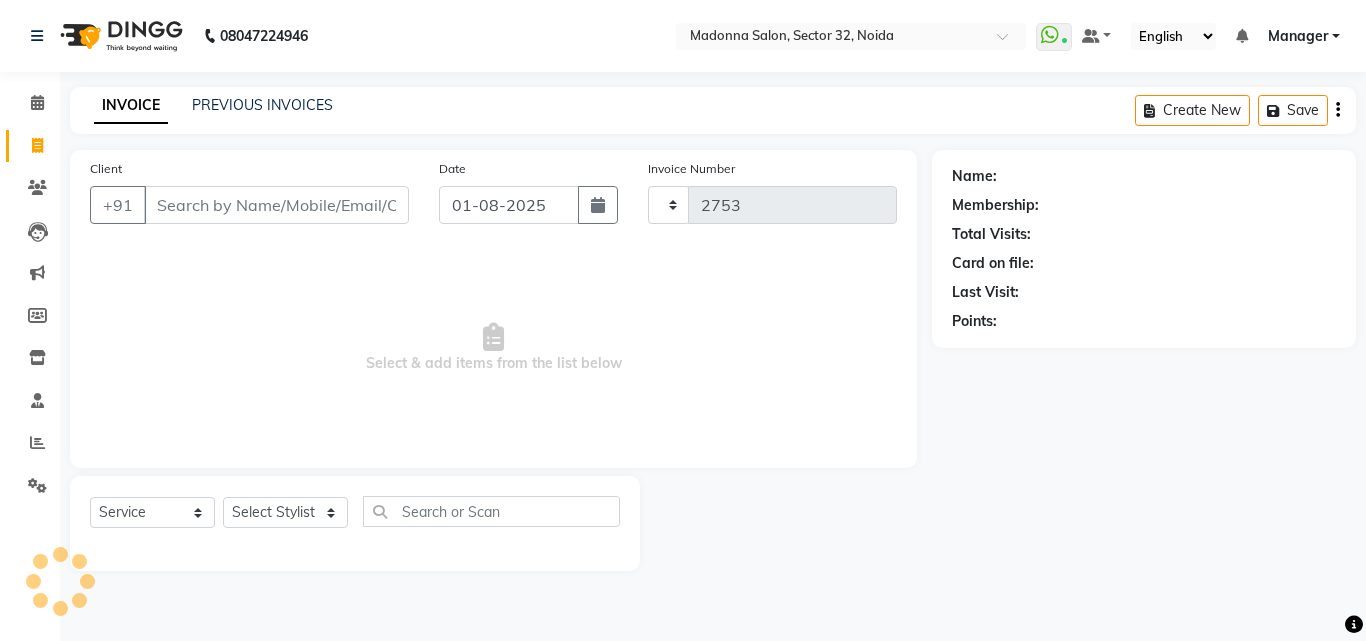 select on "7229" 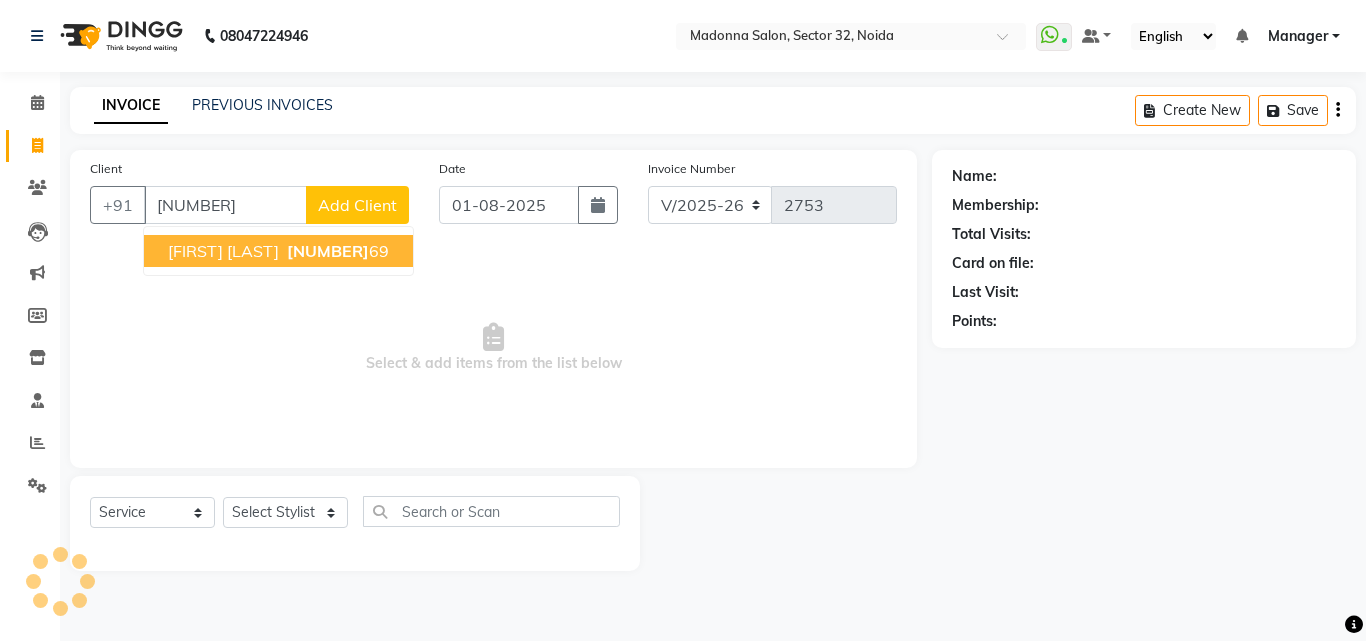 click on "98738658 69" at bounding box center [336, 251] 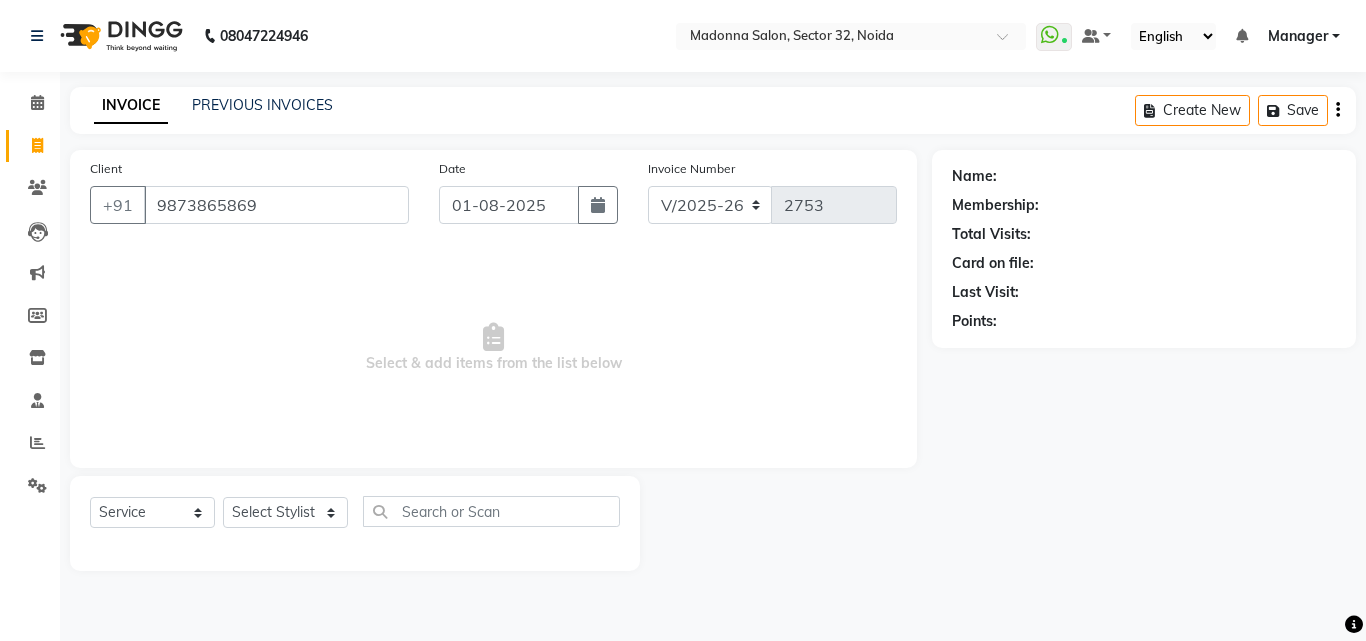 type on "9873865869" 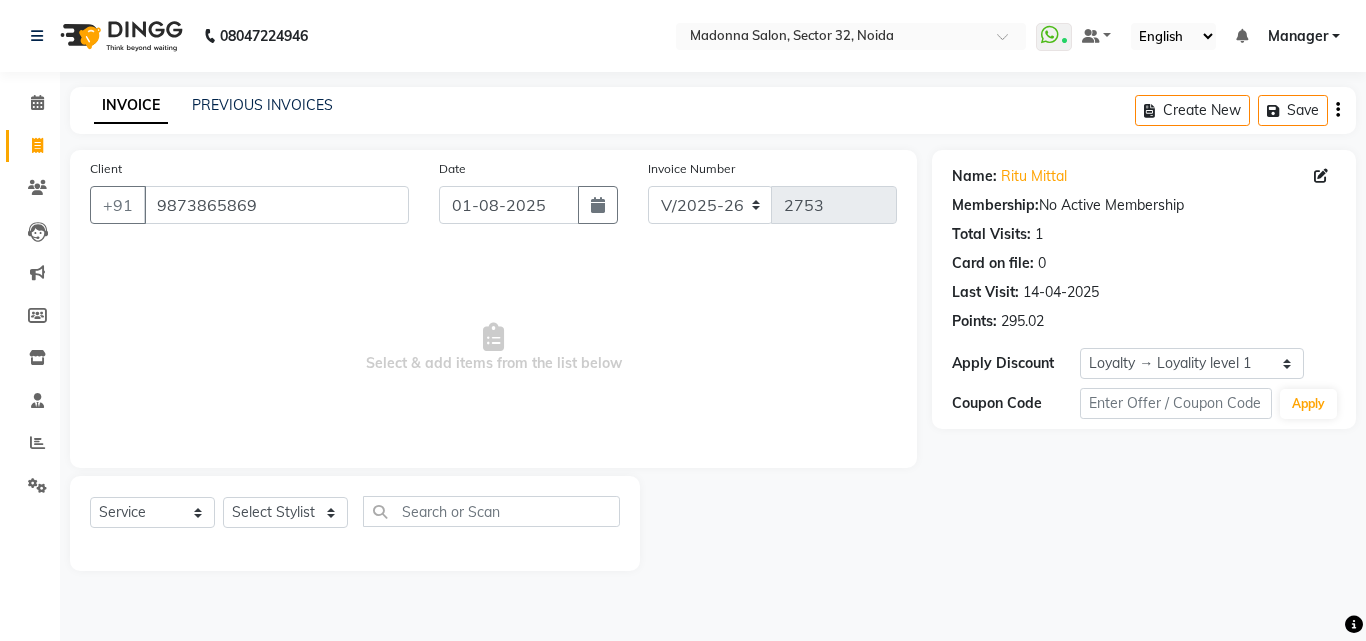 click on "Select & add items from the list below" at bounding box center (493, 348) 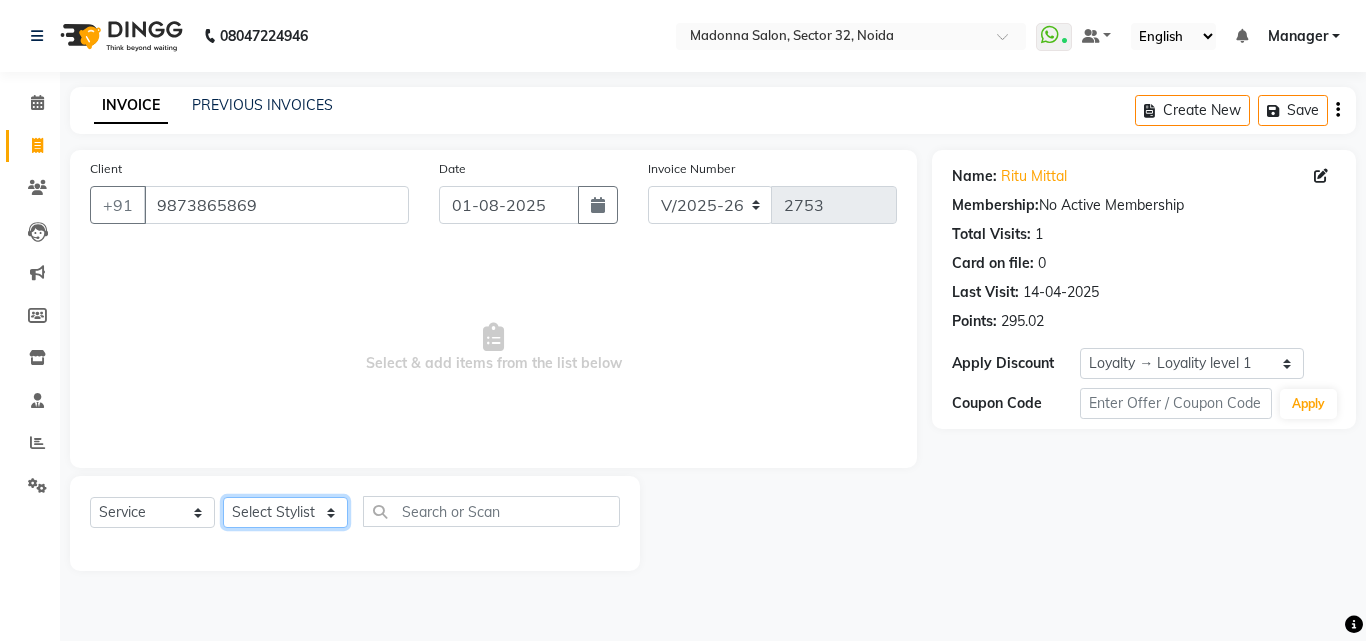 click on "Select Stylist Aayan Account  Ashu BHOLU Geeta Hanif JIYA SINGH Kiran LAXMAN PEDI Manager Mohit Naddy NAIL SWASTIKA Sajal Sameer Shahnawaj Sharukh Sonu VISHAL STYLIST" 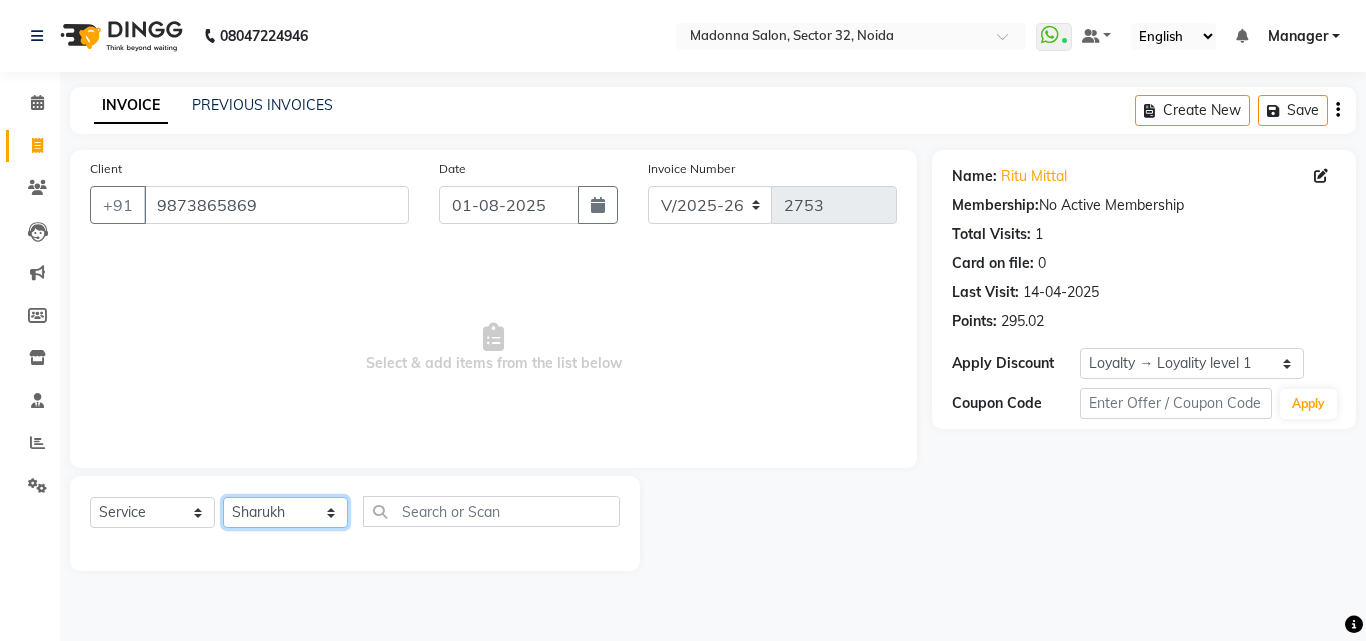 click on "Select Stylist Aayan Account  Ashu BHOLU Geeta Hanif JIYA SINGH Kiran LAXMAN PEDI Manager Mohit Naddy NAIL SWASTIKA Sajal Sameer Shahnawaj Sharukh Sonu VISHAL STYLIST" 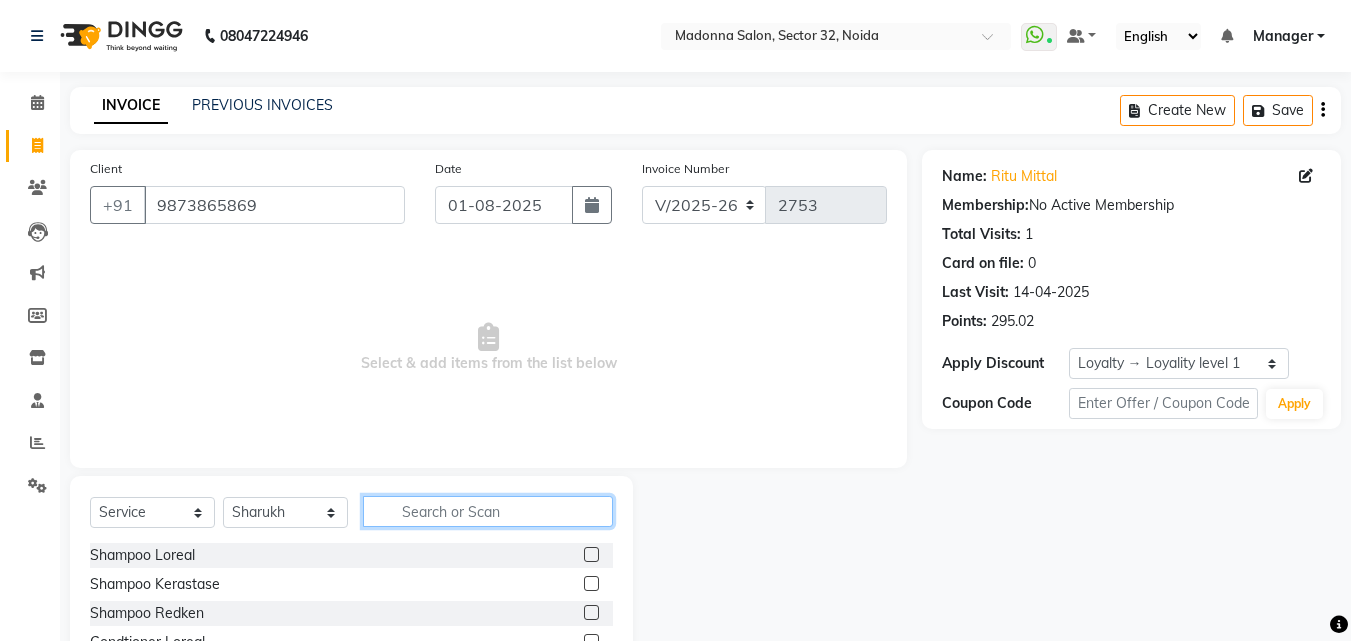 click 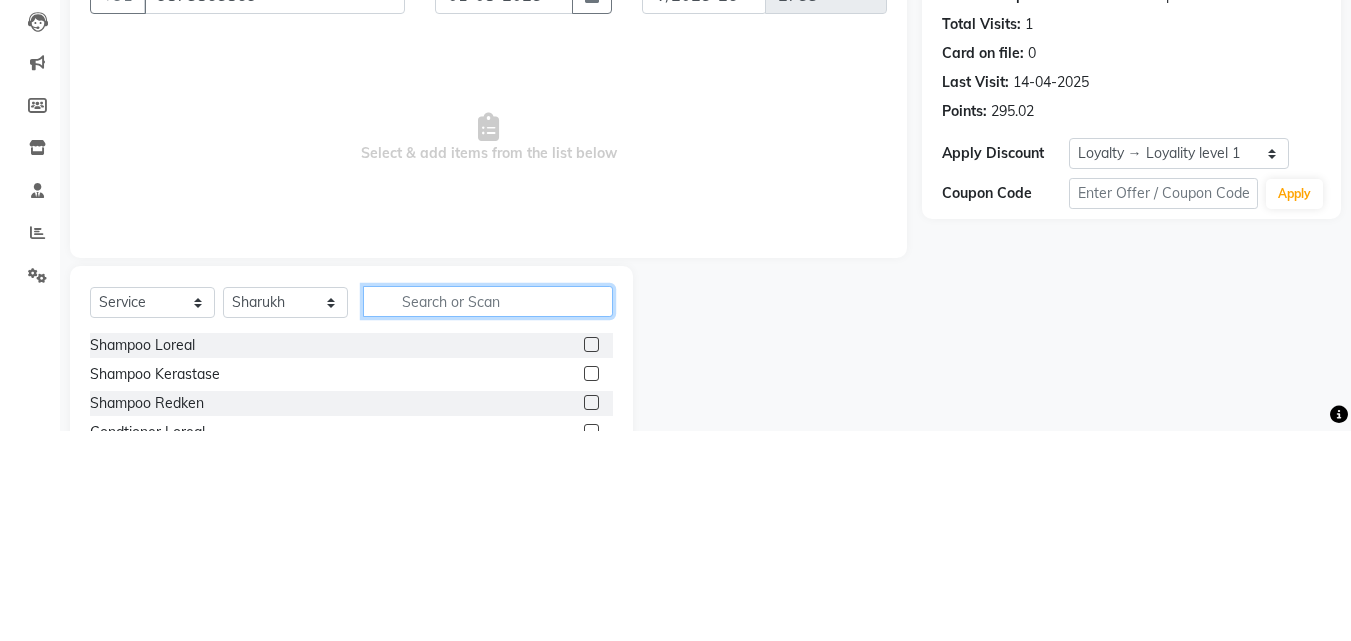 scroll, scrollTop: 48, scrollLeft: 0, axis: vertical 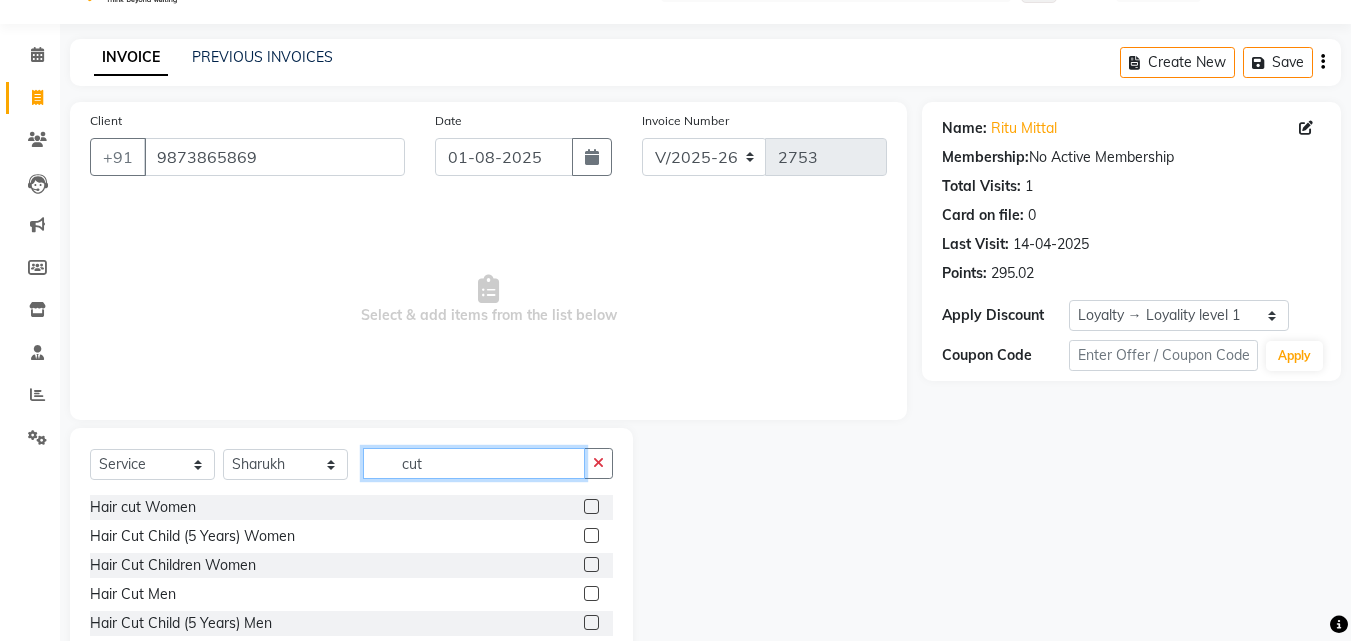 type on "cut" 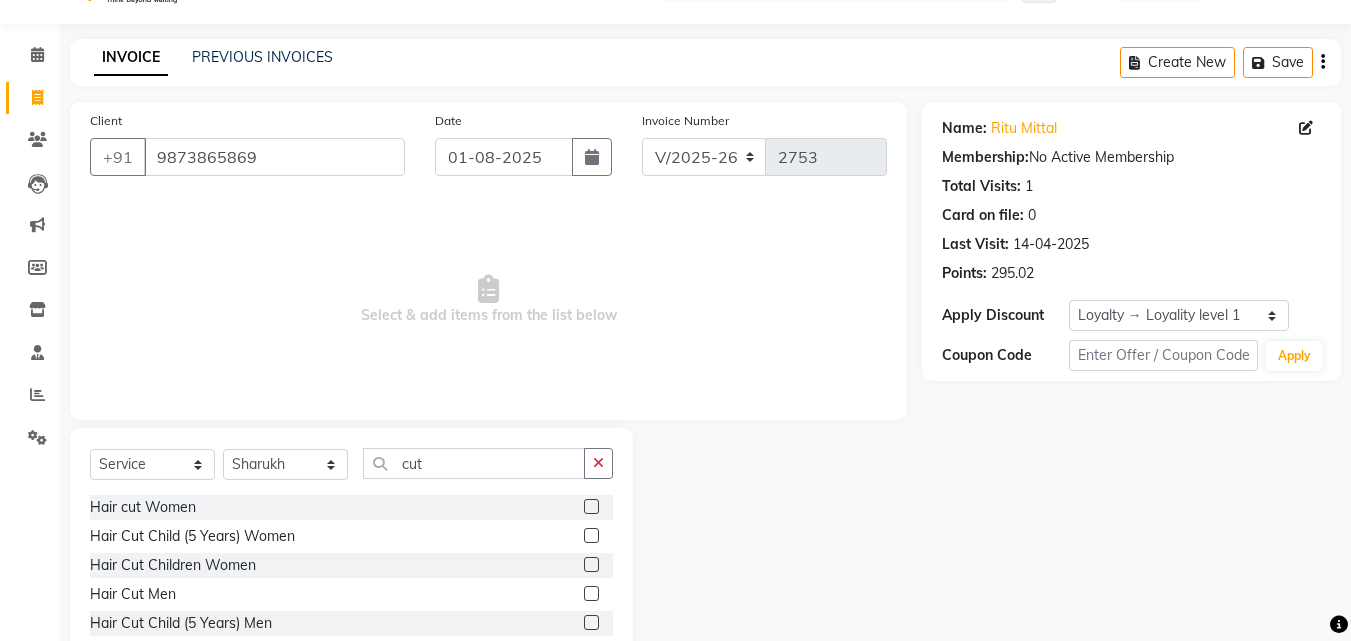 click 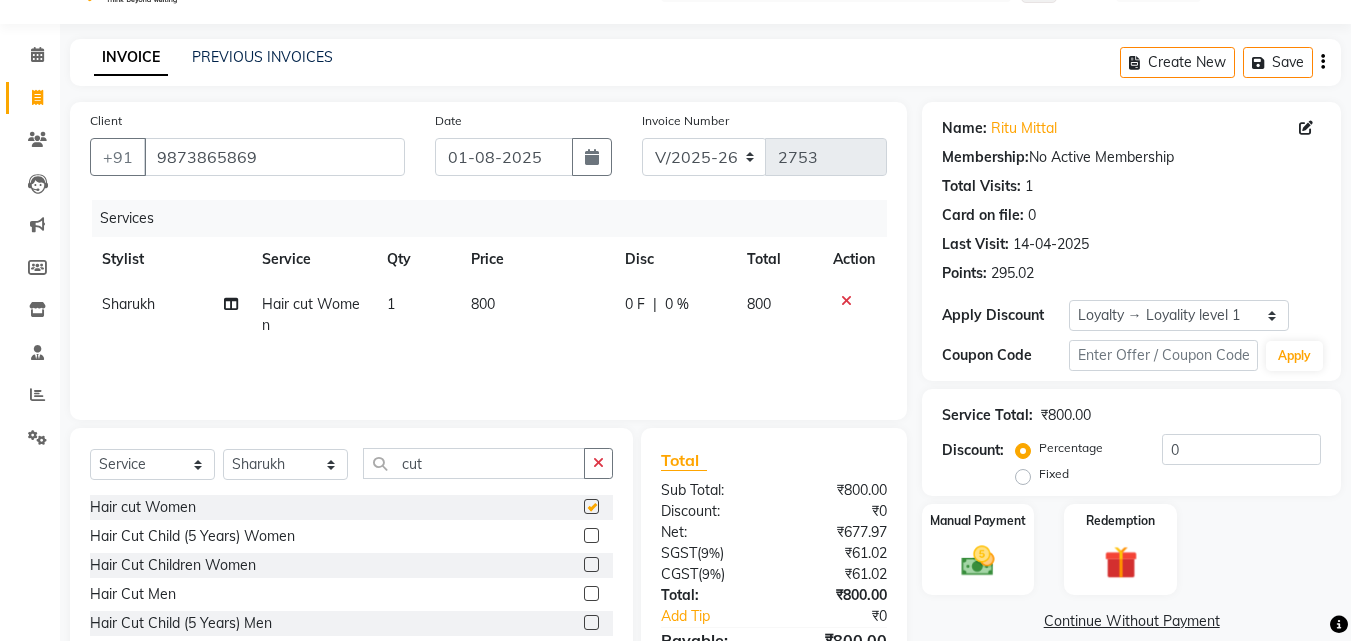 click on "800" 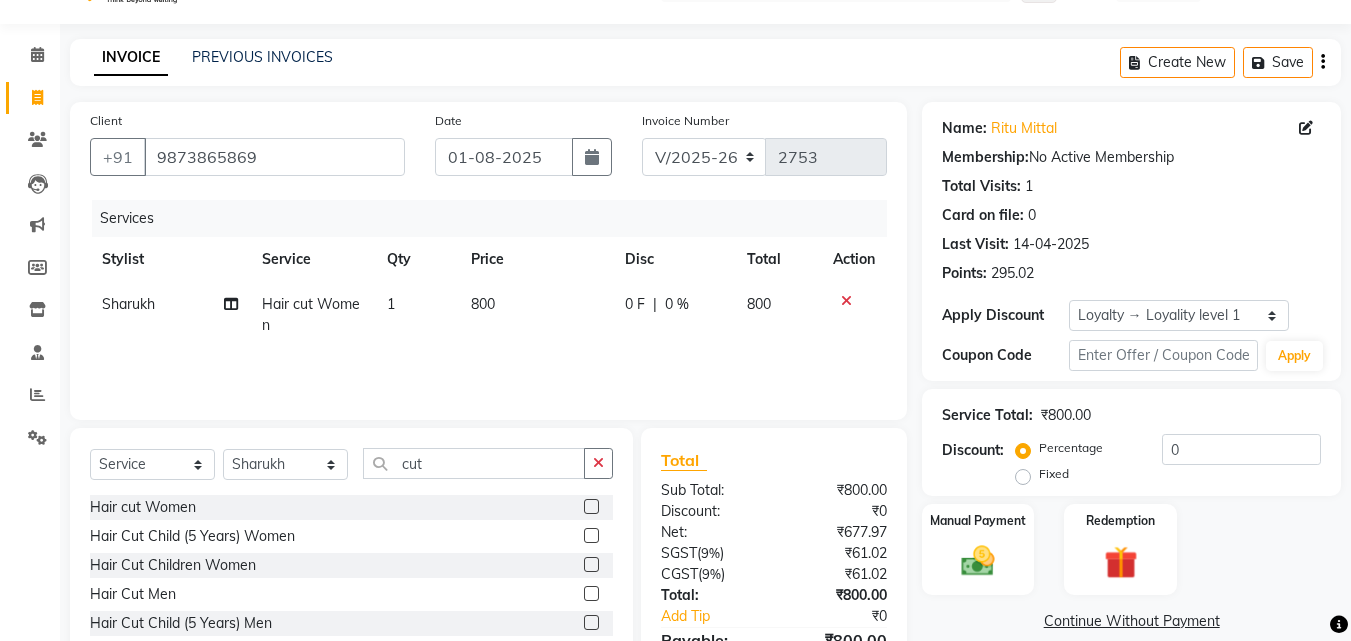 checkbox on "false" 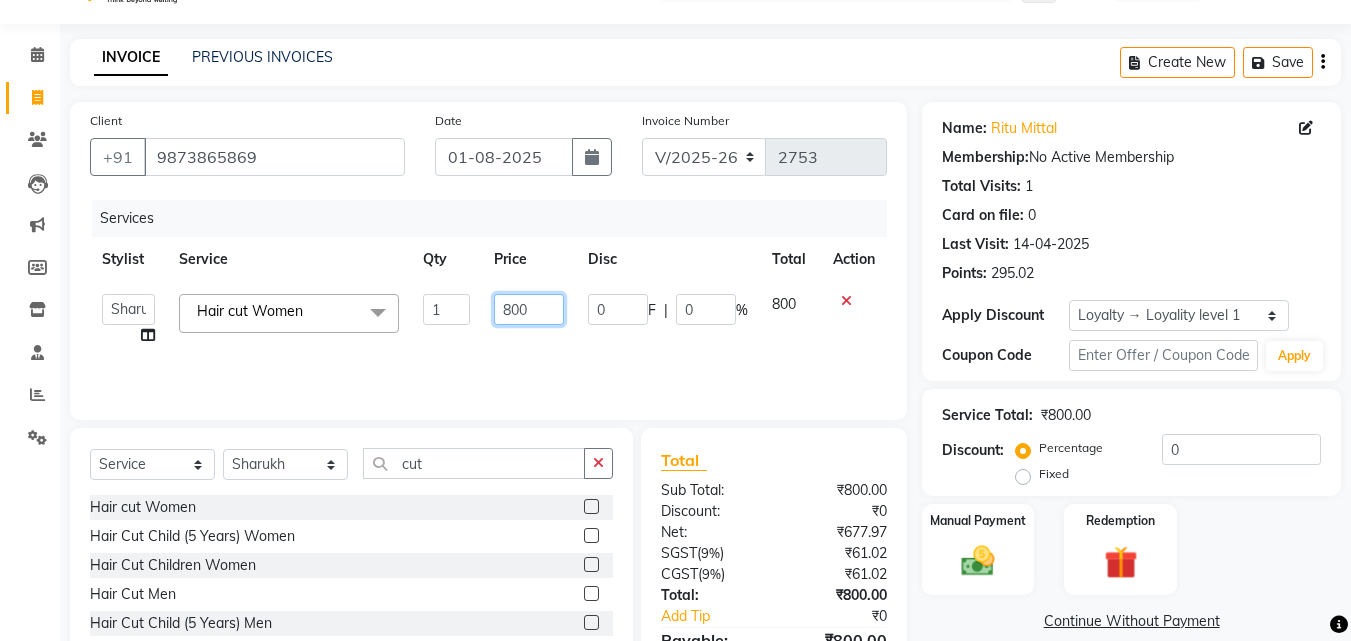 click on "800" 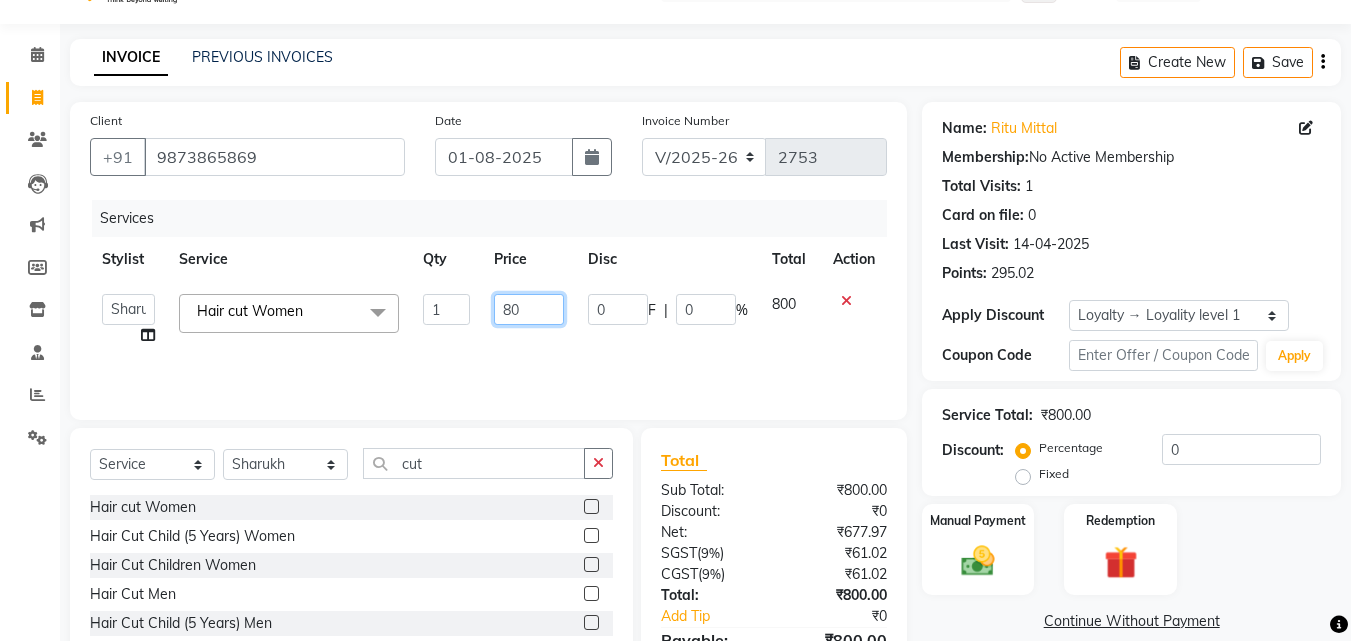 type on "8" 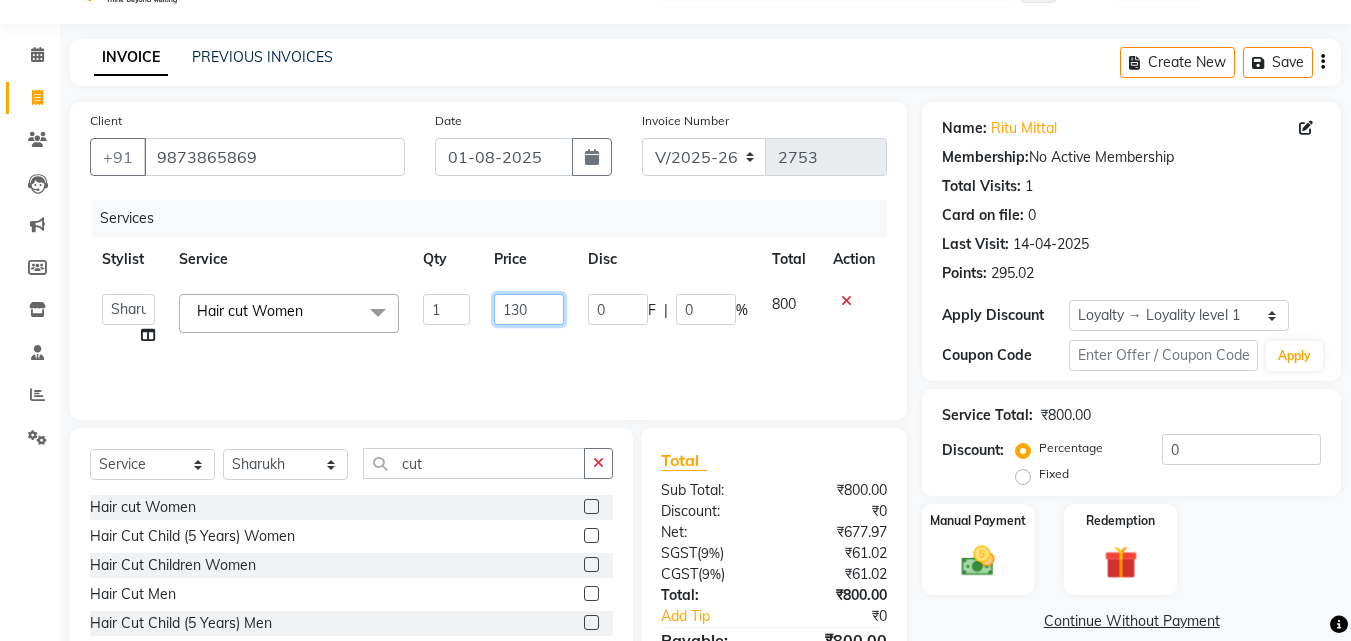 type on "1300" 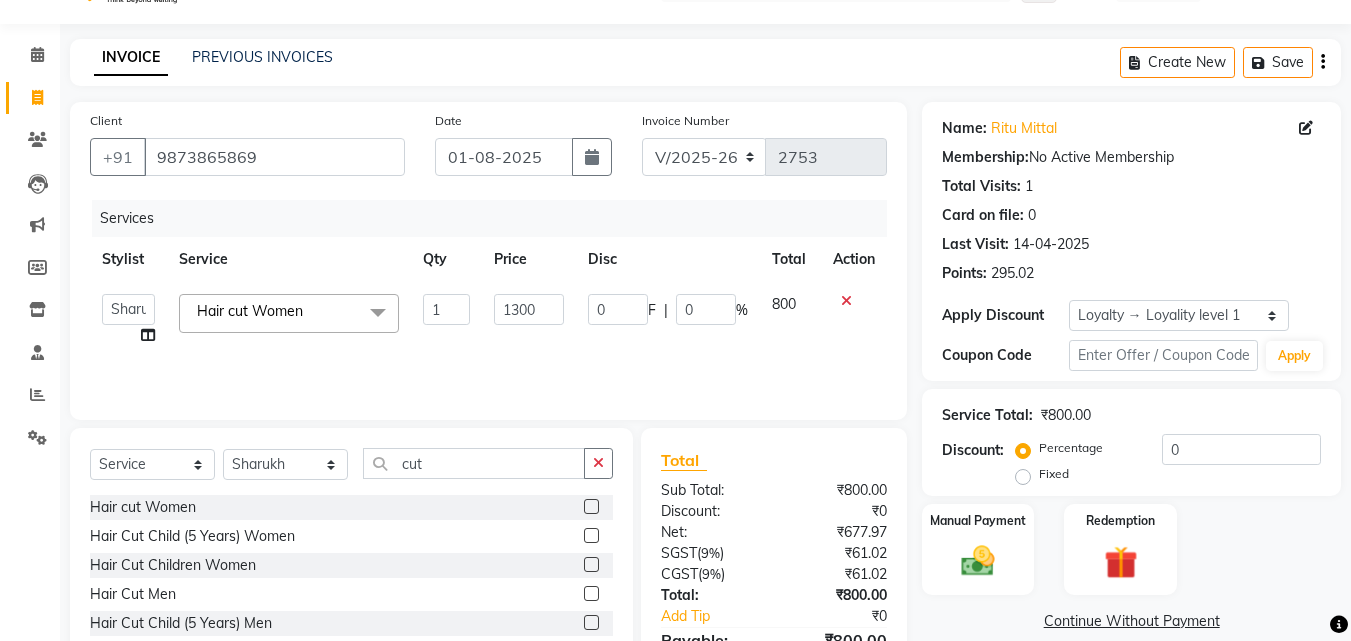 click on "Services Stylist Service Qty Price Disc Total Action  Aayan   Account    Ashu   BHOLU   Geeta   Hanif   JIYA SINGH   Kiran   LAXMAN PEDI   Manager   Mohit   Naddy   NAIL SWASTIKA   Sajal   Sameer   Shahnawaj   Sharukh   Sonu   VISHAL STYLIST  Hair cut Women  x Shampoo Loreal Shampoo Kerastase Shampoo Redken Condtioner Loreal Condtioner Kerastase Condtioner Redken Hair cut Women Hair Cut Child (5 Years) Women Change Of Style Women Blow Dry Women Iron Curls Women Hair Do Women Oil Massage Women Plex Treatment Women Color Touch-Up 1 Women Color Touch-Up 2 Women Highlight Strips Women Highlights Global Women Global Color Women Rebonding Women Smoothning Women Keratin Women Botox Women Hair Cut Children Women Balayage /Ombre Women French Glossing Women Hair Cut Men Hair Cut Child (5 Years) Men Oil Massage Men Plex Treatment Men Hair Spa Men Color Touch-Up Men Highlights Men Rebonding Men Smoothening Men Keratin  Men Botox Men Perming Men Shave Beard Color Ear Wax Scalp scrub Face massage Beard  Iron curls  BEARD" 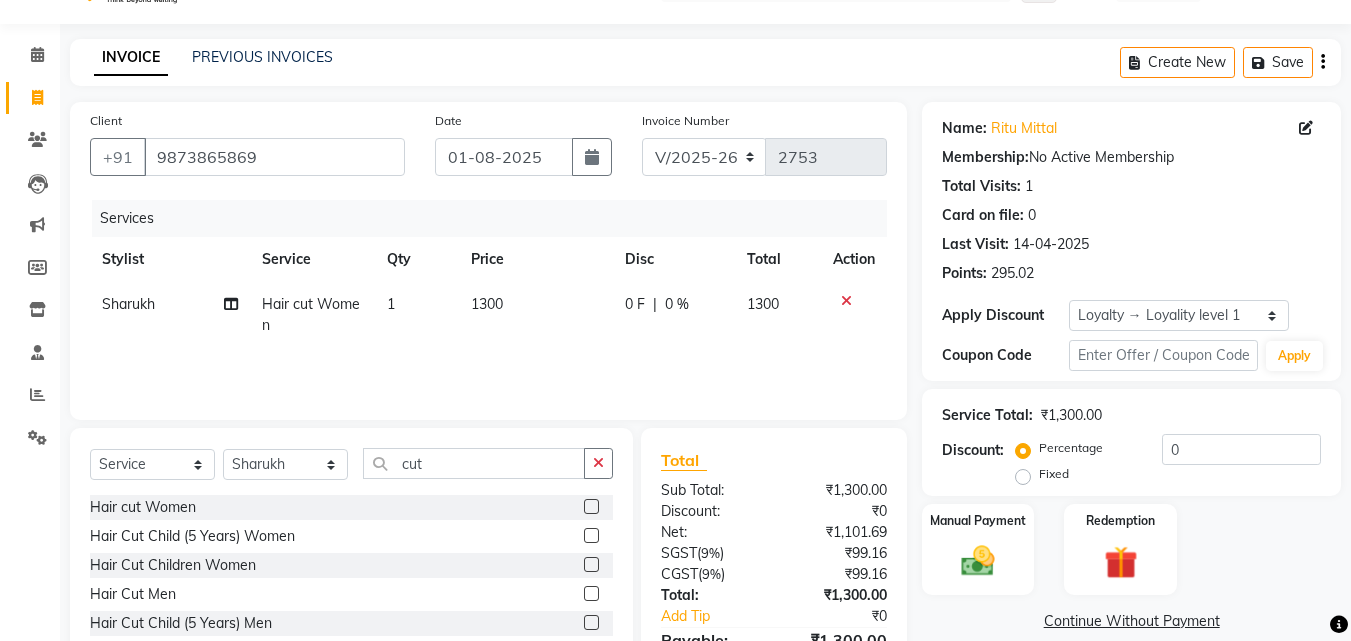 click 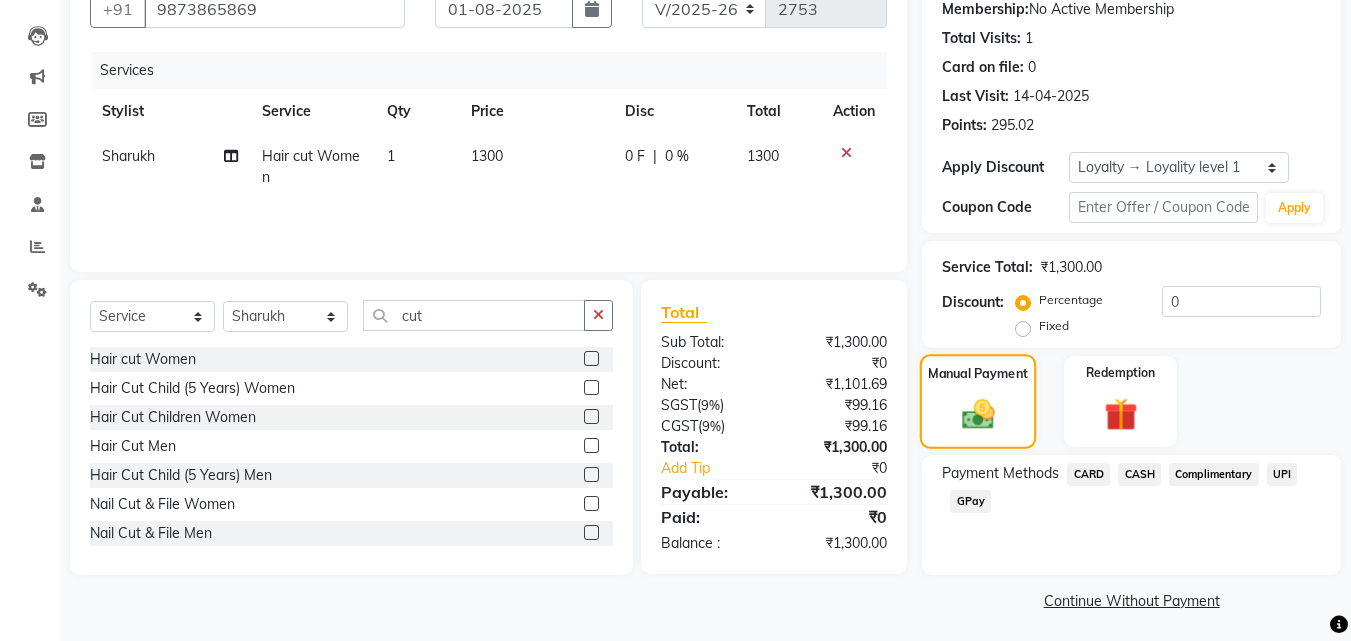 scroll, scrollTop: 201, scrollLeft: 0, axis: vertical 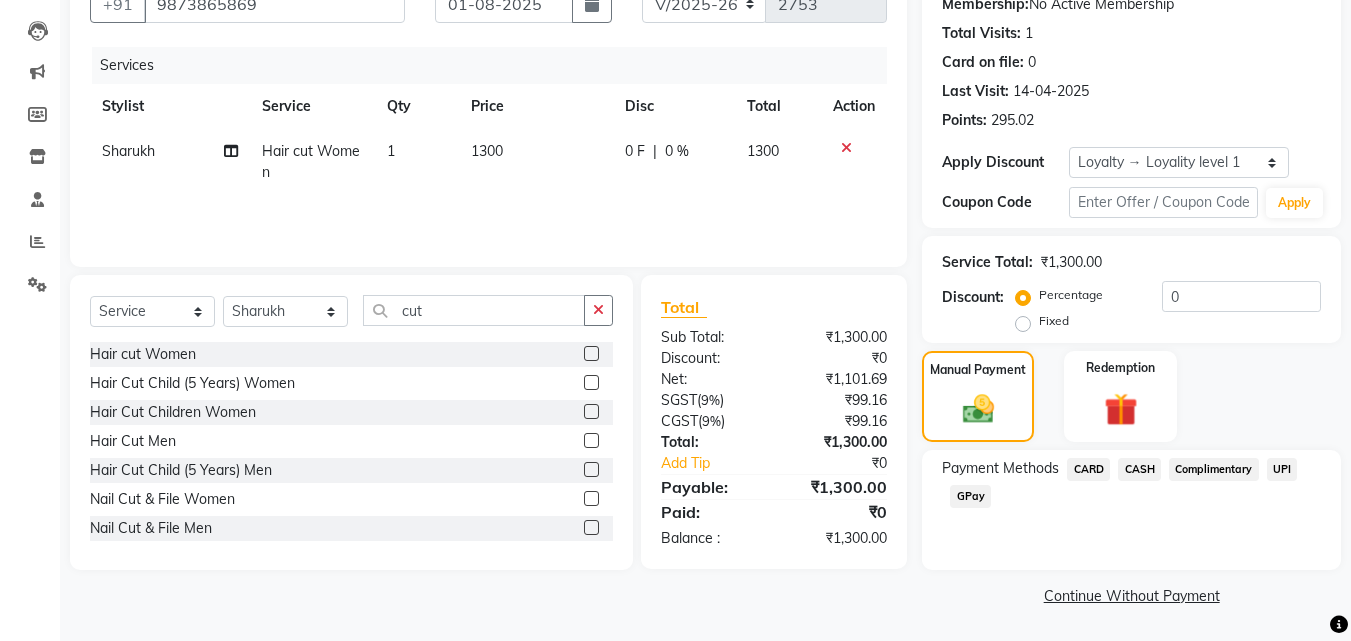 click on "CARD" 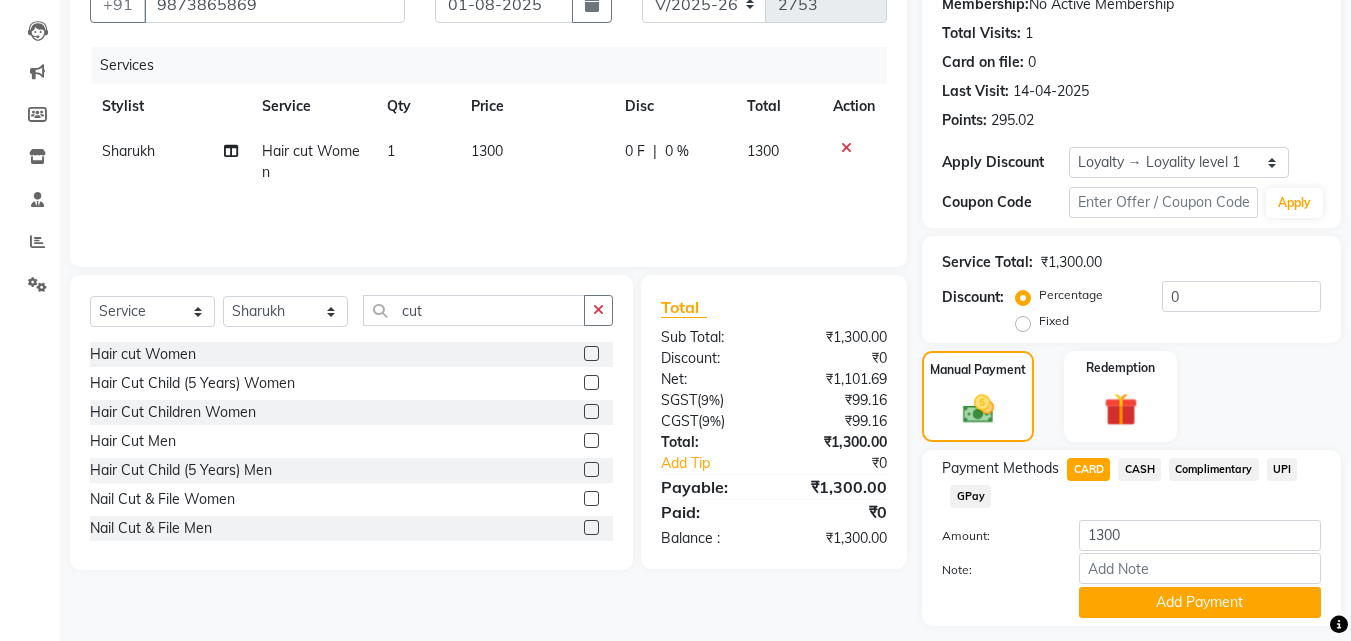 scroll, scrollTop: 257, scrollLeft: 0, axis: vertical 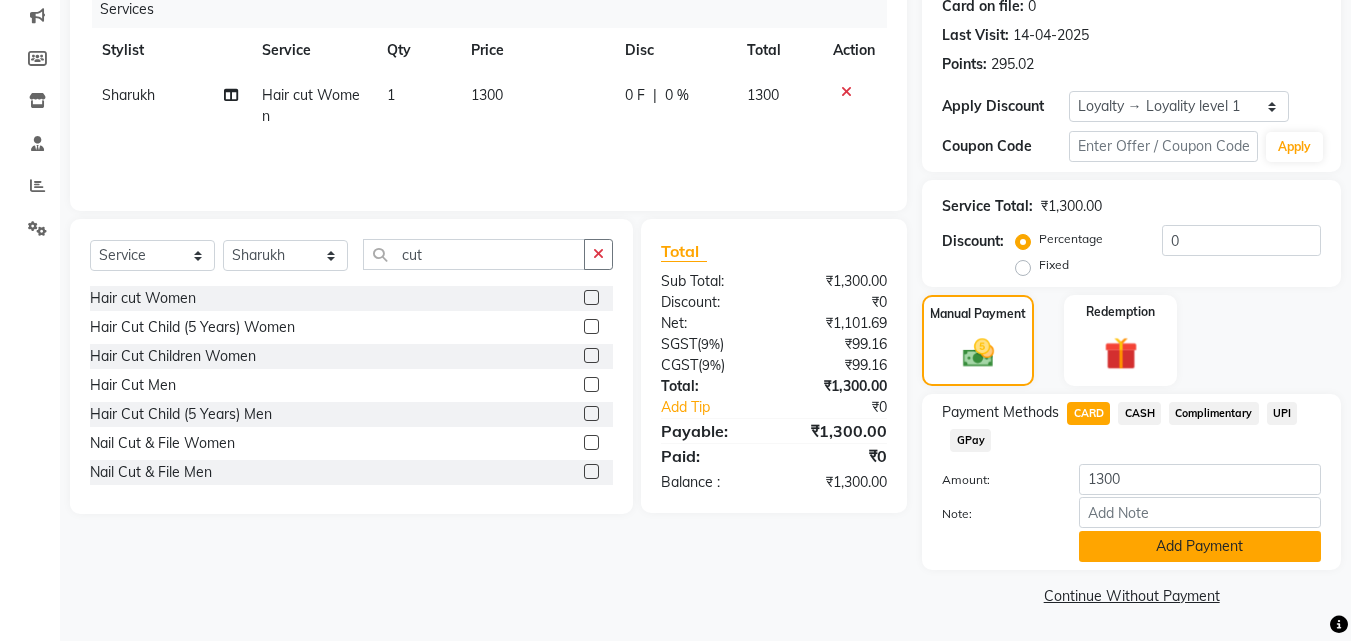 click on "Add Payment" 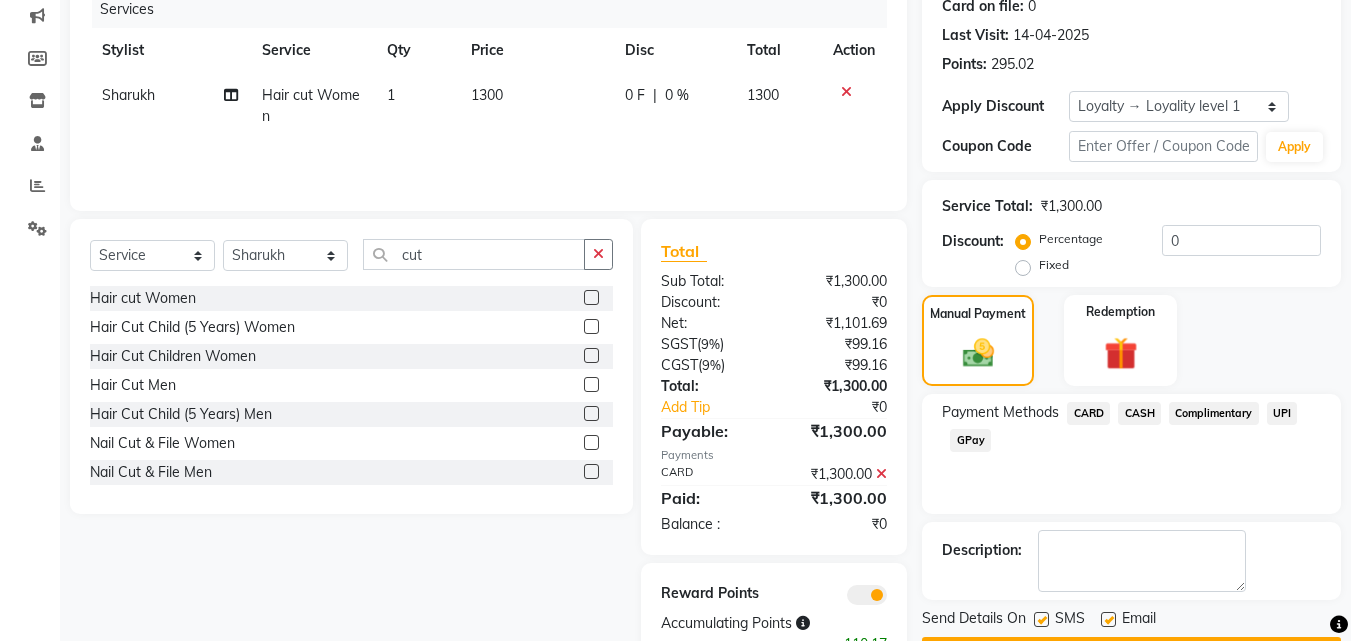 scroll, scrollTop: 321, scrollLeft: 0, axis: vertical 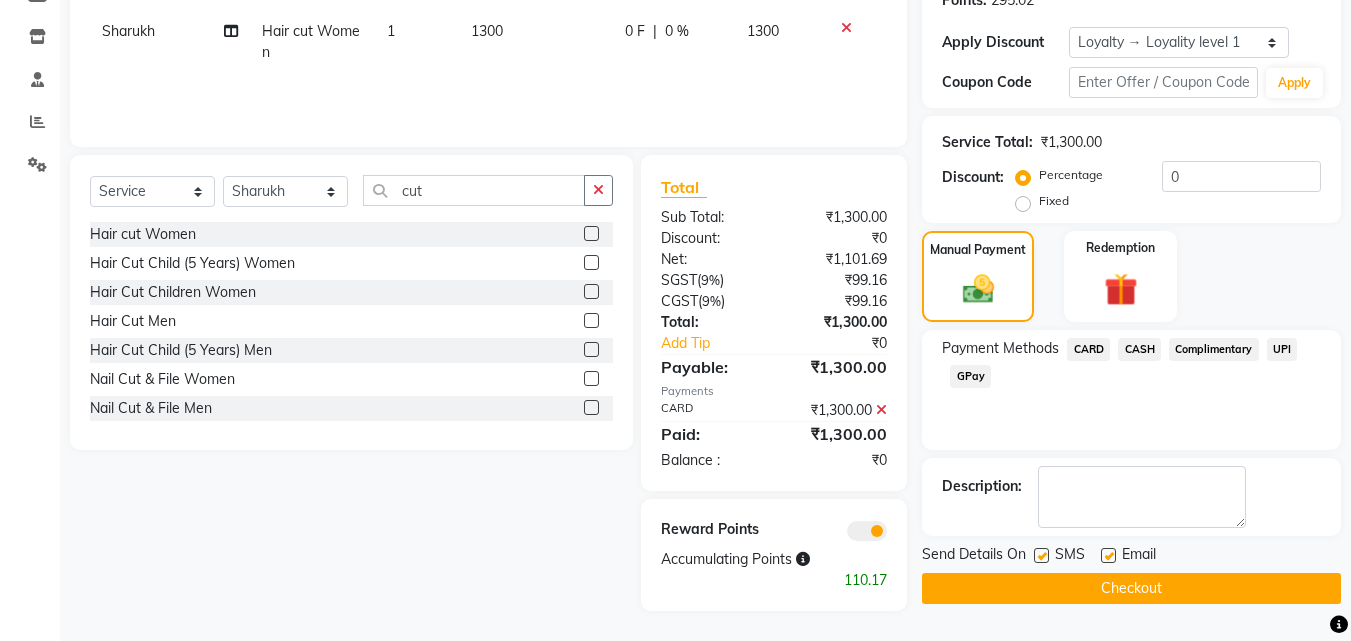 click on "Checkout" 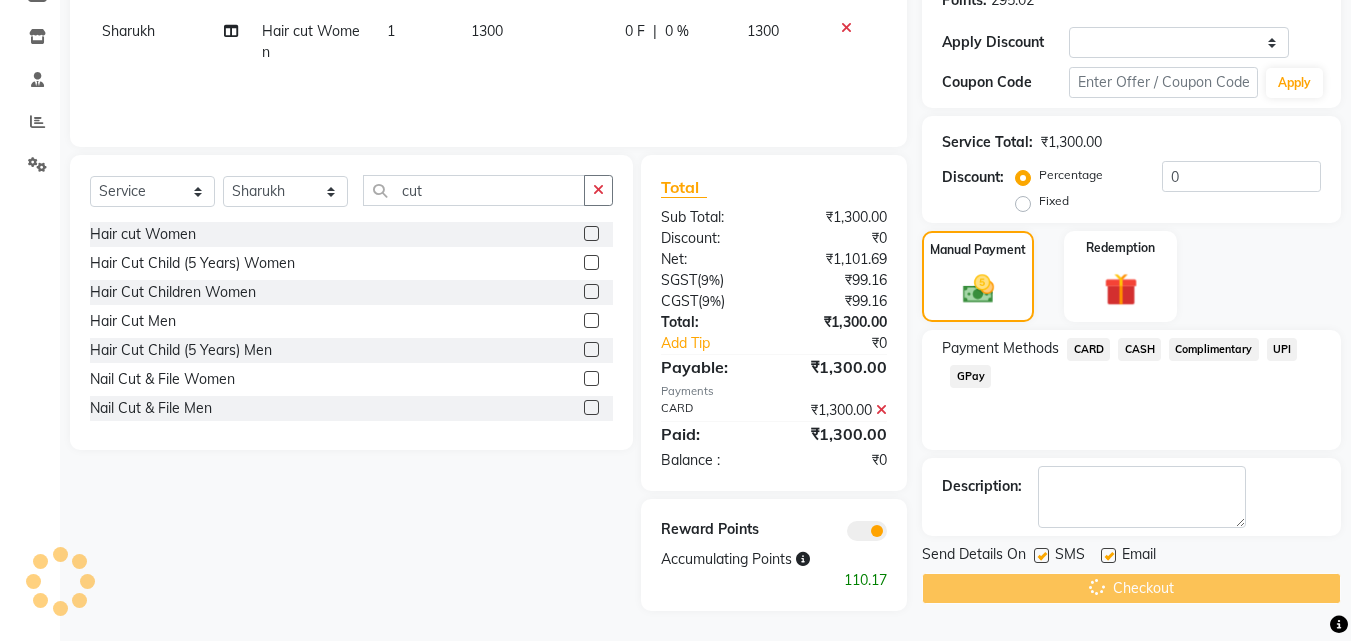scroll, scrollTop: 0, scrollLeft: 0, axis: both 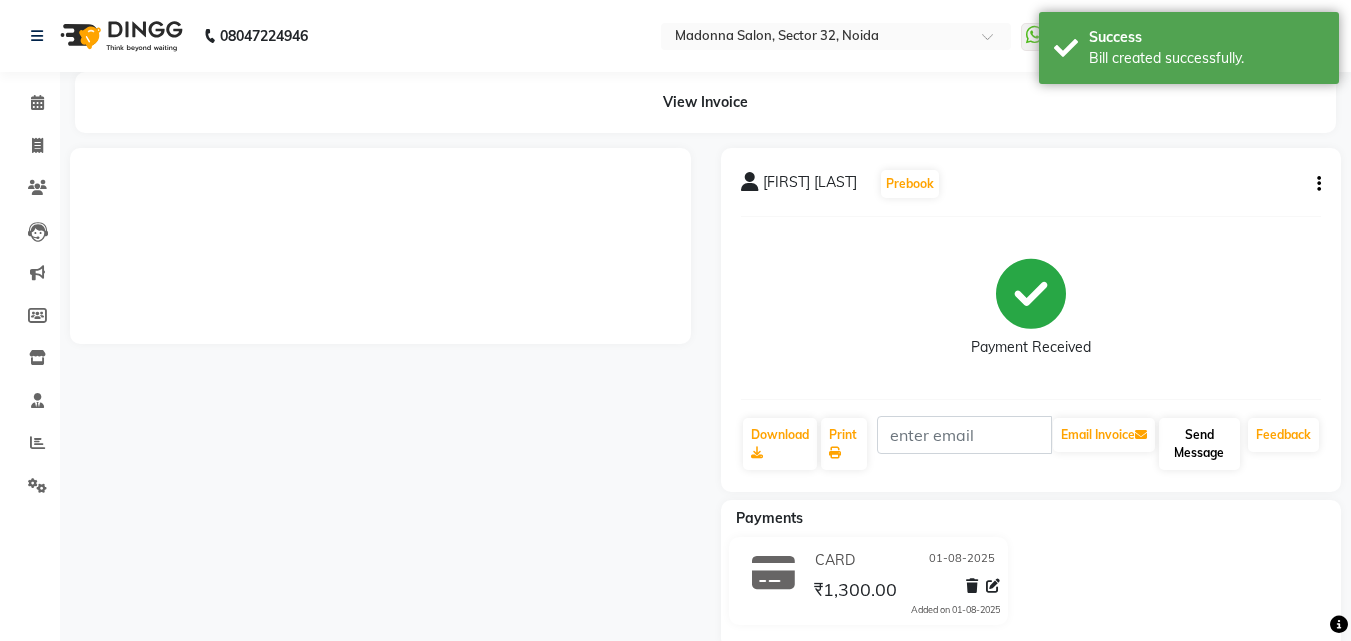 click on "Send Message" 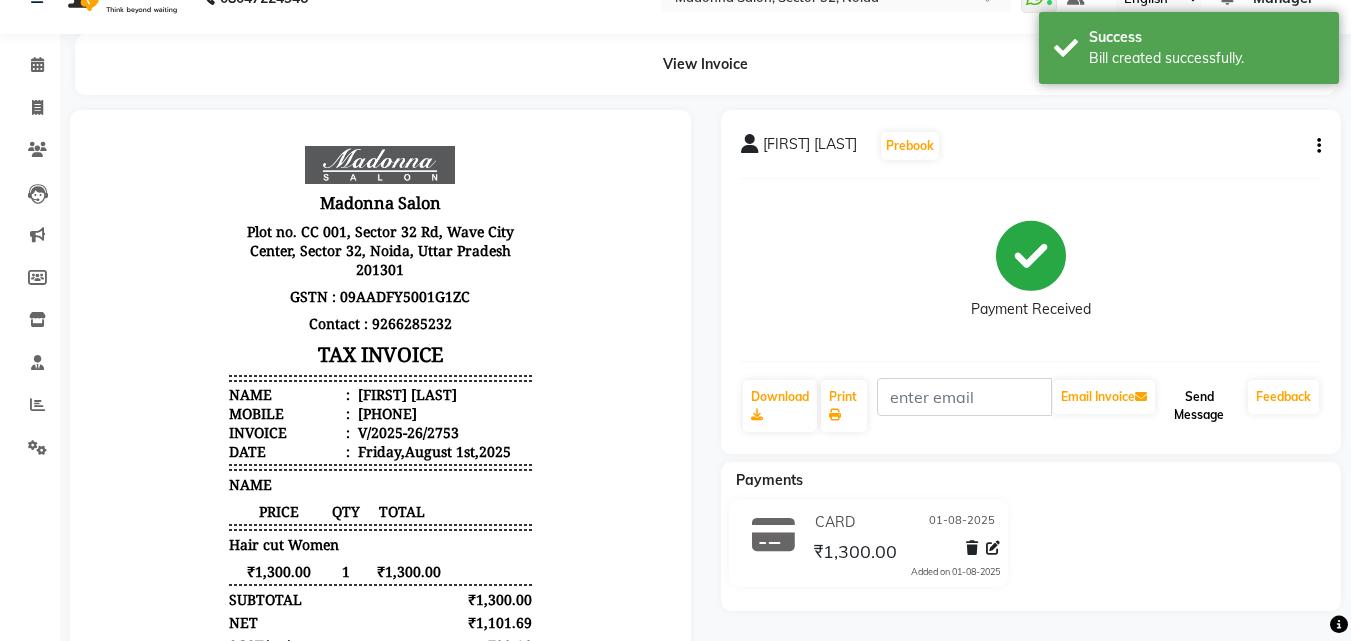 scroll, scrollTop: 0, scrollLeft: 0, axis: both 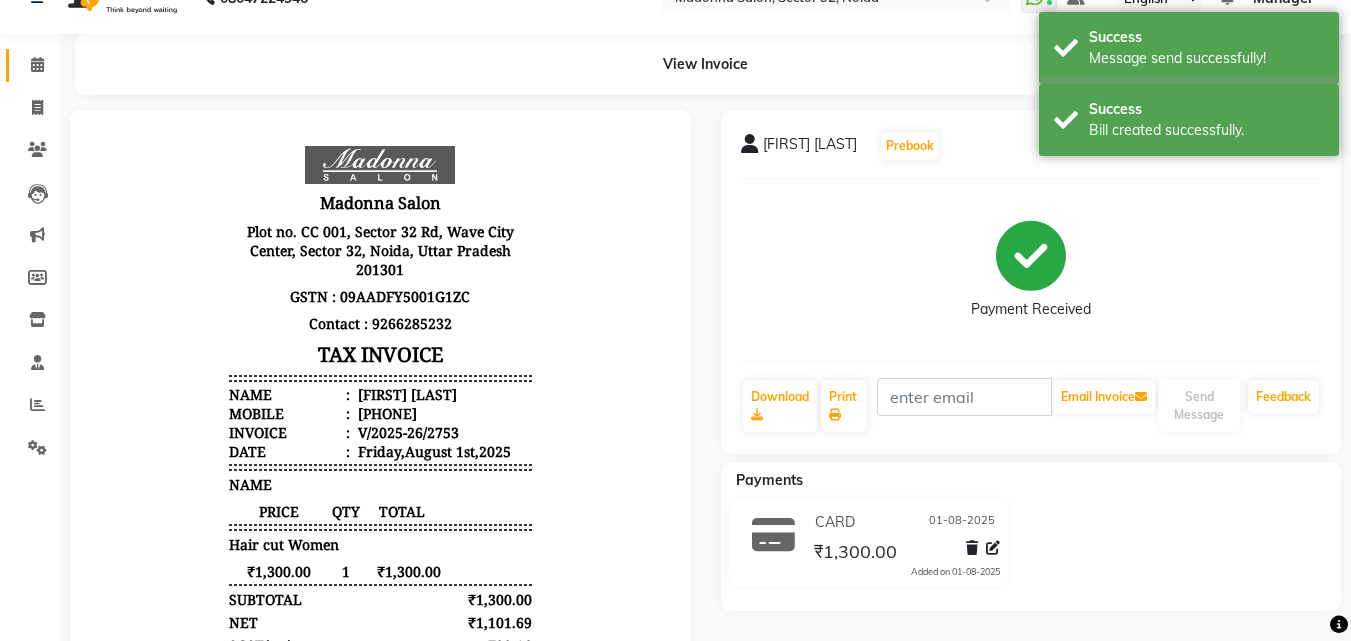 click 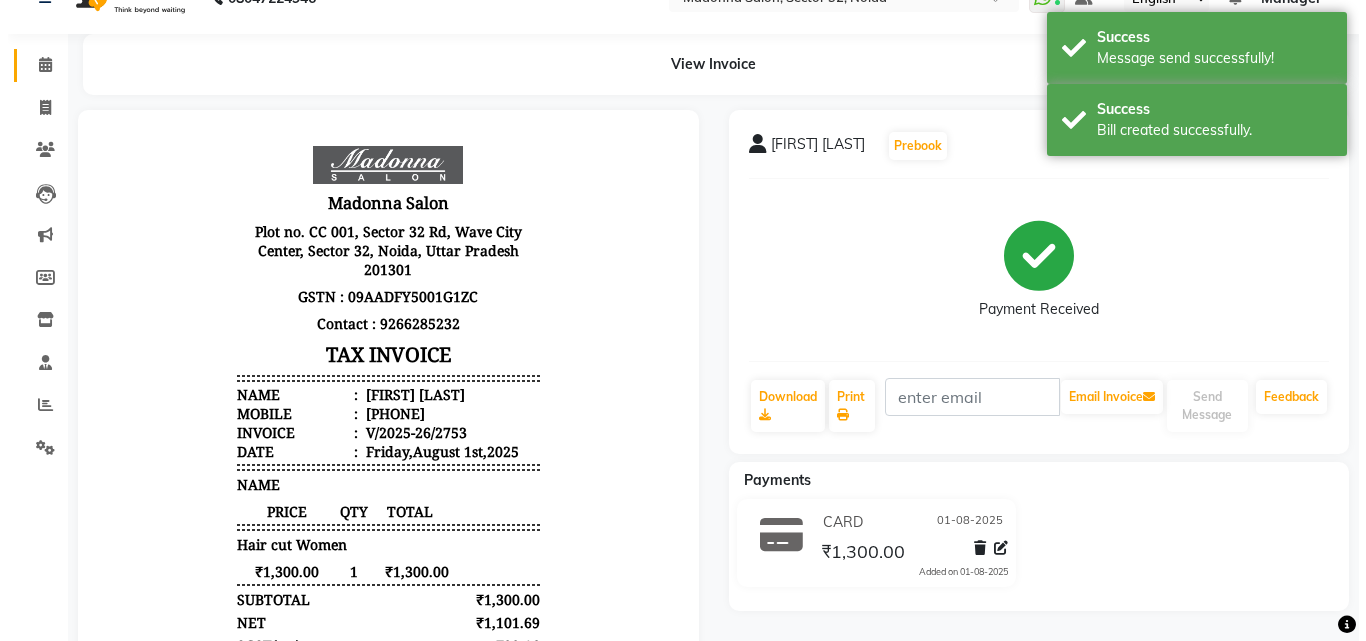 scroll, scrollTop: 0, scrollLeft: 0, axis: both 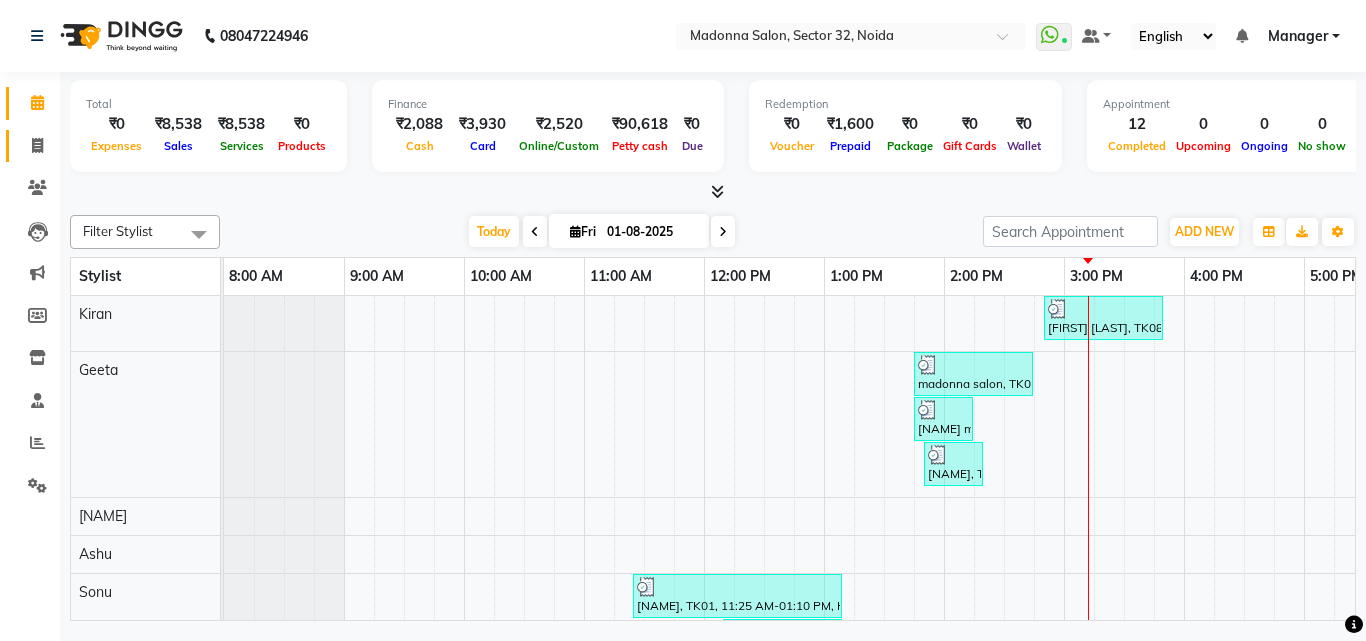 click 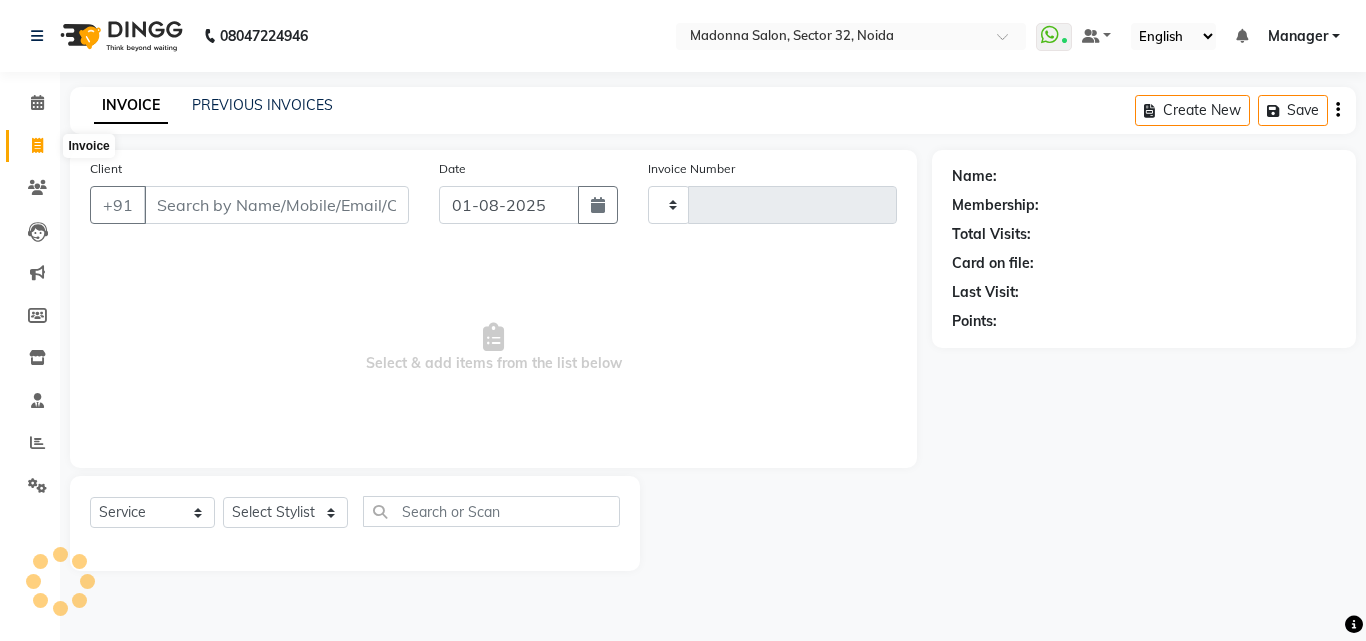 type on "2754" 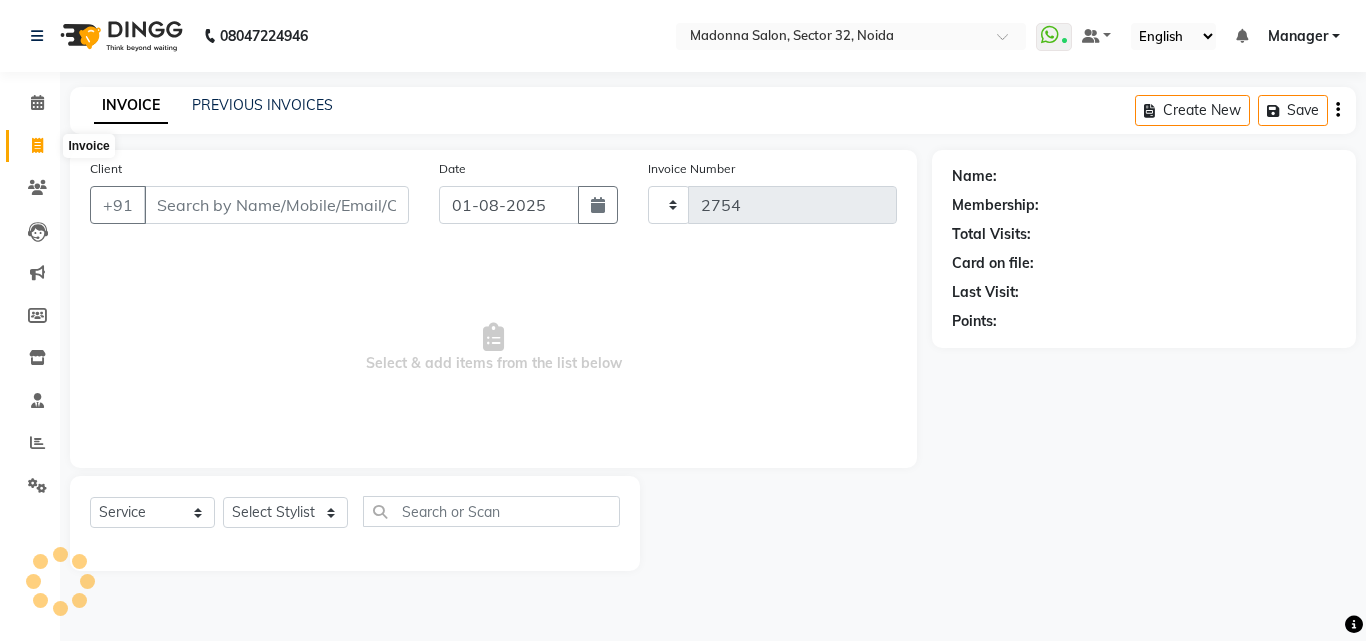 select on "7229" 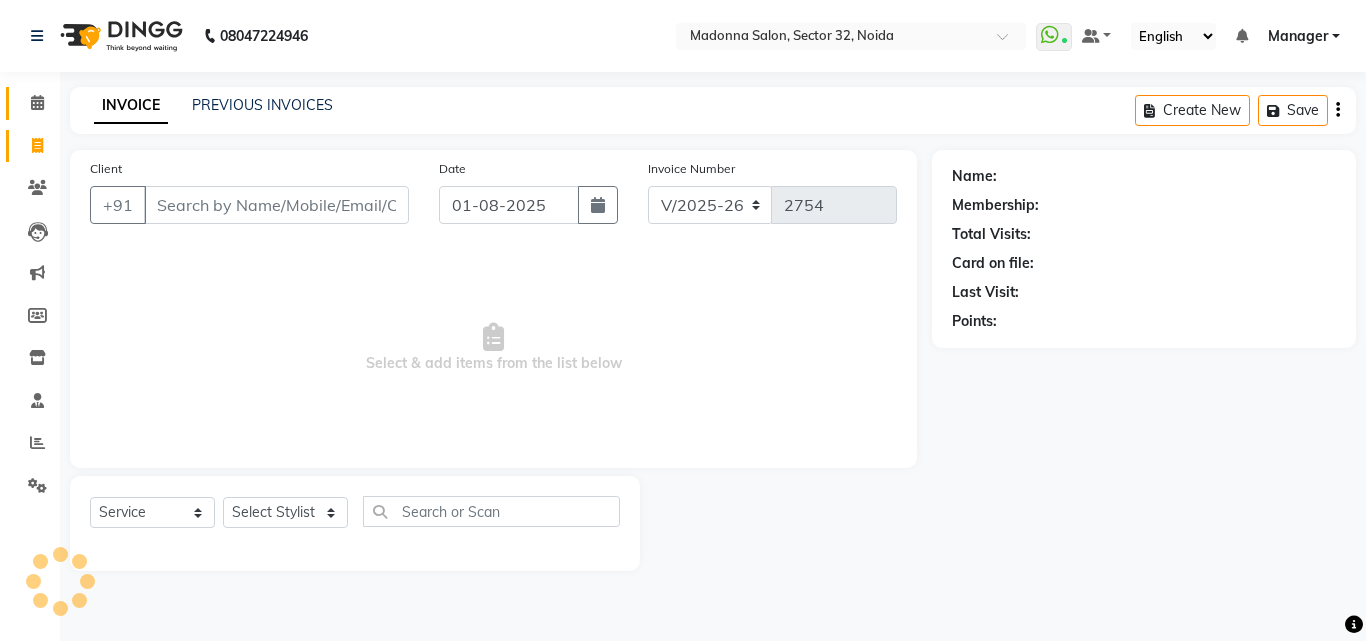 click 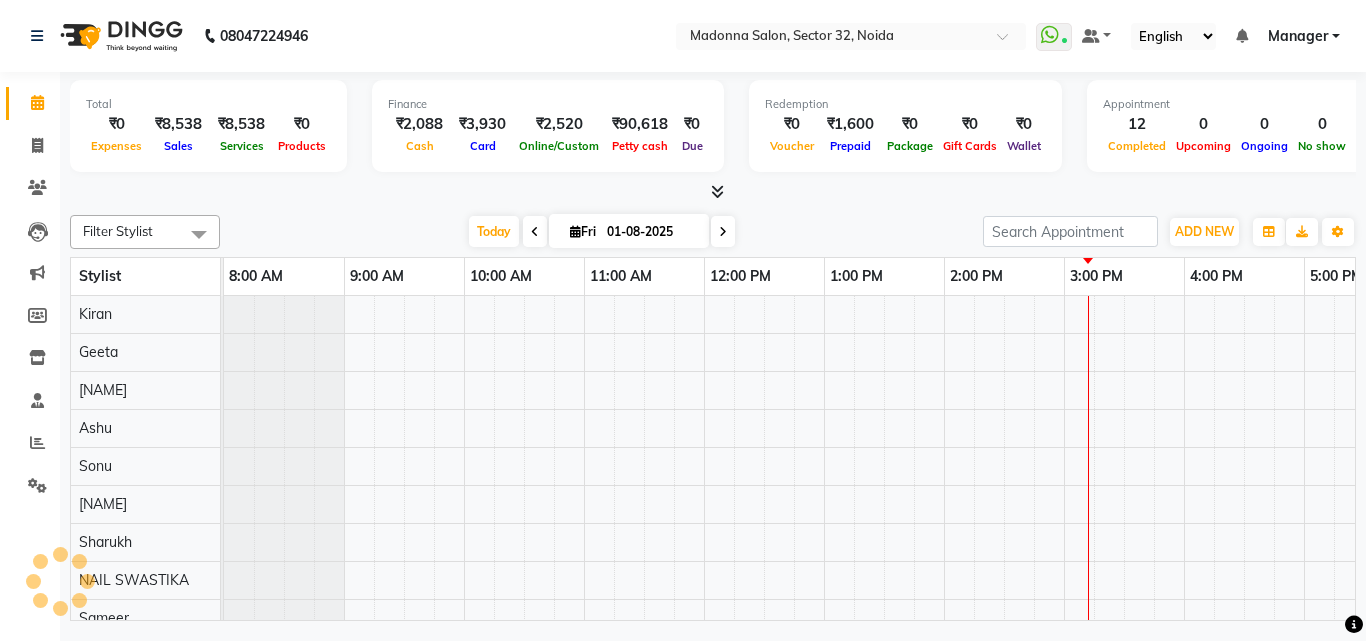 scroll, scrollTop: 0, scrollLeft: 0, axis: both 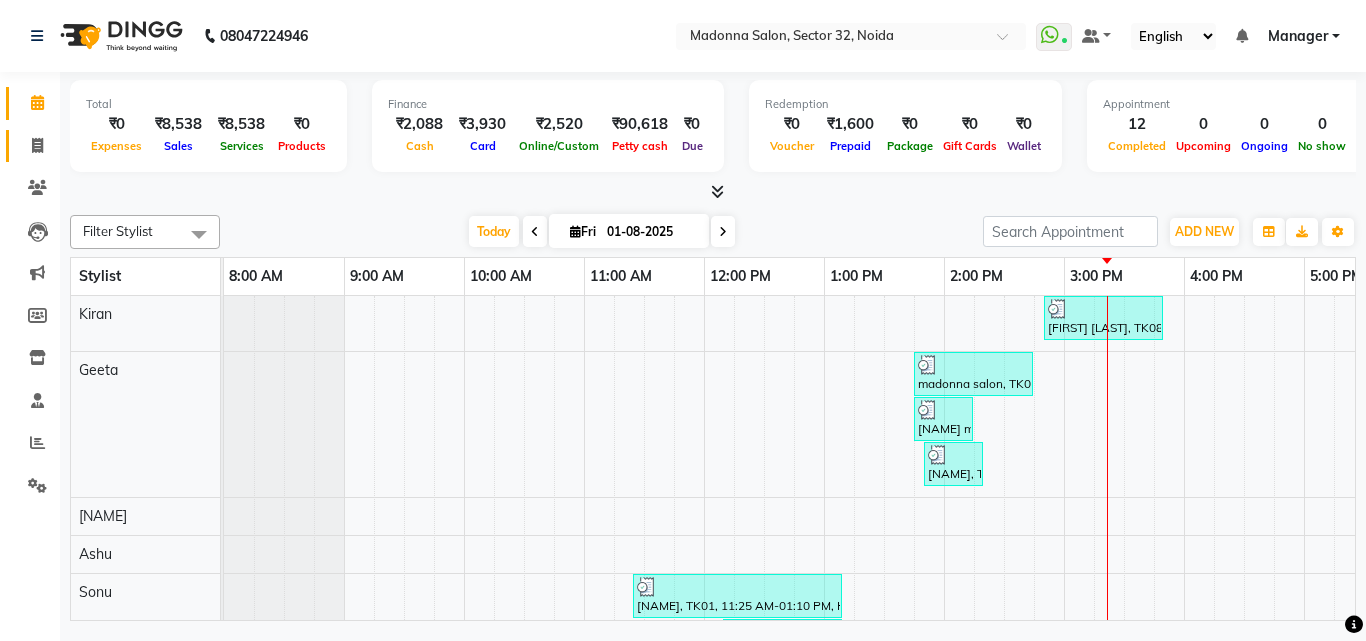 click 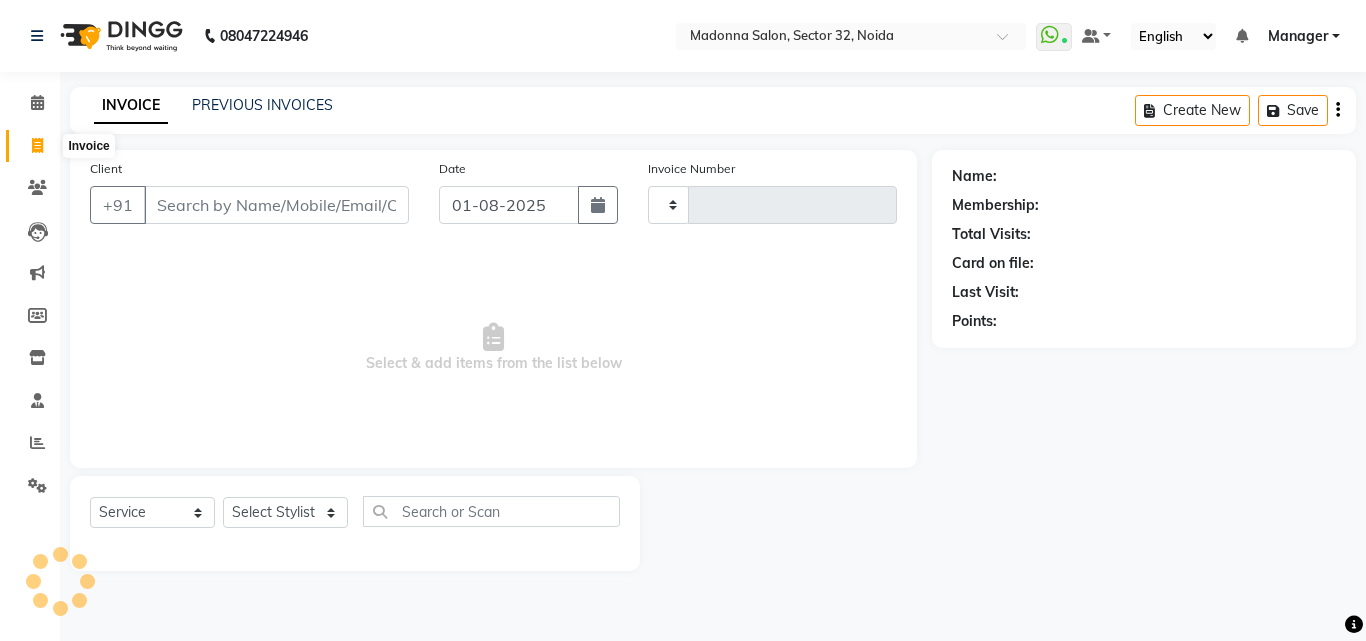 type on "2754" 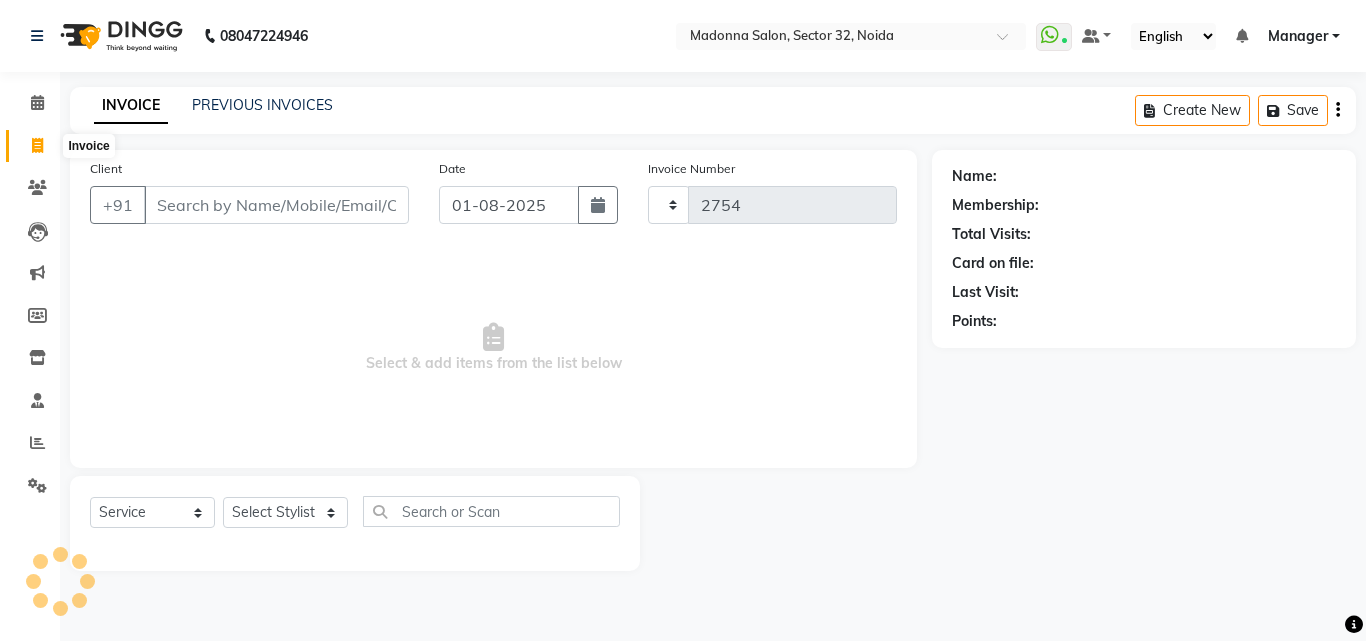 select on "7229" 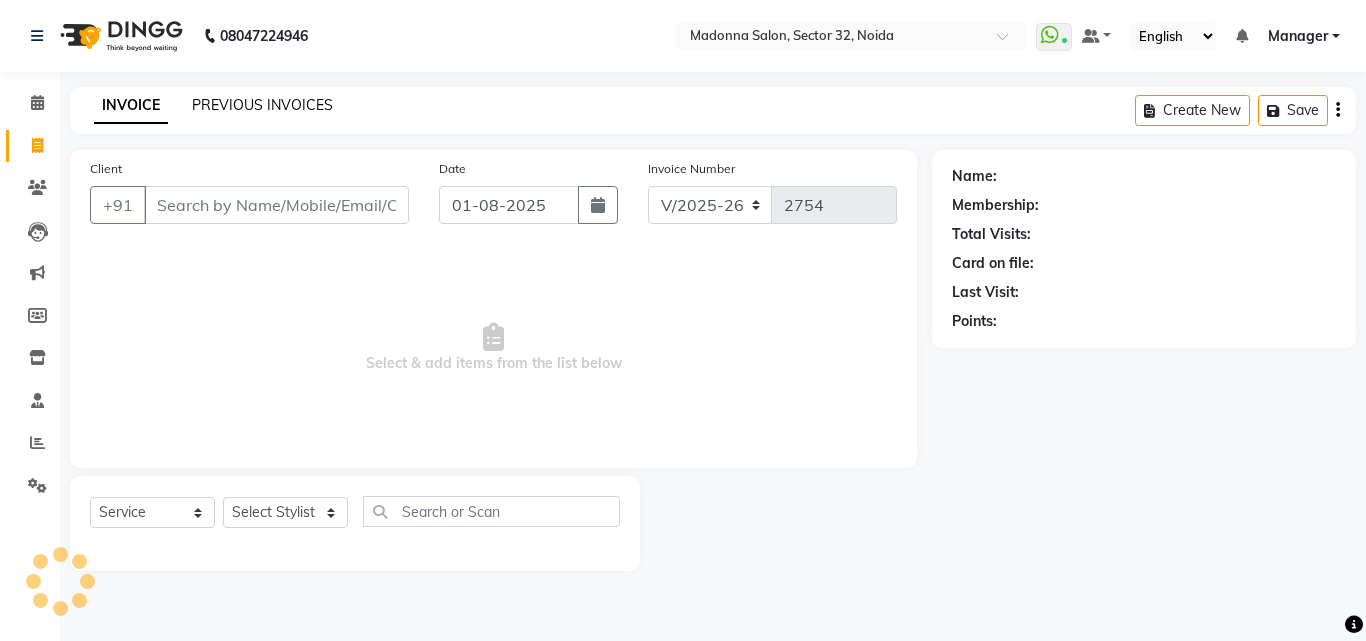 click on "PREVIOUS INVOICES" 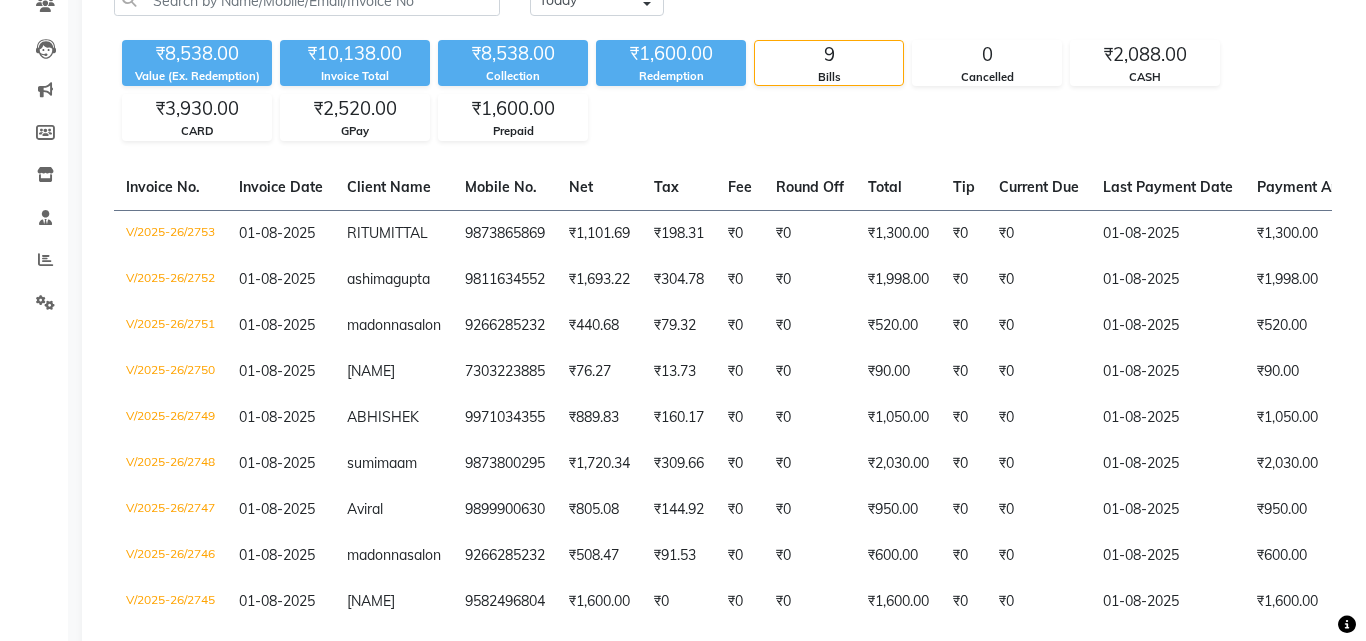 scroll, scrollTop: 0, scrollLeft: 0, axis: both 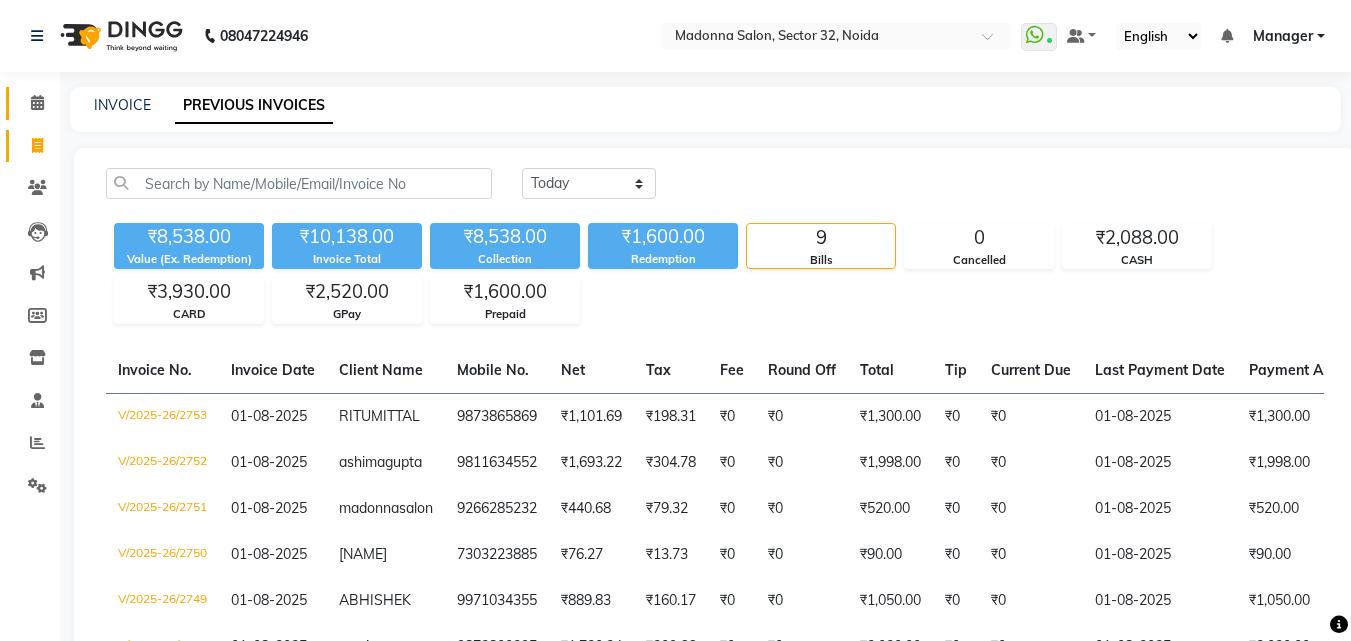 click 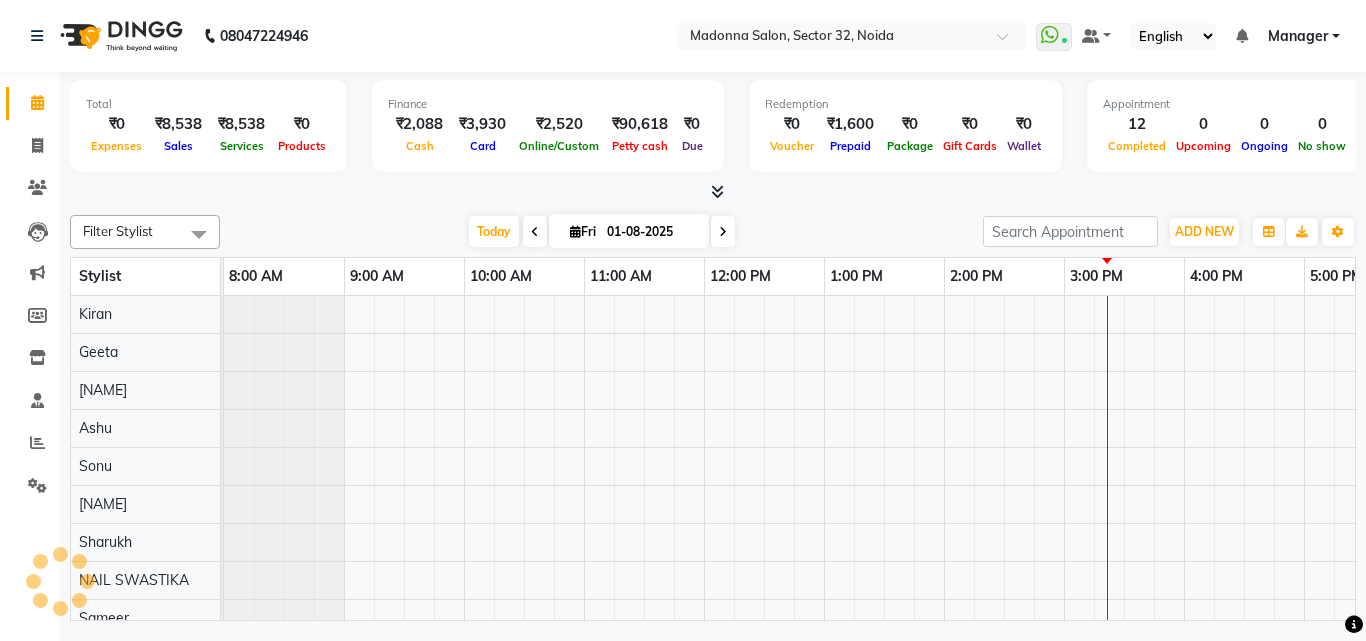 scroll, scrollTop: 0, scrollLeft: 429, axis: horizontal 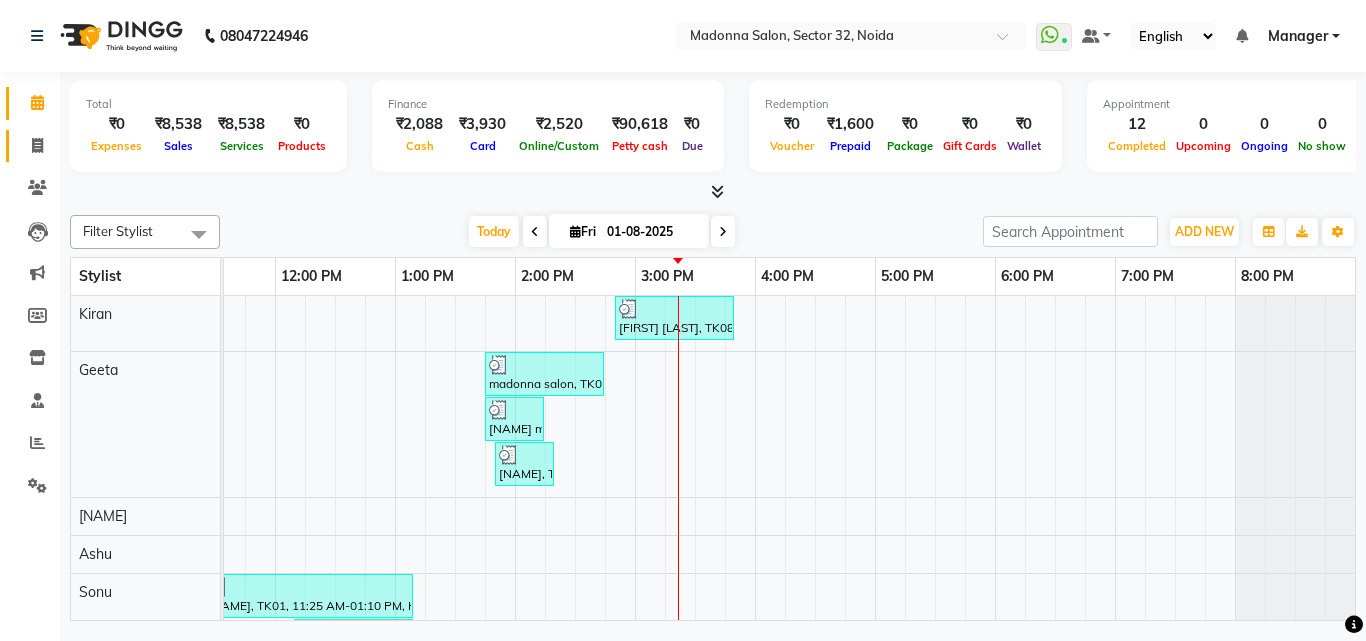 click 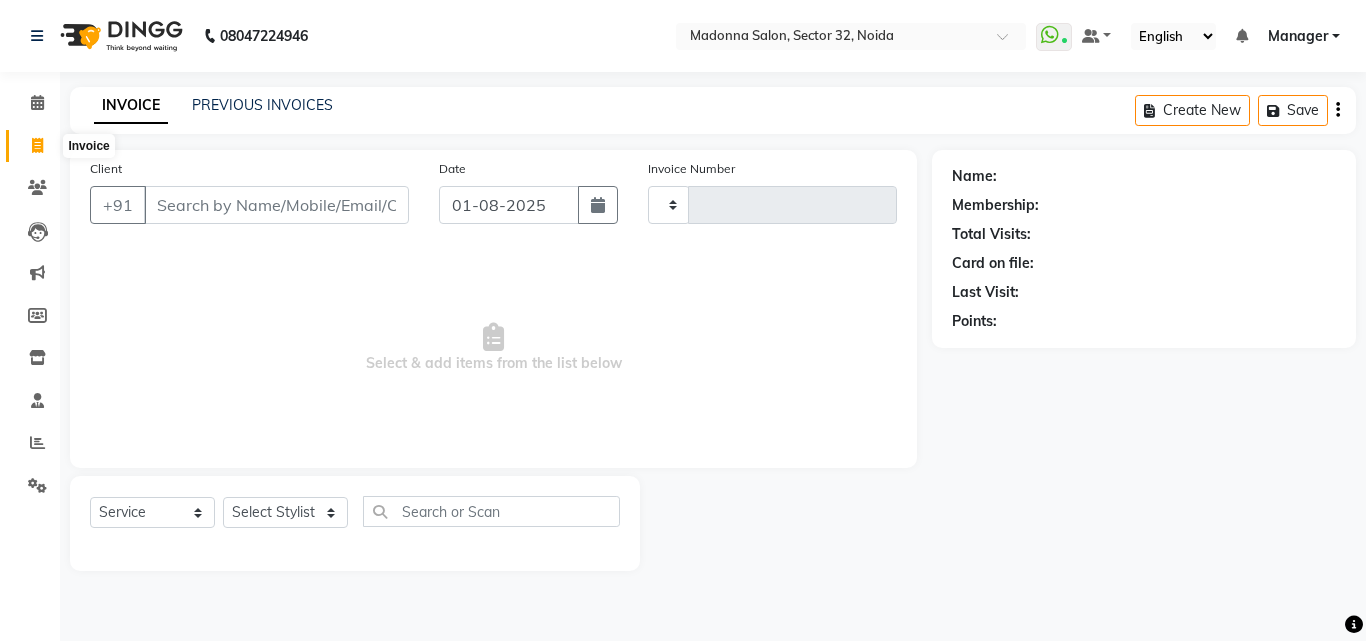 type on "2754" 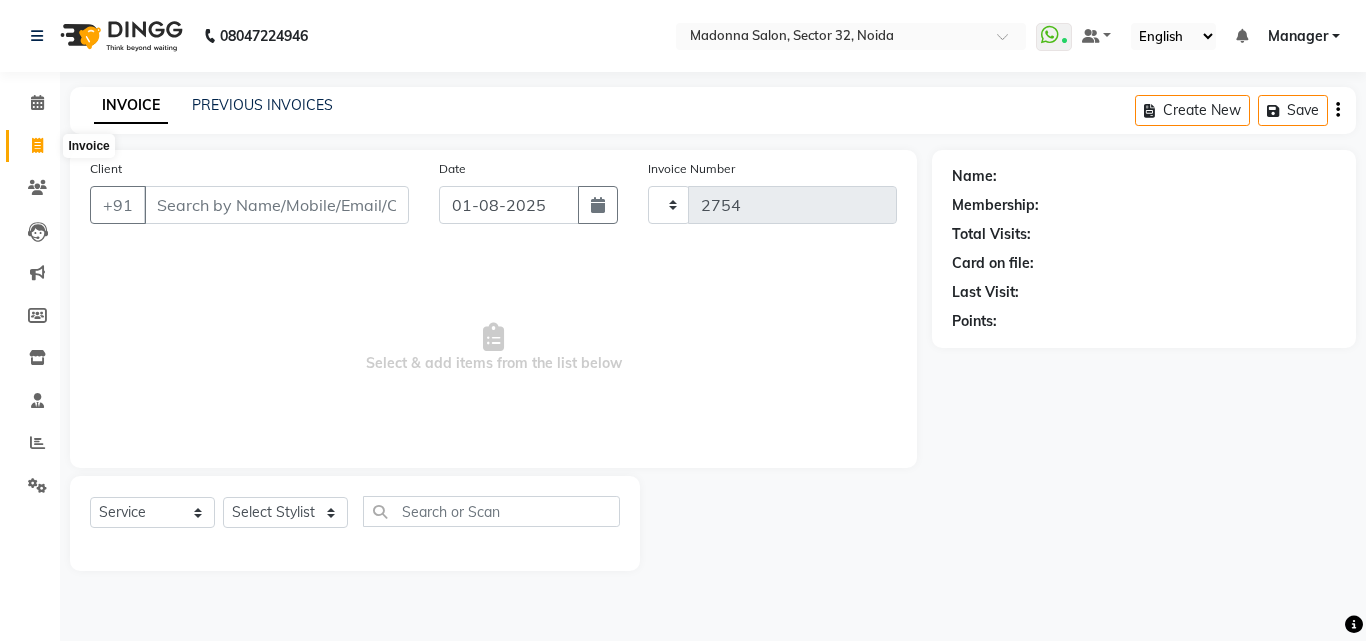 select on "7229" 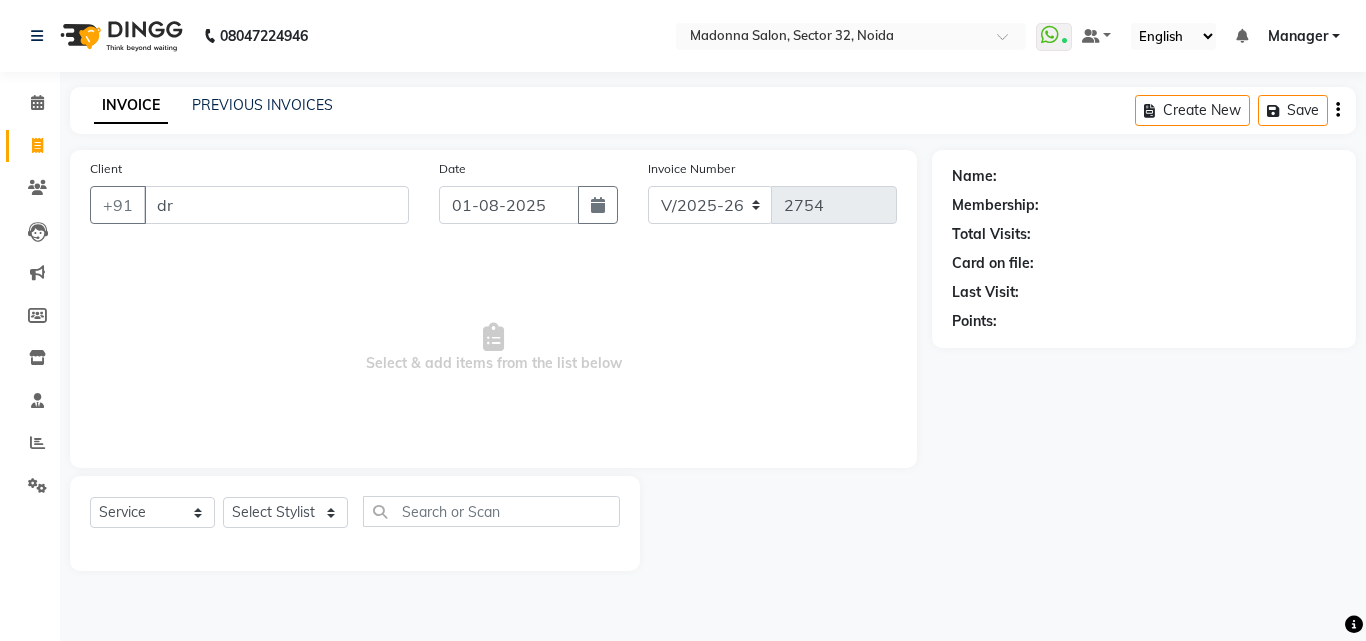type on "d" 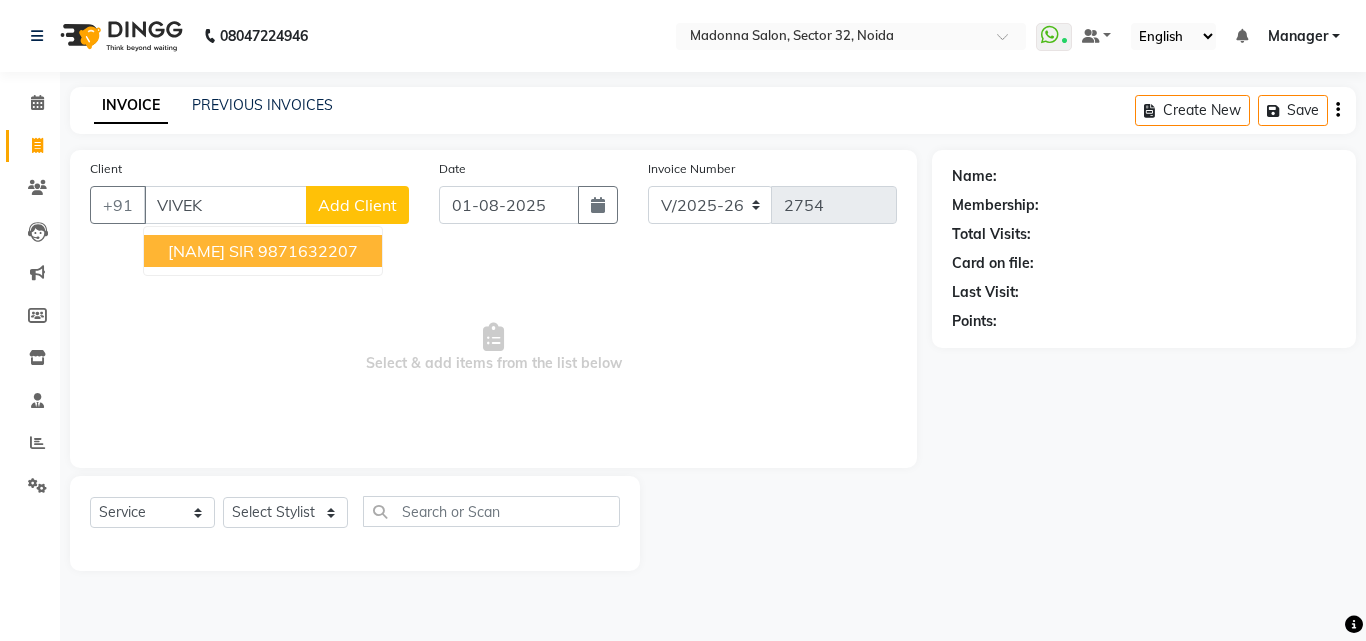 click on "9871632207" at bounding box center (308, 251) 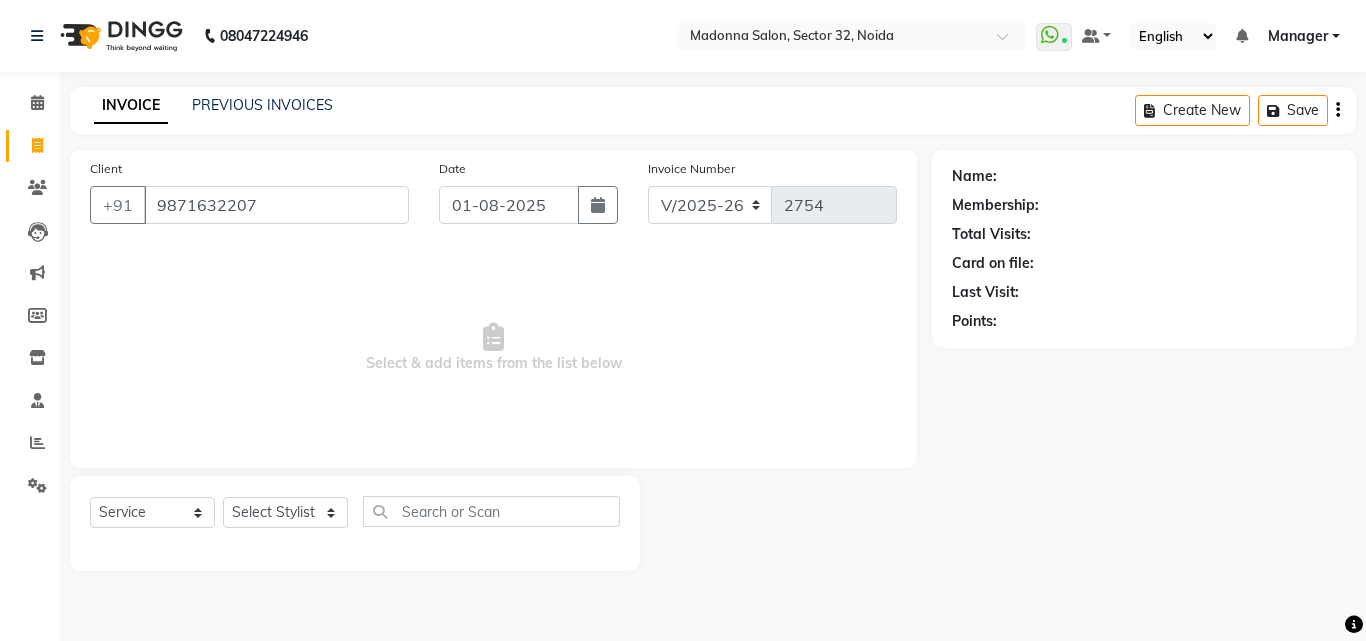 type on "9871632207" 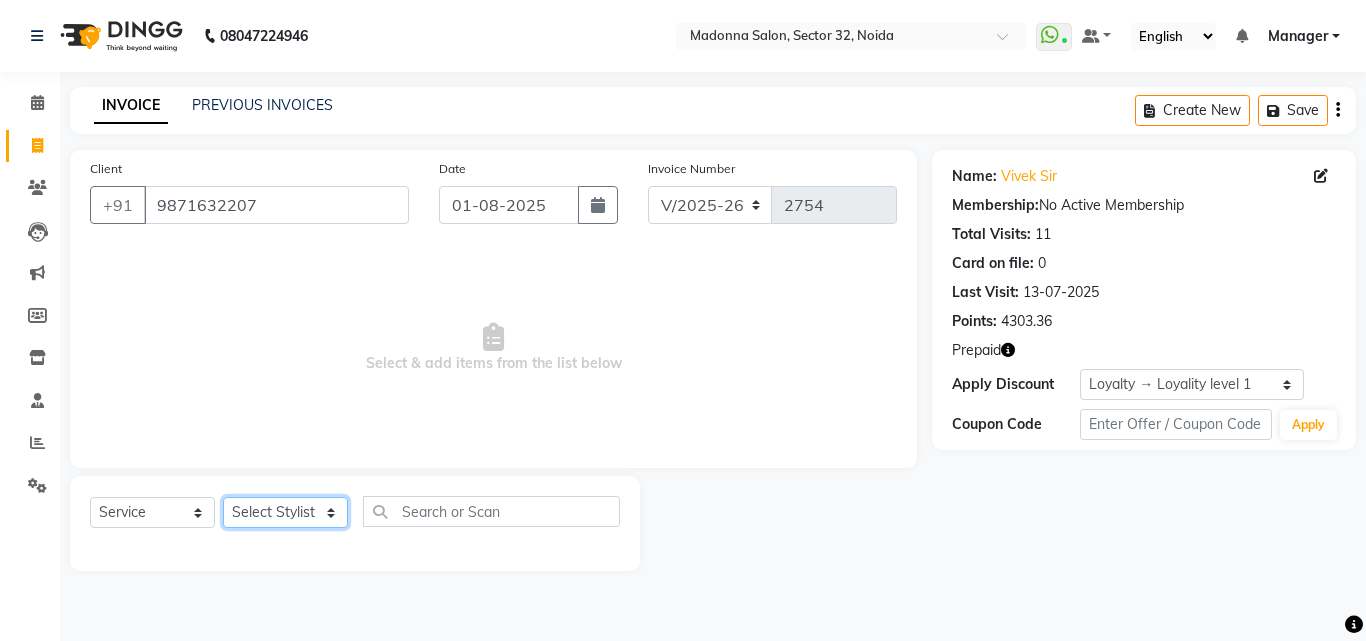 click on "Select Stylist Aayan Account  Ashu BHOLU Geeta Hanif JIYA SINGH Kiran LAXMAN PEDI Manager Mohit Naddy NAIL SWASTIKA Sajal Sameer Shahnawaj Sharukh Sonu VISHAL STYLIST" 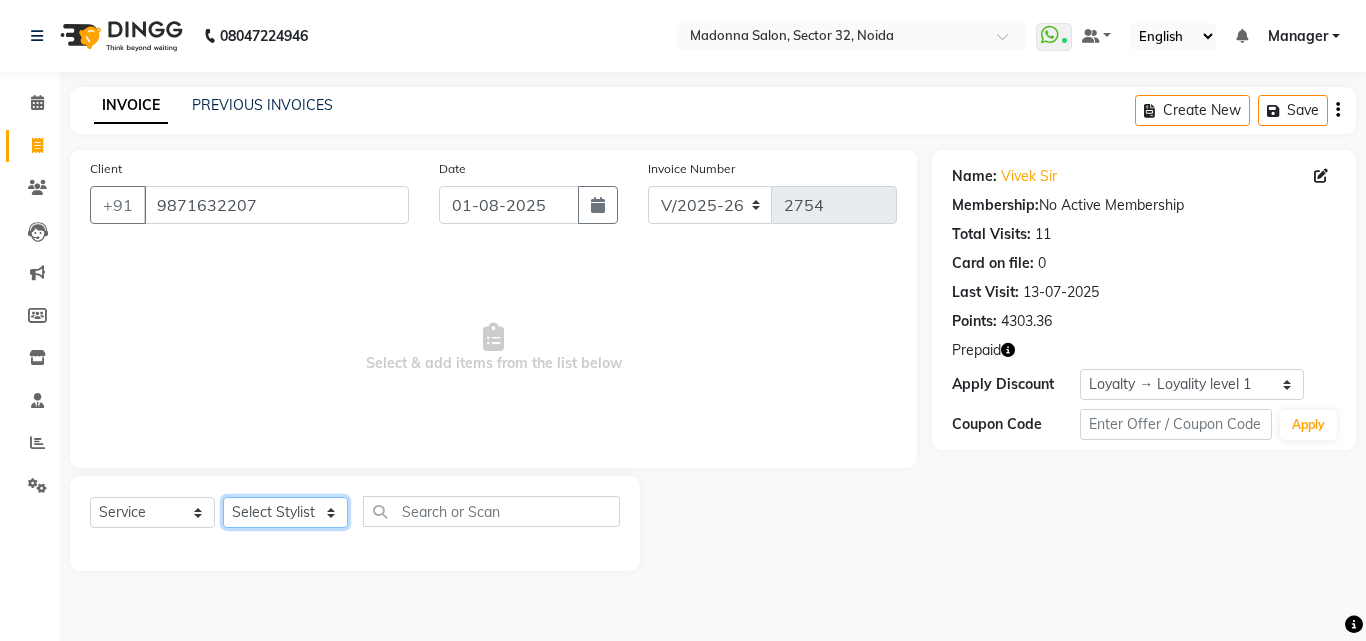 select on "61926" 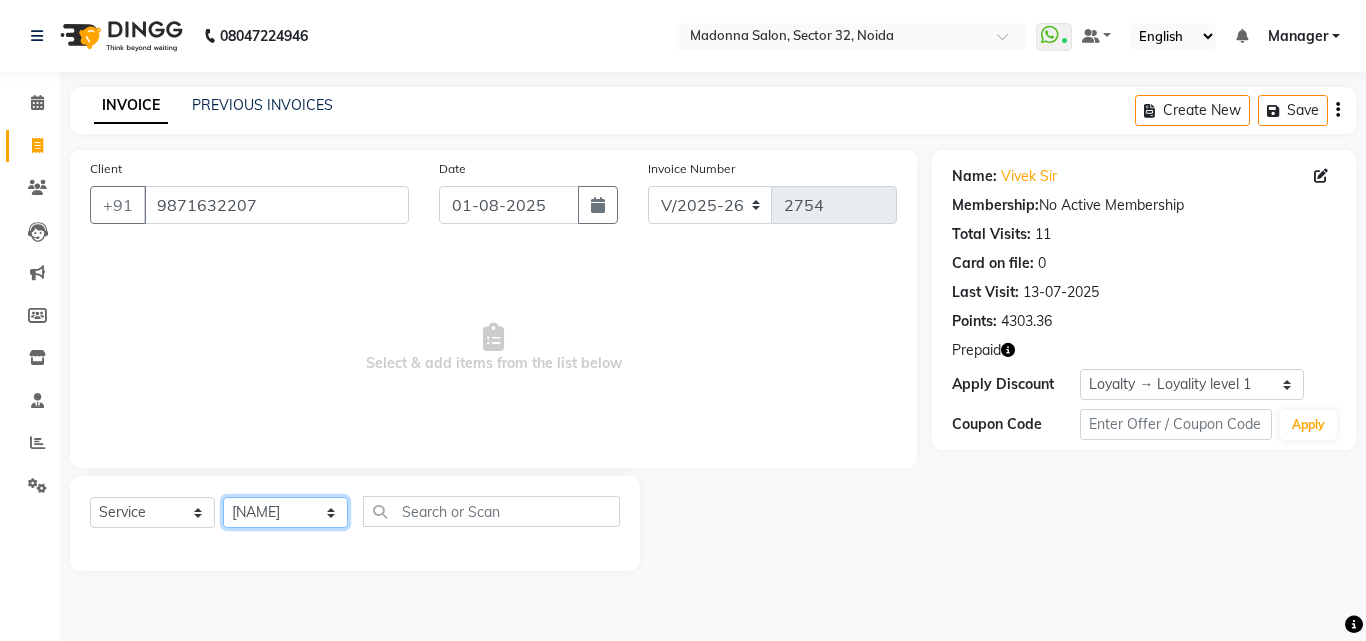 click on "Select Stylist Aayan Account  Ashu BHOLU Geeta Hanif JIYA SINGH Kiran LAXMAN PEDI Manager Mohit Naddy NAIL SWASTIKA Sajal Sameer Shahnawaj Sharukh Sonu VISHAL STYLIST" 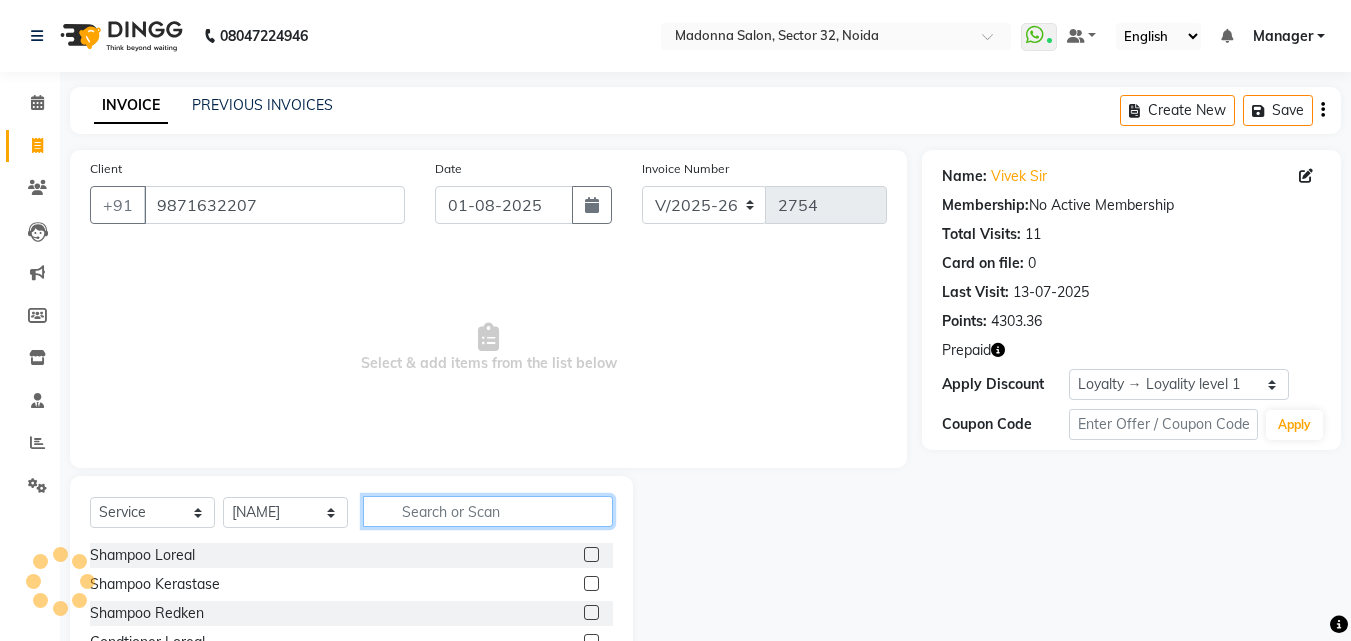 click 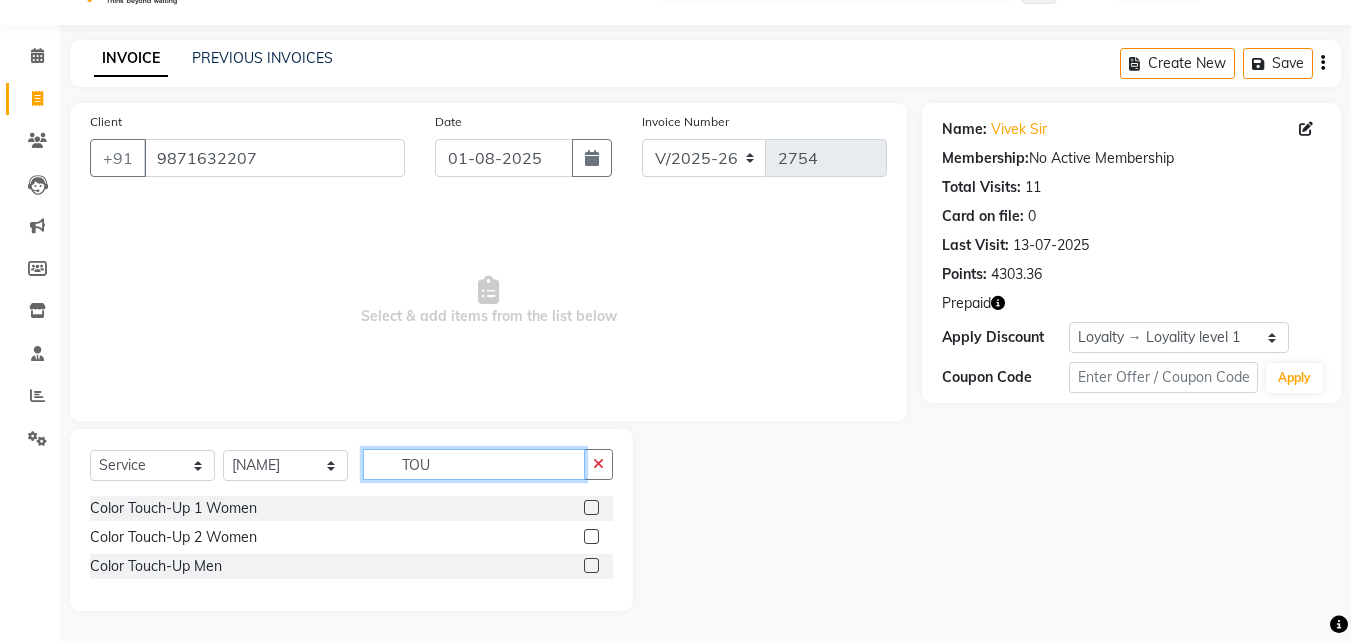 scroll, scrollTop: 47, scrollLeft: 0, axis: vertical 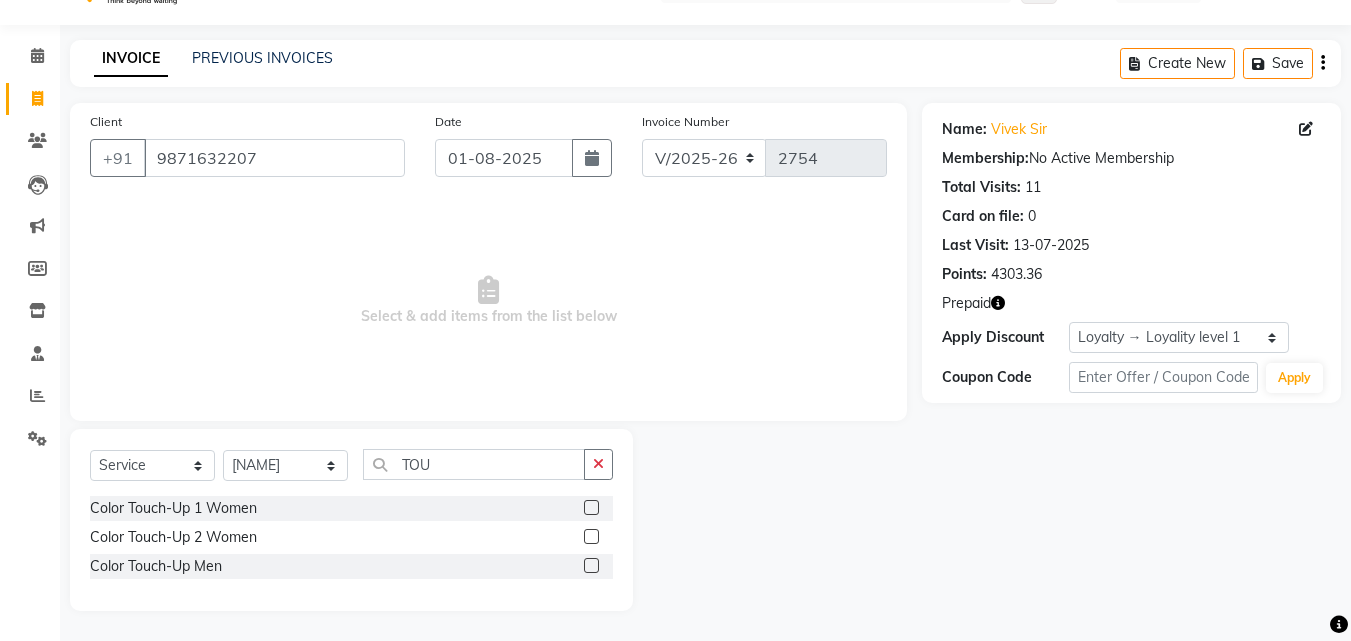 click 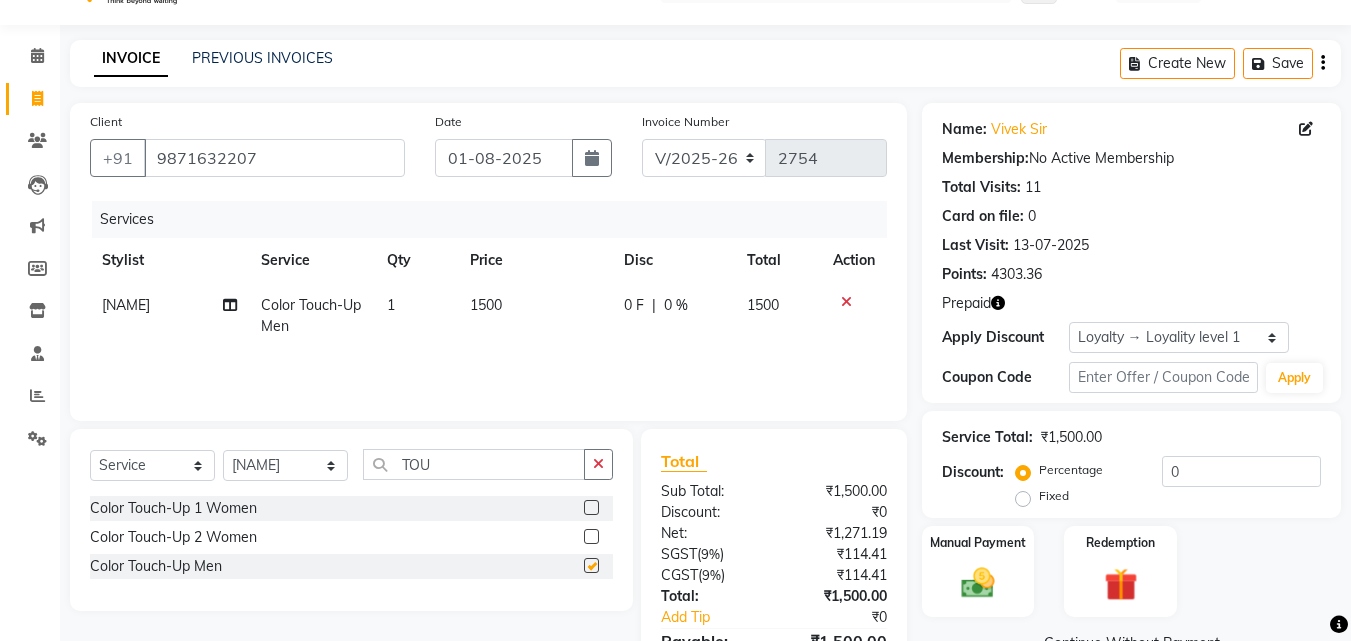 checkbox on "false" 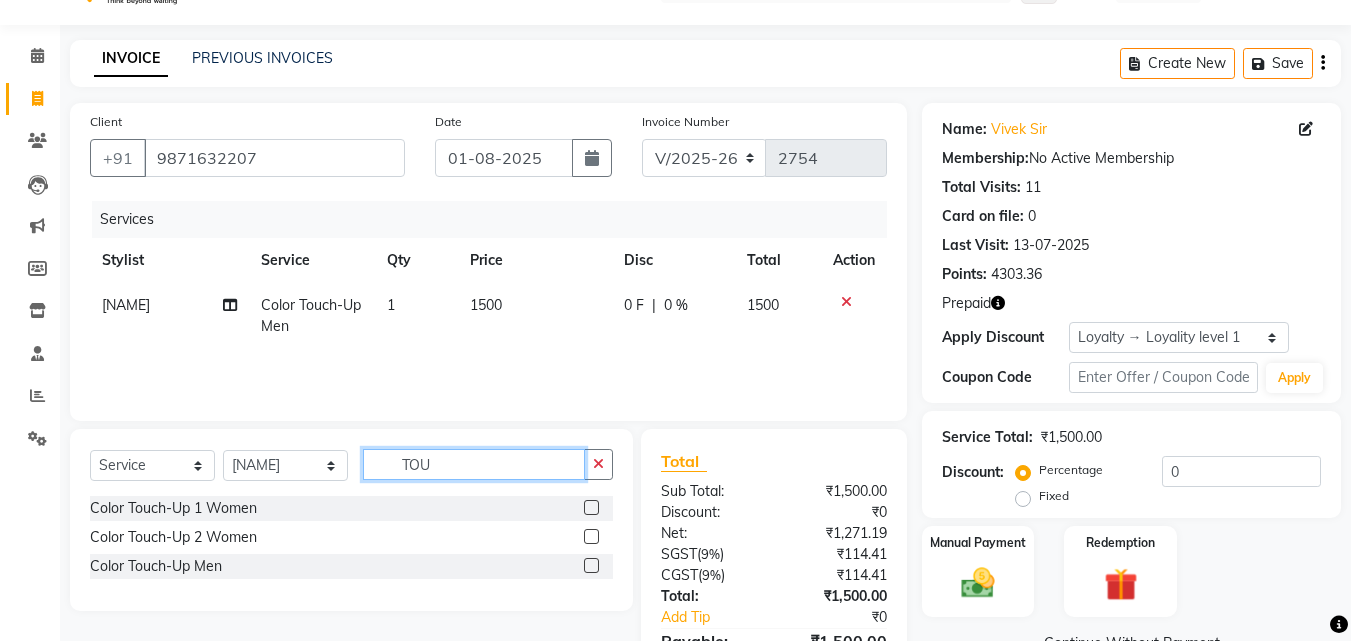 click on "TOU" 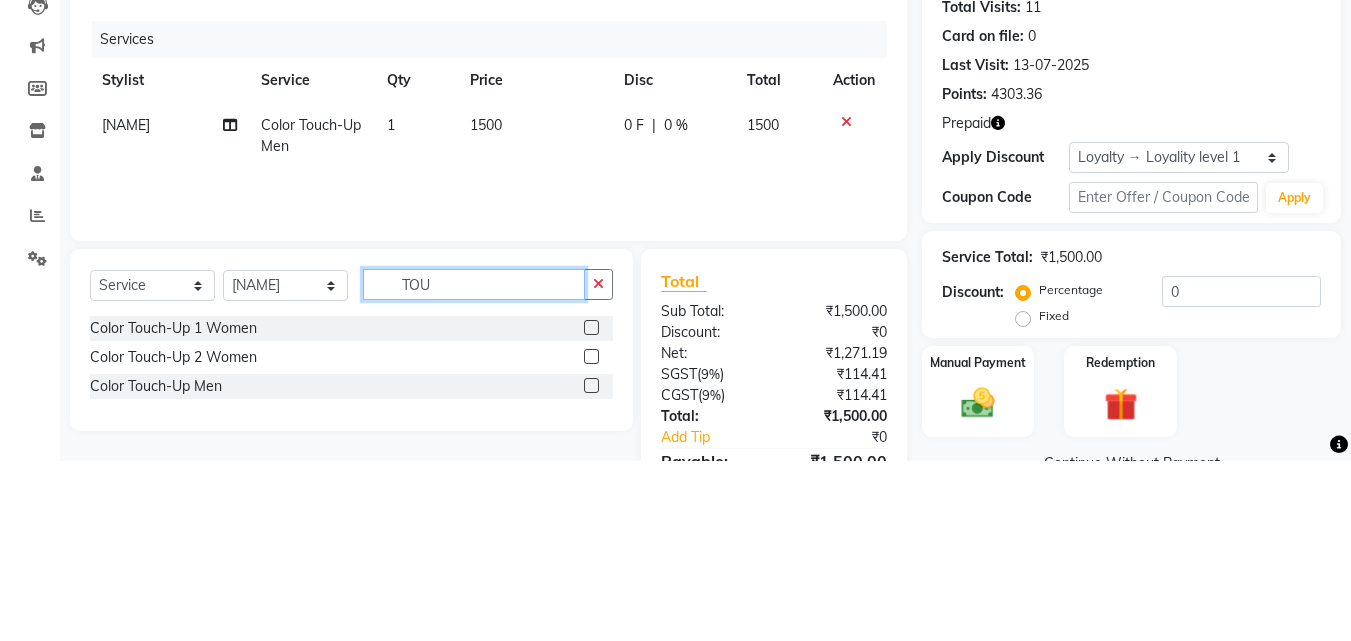 scroll, scrollTop: 48, scrollLeft: 0, axis: vertical 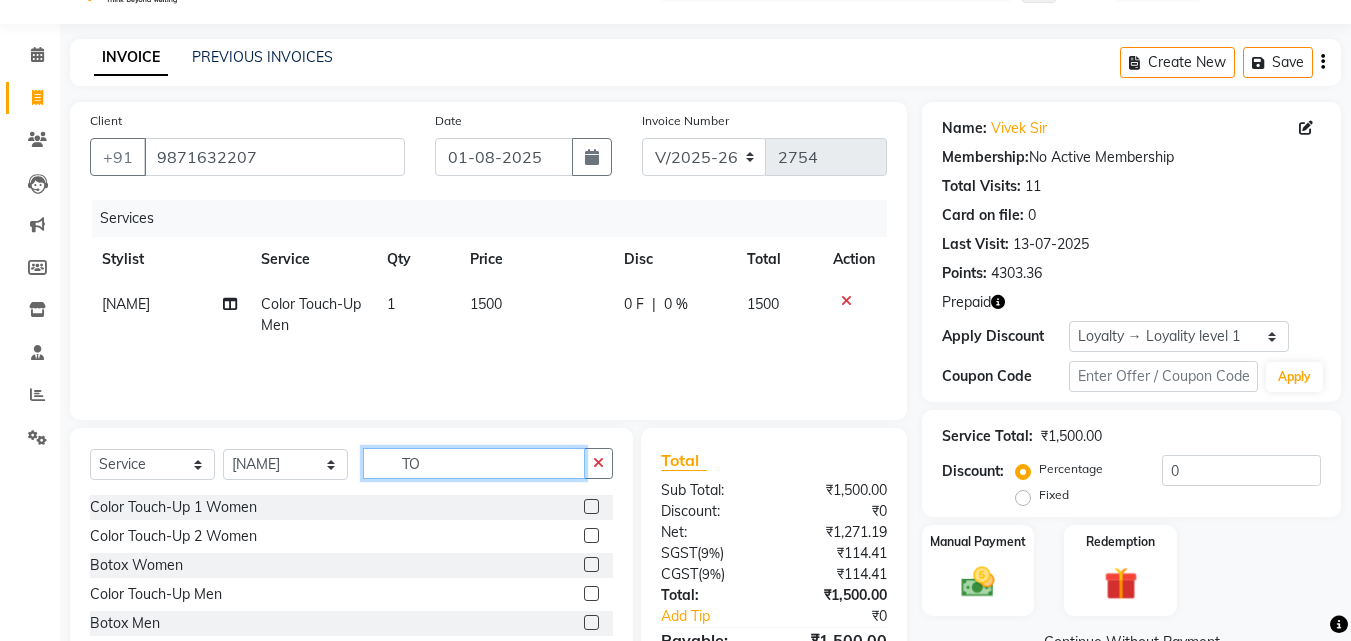 type on "T" 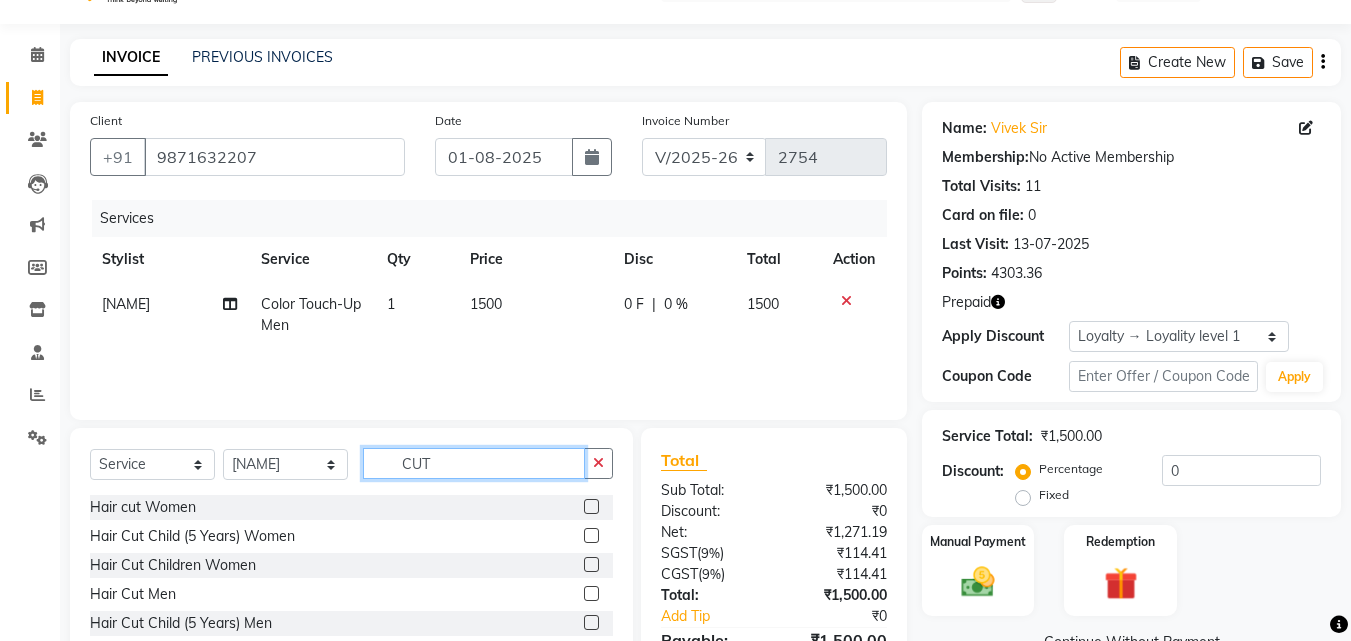 type on "CUT" 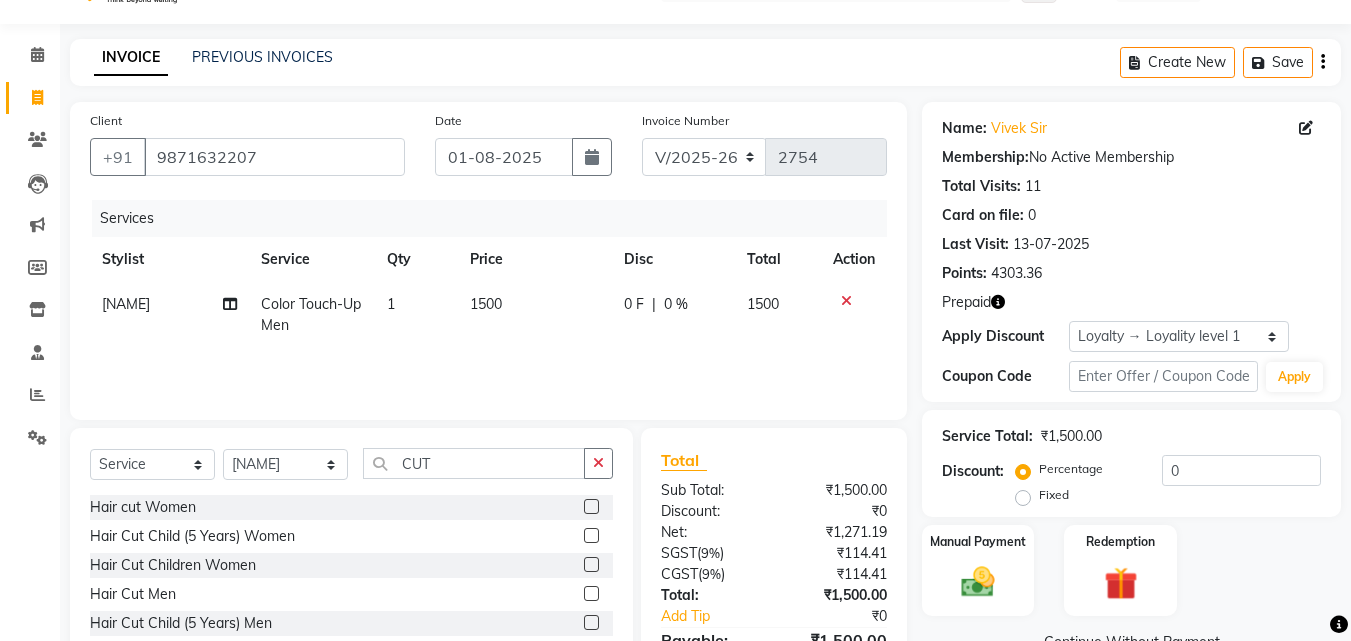 click 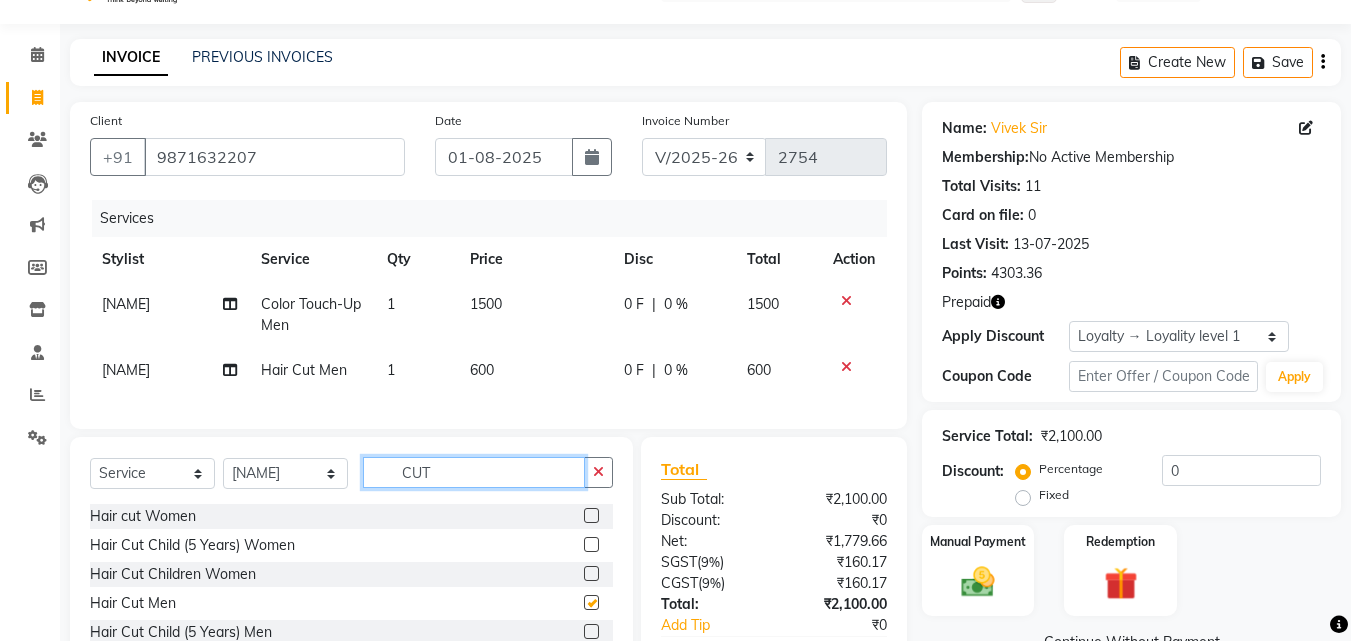 click on "CUT" 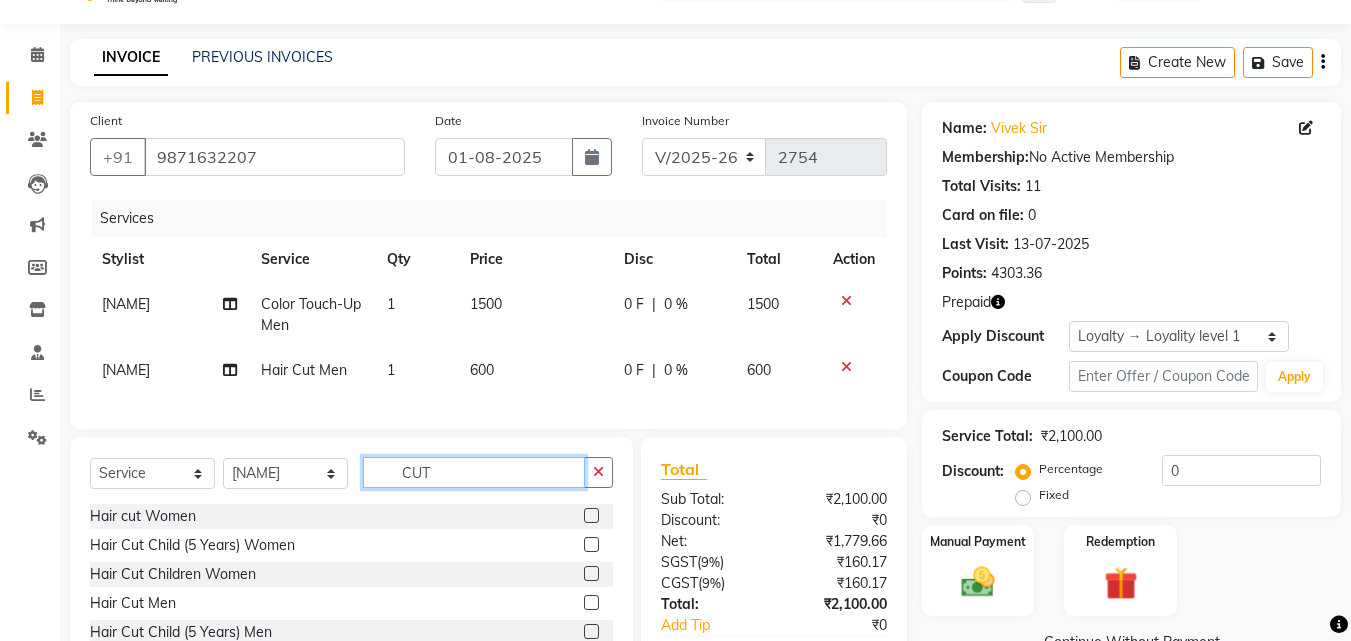 checkbox on "false" 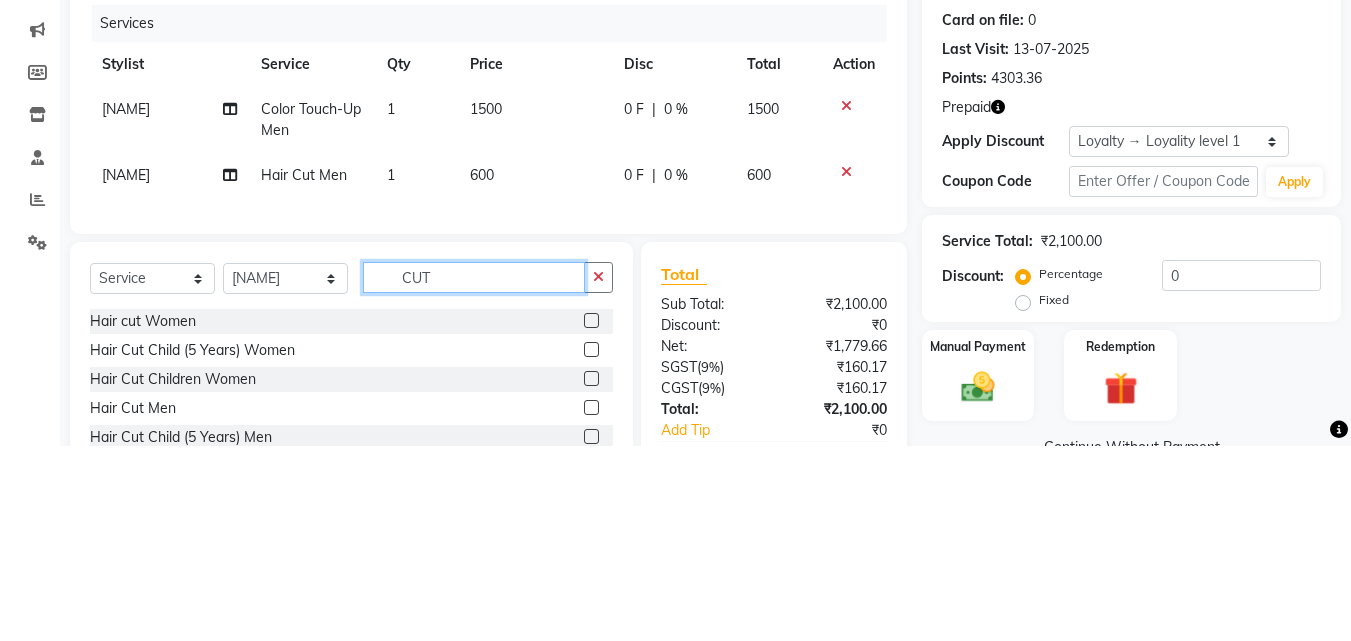 scroll, scrollTop: 72, scrollLeft: 0, axis: vertical 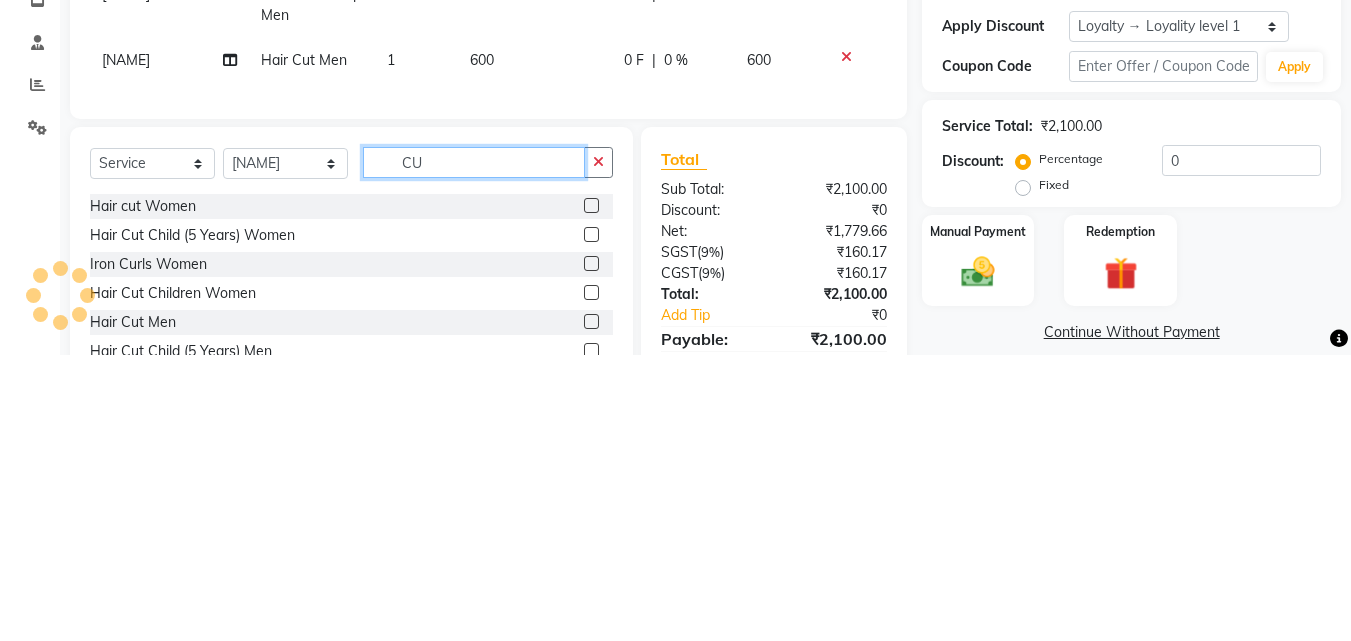 type on "C" 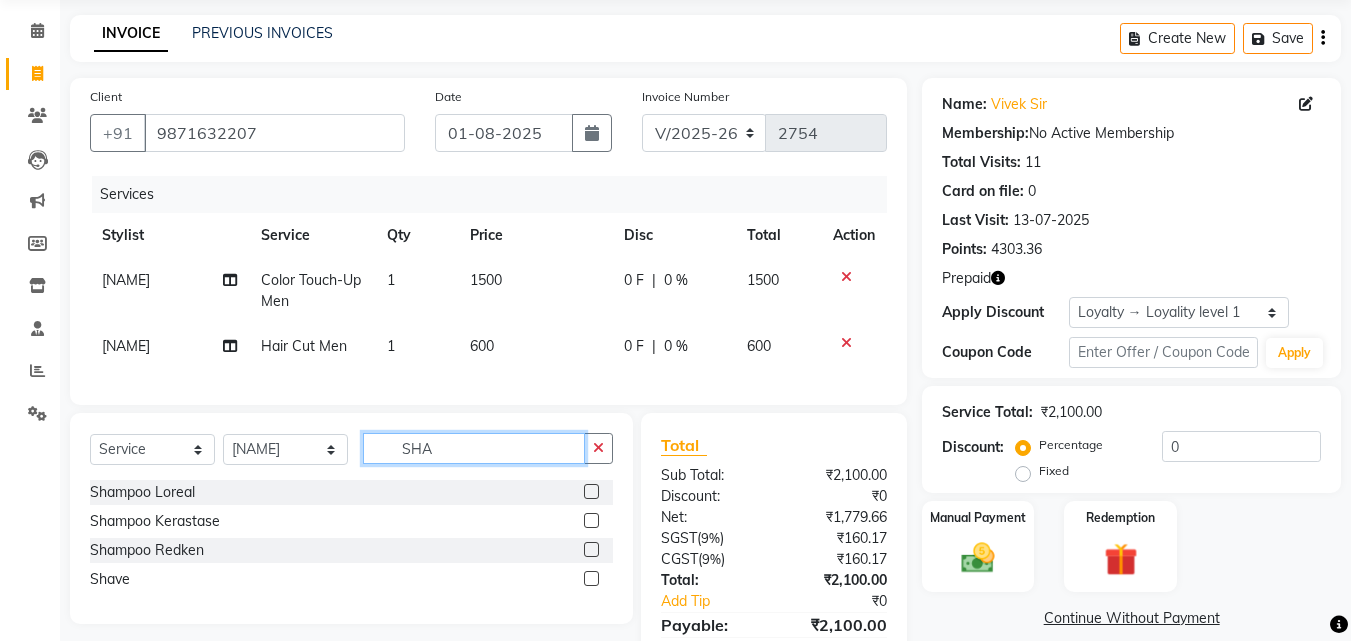 type on "SHA" 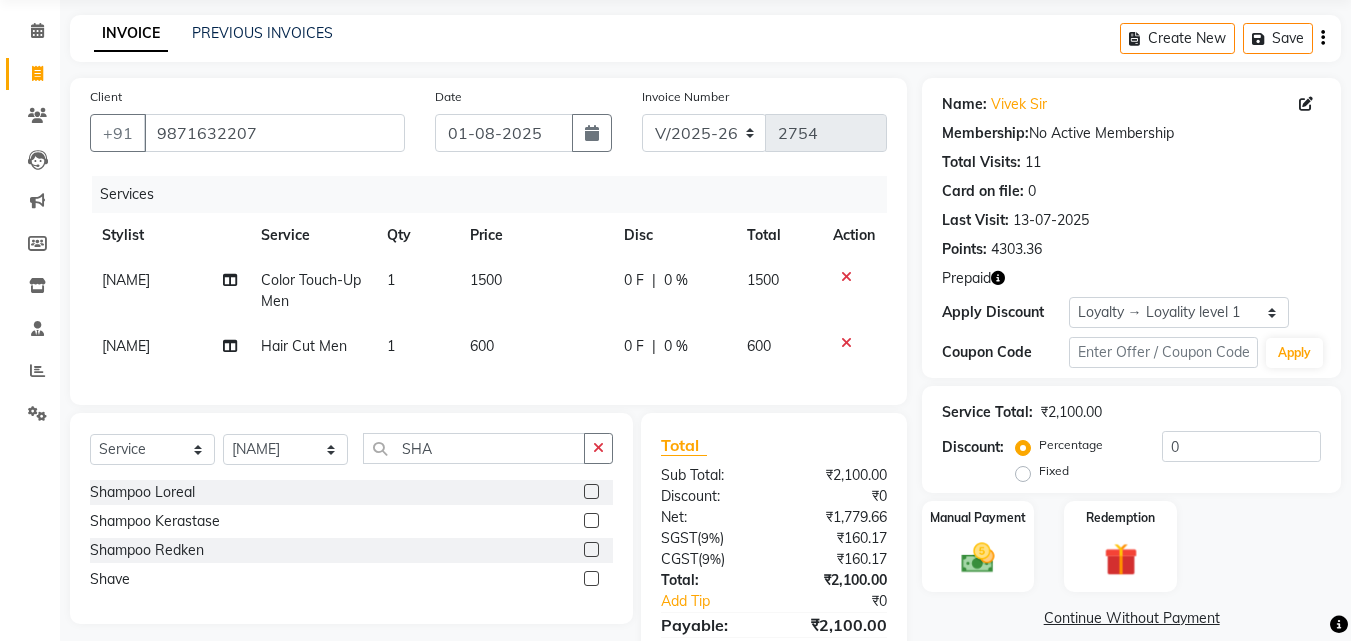 click 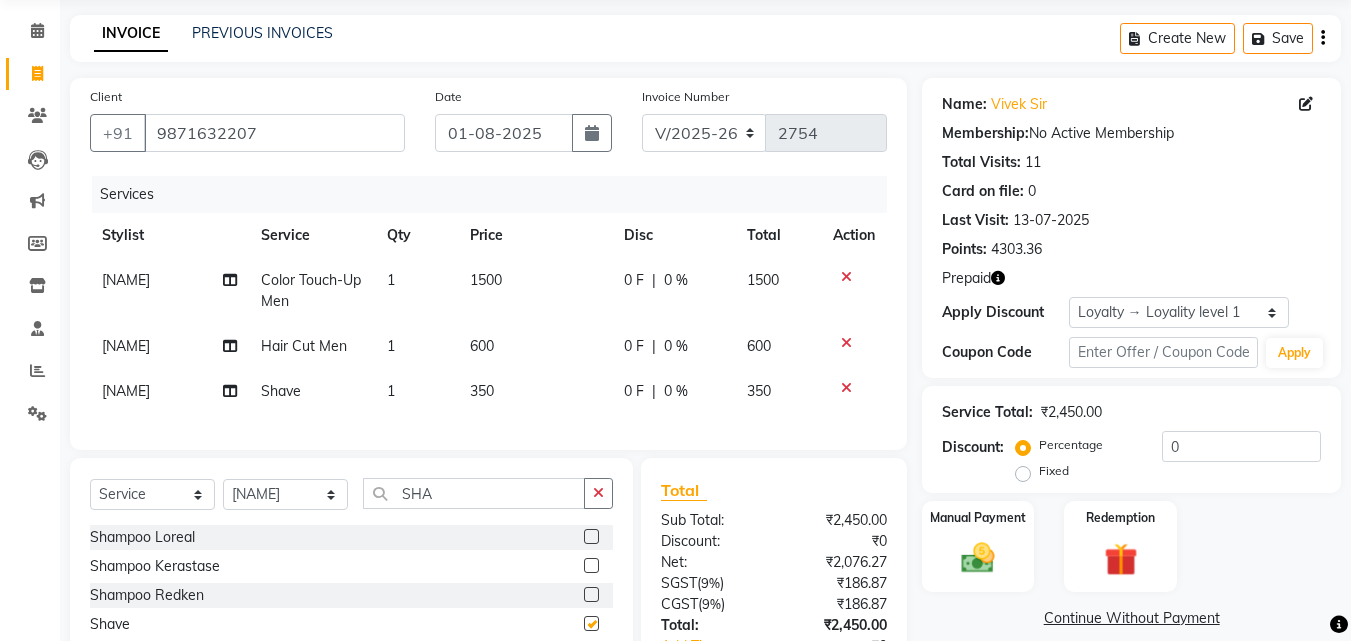 checkbox on "false" 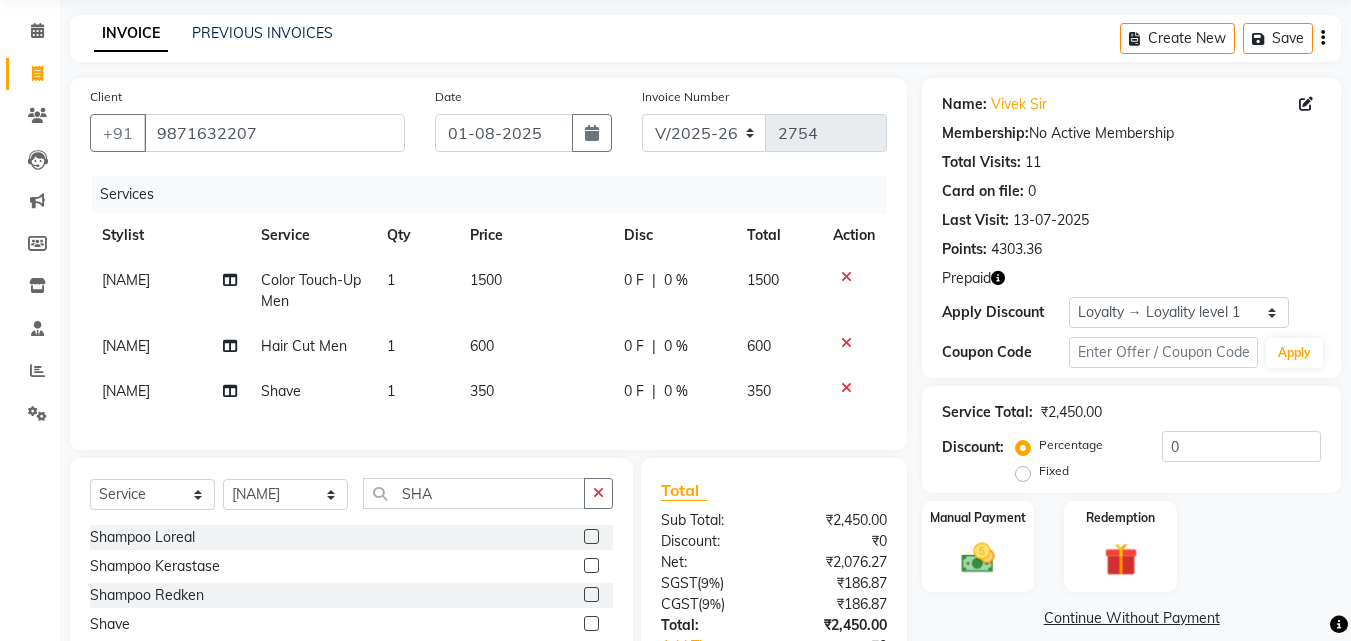 click 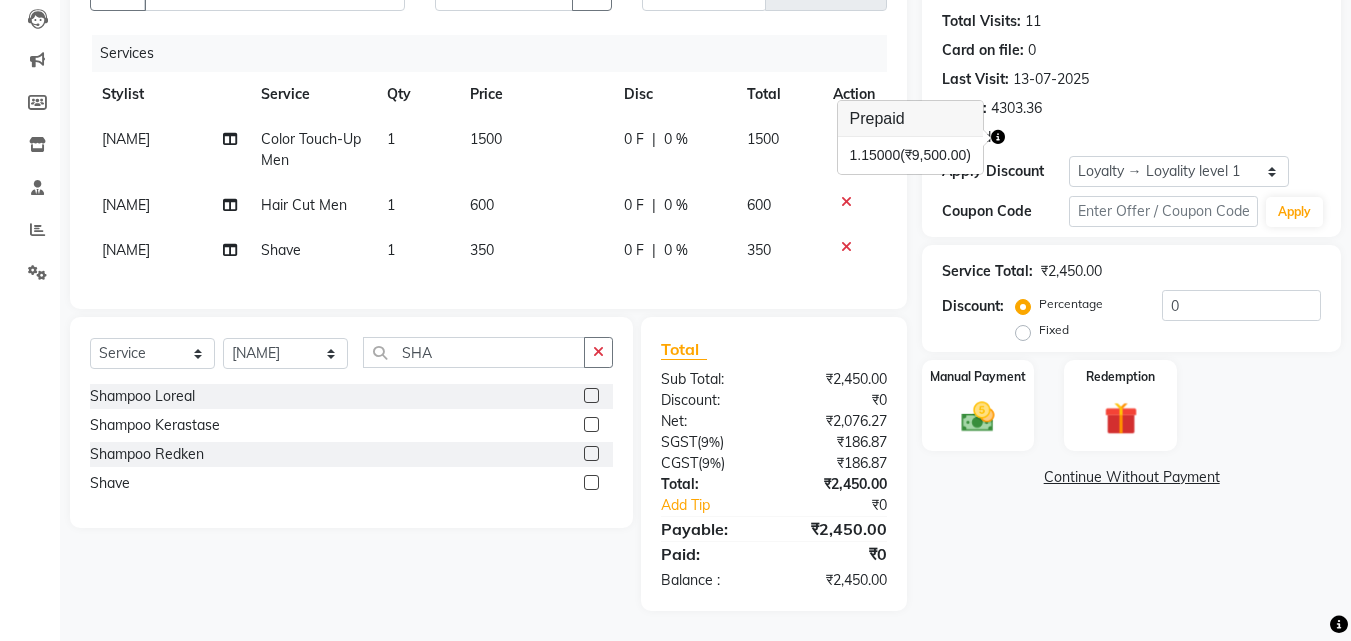 scroll, scrollTop: 228, scrollLeft: 0, axis: vertical 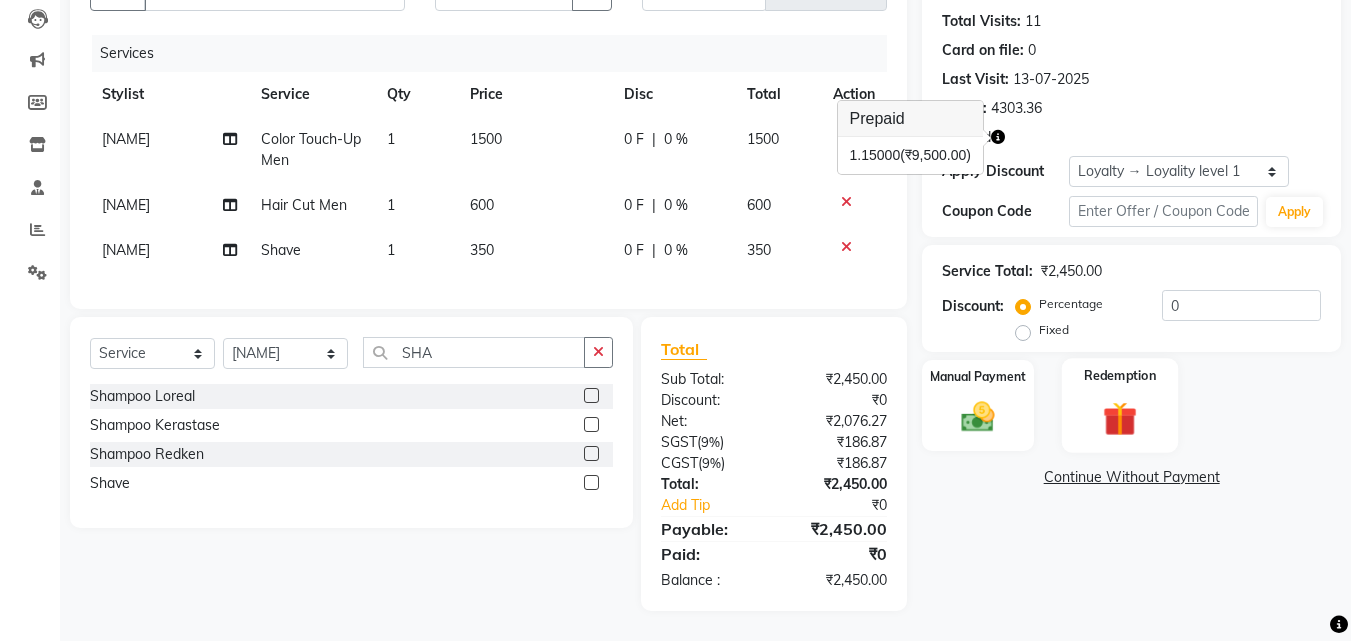 click 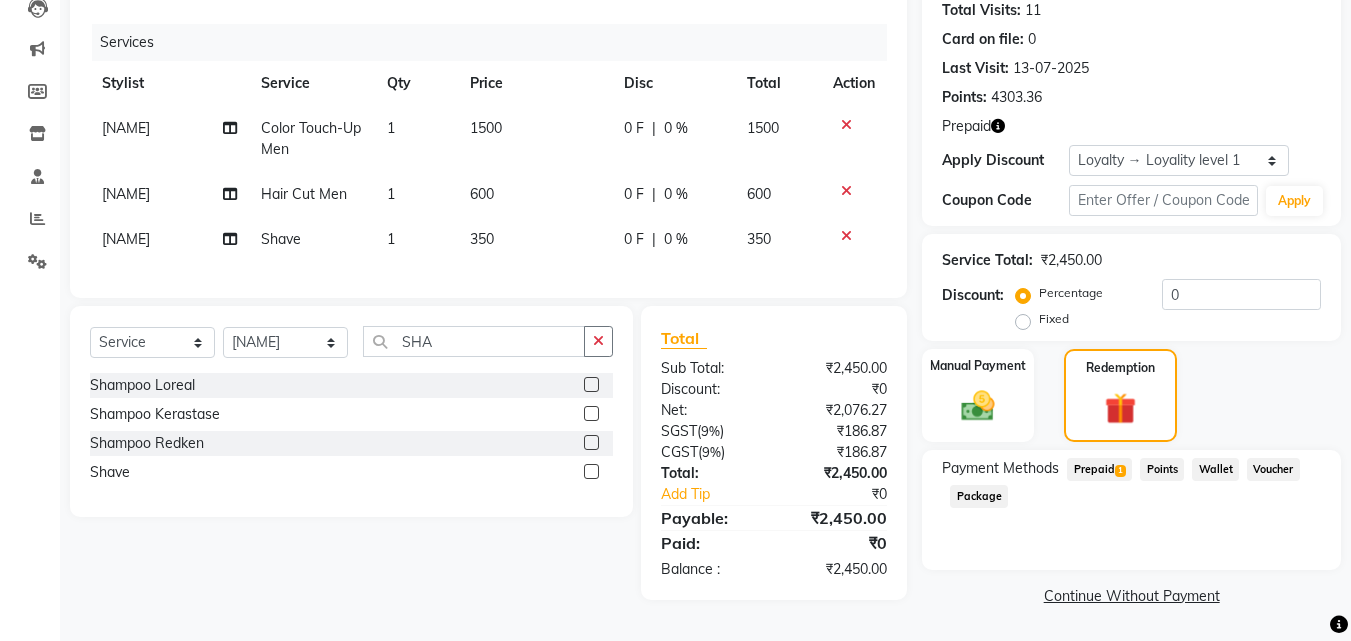 click on "Prepaid  1" 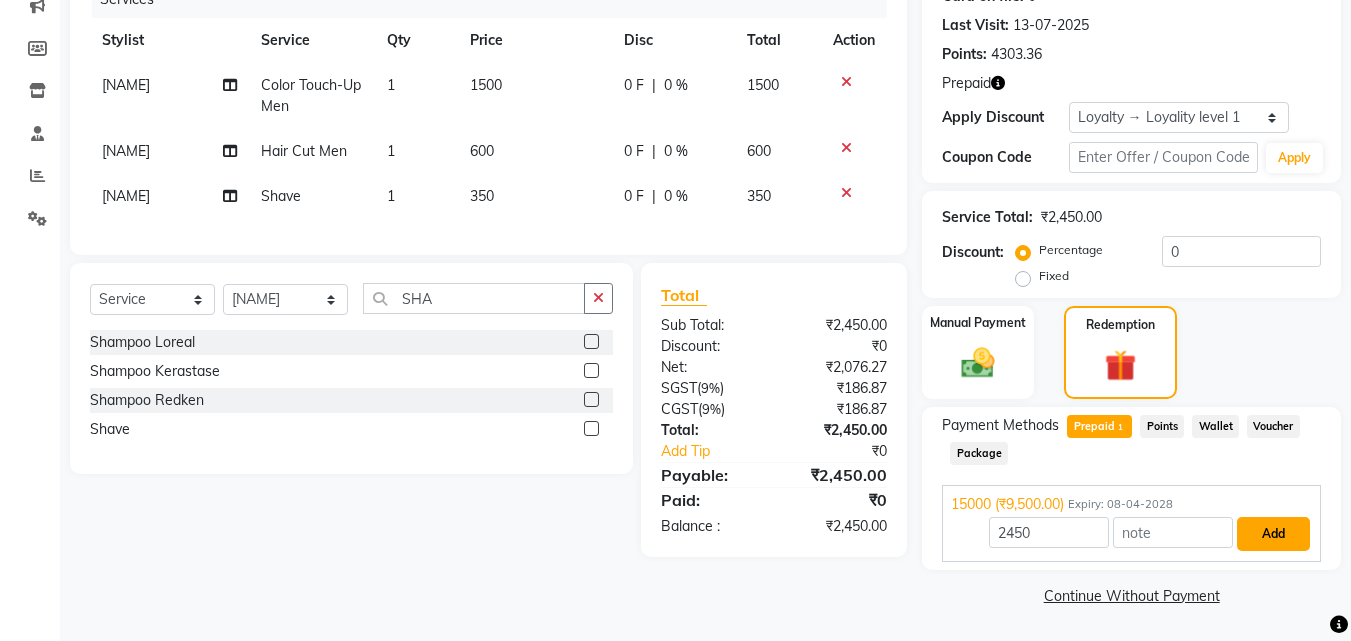 click on "Add" at bounding box center (1273, 534) 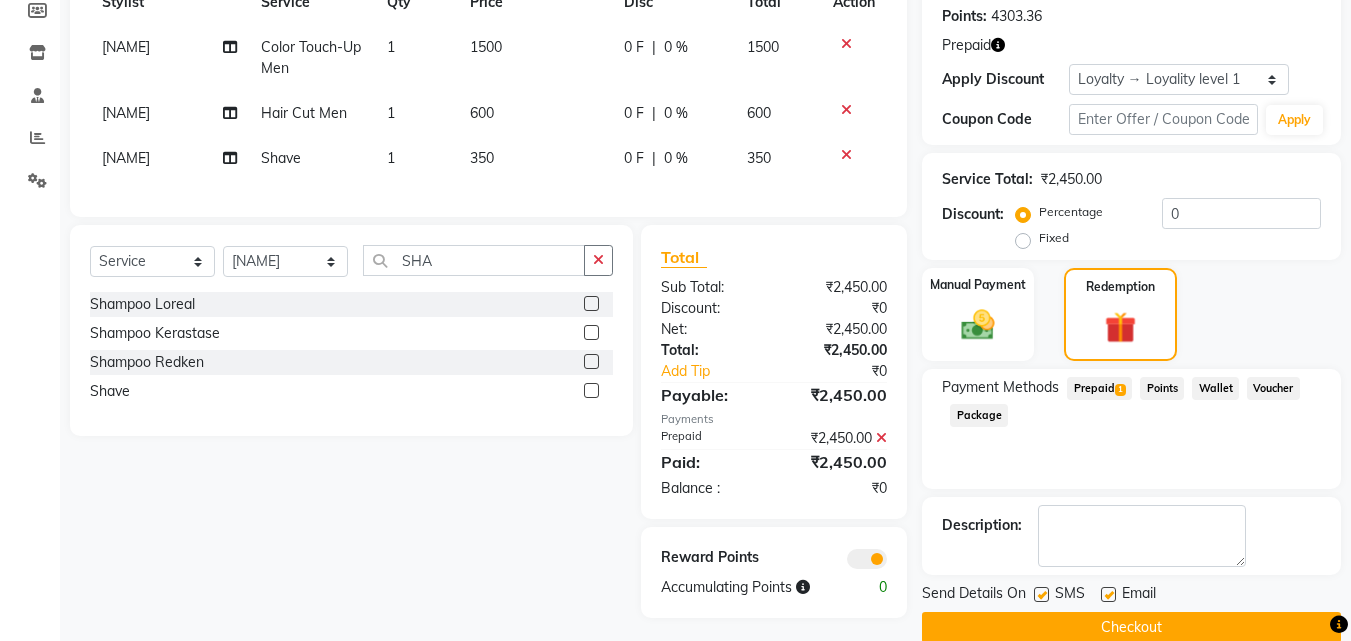 scroll, scrollTop: 337, scrollLeft: 0, axis: vertical 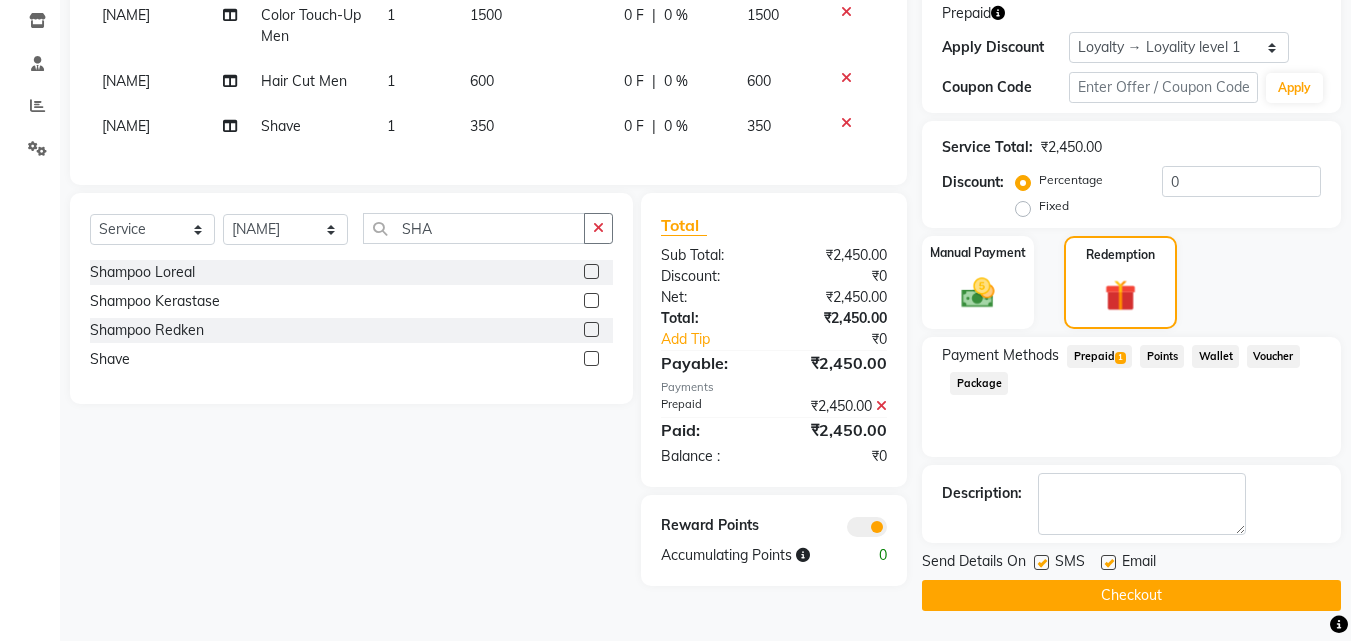 click on "Checkout" 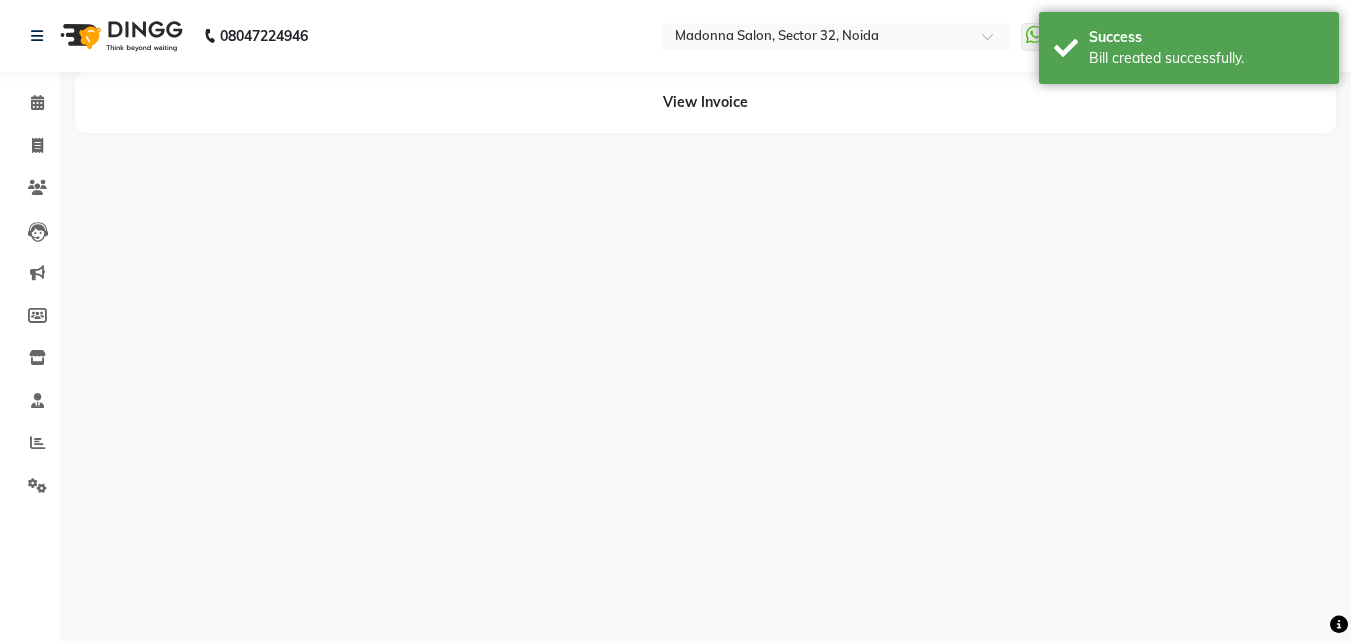 scroll, scrollTop: 0, scrollLeft: 0, axis: both 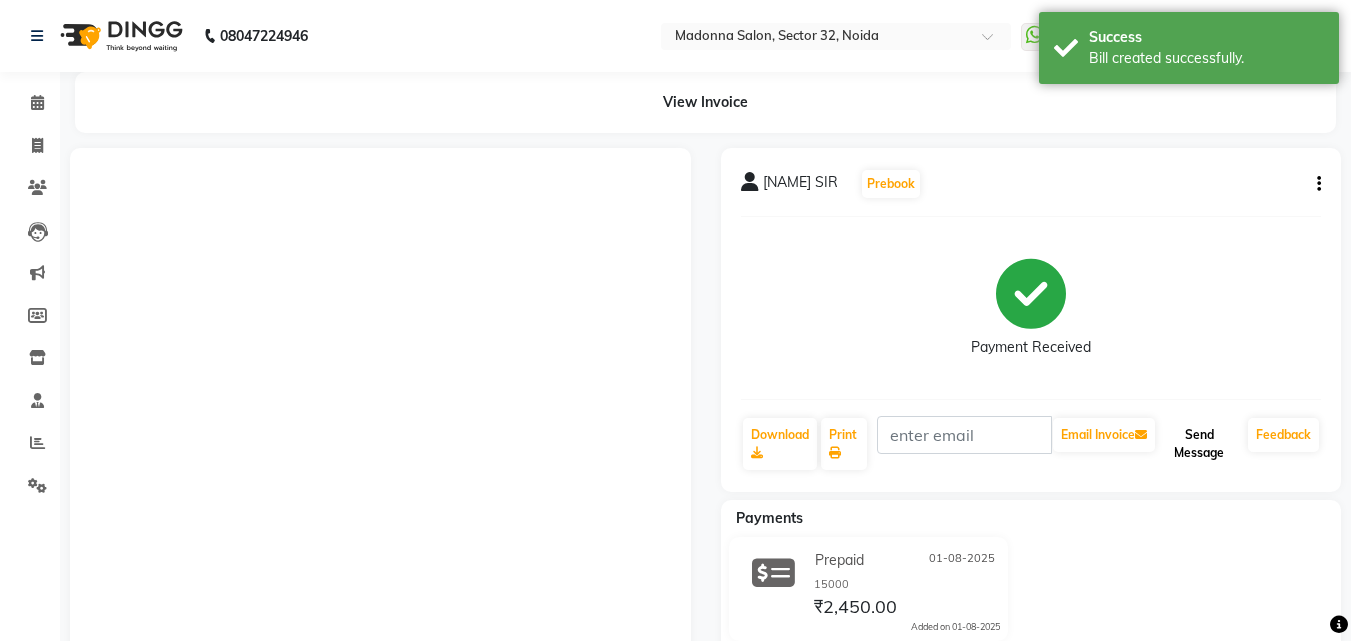 click on "Send Message" 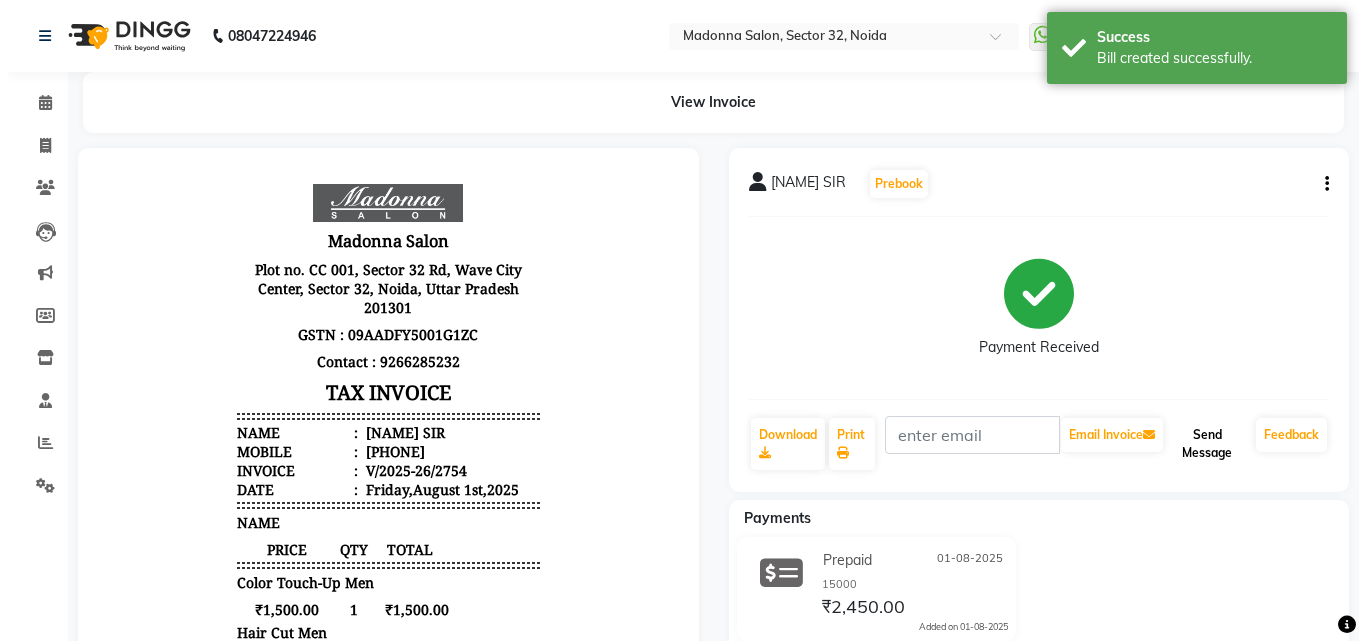 scroll, scrollTop: 0, scrollLeft: 0, axis: both 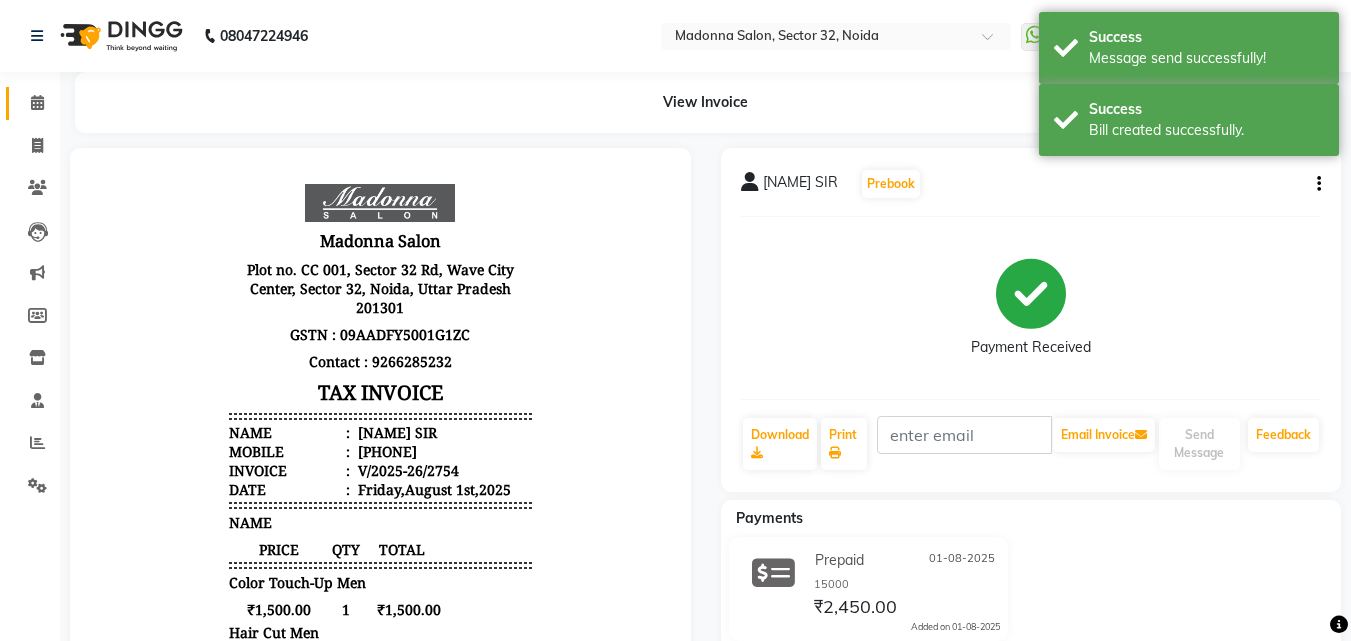 click 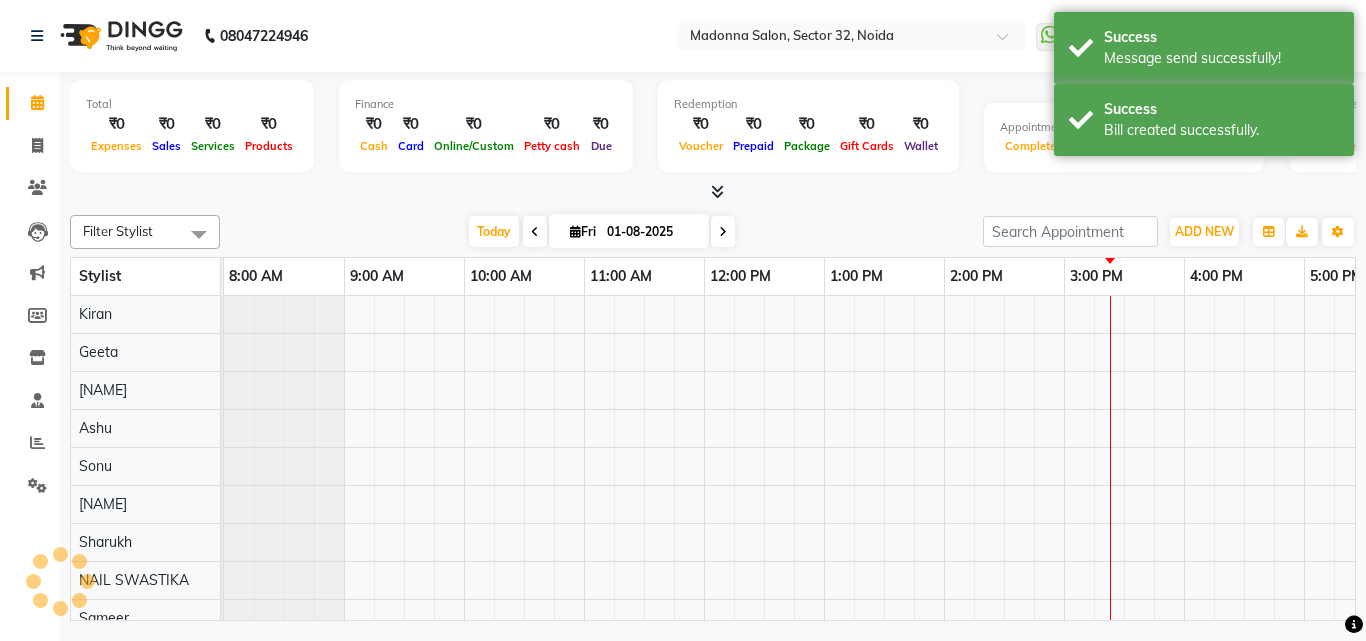 scroll, scrollTop: 0, scrollLeft: 0, axis: both 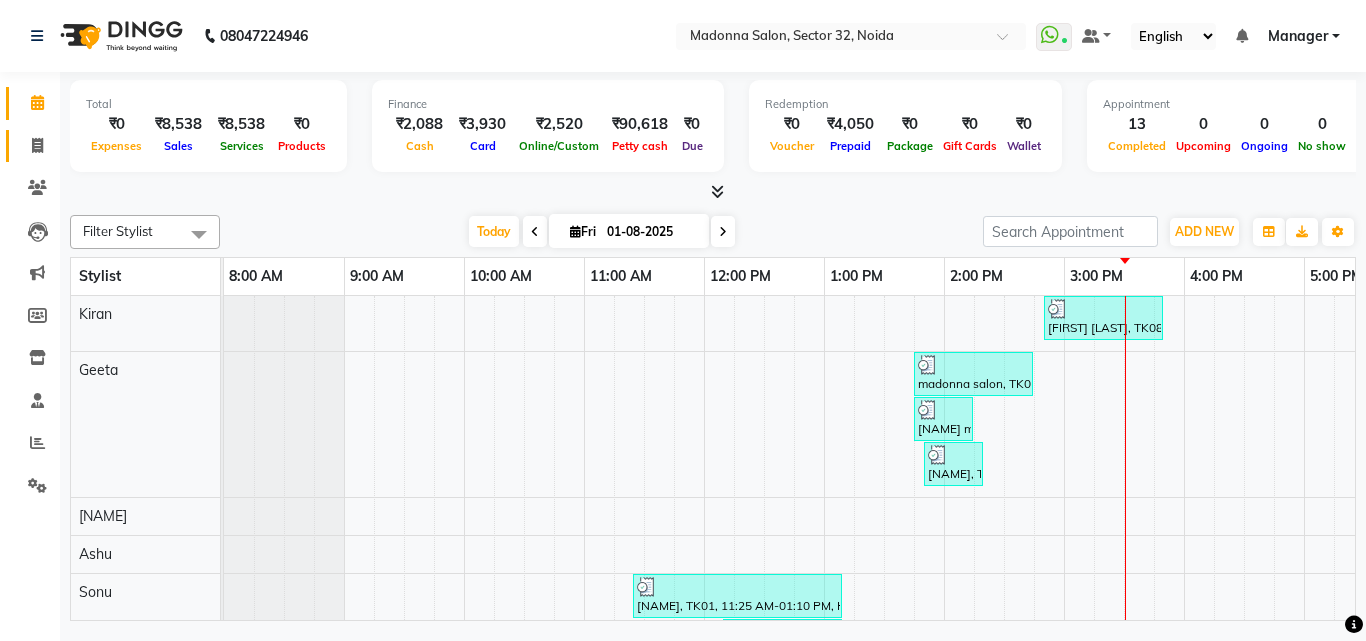 click 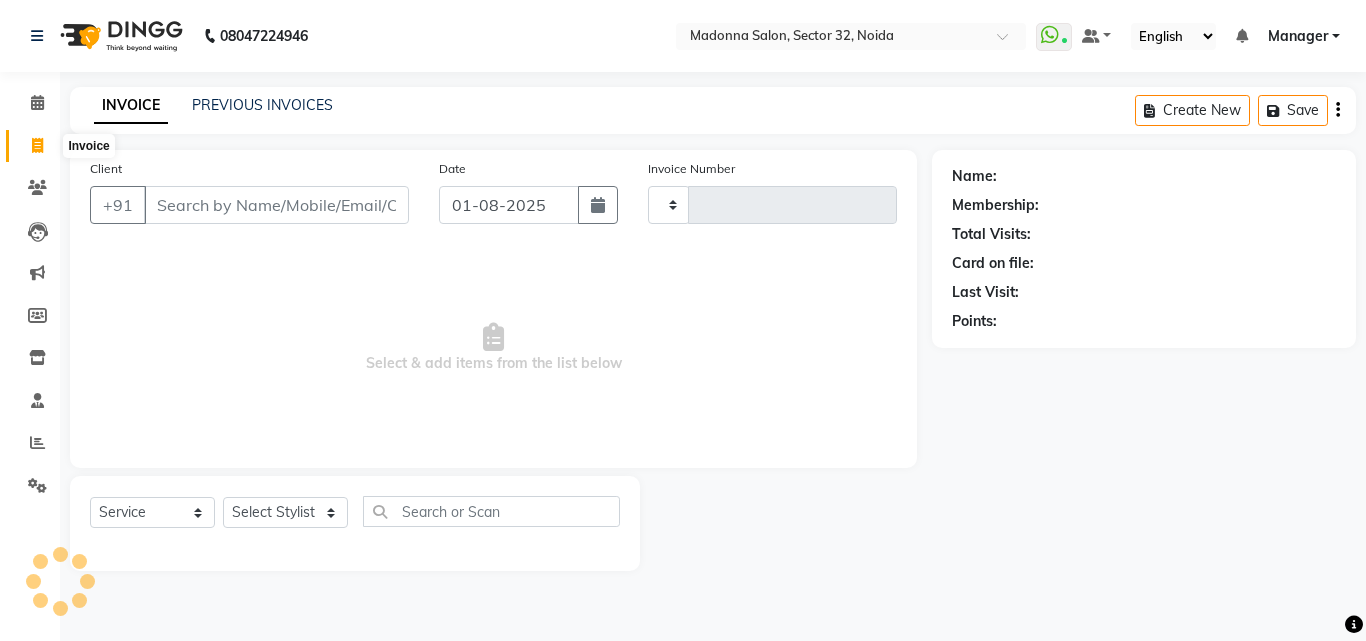 type on "2755" 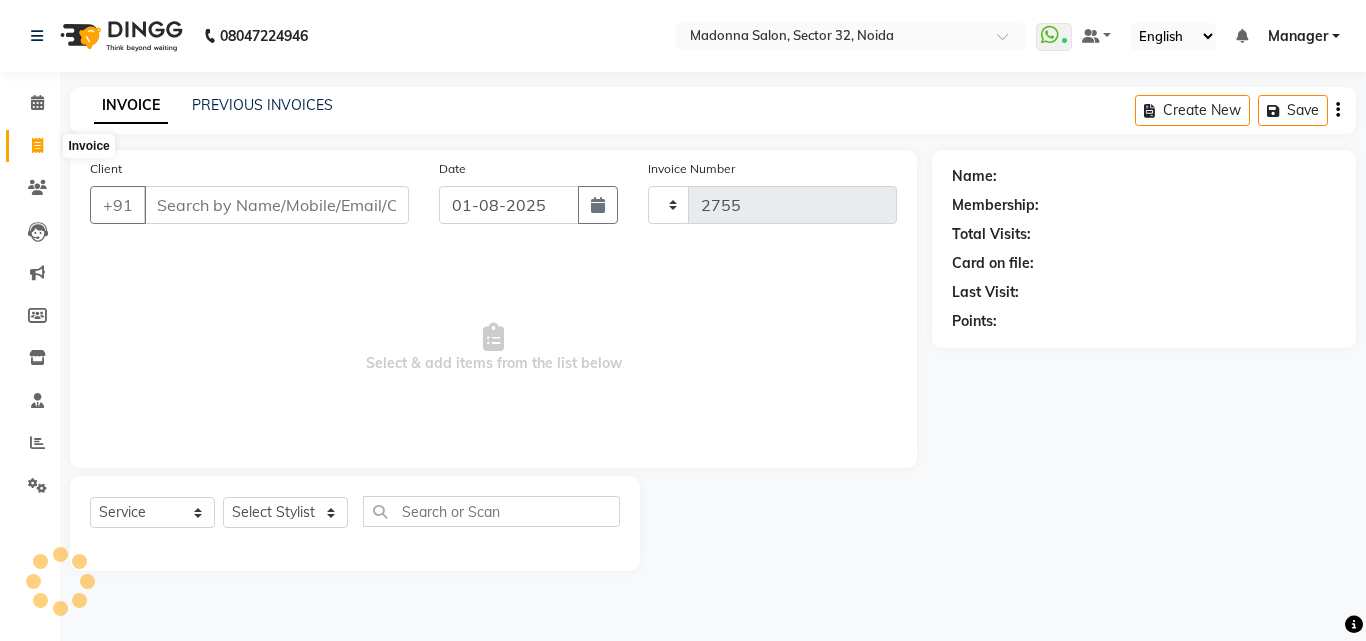 select on "7229" 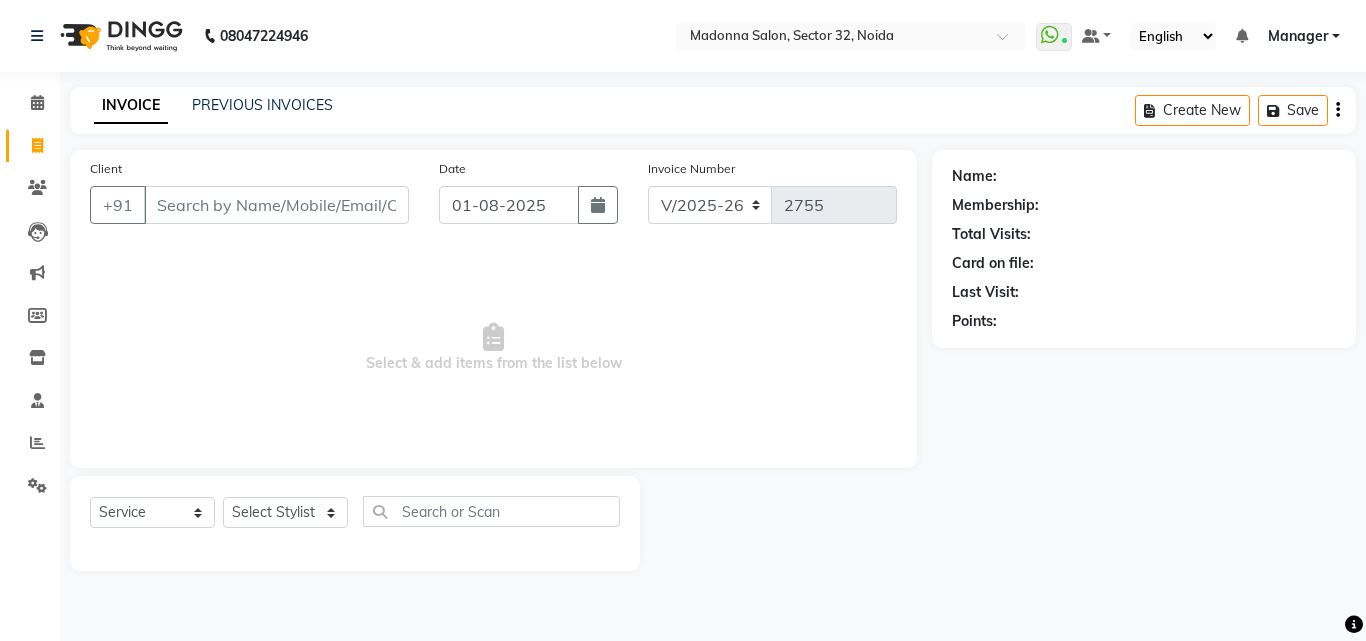 click on "Select & add items from the list below" at bounding box center [493, 348] 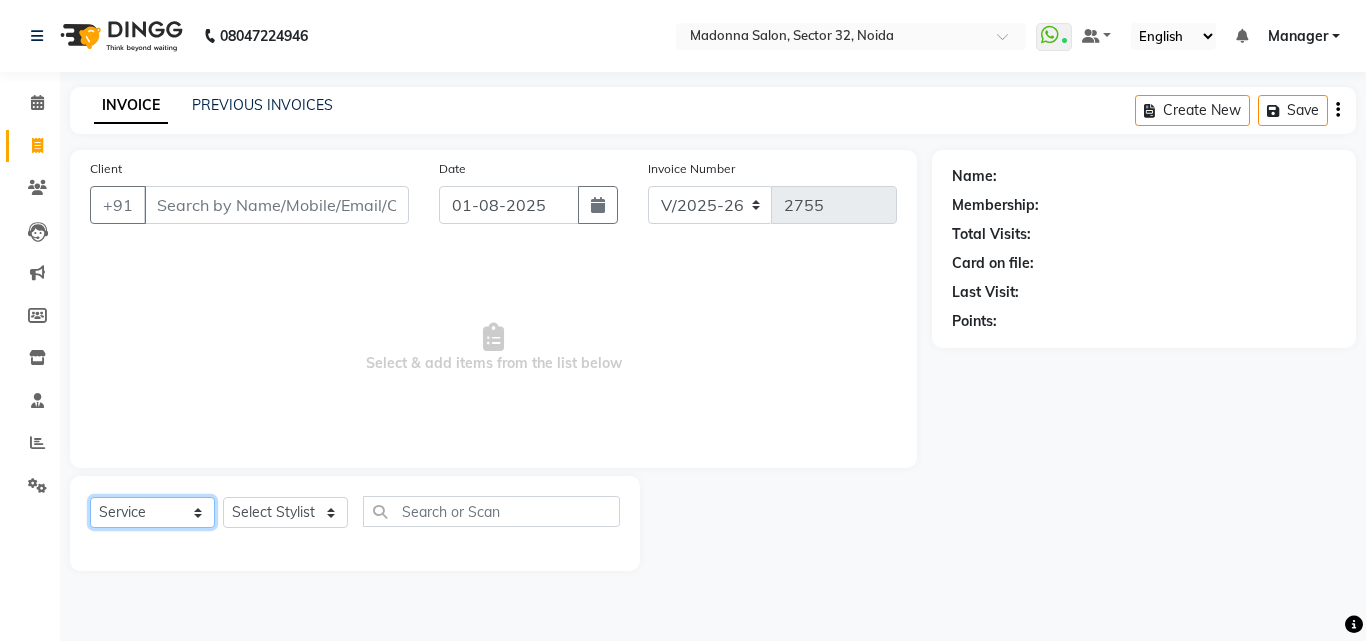 click on "Select  Service  Product  Membership  Package Voucher Prepaid Gift Card" 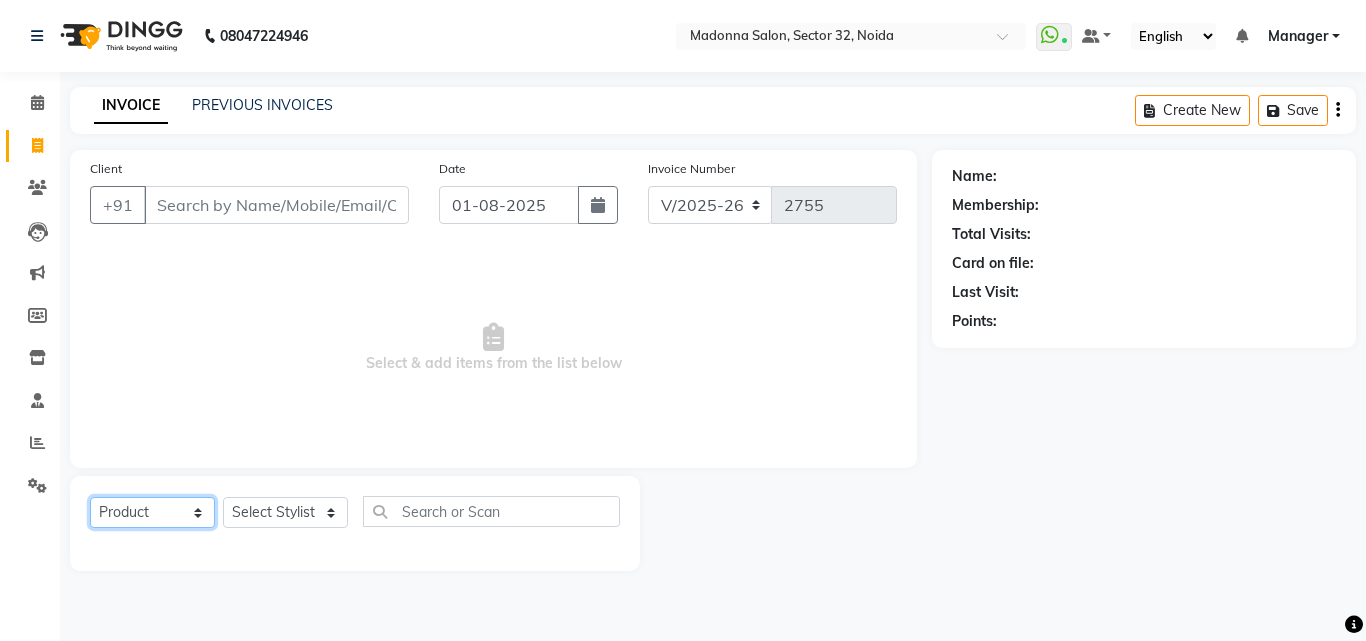 click on "Select  Service  Product  Membership  Package Voucher Prepaid Gift Card" 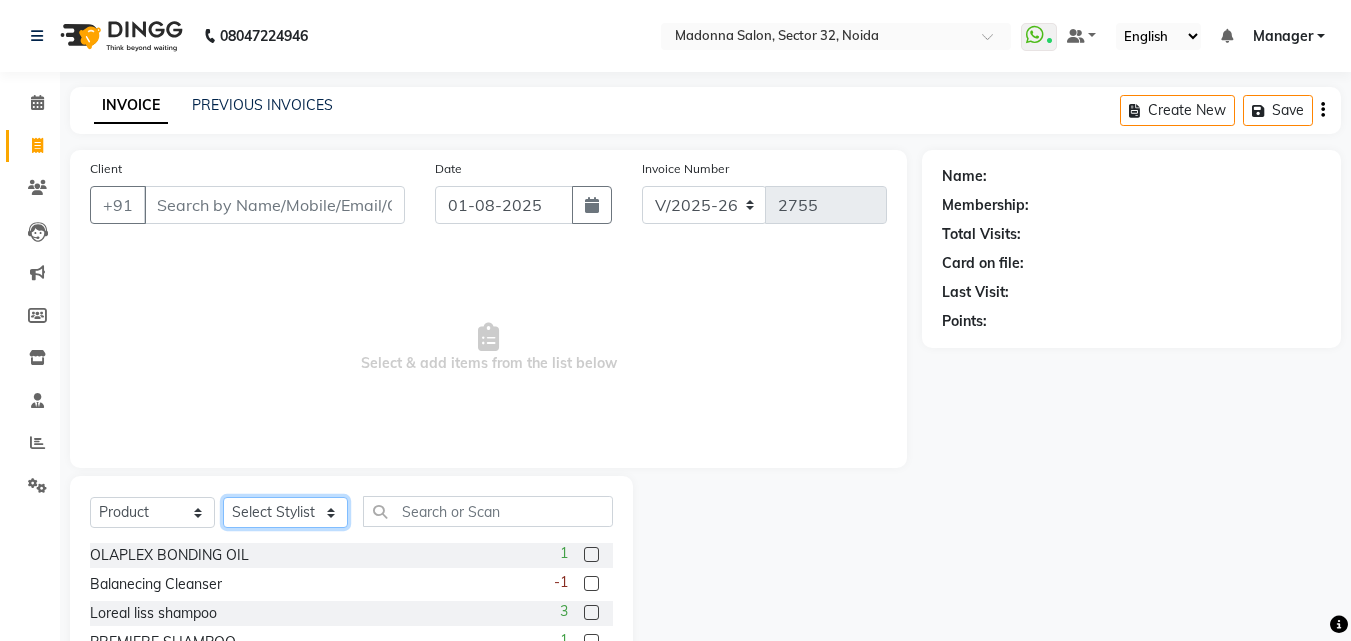 click on "Select Stylist Aayan Account  Ashu BHOLU Geeta Hanif JIYA SINGH Kiran LAXMAN PEDI Manager Mohit Naddy NAIL SWASTIKA Sajal Sameer Shahnawaj Sharukh Sonu VISHAL STYLIST" 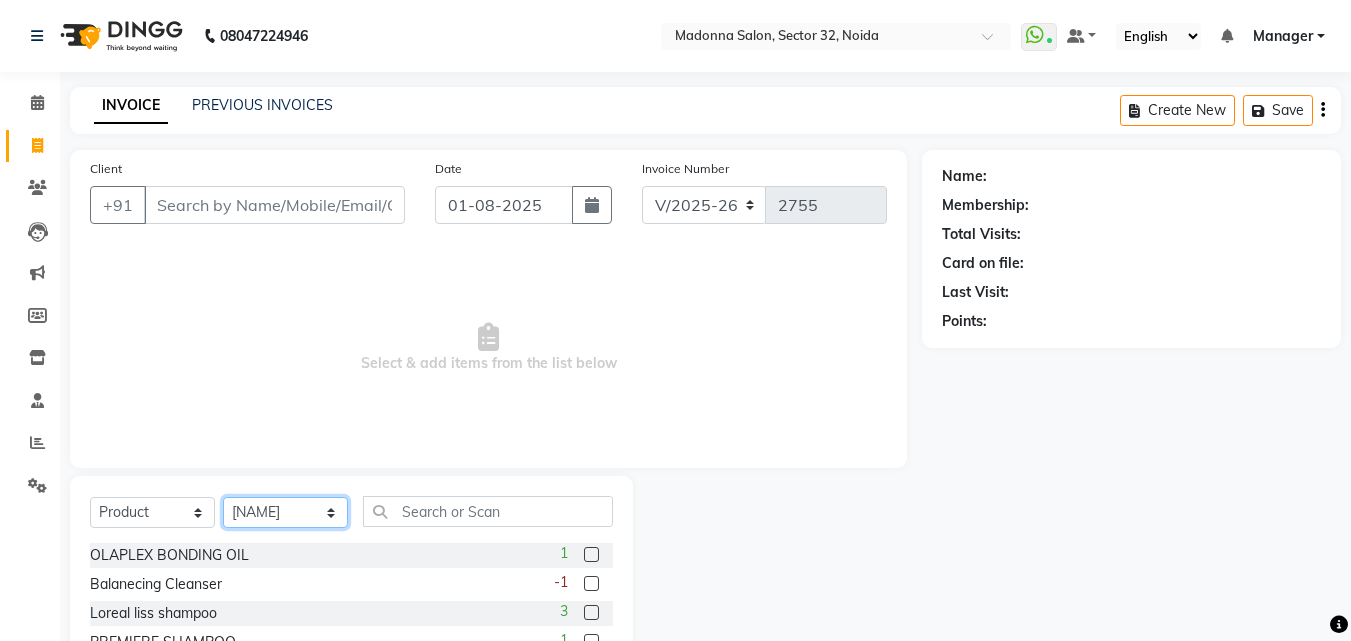 click on "Select Stylist Aayan Account  Ashu BHOLU Geeta Hanif JIYA SINGH Kiran LAXMAN PEDI Manager Mohit Naddy NAIL SWASTIKA Sajal Sameer Shahnawaj Sharukh Sonu VISHAL STYLIST" 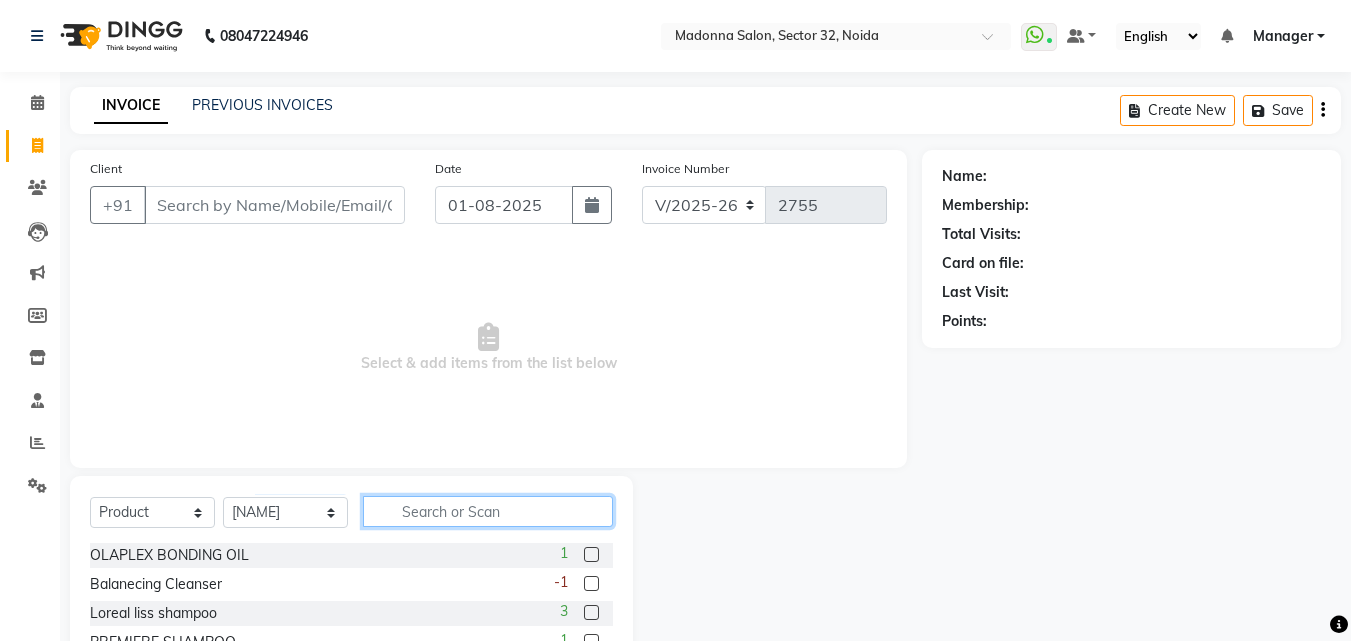 click 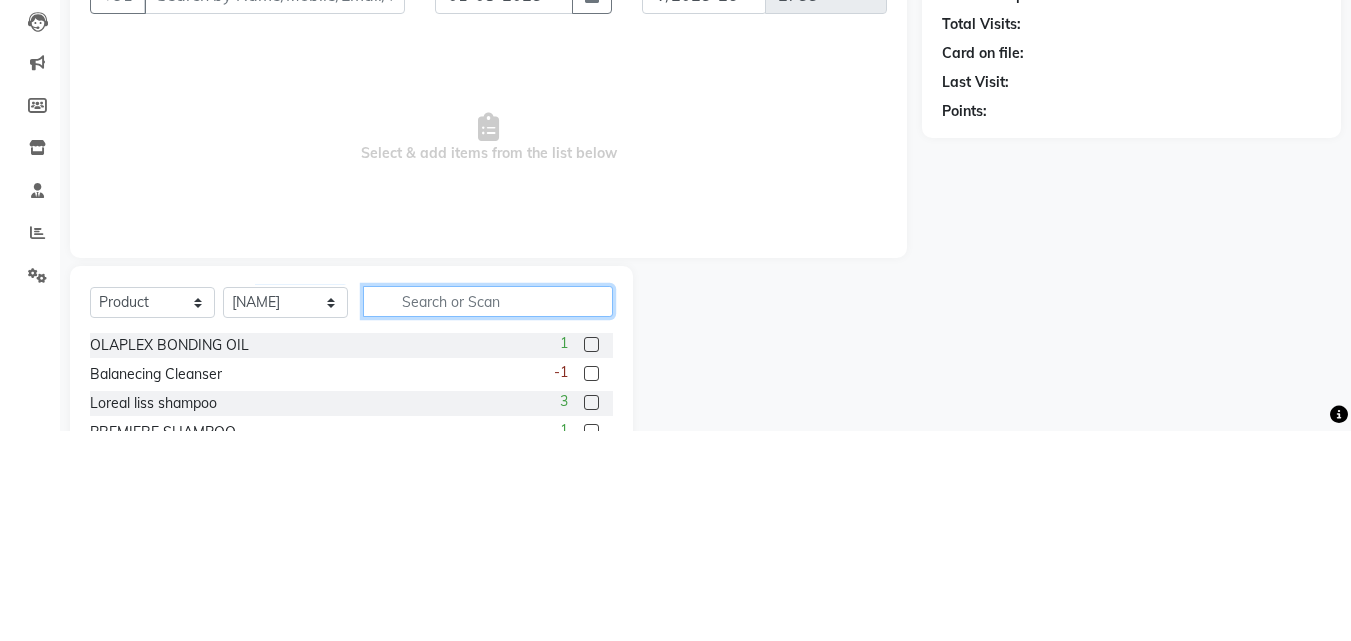 scroll, scrollTop: 48, scrollLeft: 0, axis: vertical 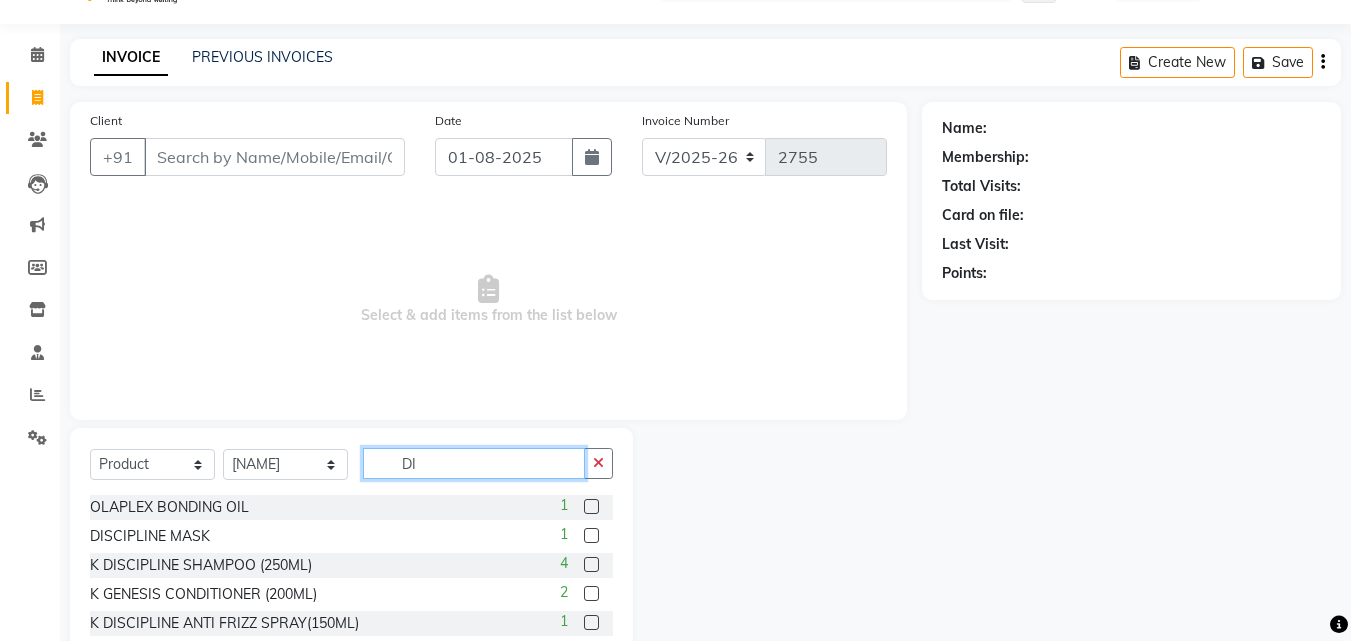 type on "DI" 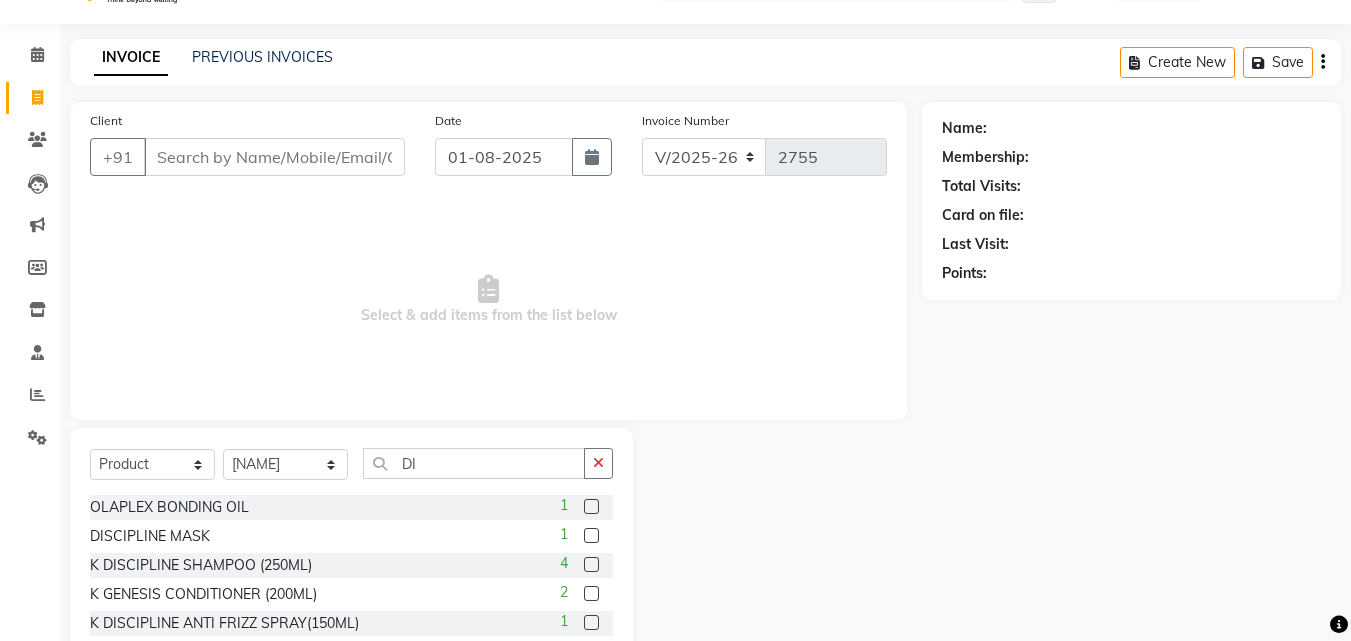 click 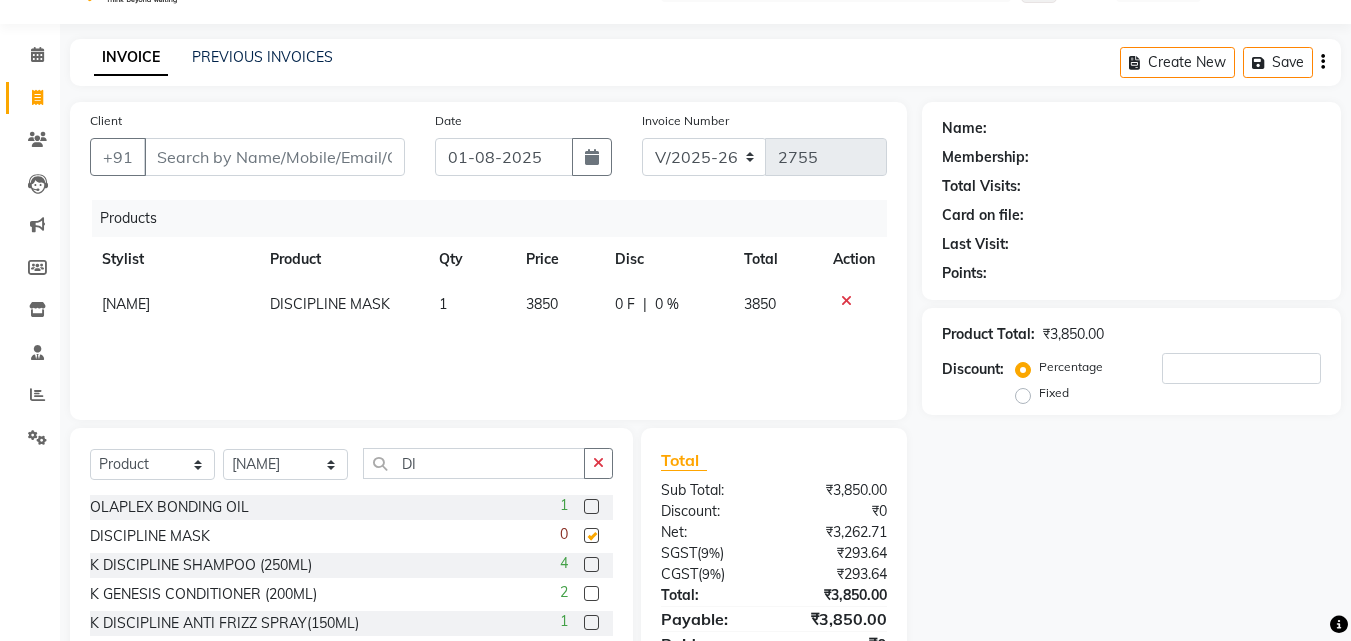 checkbox on "false" 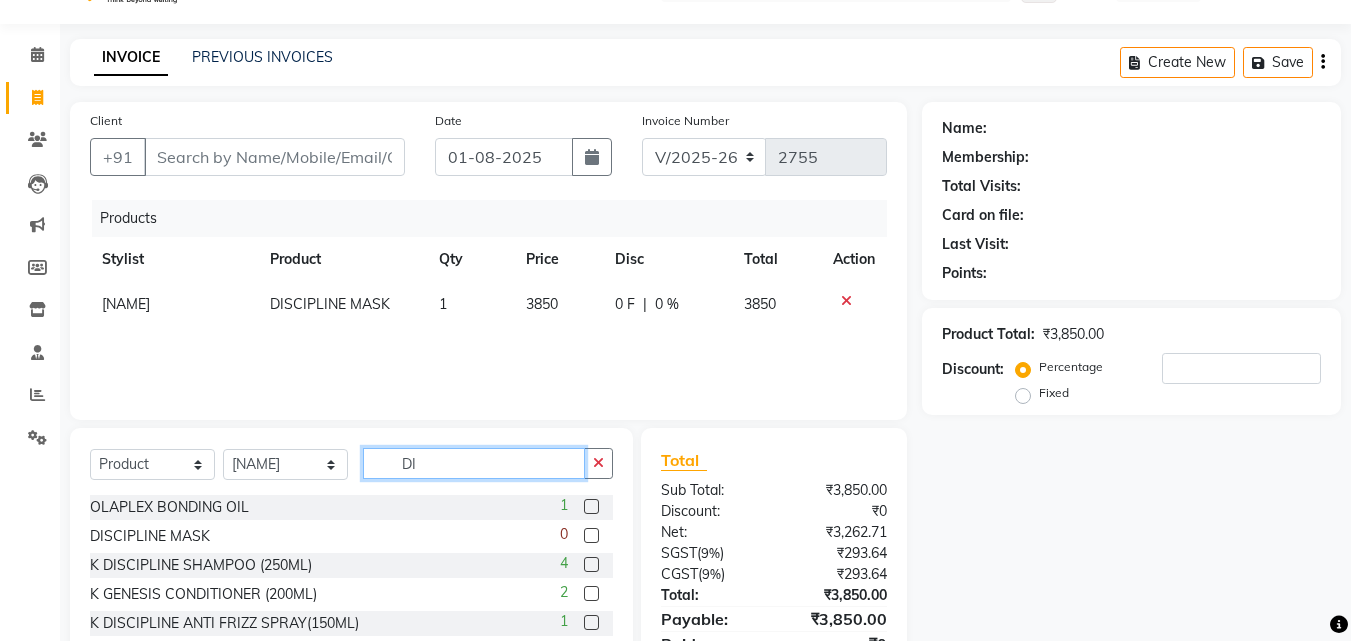 click on "DI" 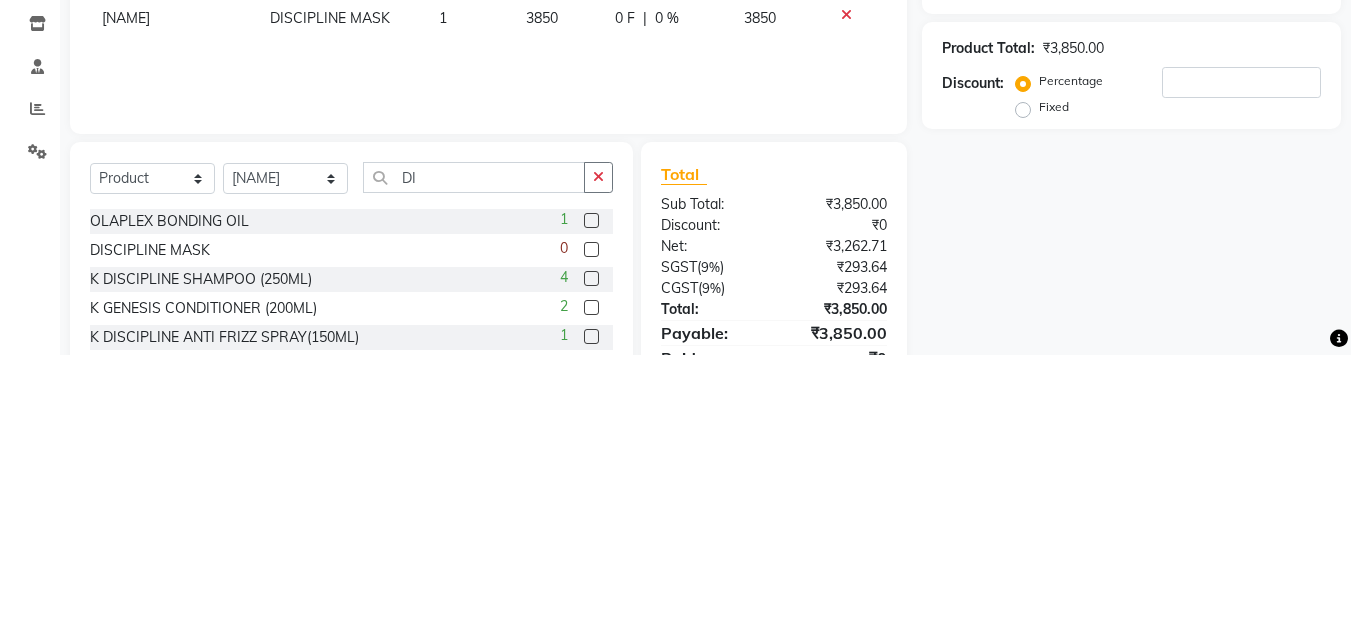 click 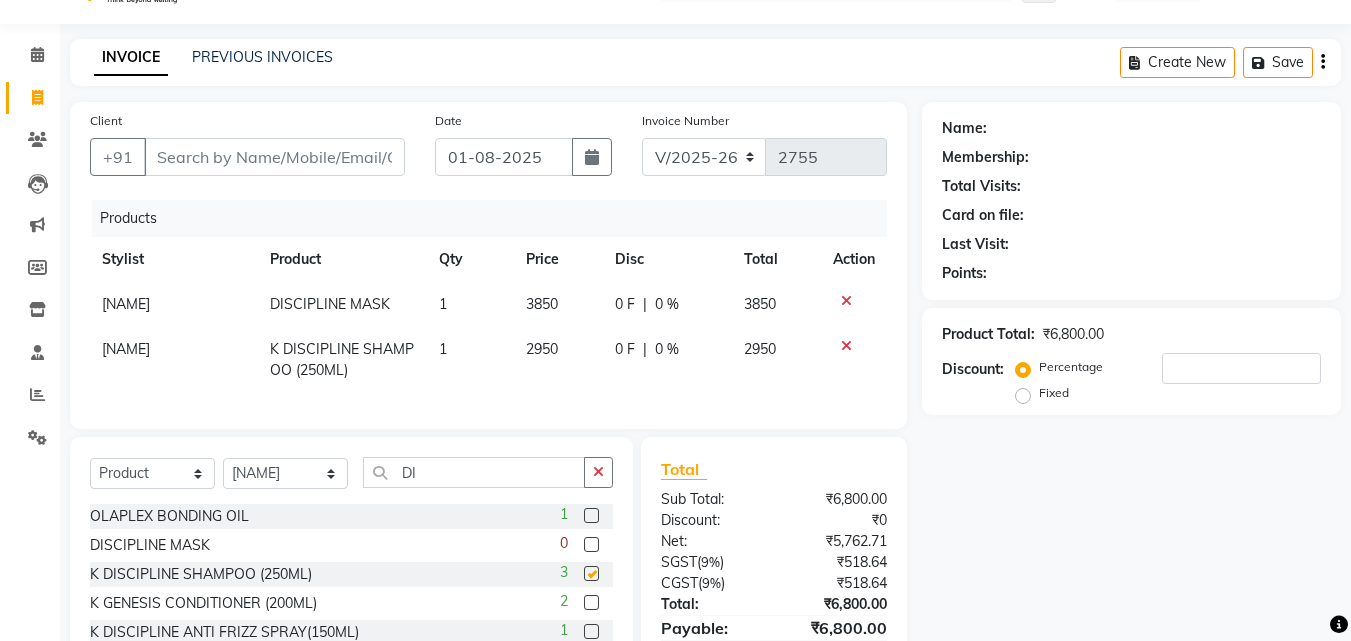 checkbox on "false" 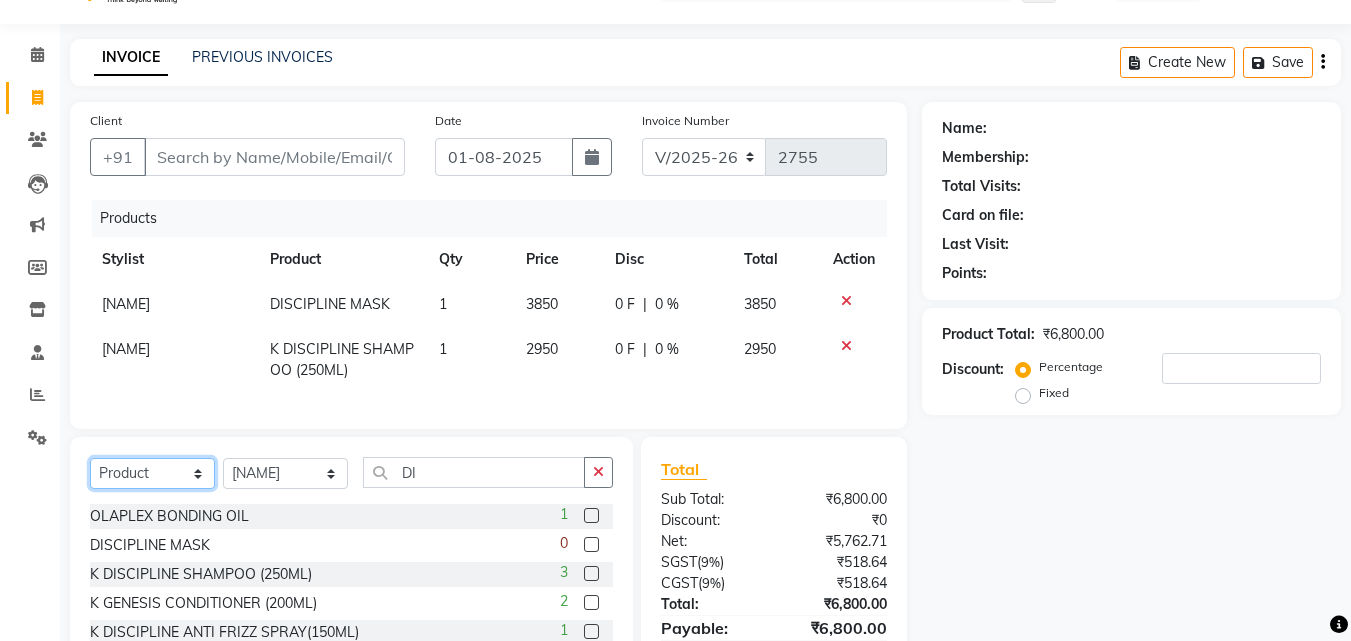 click on "Select  Service  Product  Membership  Package Voucher Prepaid Gift Card" 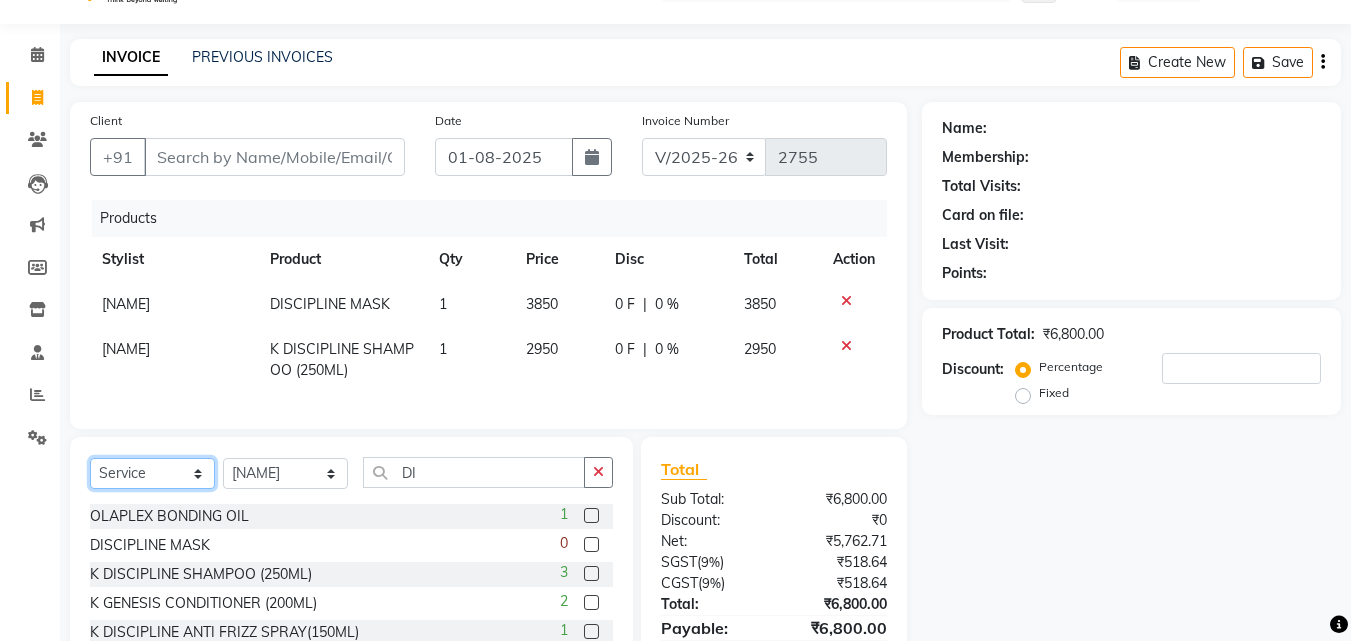click on "Select  Service  Product  Membership  Package Voucher Prepaid Gift Card" 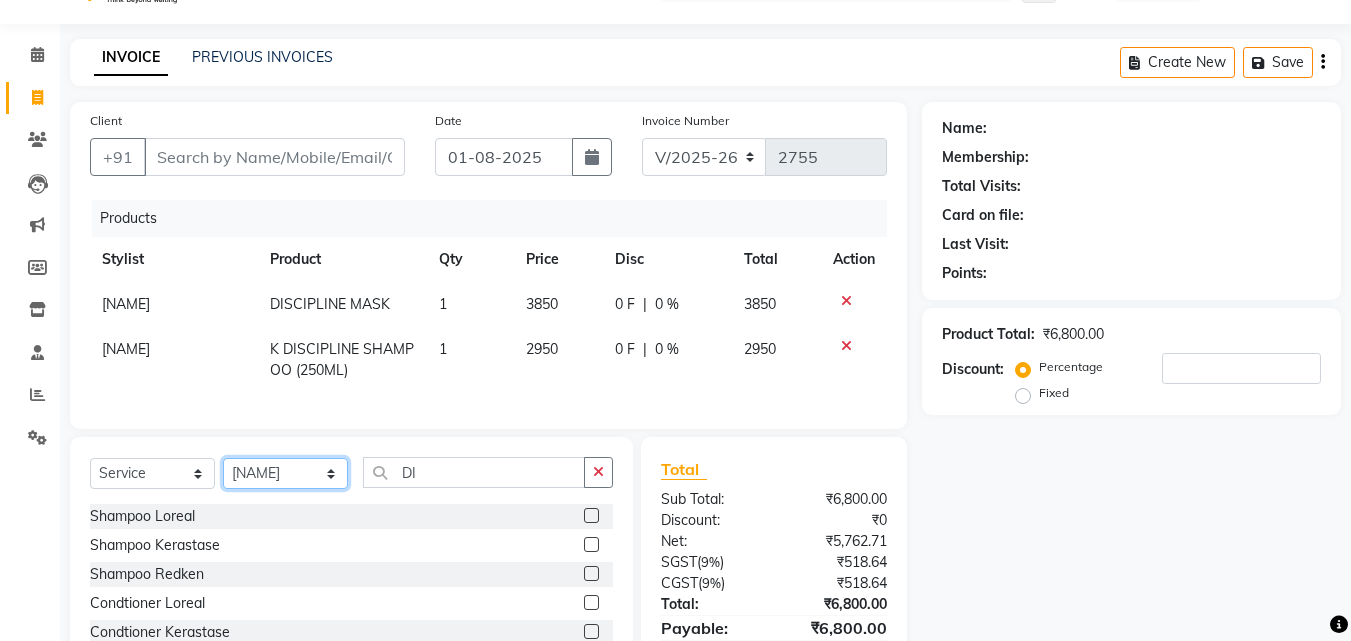 click on "Select Stylist Aayan Account  Ashu BHOLU Geeta Hanif JIYA SINGH Kiran LAXMAN PEDI Manager Mohit Naddy NAIL SWASTIKA Sajal Sameer Shahnawaj Sharukh Sonu VISHAL STYLIST" 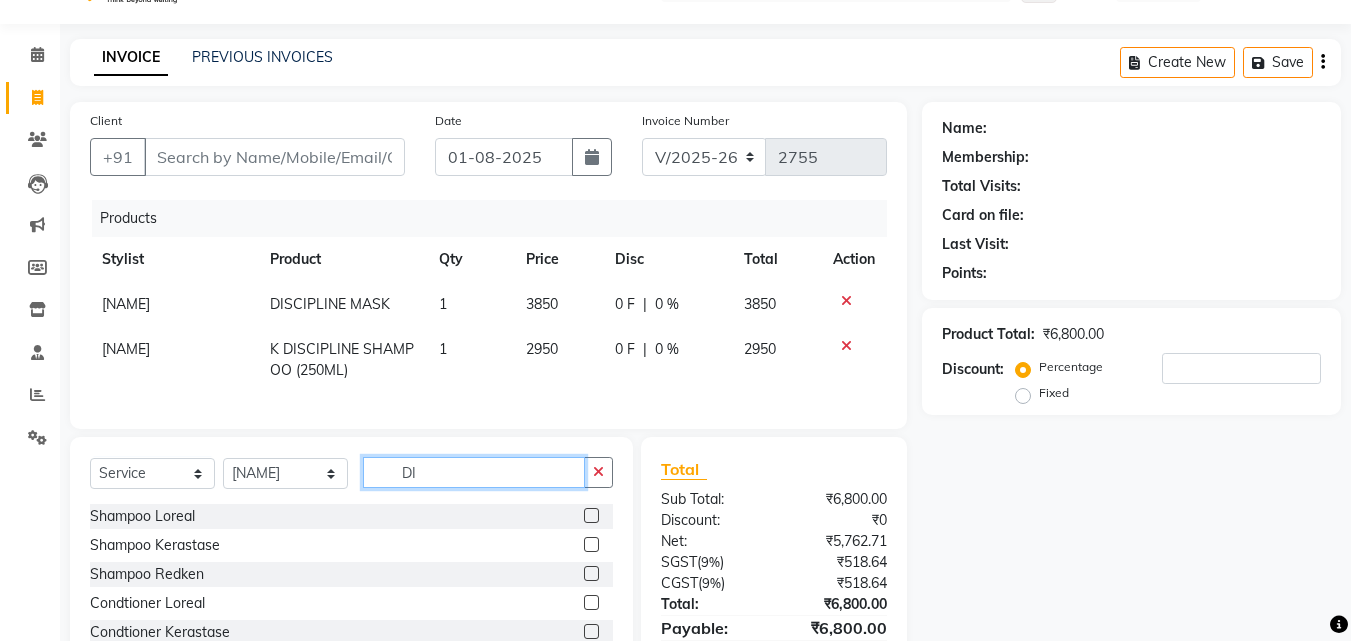 click on "DI" 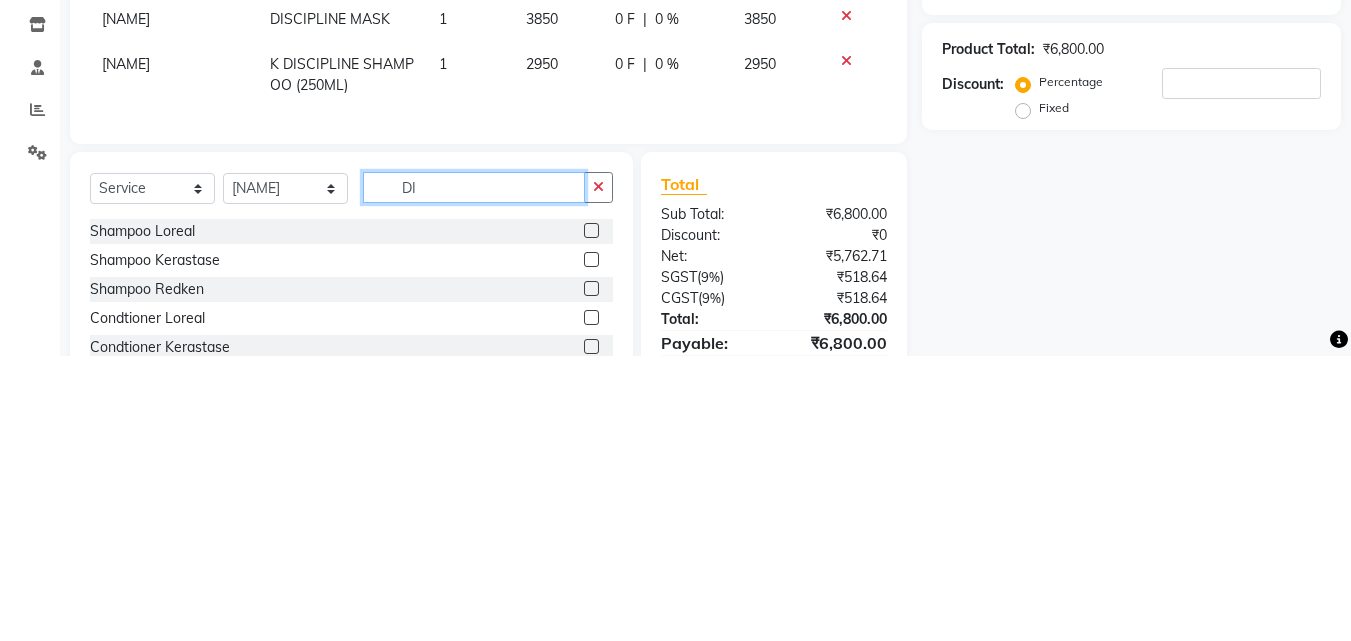 scroll, scrollTop: 72, scrollLeft: 0, axis: vertical 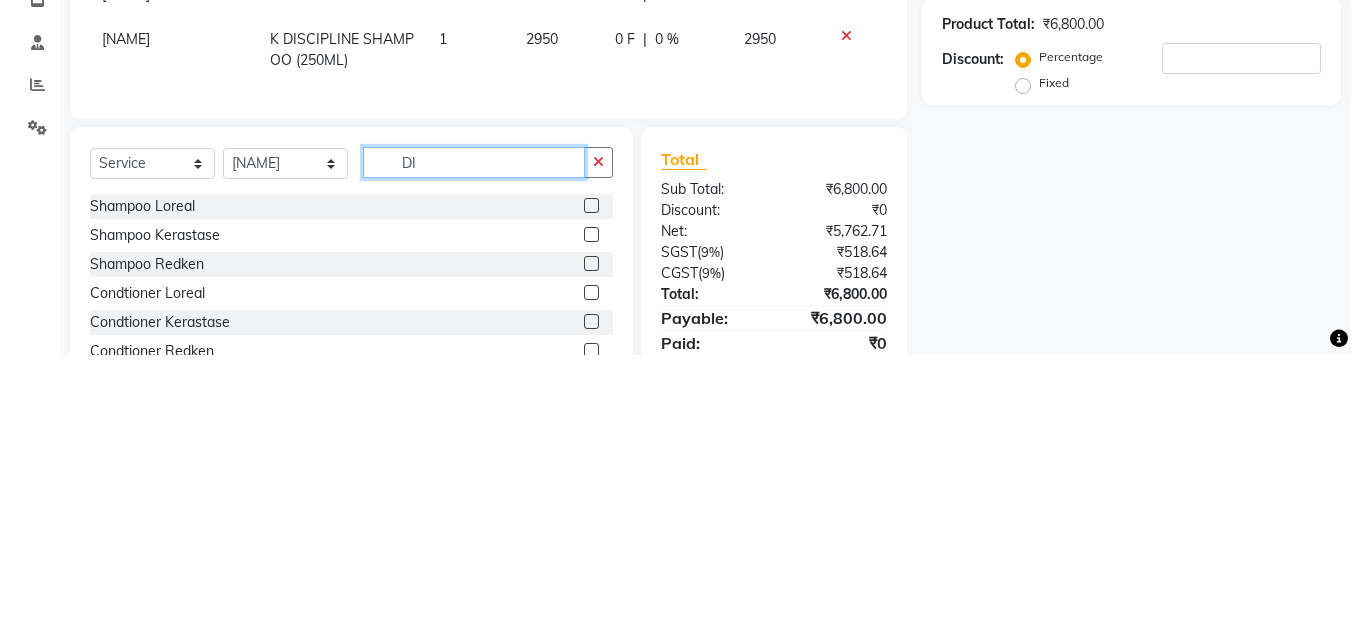 type on "D" 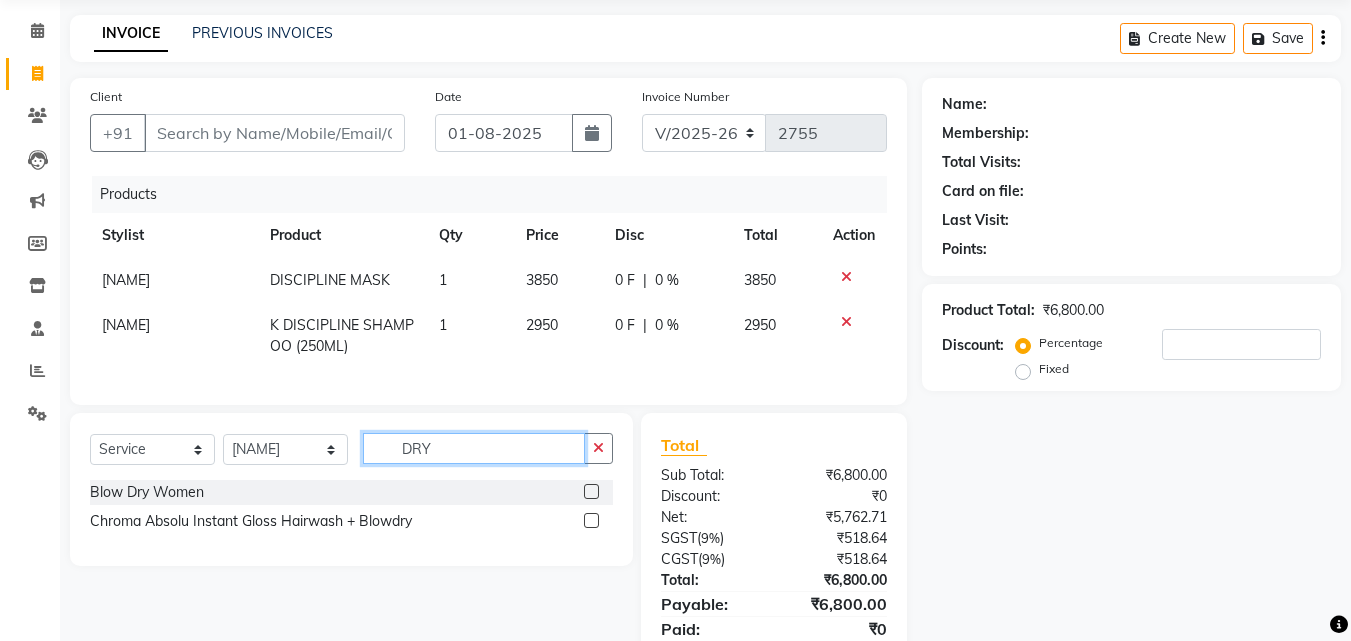 type on "DRY" 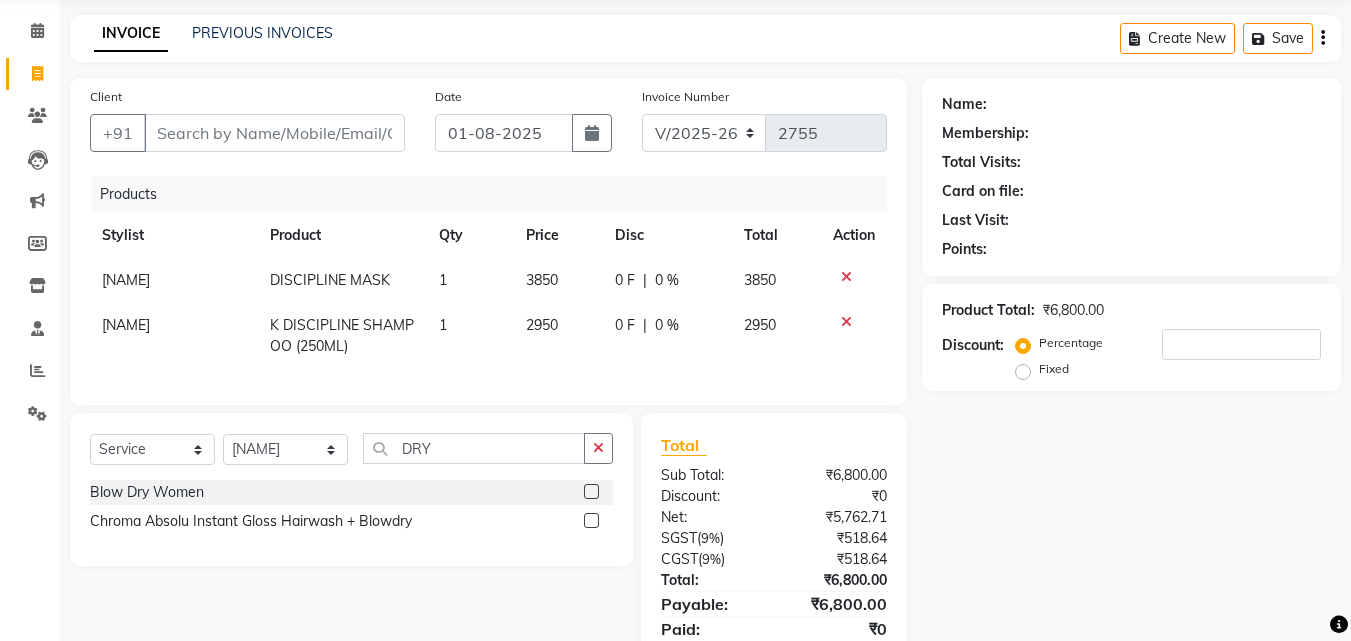 click 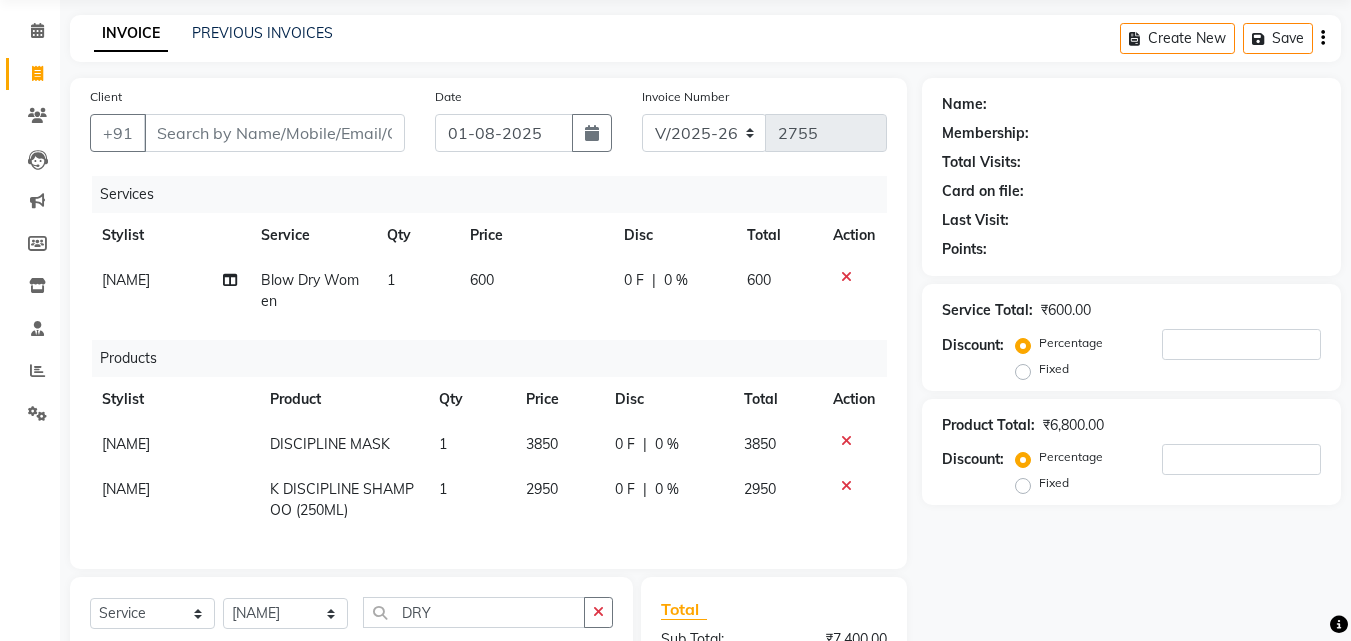 checkbox on "false" 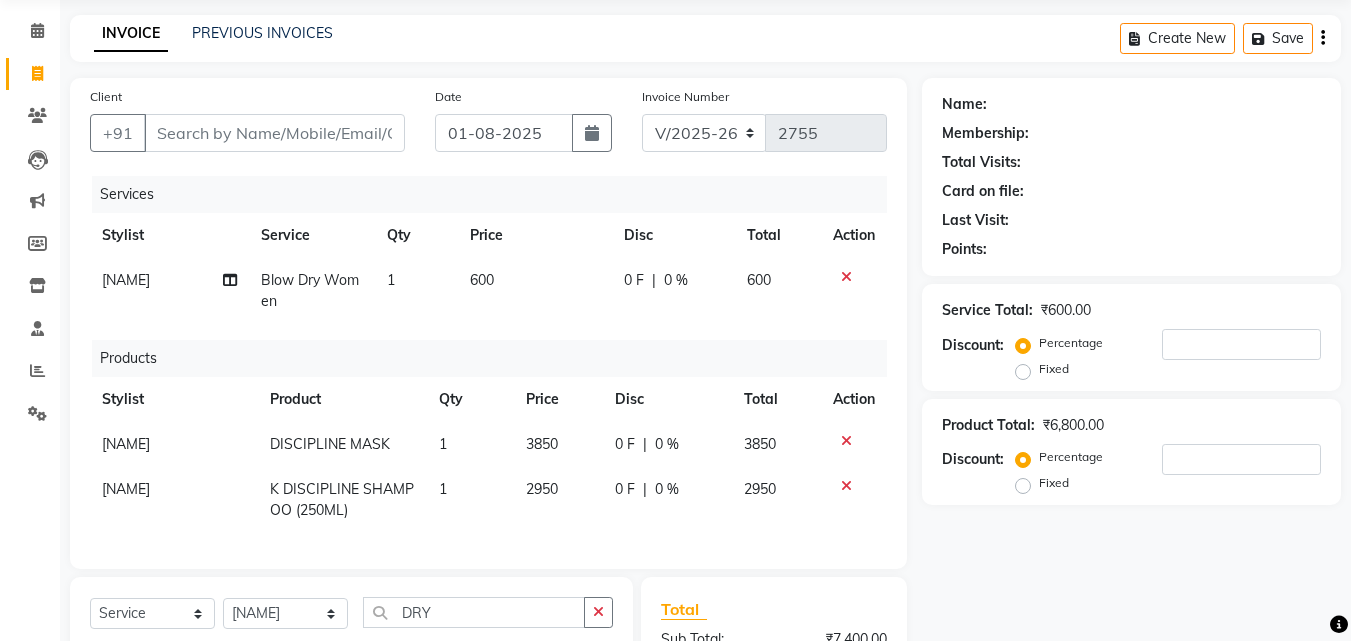click on "600" 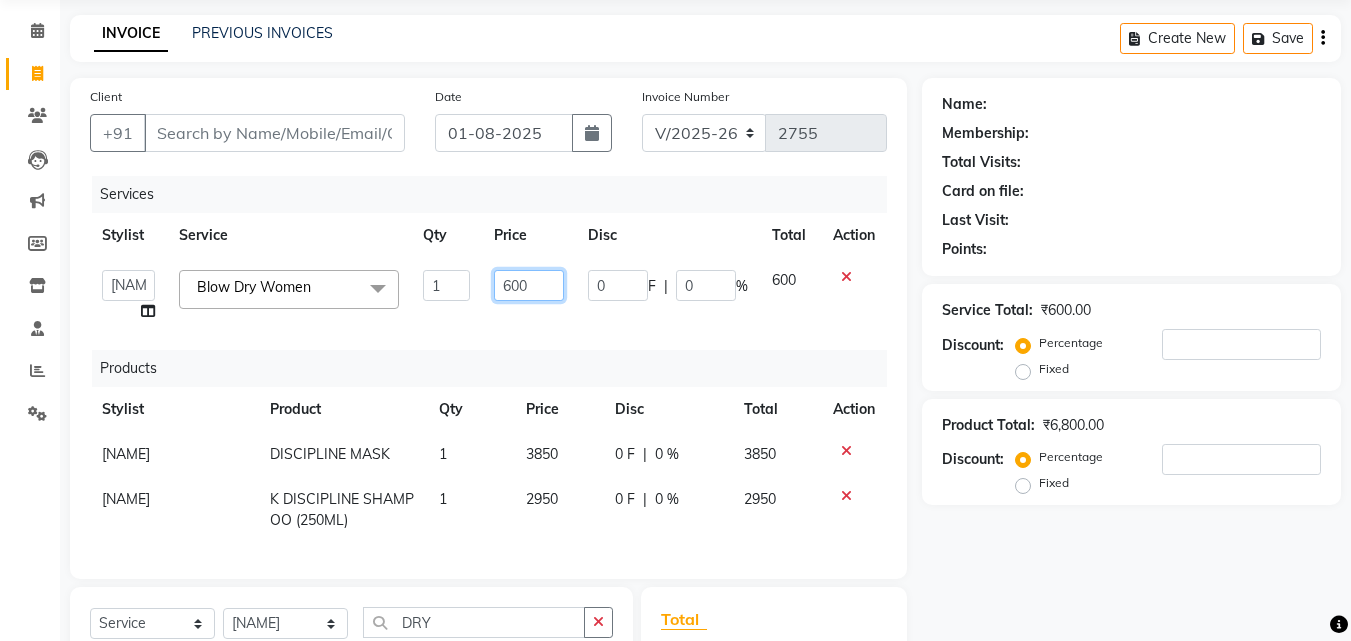 click on "600" 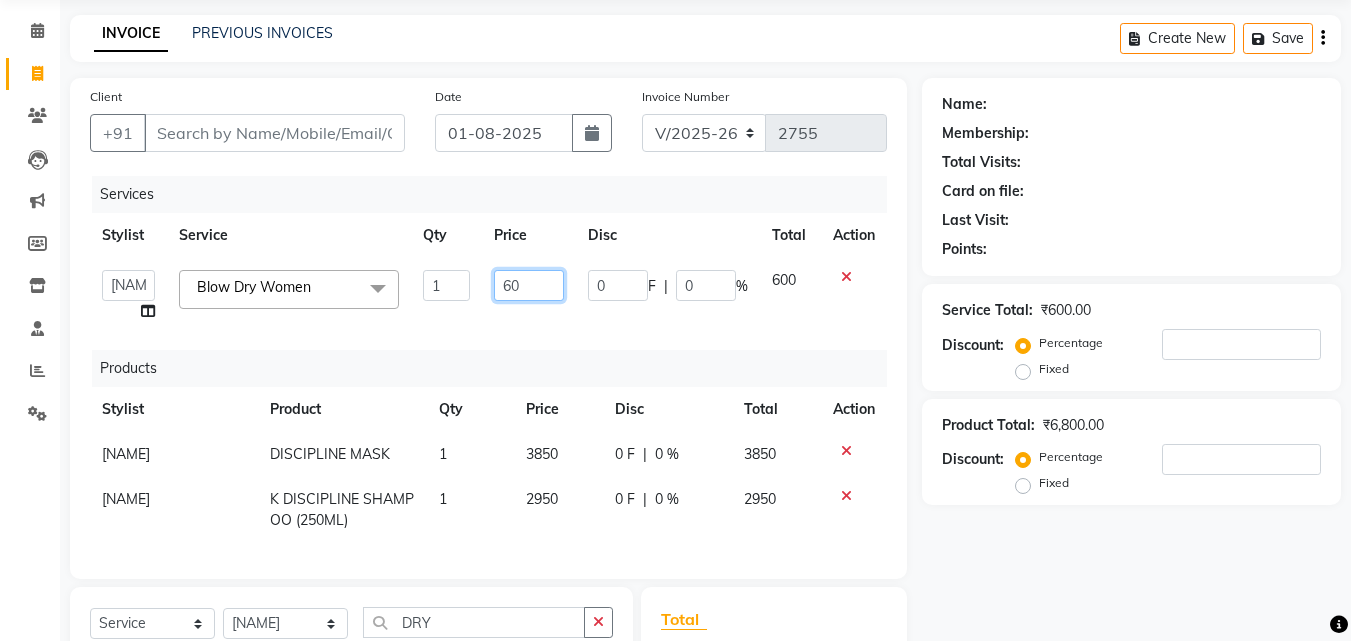 type on "6" 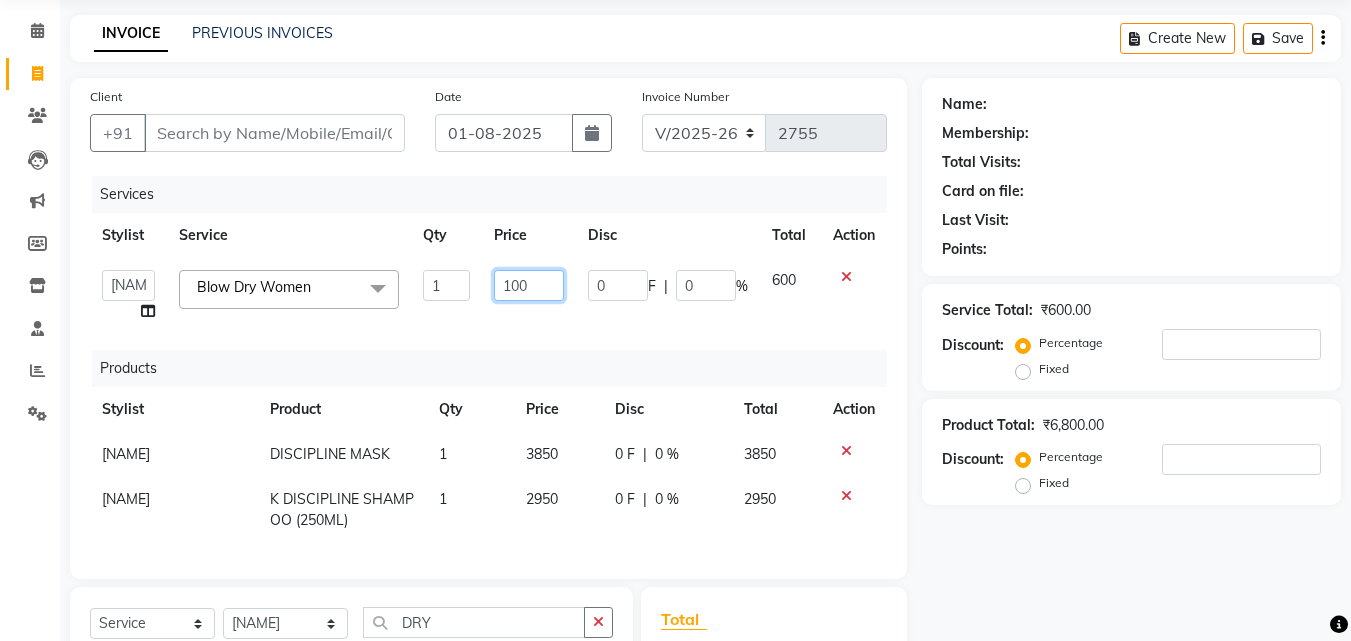 type on "1000" 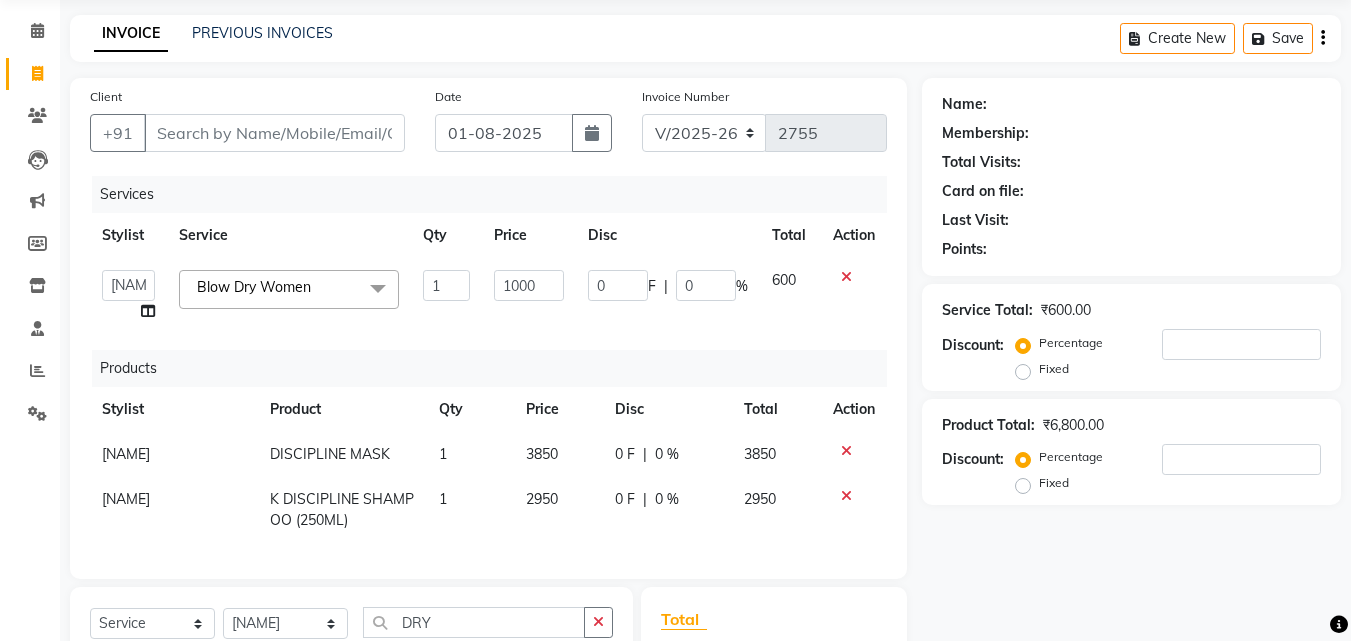 click 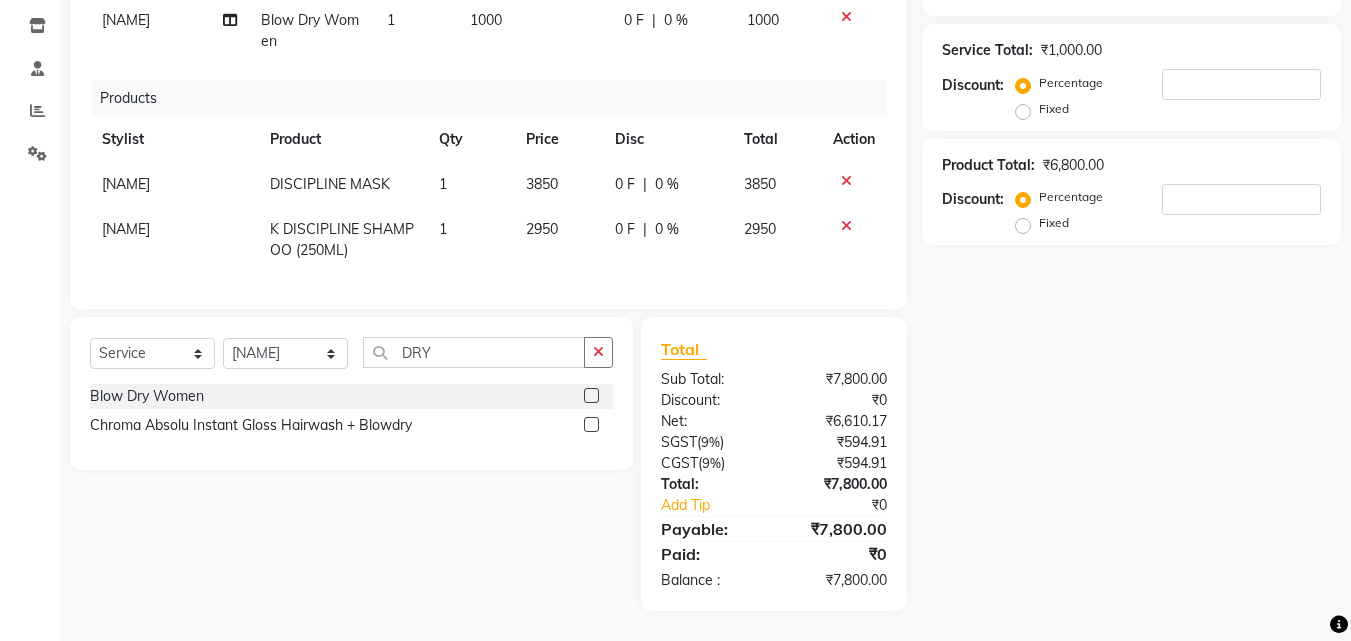 scroll, scrollTop: 0, scrollLeft: 0, axis: both 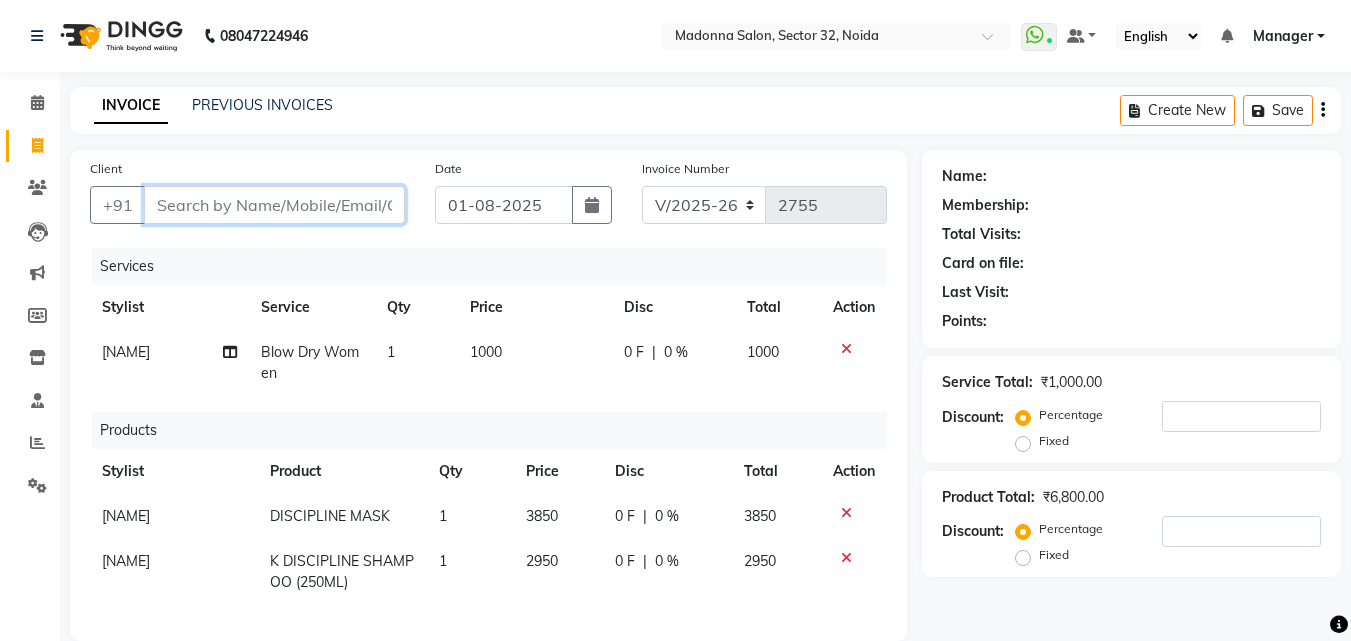 click on "Client" at bounding box center [274, 205] 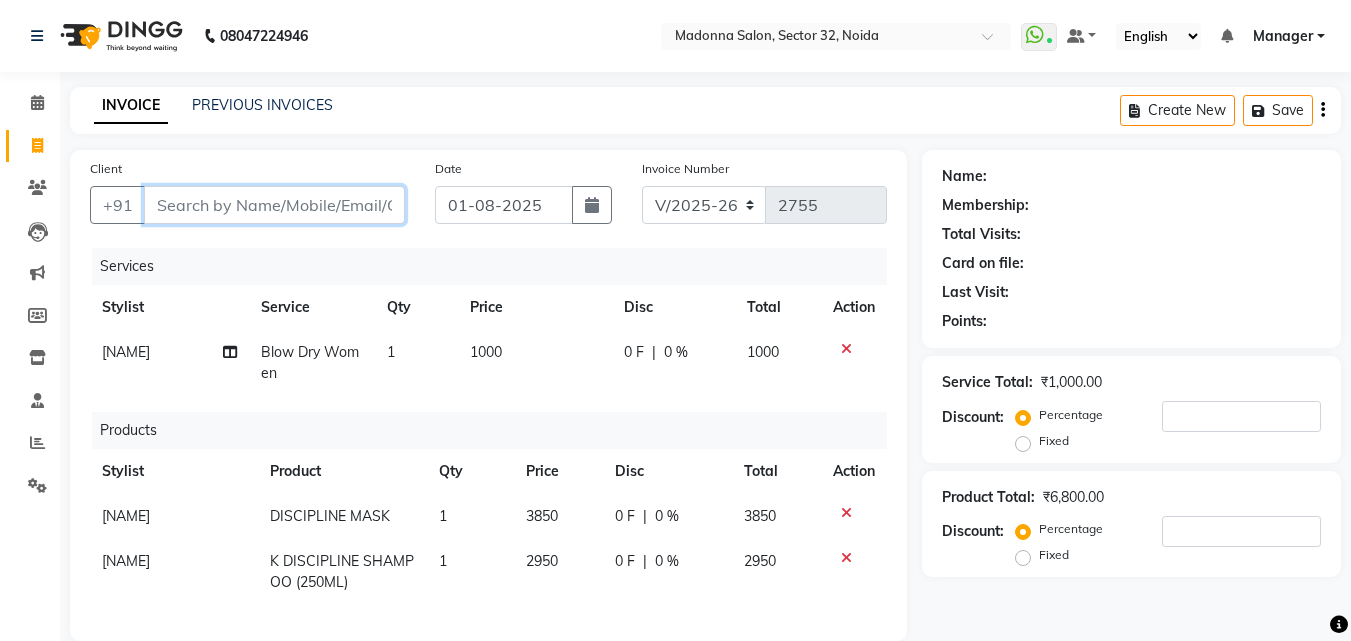 type on "9" 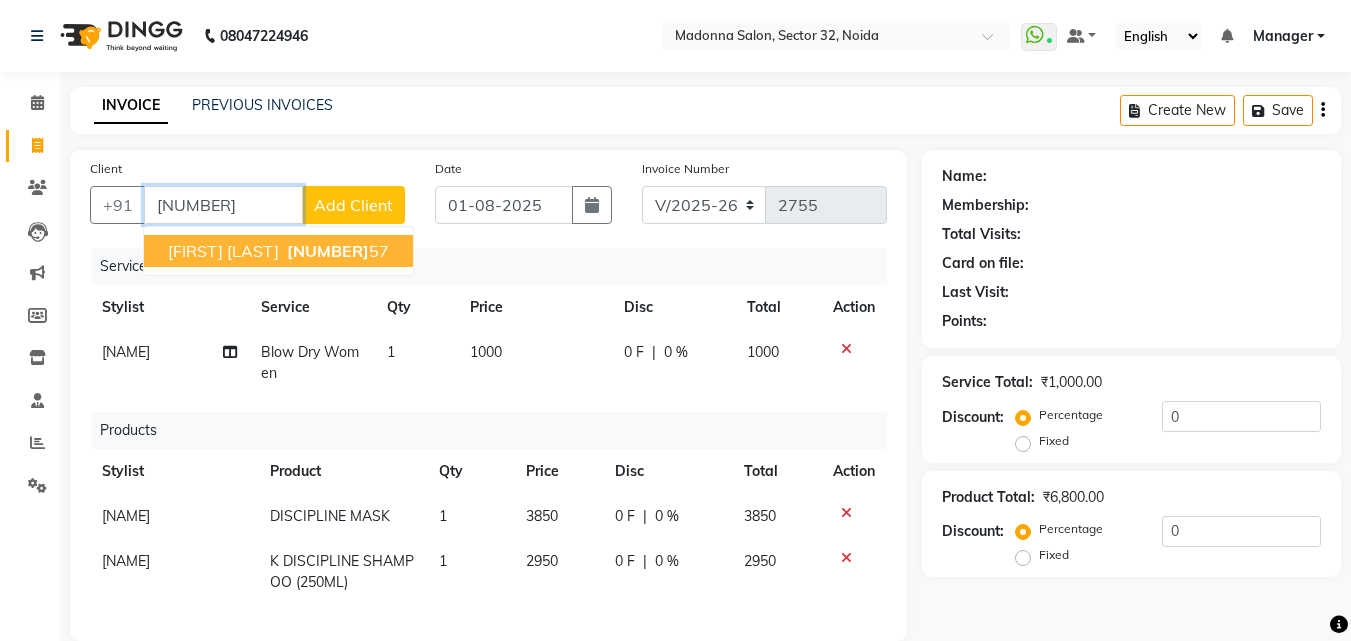 click on "98712147" at bounding box center (328, 251) 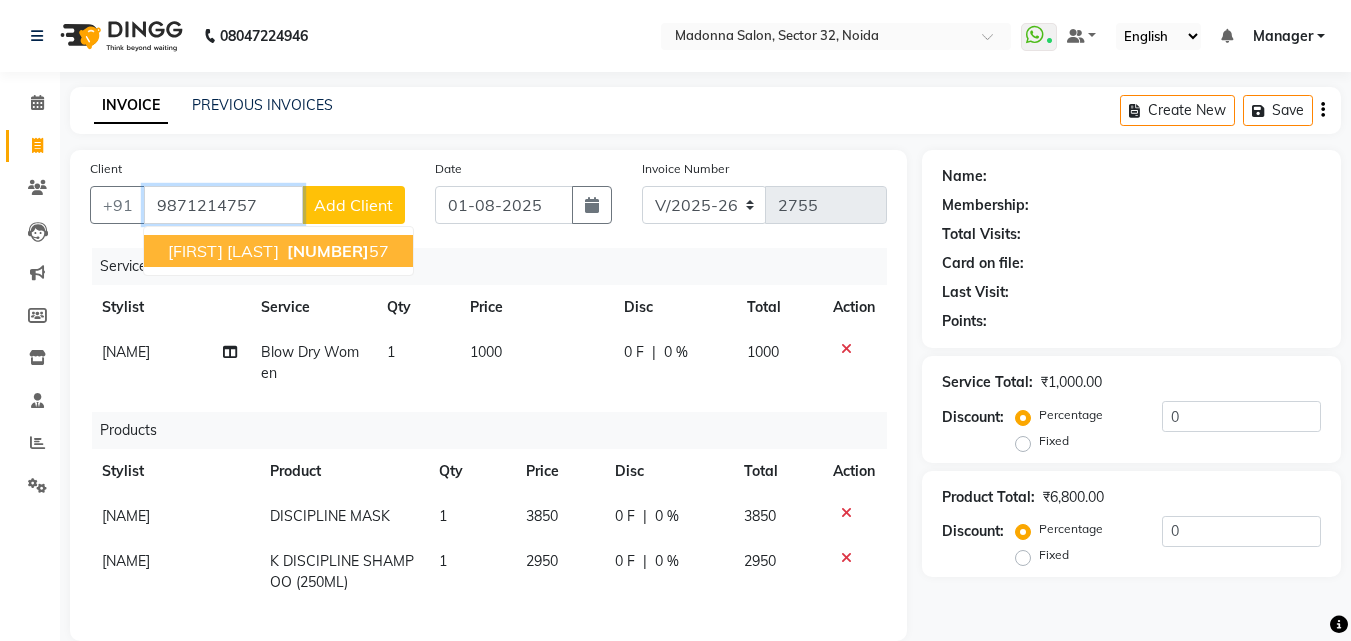 type on "9871214757" 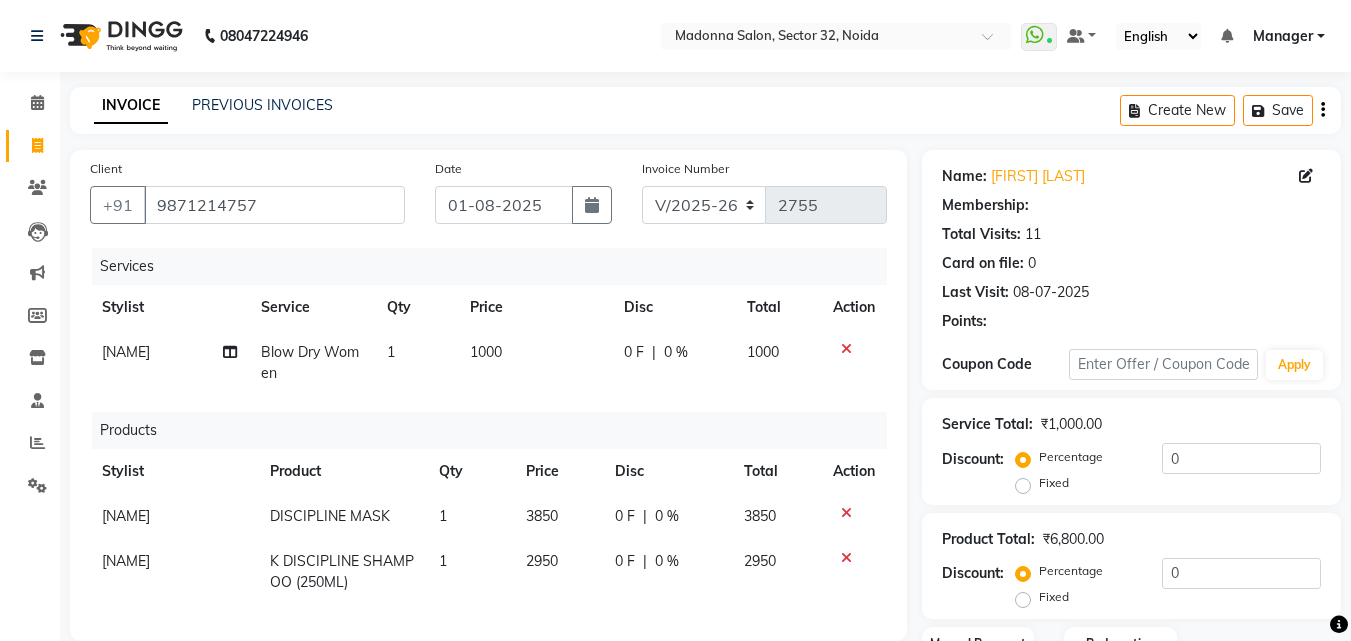 select on "1: Object" 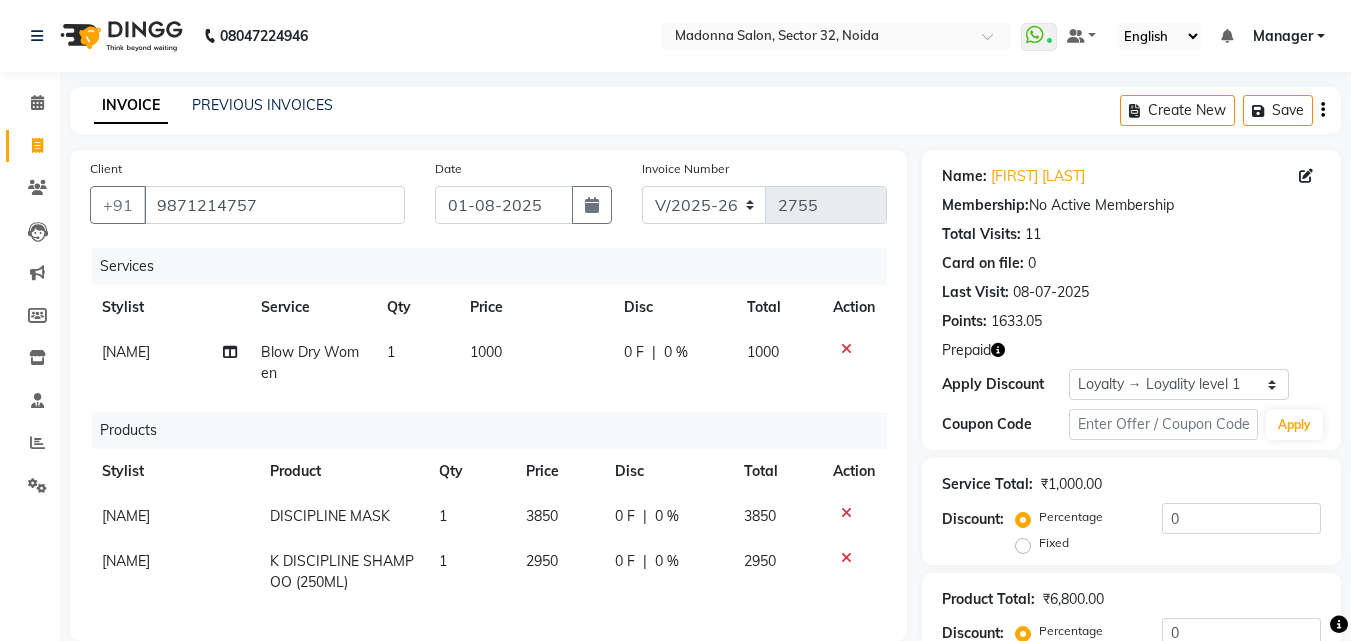 click 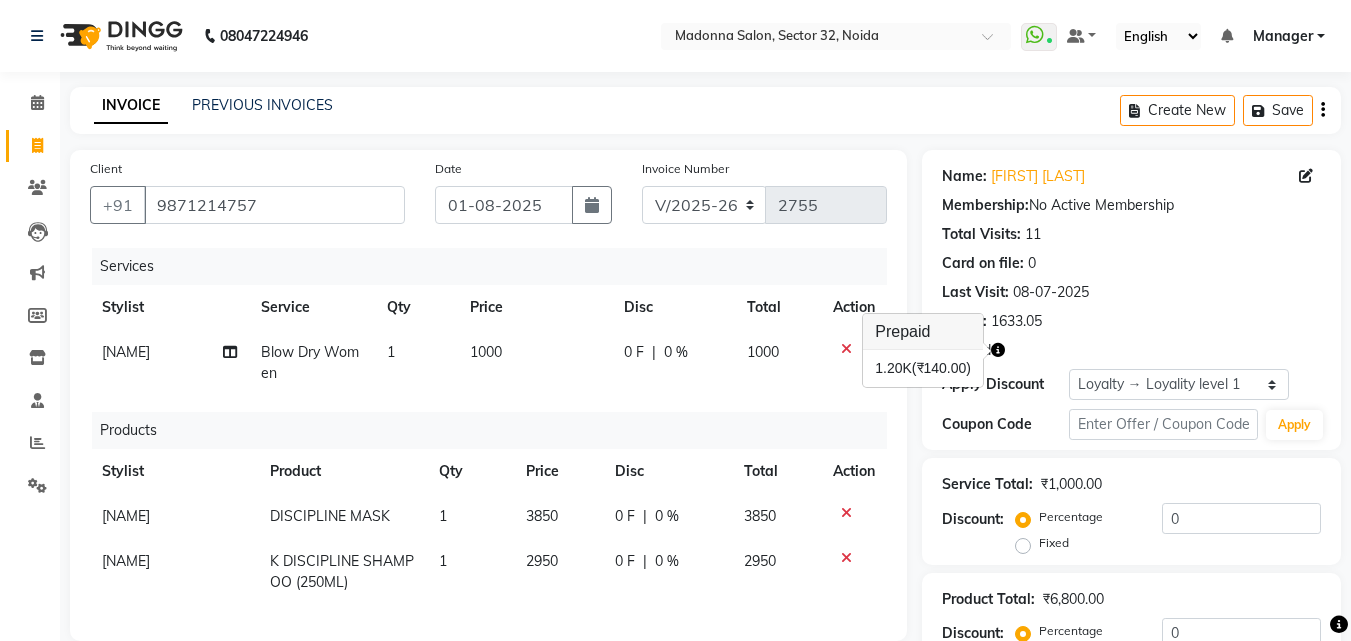 click on "1000" 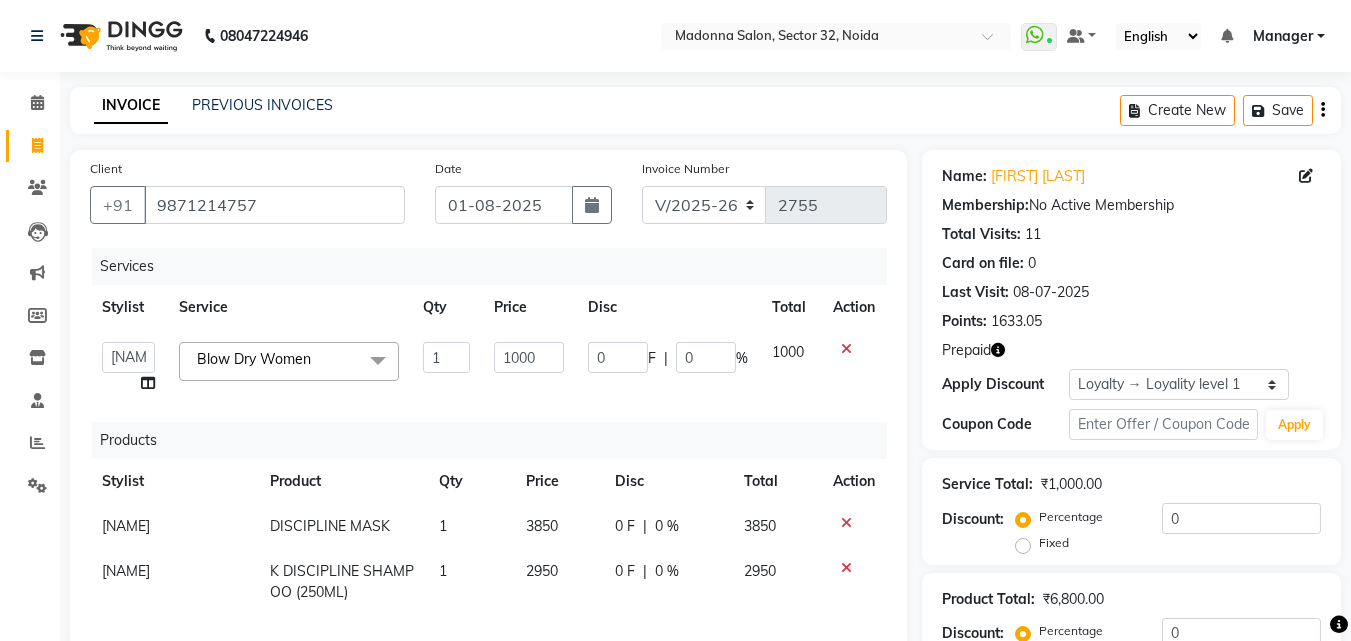click on "0 F | 0 %" 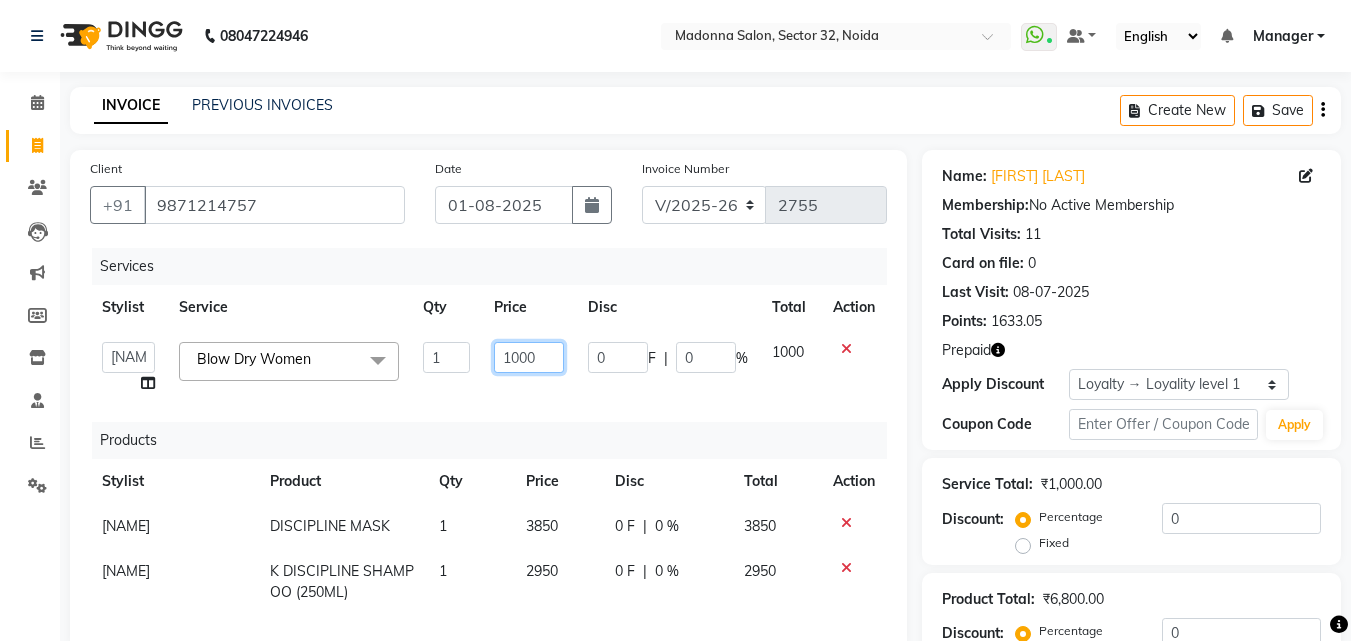 click on "1000" 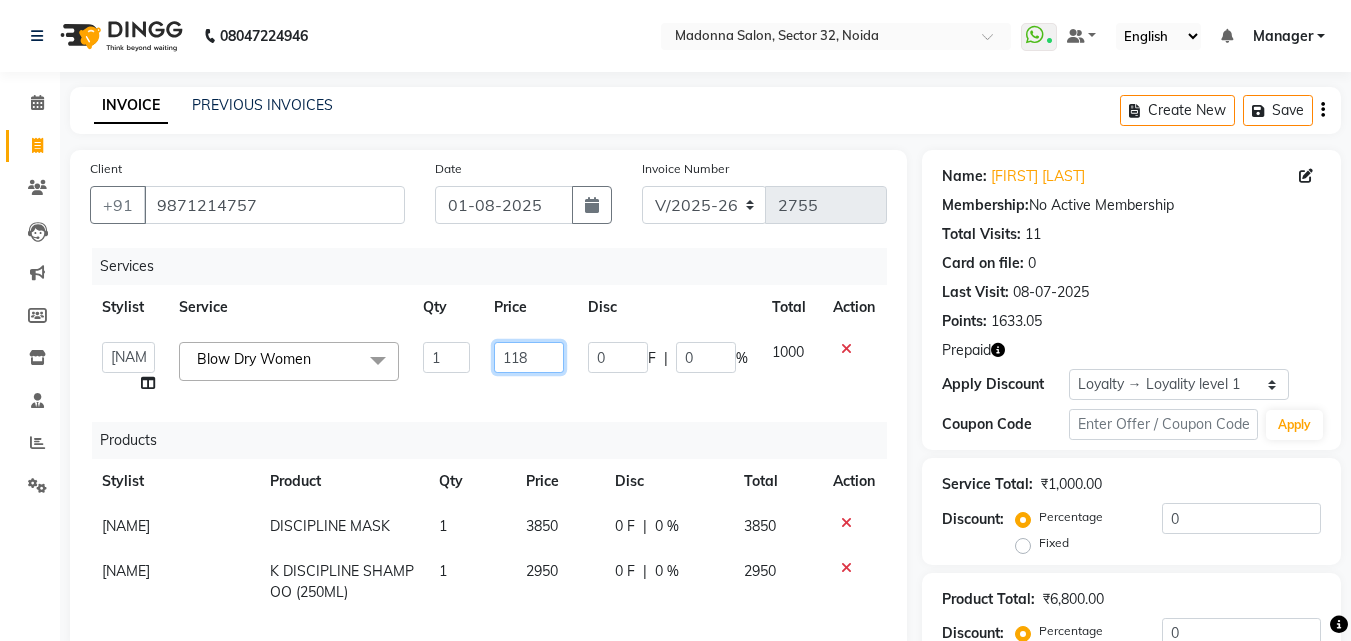 type on "1180" 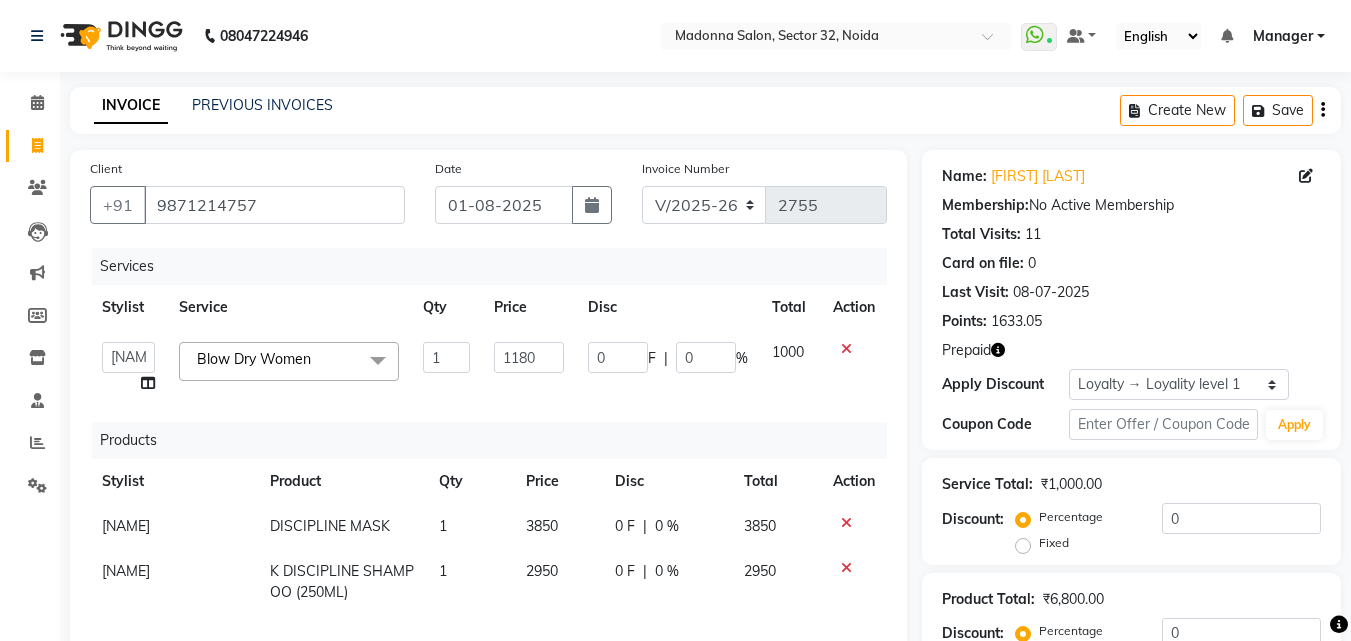 click on "Last Visit:   08-07-2025" 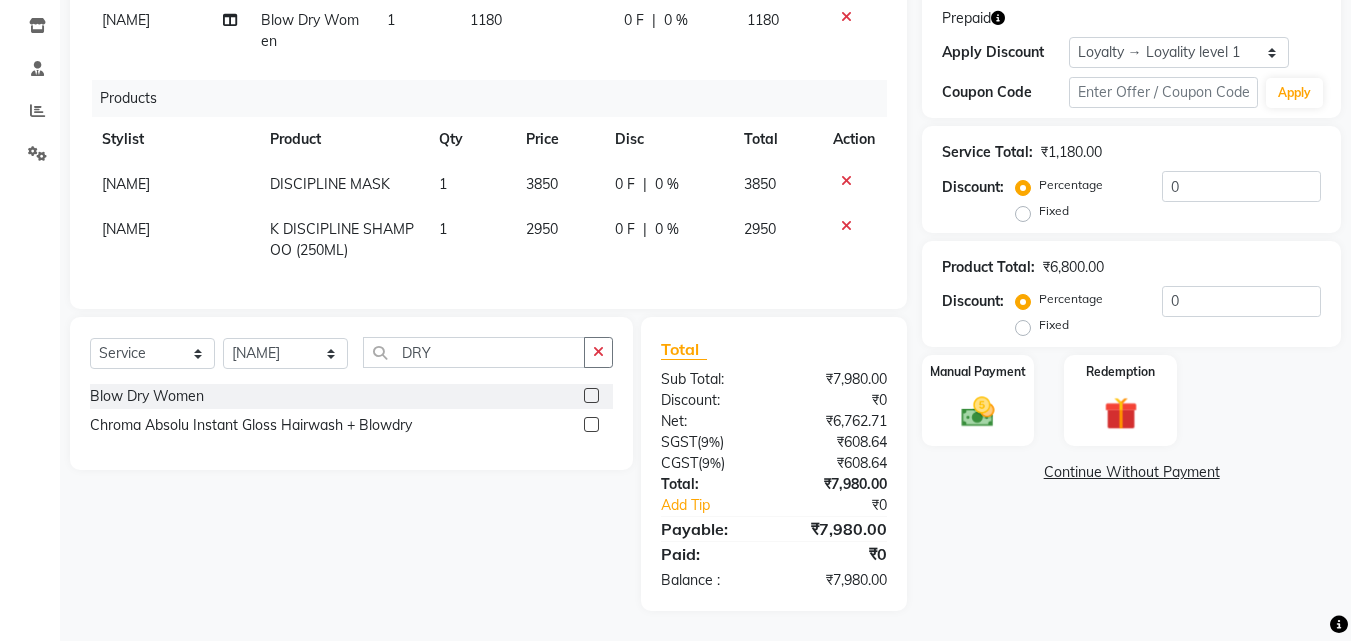 scroll, scrollTop: 346, scrollLeft: 0, axis: vertical 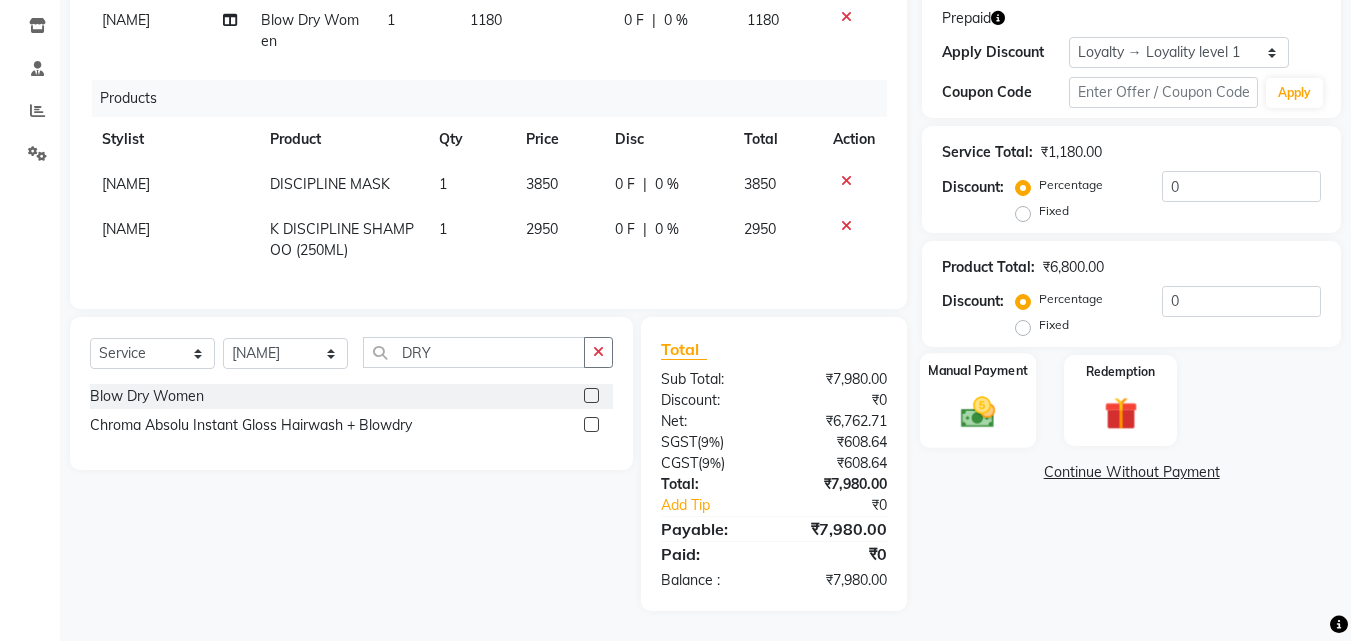 click 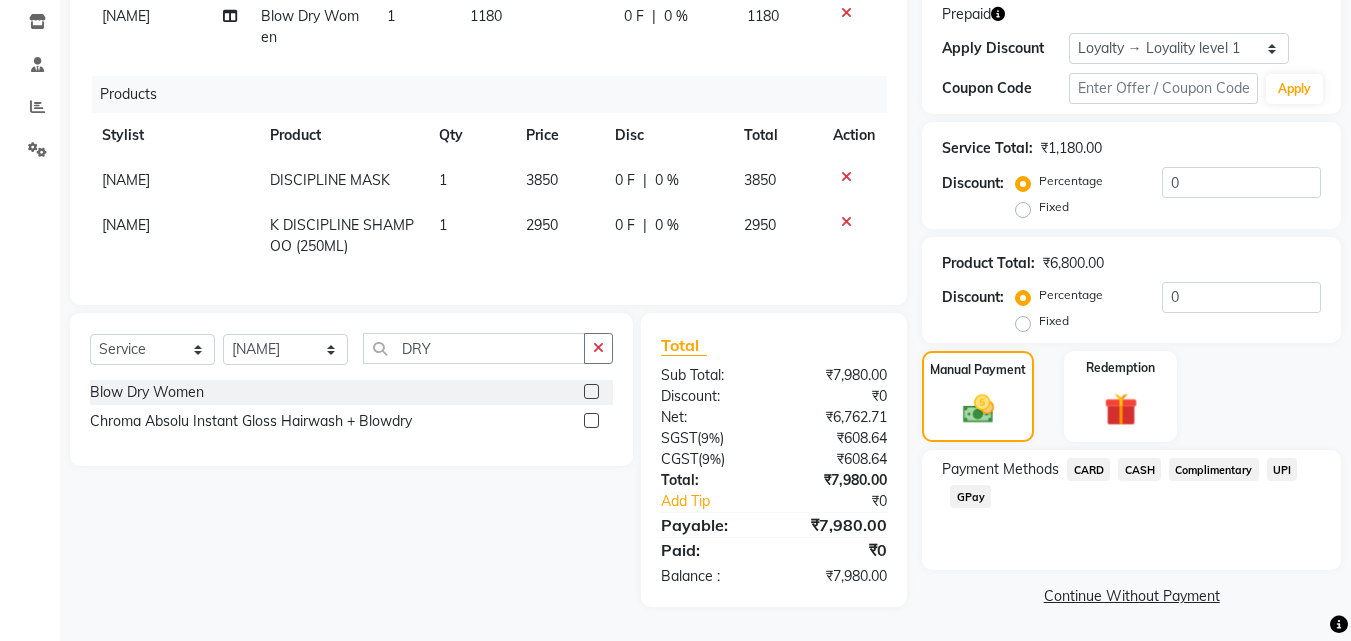 click on "GPay" 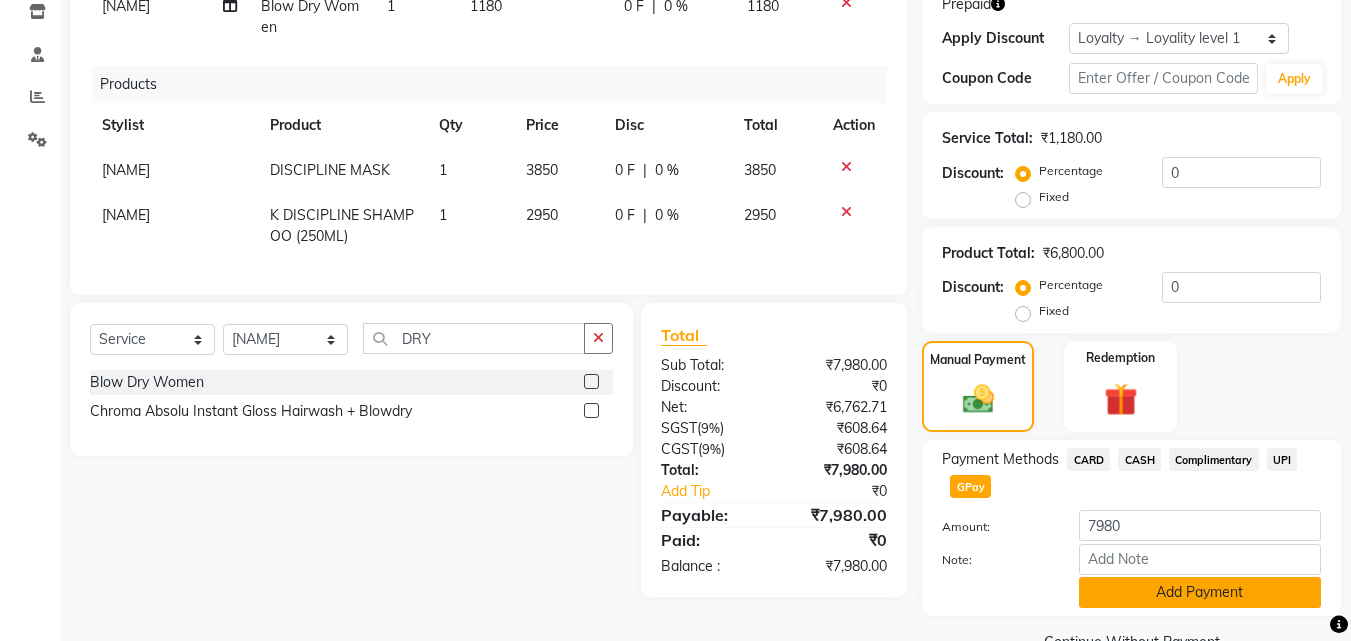 click on "Add Payment" 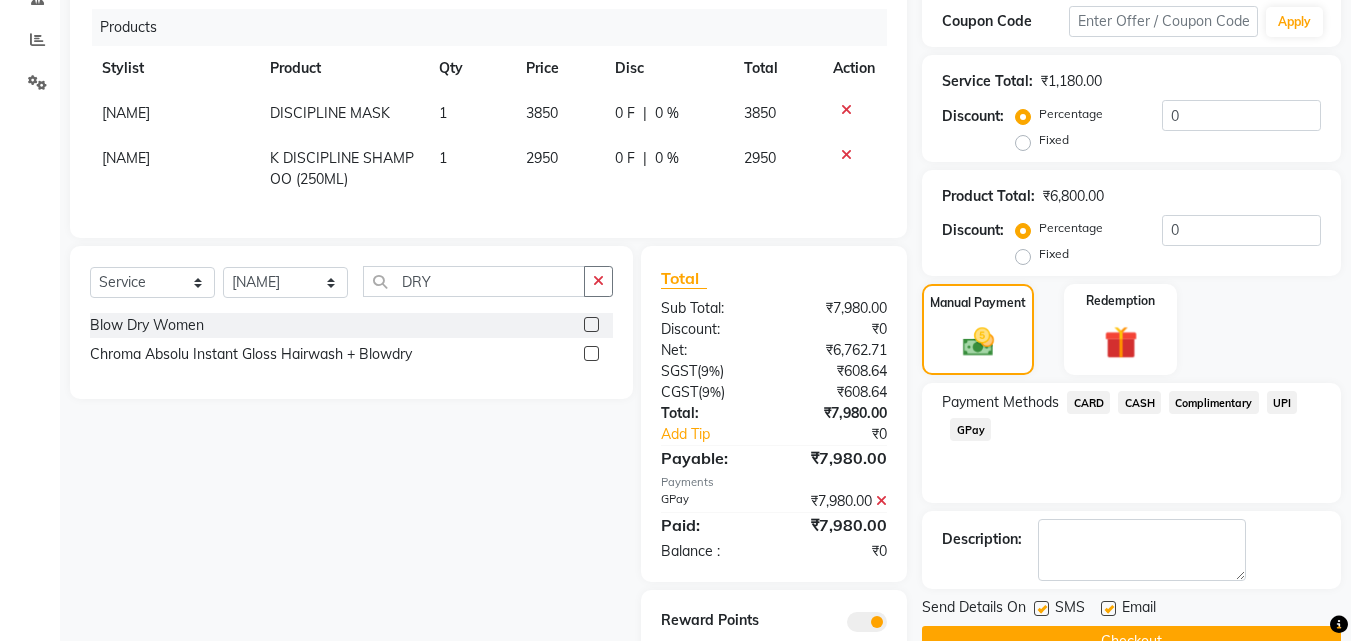 scroll, scrollTop: 488, scrollLeft: 0, axis: vertical 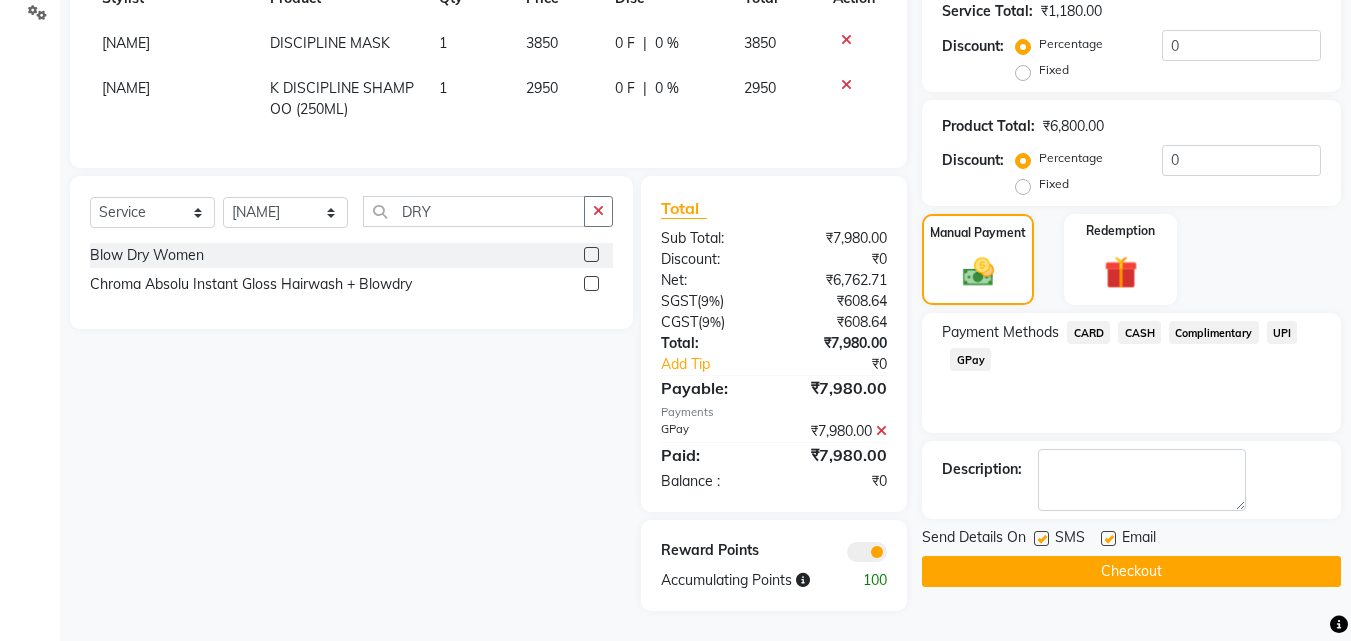 click on "Checkout" 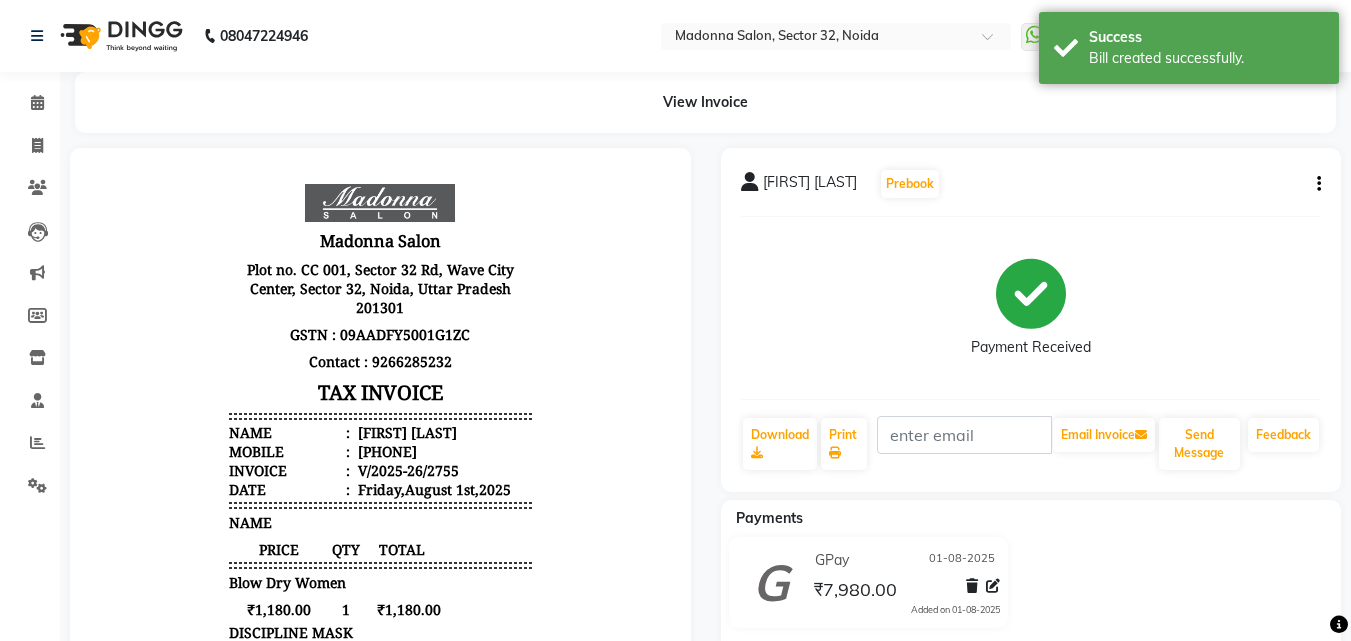 scroll, scrollTop: 0, scrollLeft: 0, axis: both 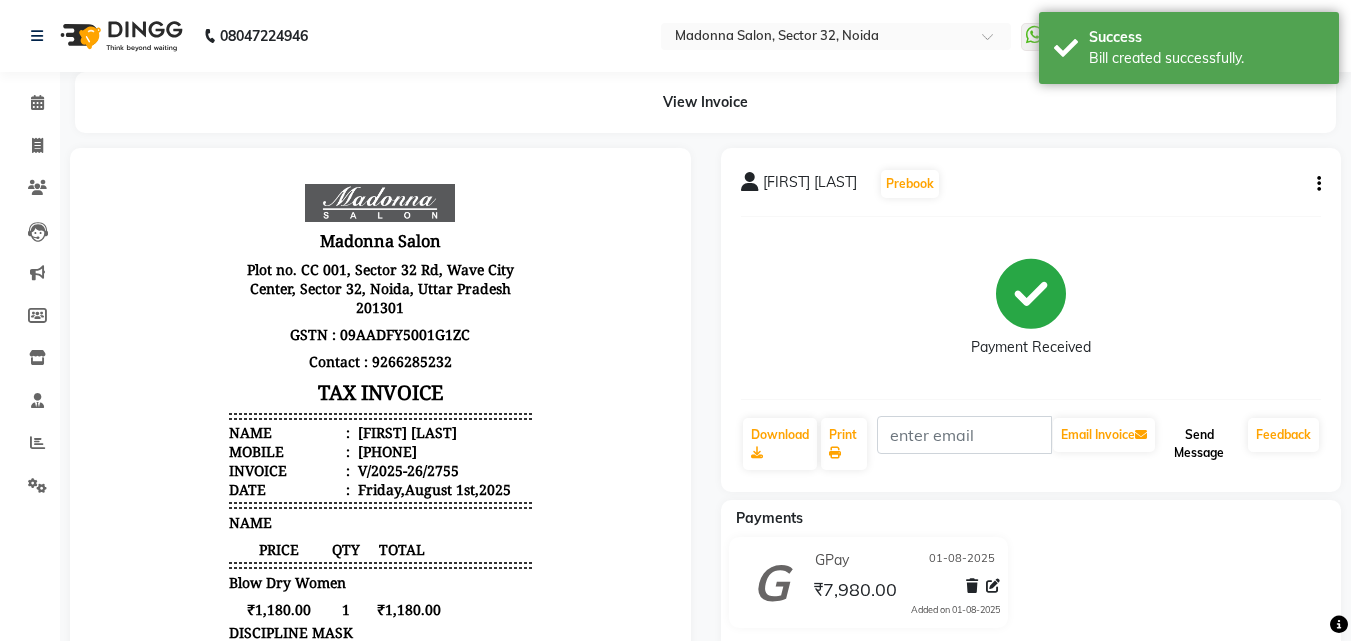 click on "Send Message" 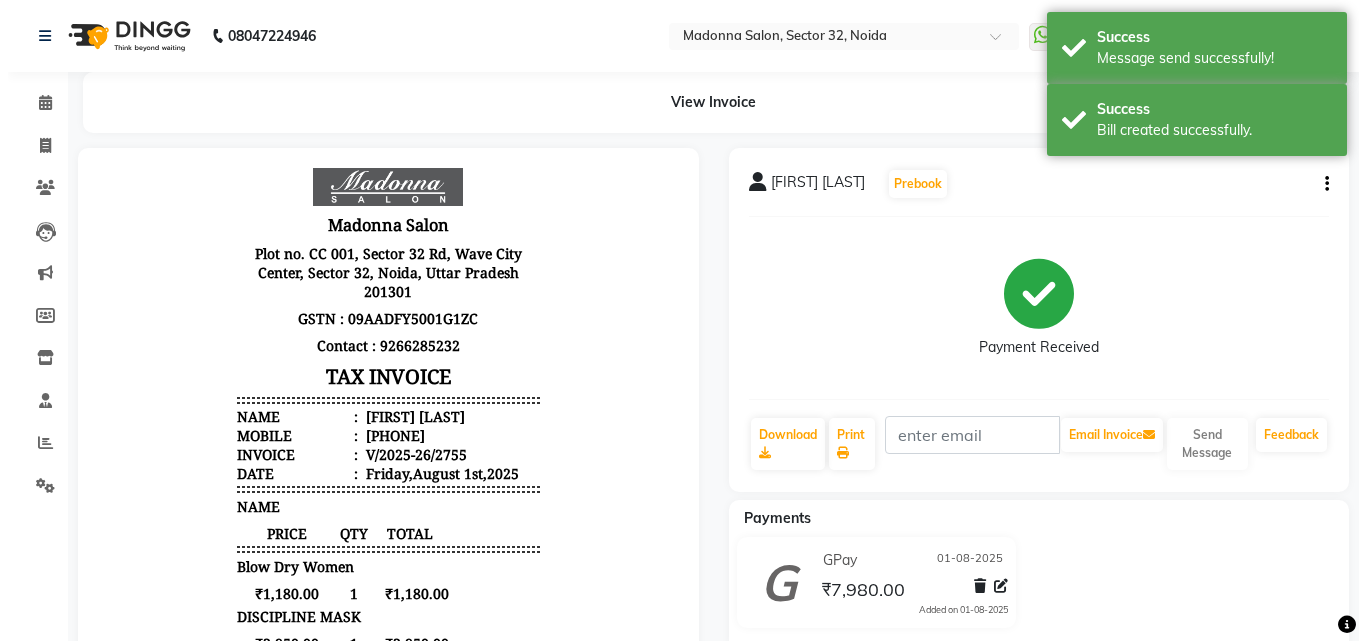 scroll, scrollTop: 0, scrollLeft: 0, axis: both 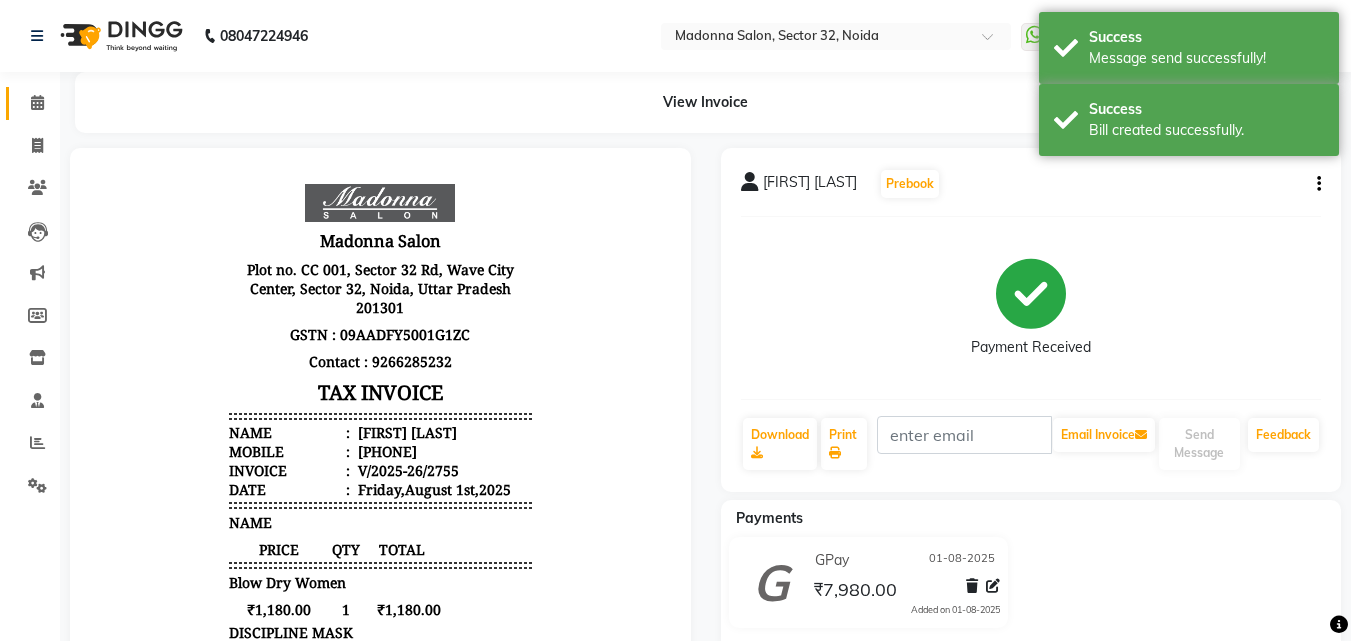 click 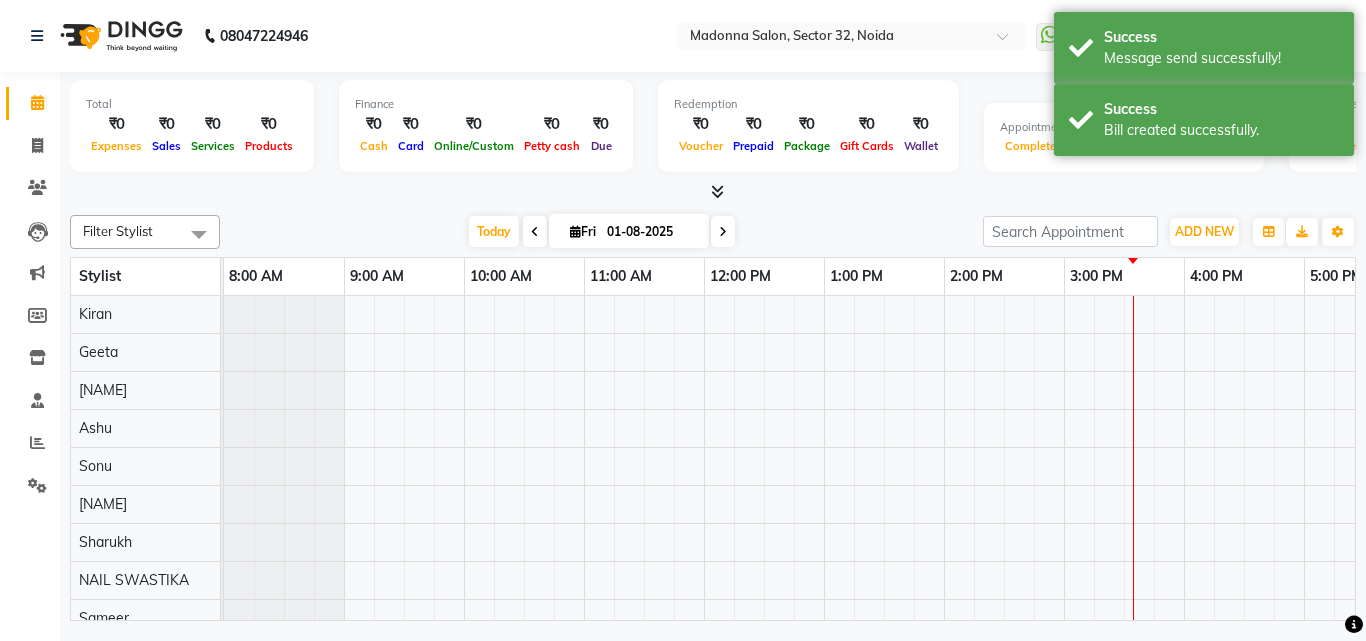 scroll, scrollTop: 0, scrollLeft: 0, axis: both 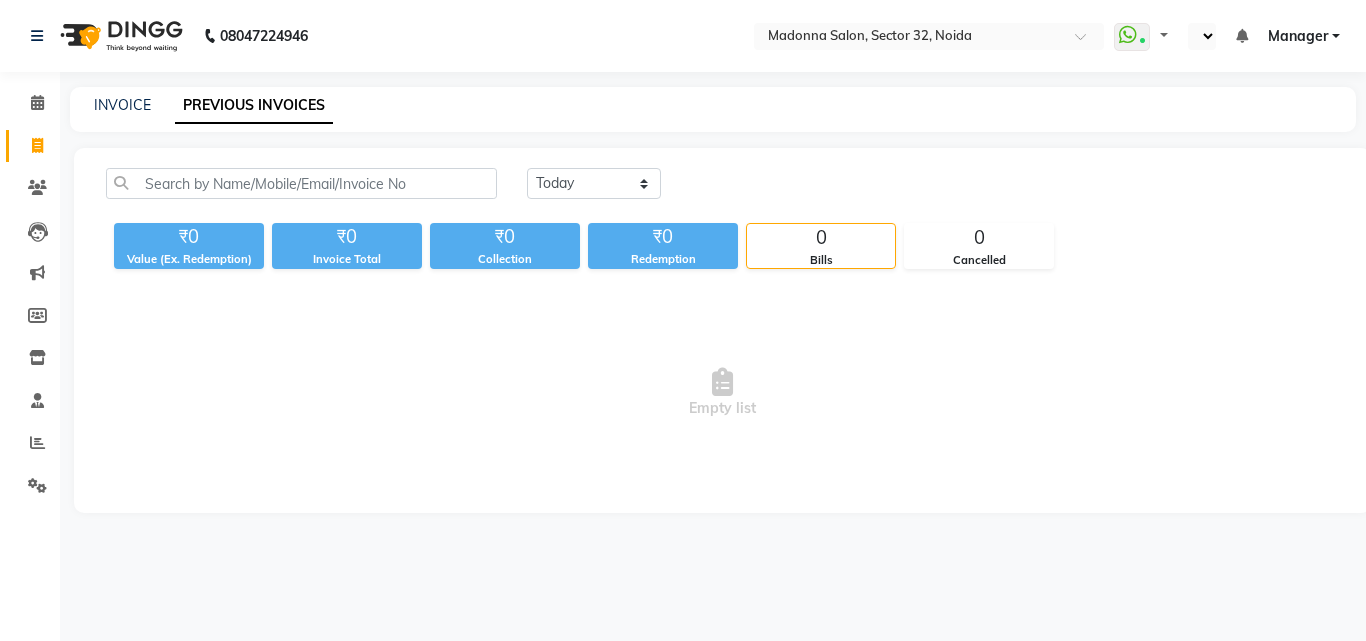 select on "en" 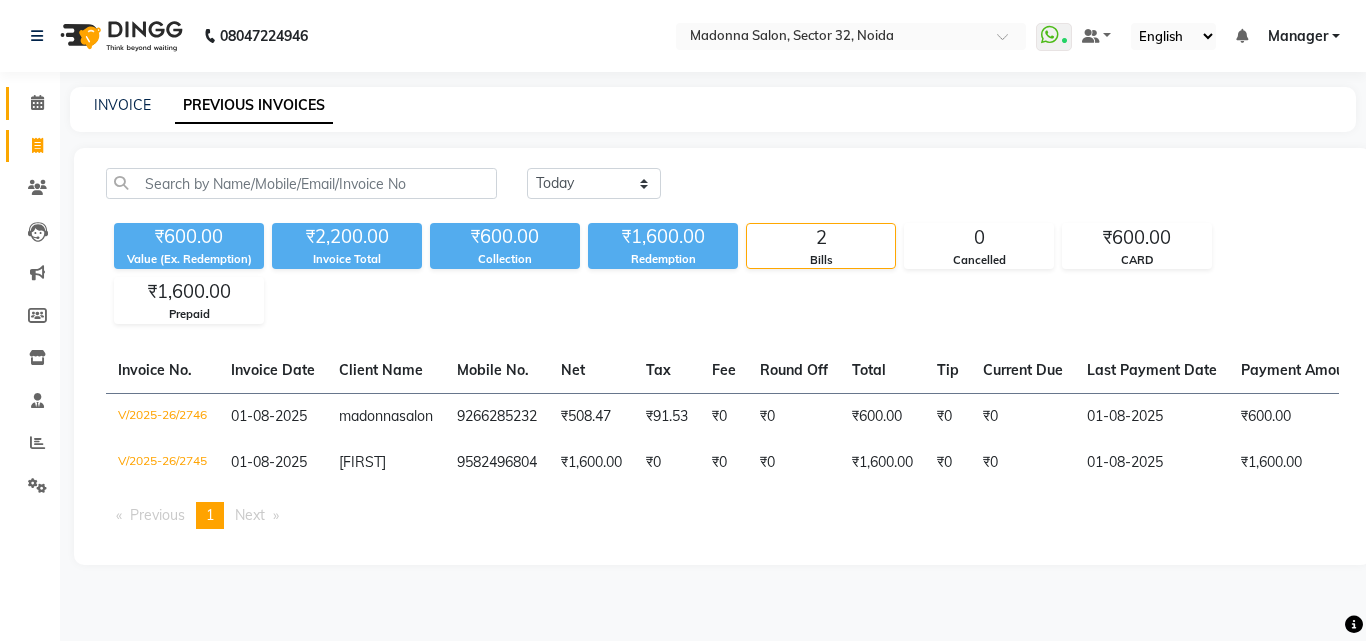click 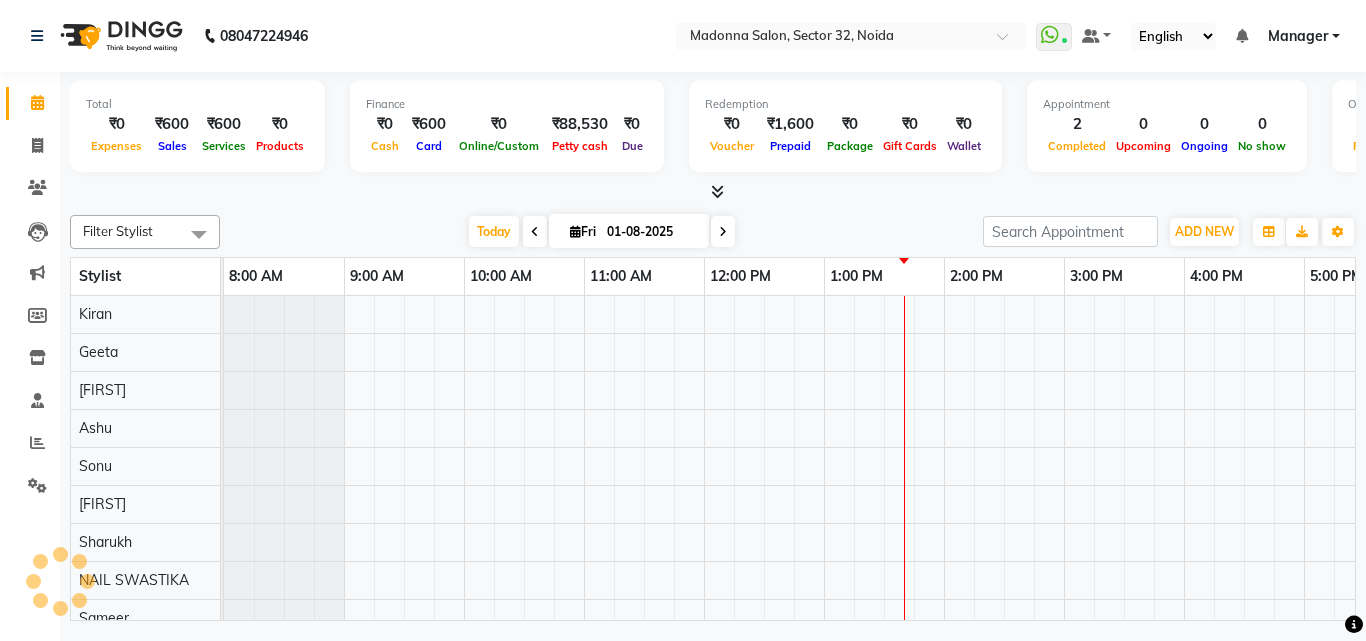 scroll, scrollTop: 0, scrollLeft: 429, axis: horizontal 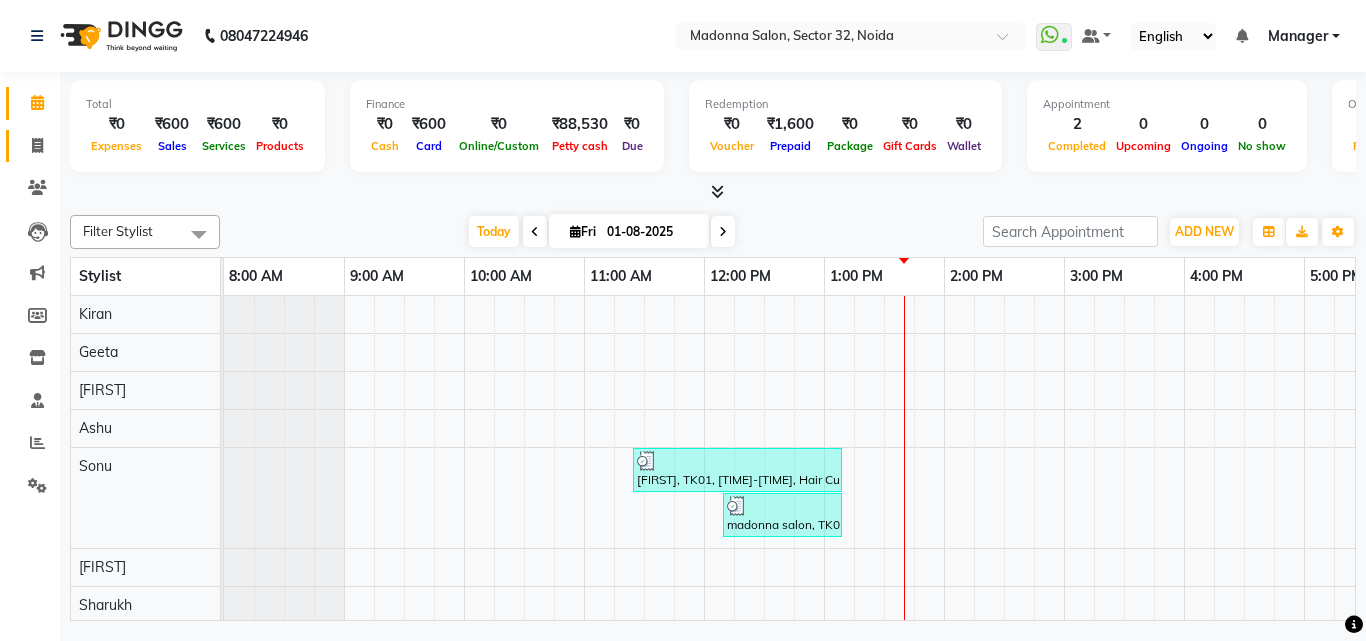 click 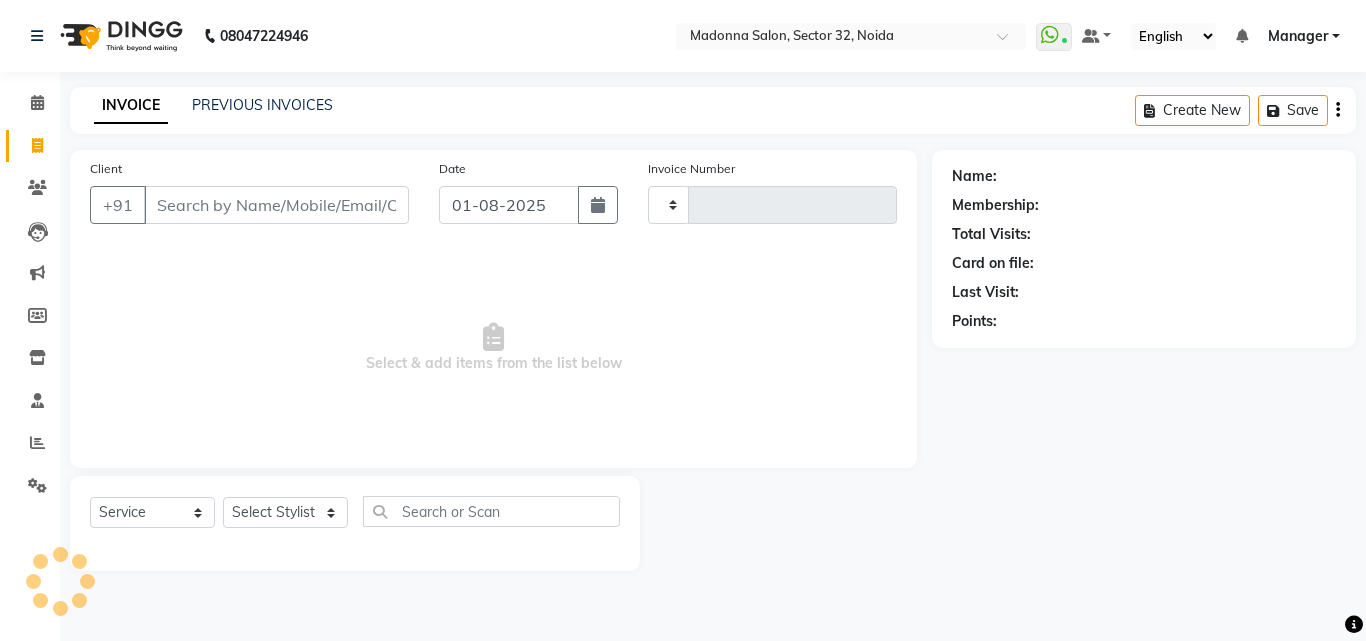 type on "2747" 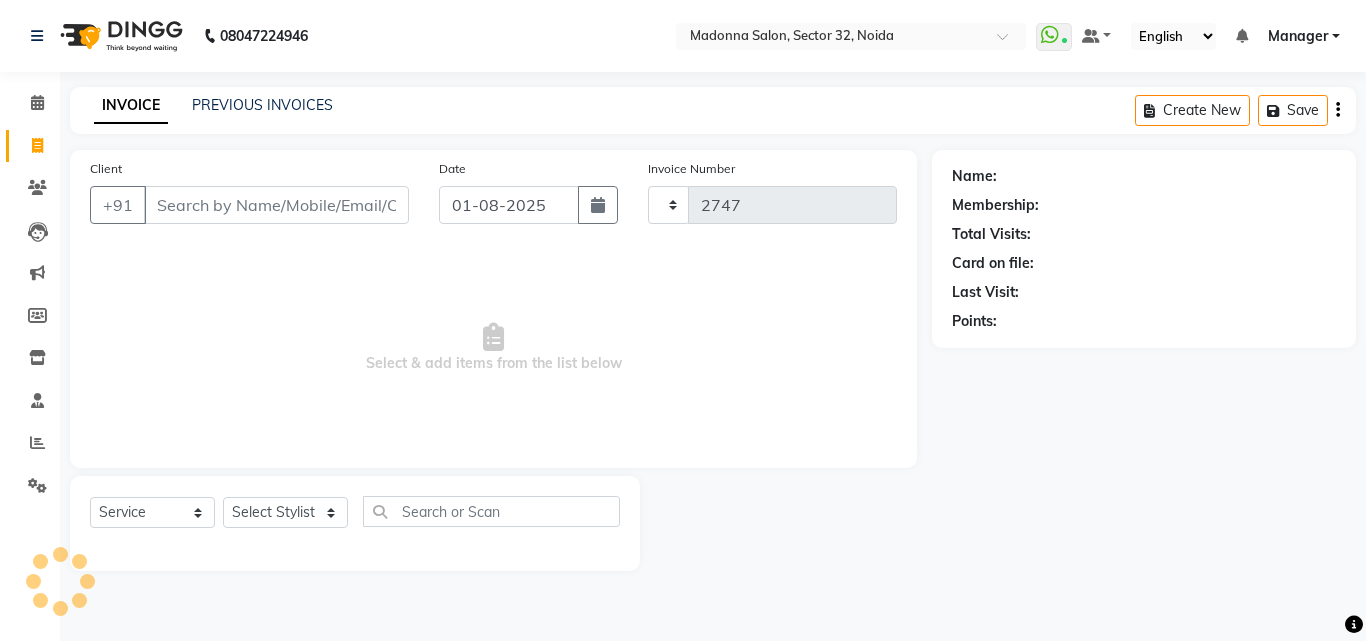select on "7229" 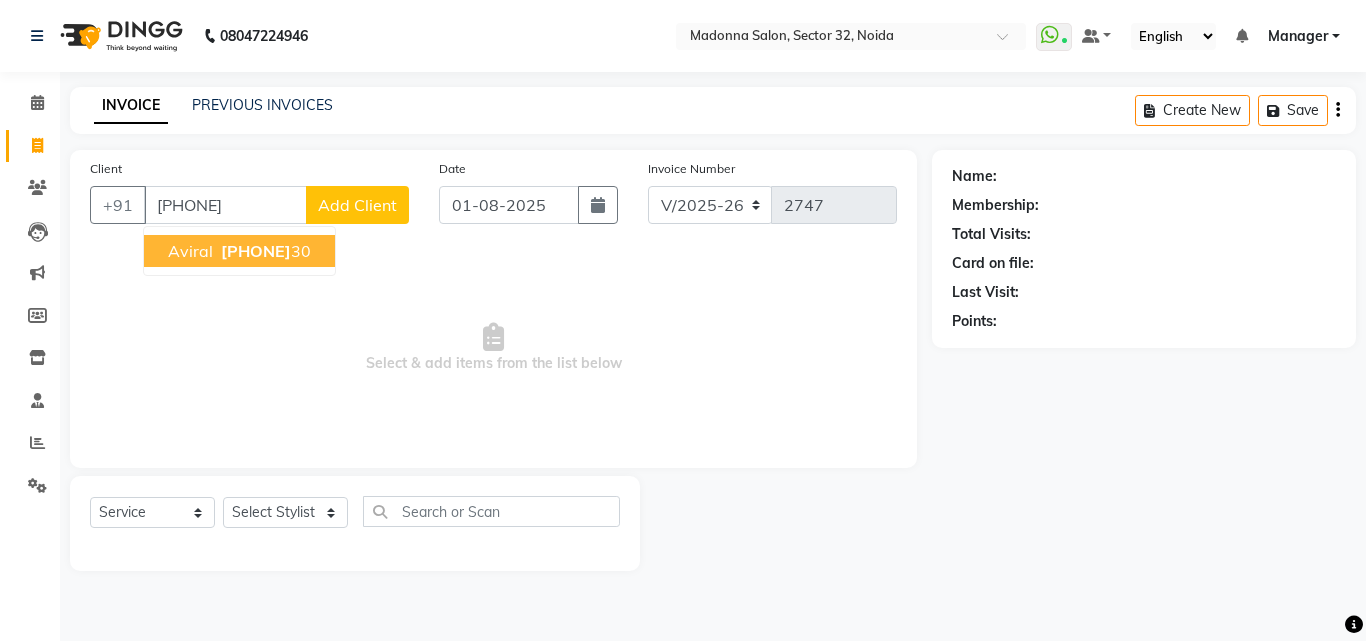 click on "[PHONE]" at bounding box center (264, 251) 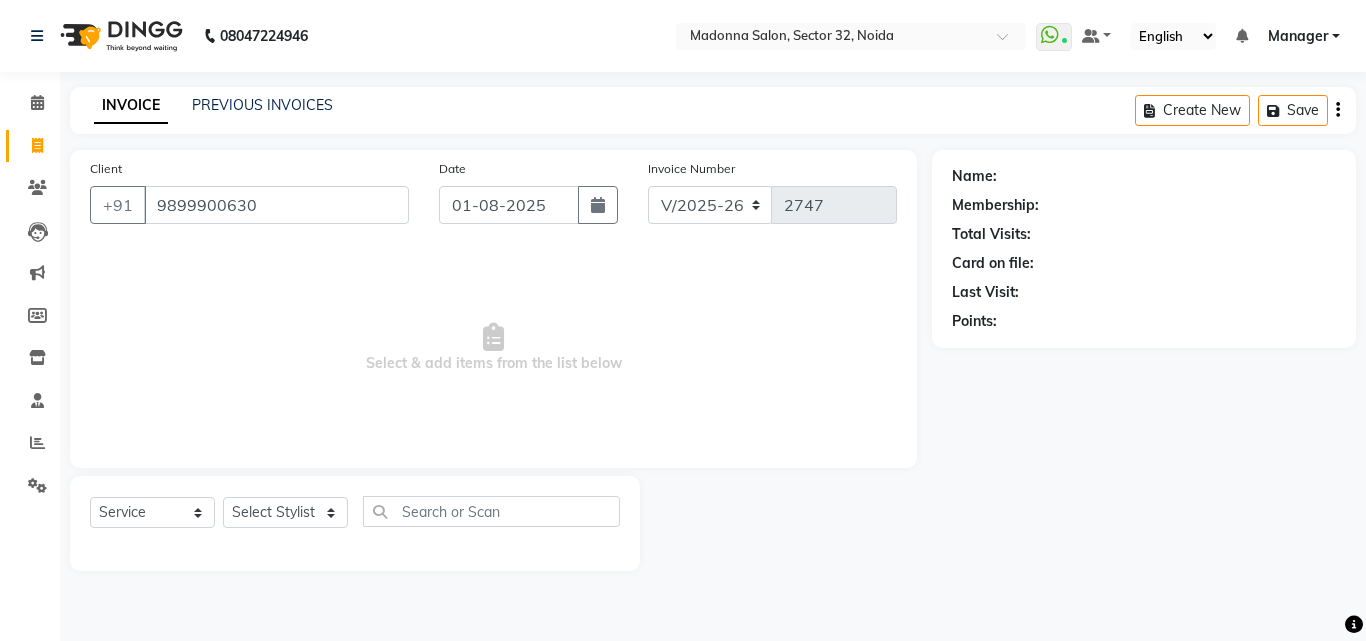 type on "9899900630" 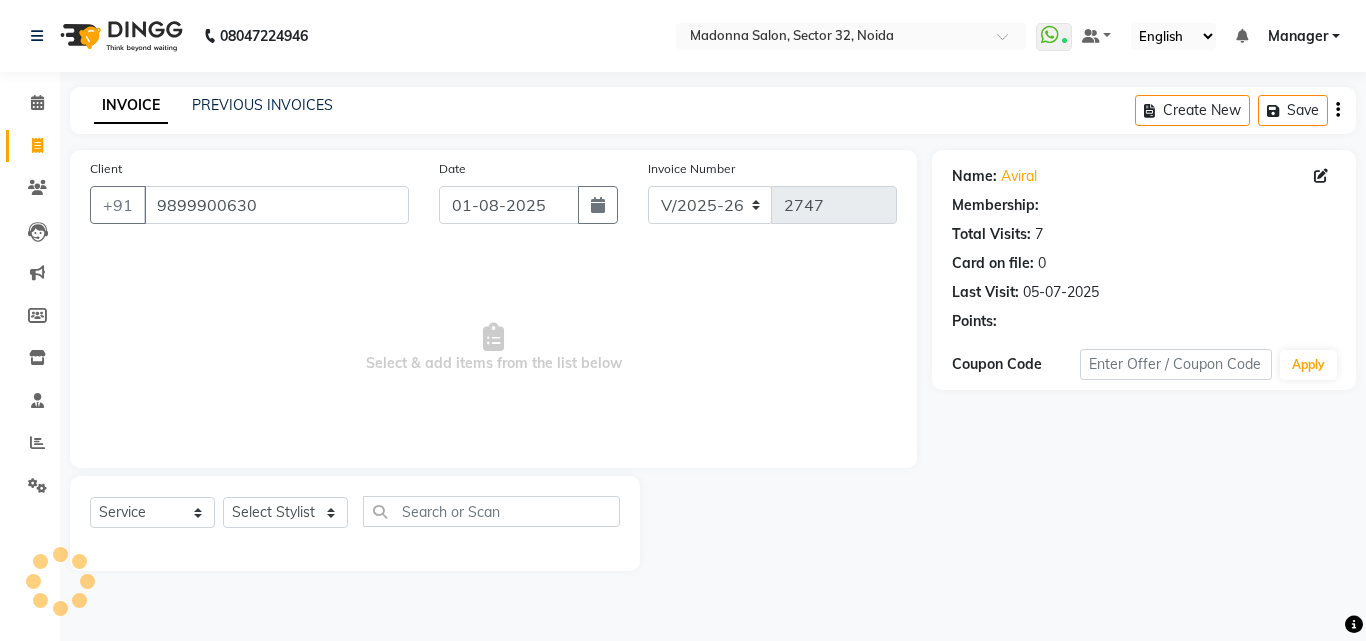 select on "1: Object" 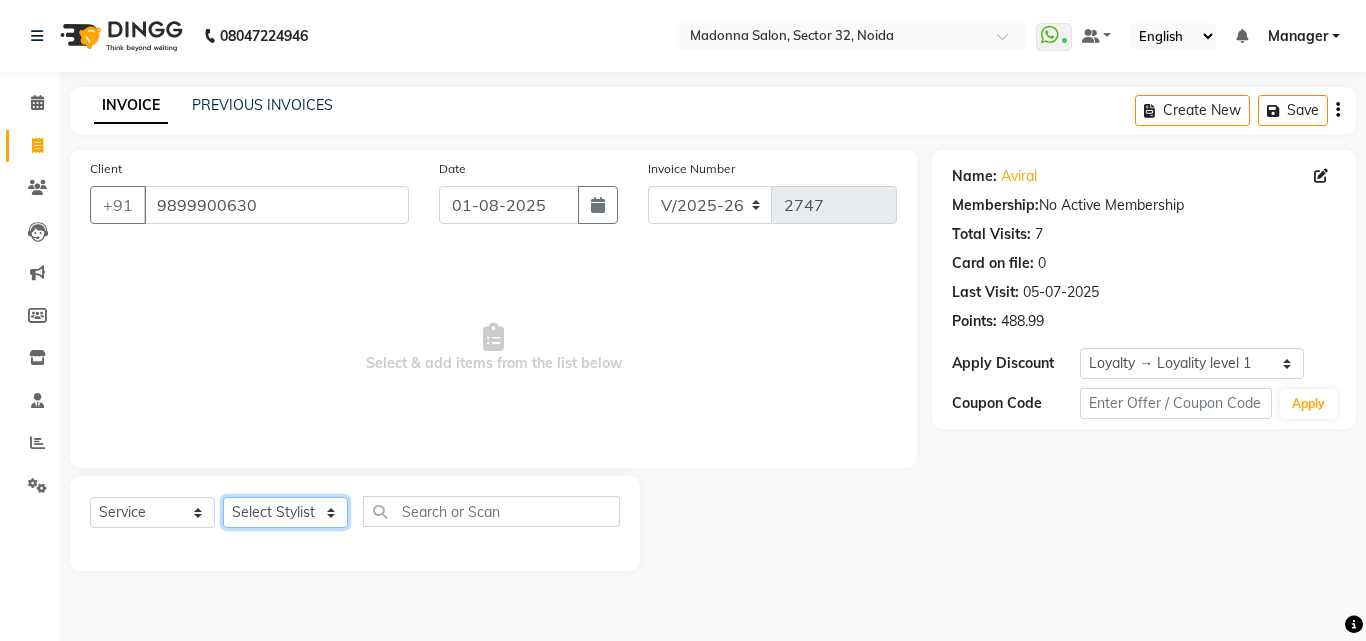 click on "Select Stylist Aayan Account  Ashu BHOLU Geeta Hanif JIYA SINGH Kiran LAXMAN PEDI Manager Mohit Naddy NAIL SWASTIKA Sajal Sameer Shahnawaj Sharukh Sonu VISHAL STYLIST" 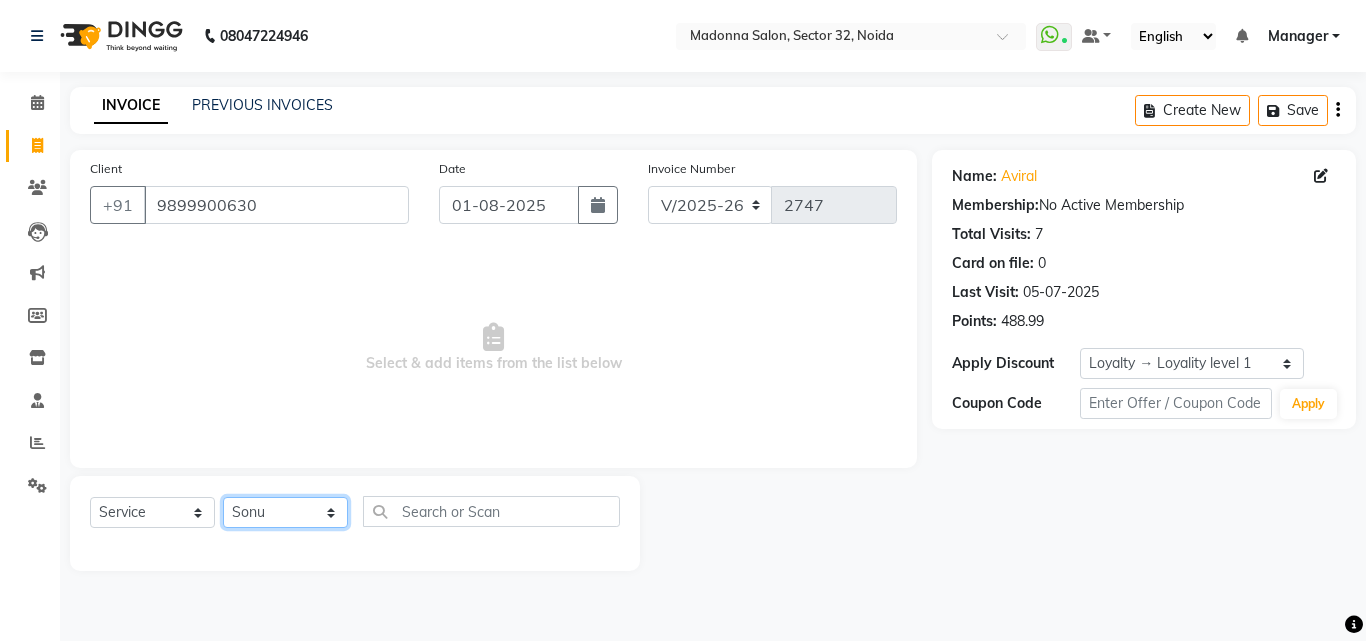 click on "Select Stylist Aayan Account  Ashu BHOLU Geeta Hanif JIYA SINGH Kiran LAXMAN PEDI Manager Mohit Naddy NAIL SWASTIKA Sajal Sameer Shahnawaj Sharukh Sonu VISHAL STYLIST" 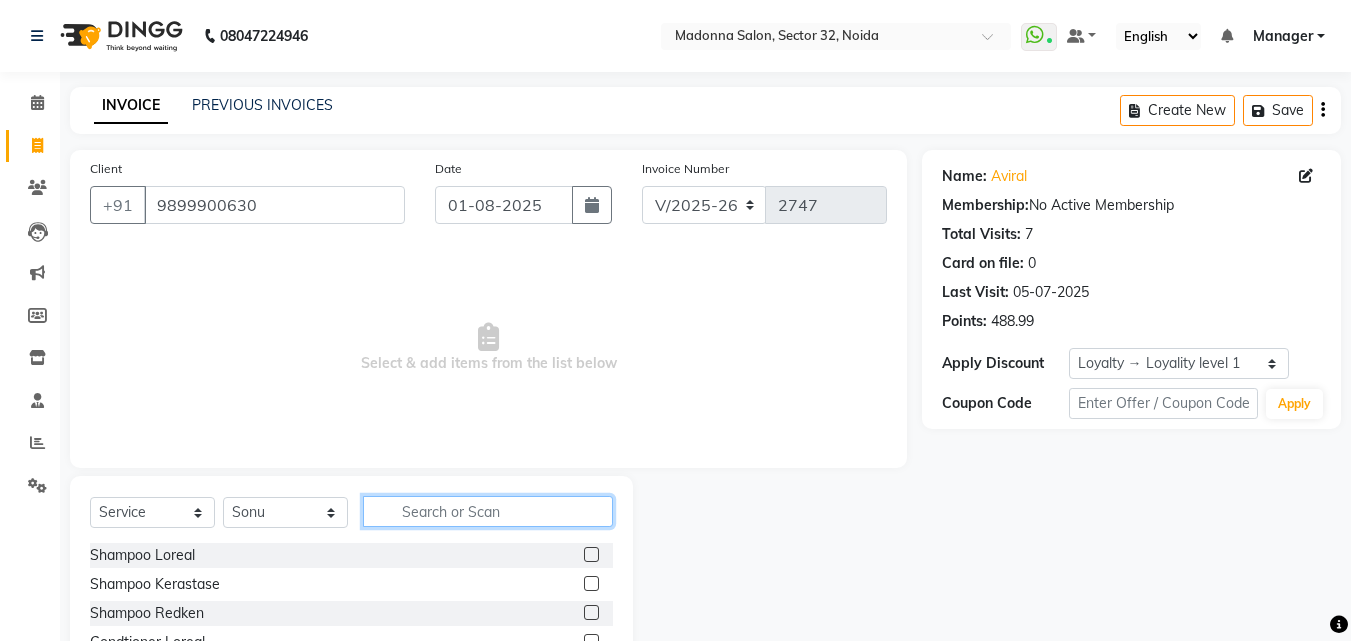 click 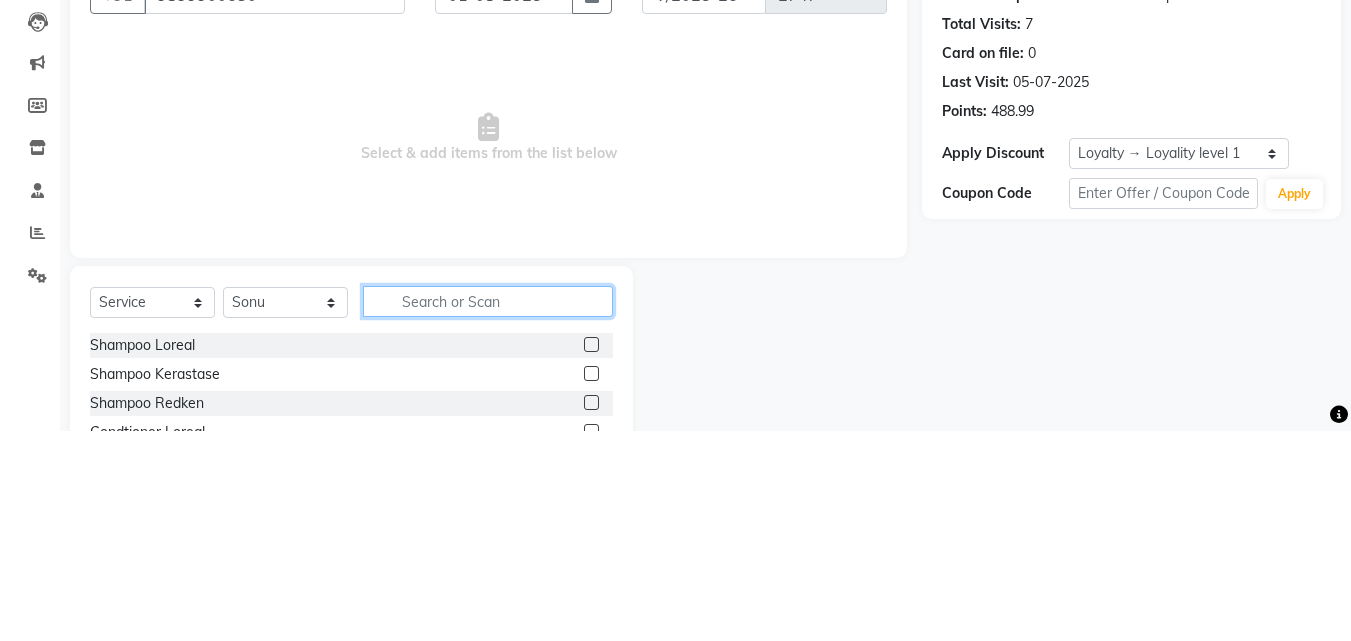 scroll, scrollTop: 48, scrollLeft: 0, axis: vertical 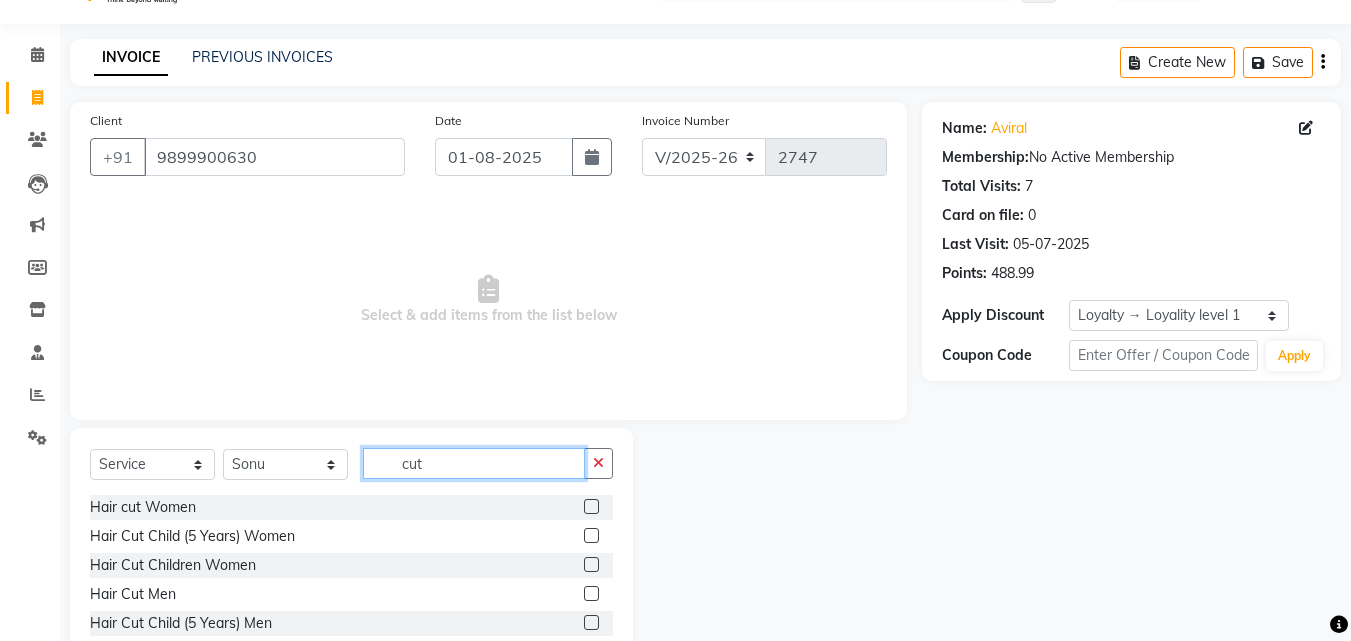 type on "cut" 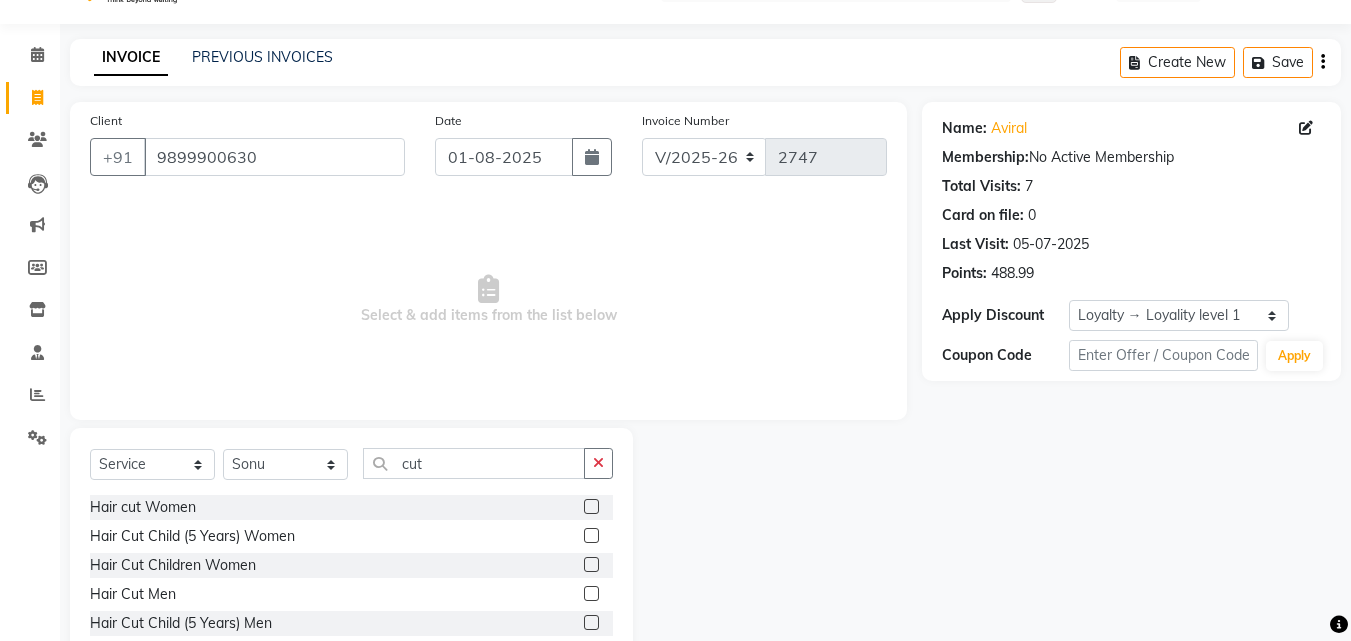click 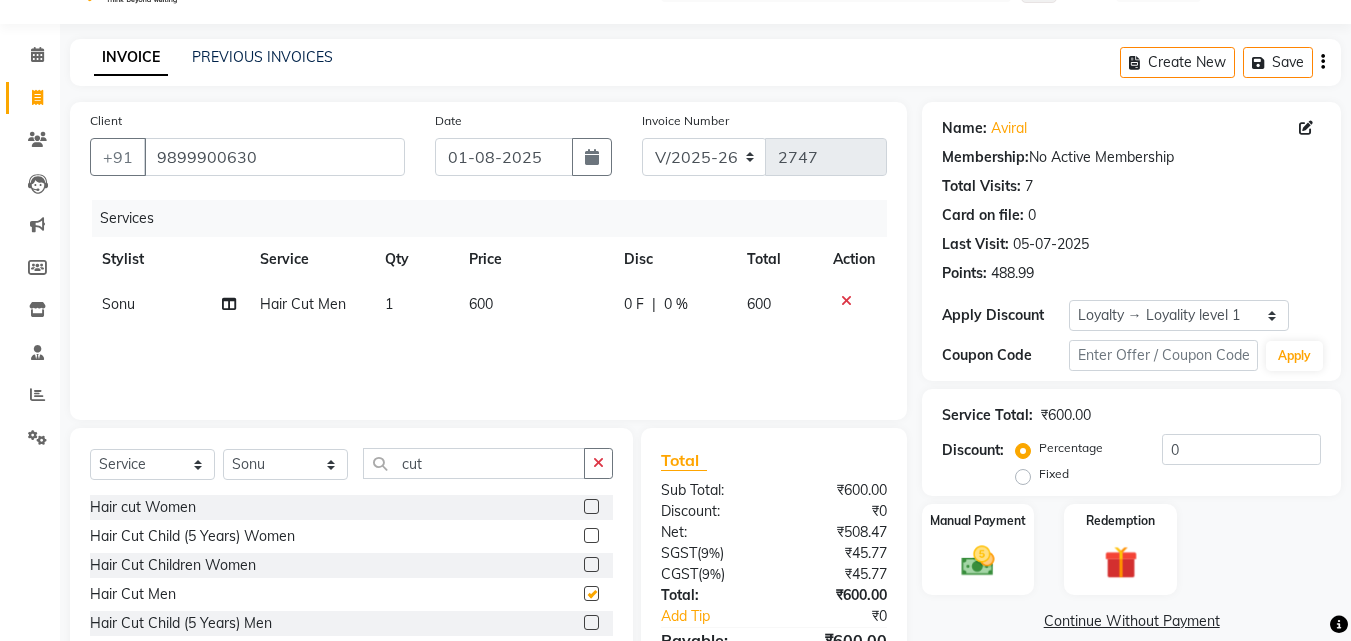checkbox on "false" 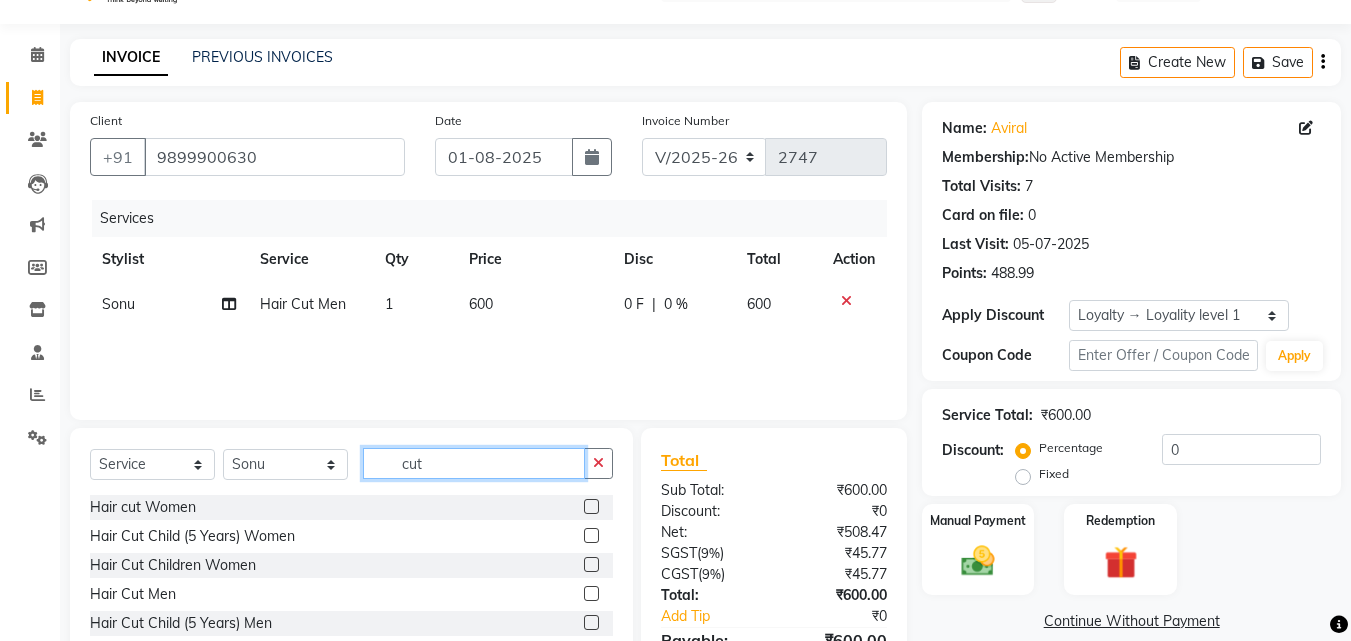 click on "cut" 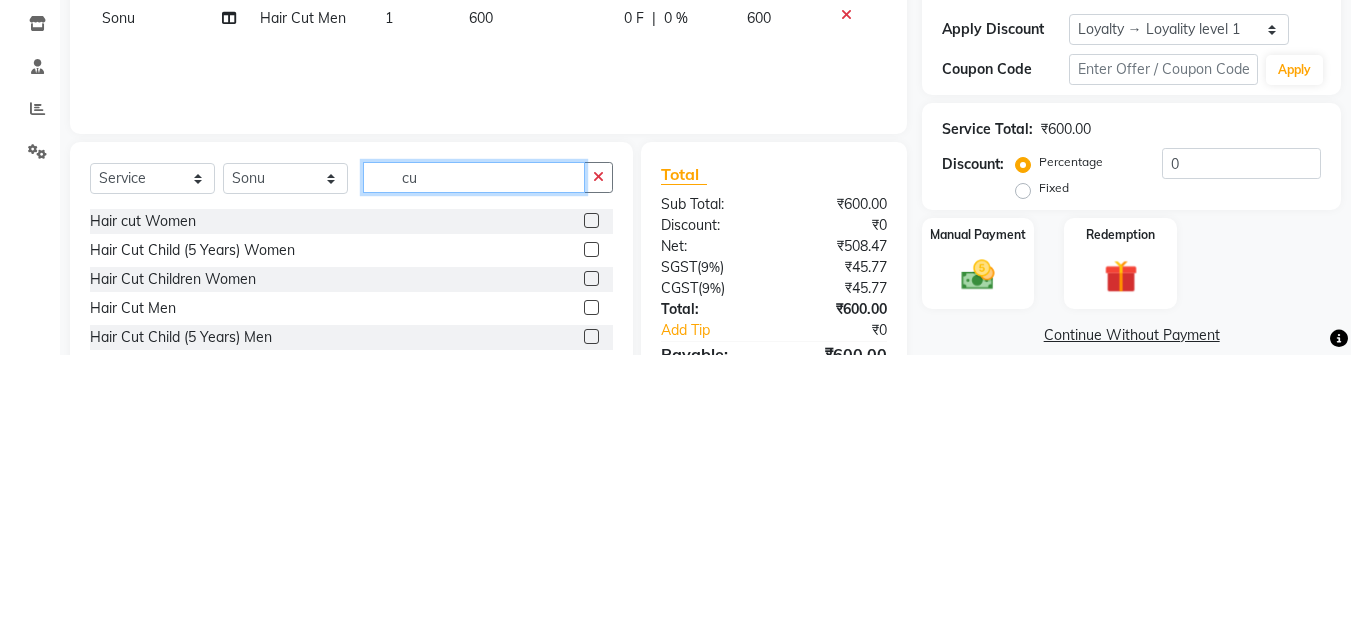type on "c" 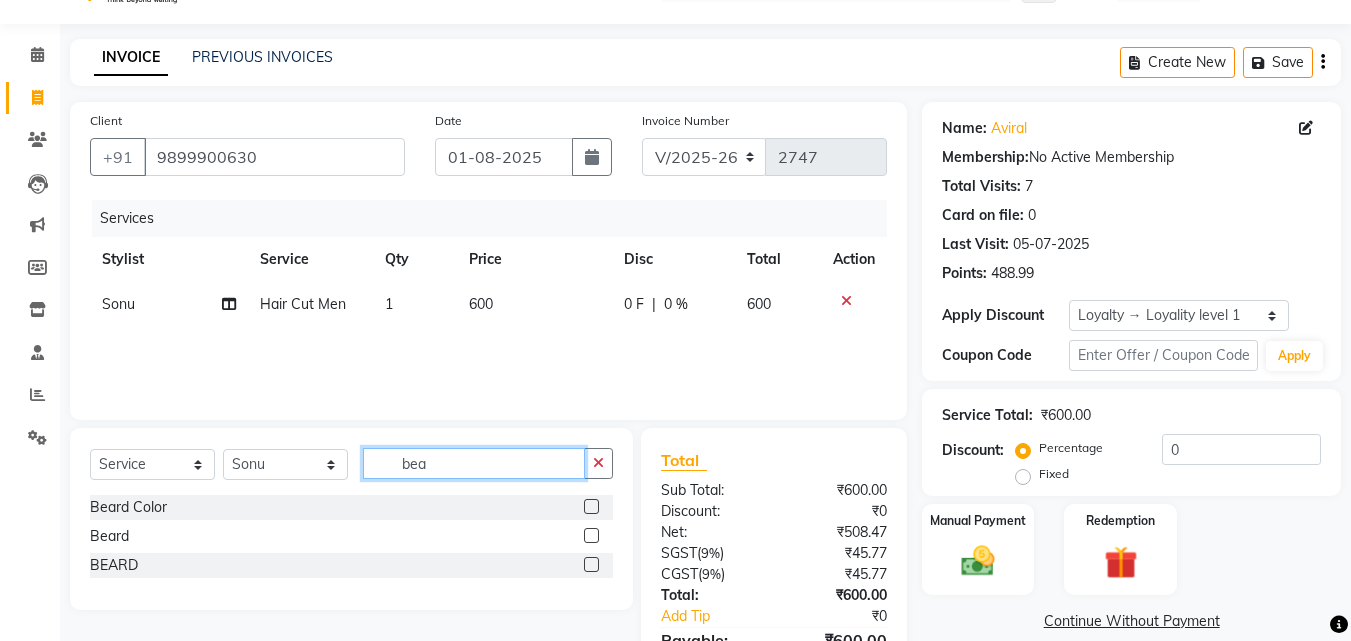type on "bea" 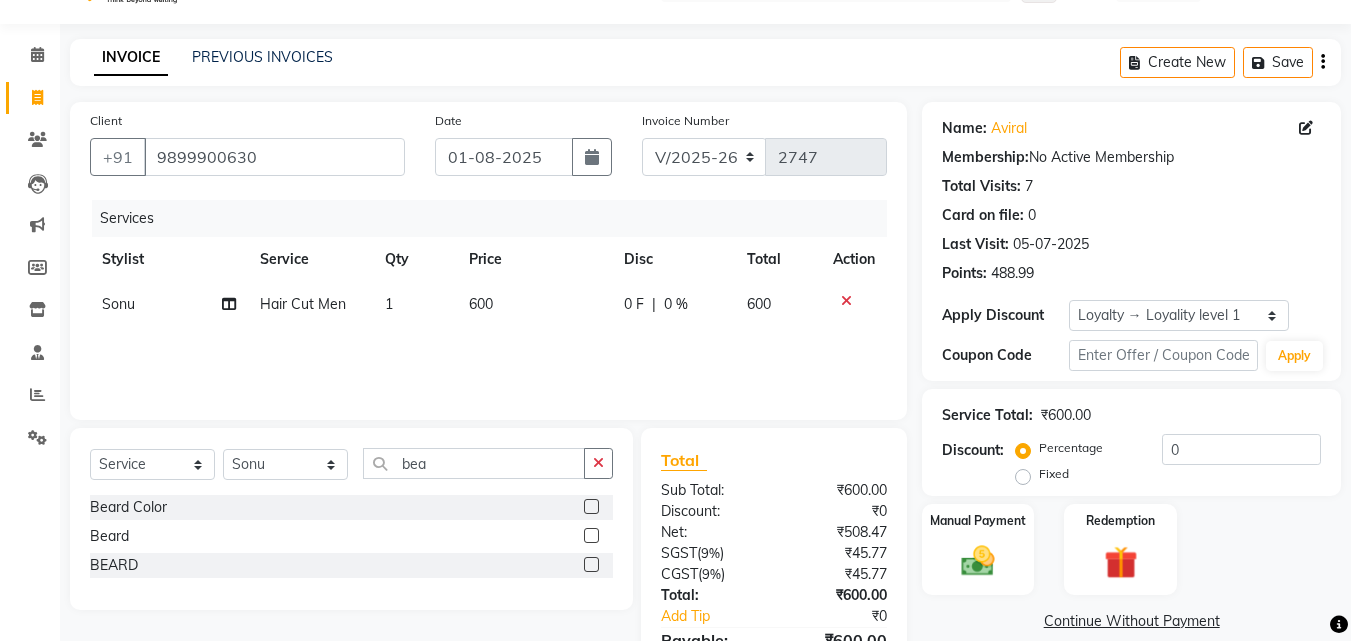 click 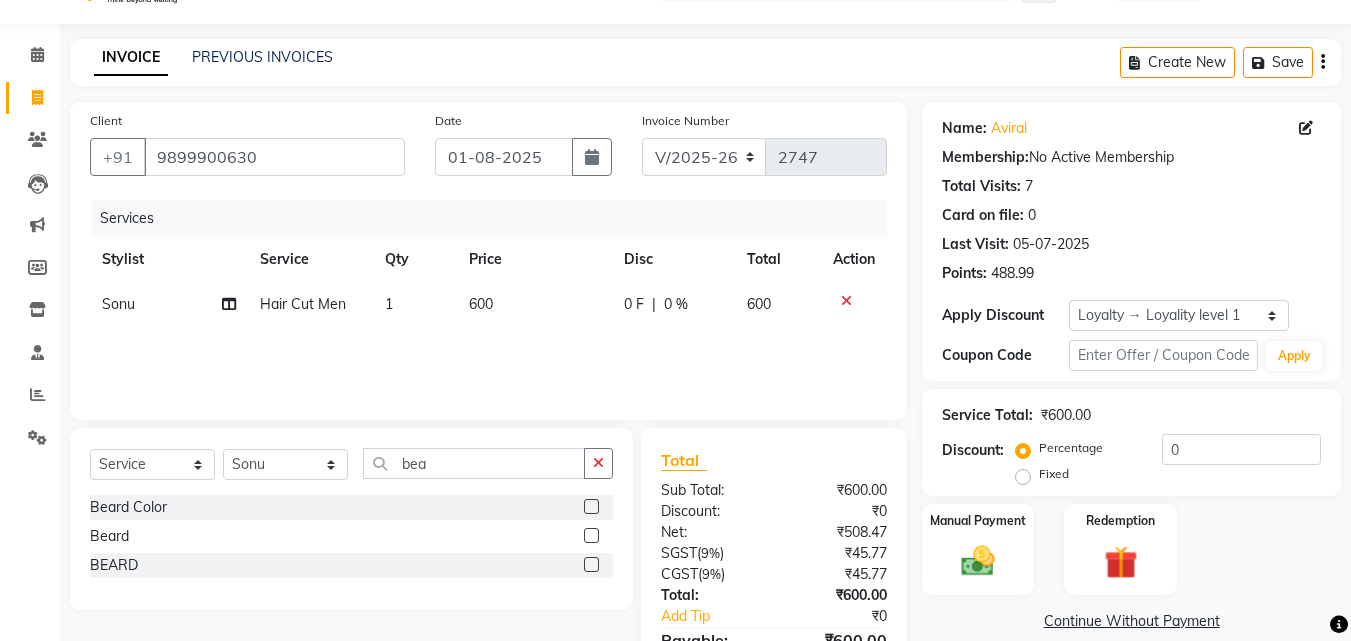 click at bounding box center (590, 565) 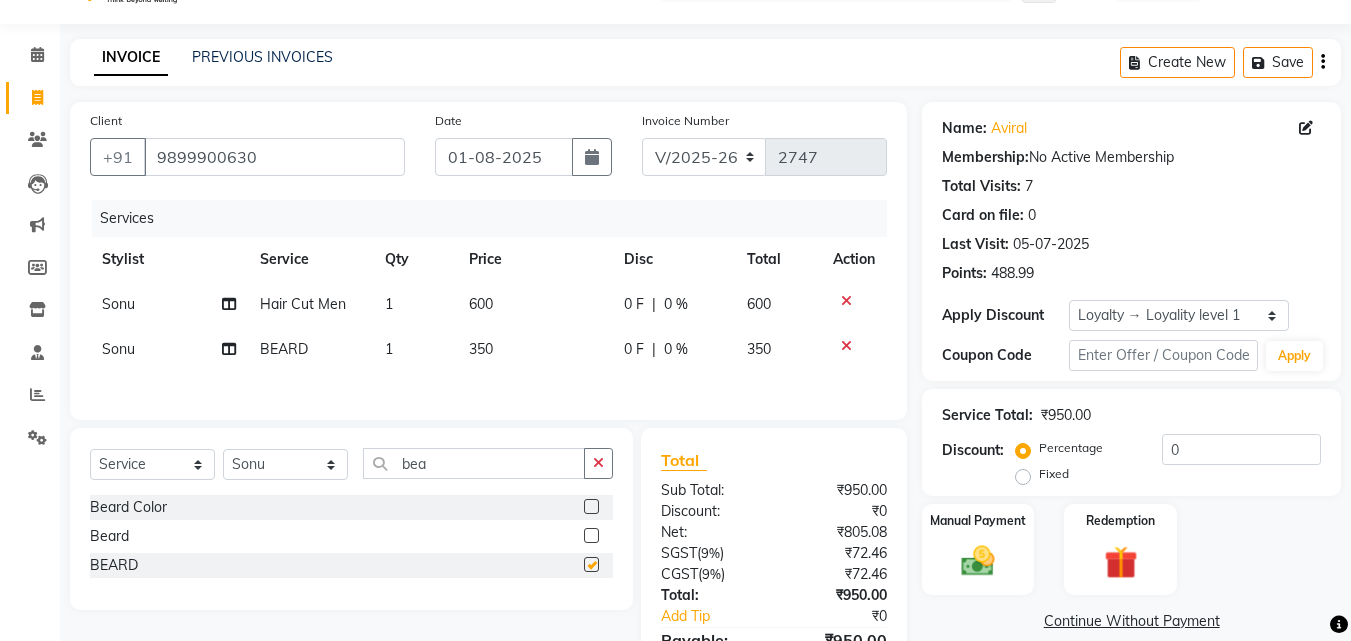 checkbox on "false" 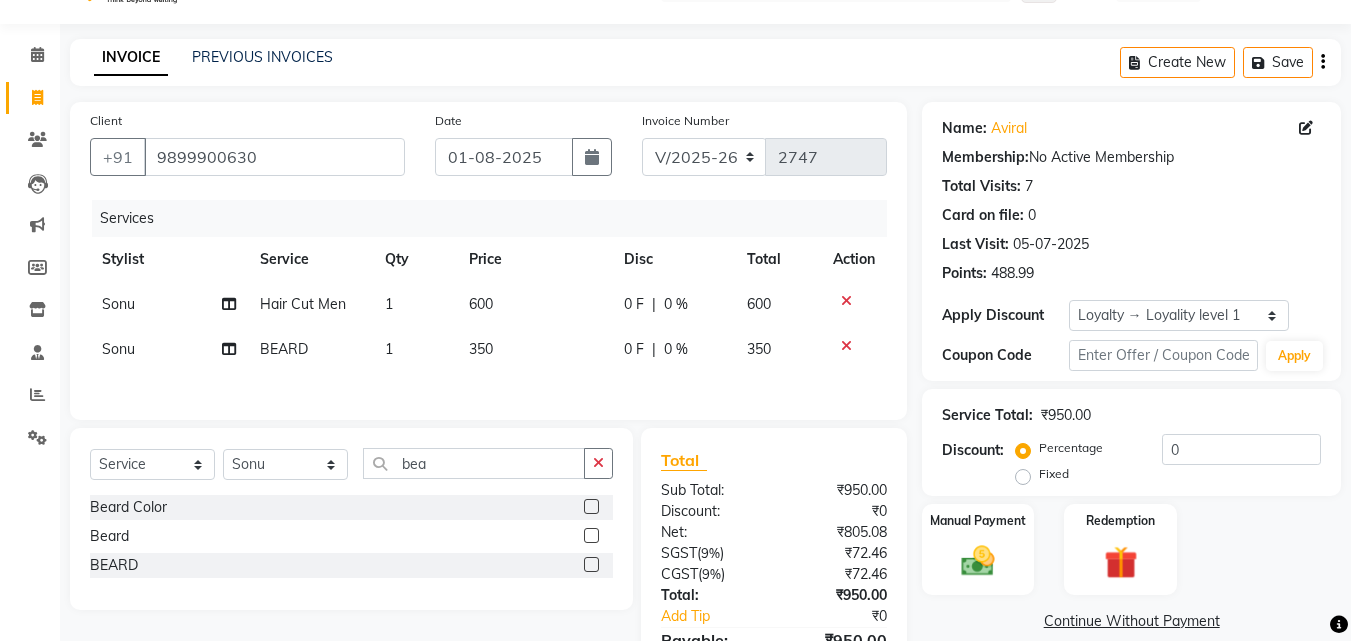 click 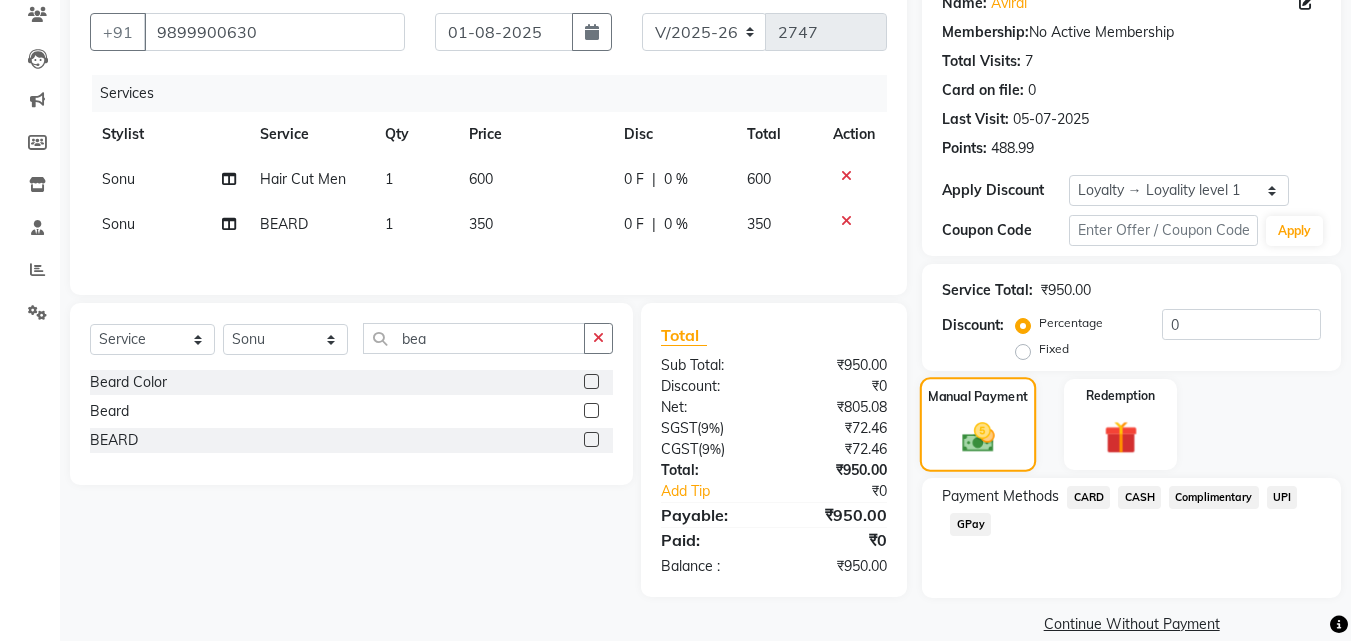 scroll, scrollTop: 201, scrollLeft: 0, axis: vertical 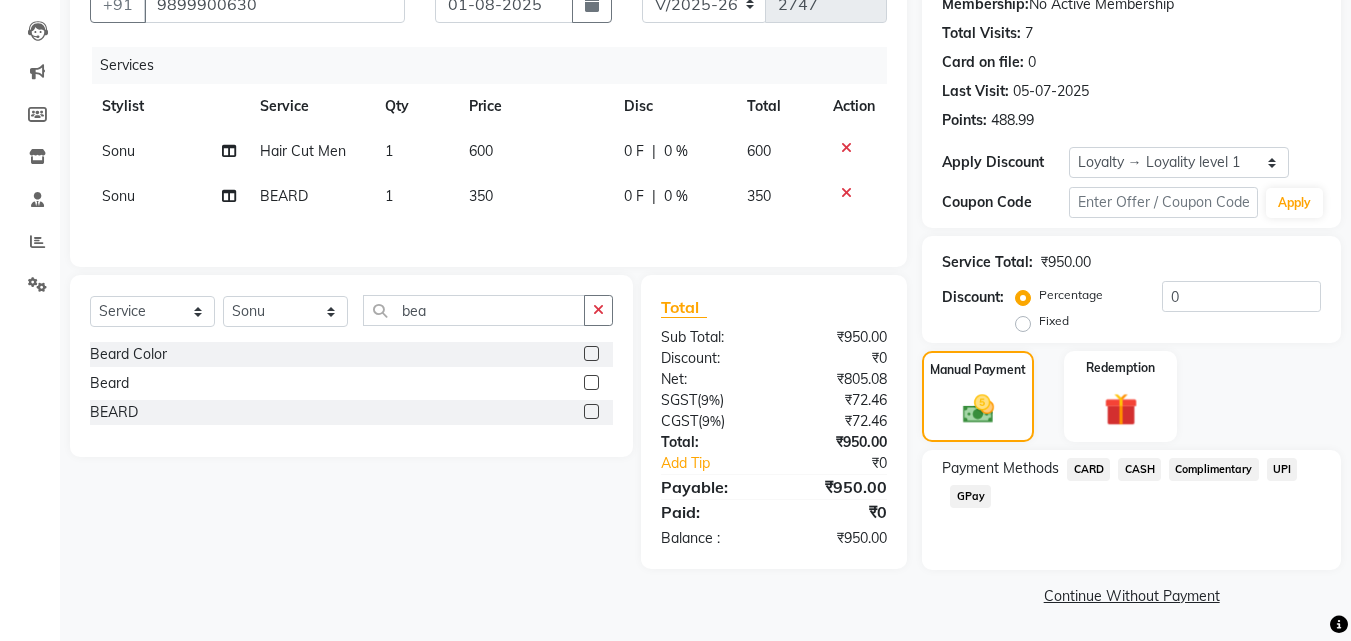click on "GPay" 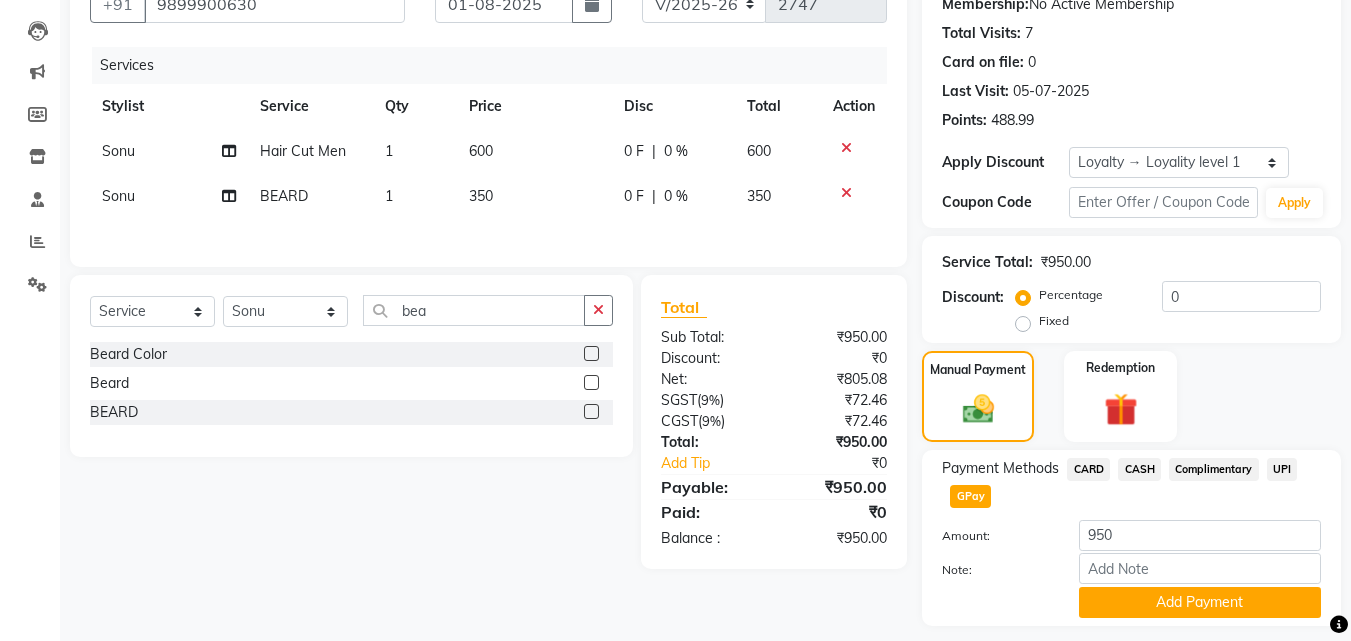 scroll, scrollTop: 257, scrollLeft: 0, axis: vertical 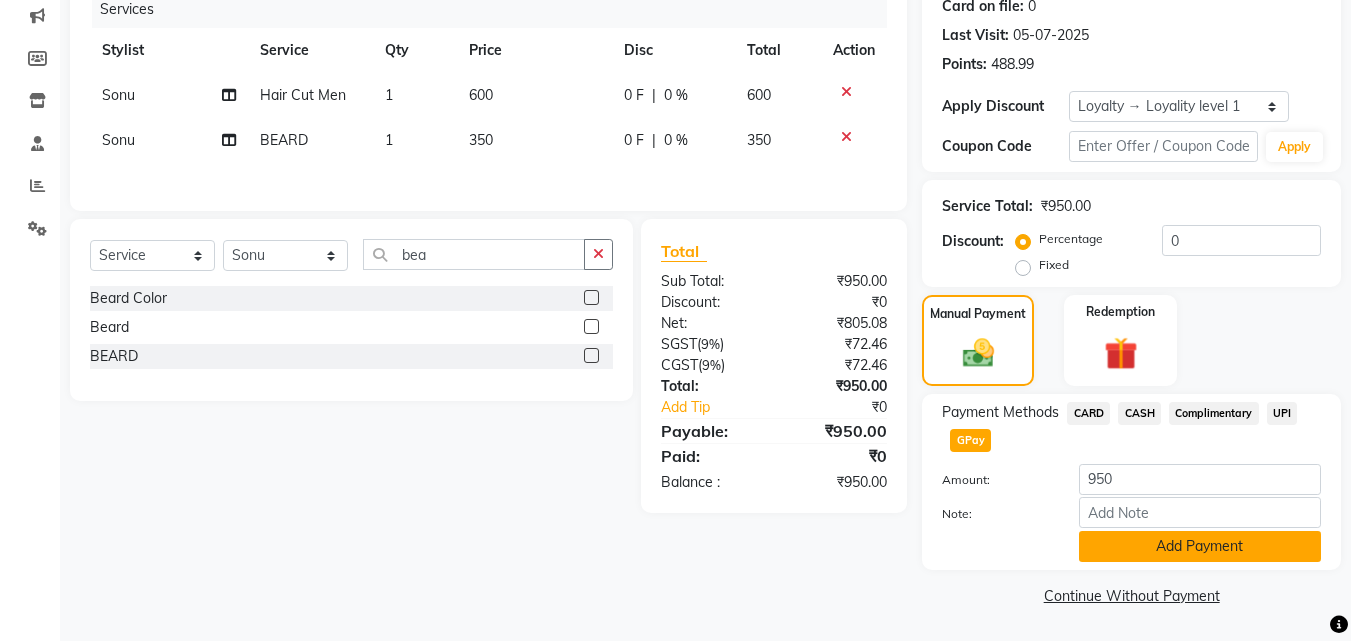 click on "Add Payment" 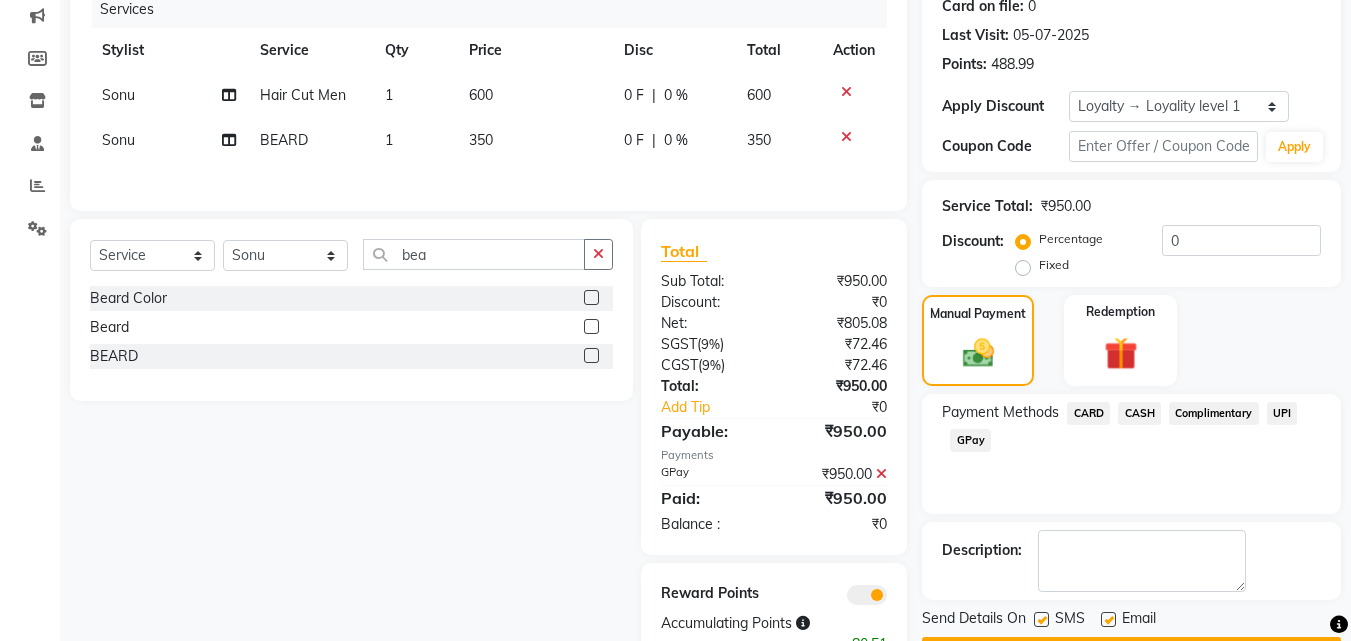 scroll, scrollTop: 324, scrollLeft: 0, axis: vertical 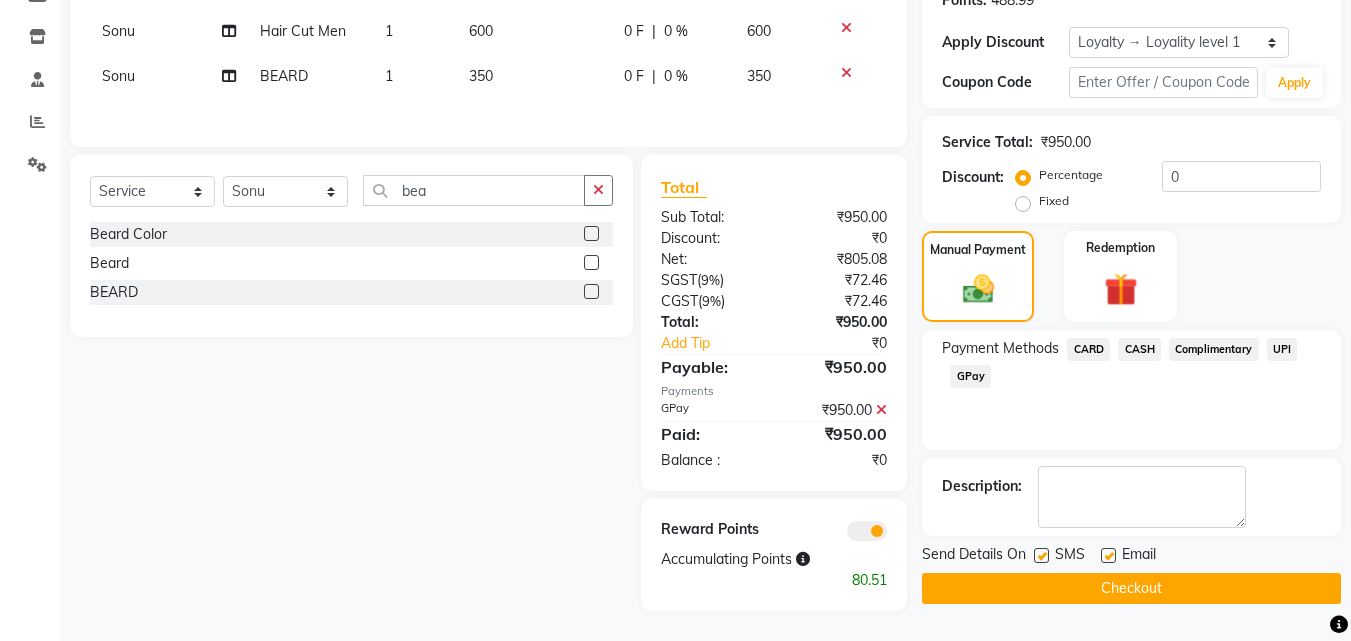click on "Checkout" 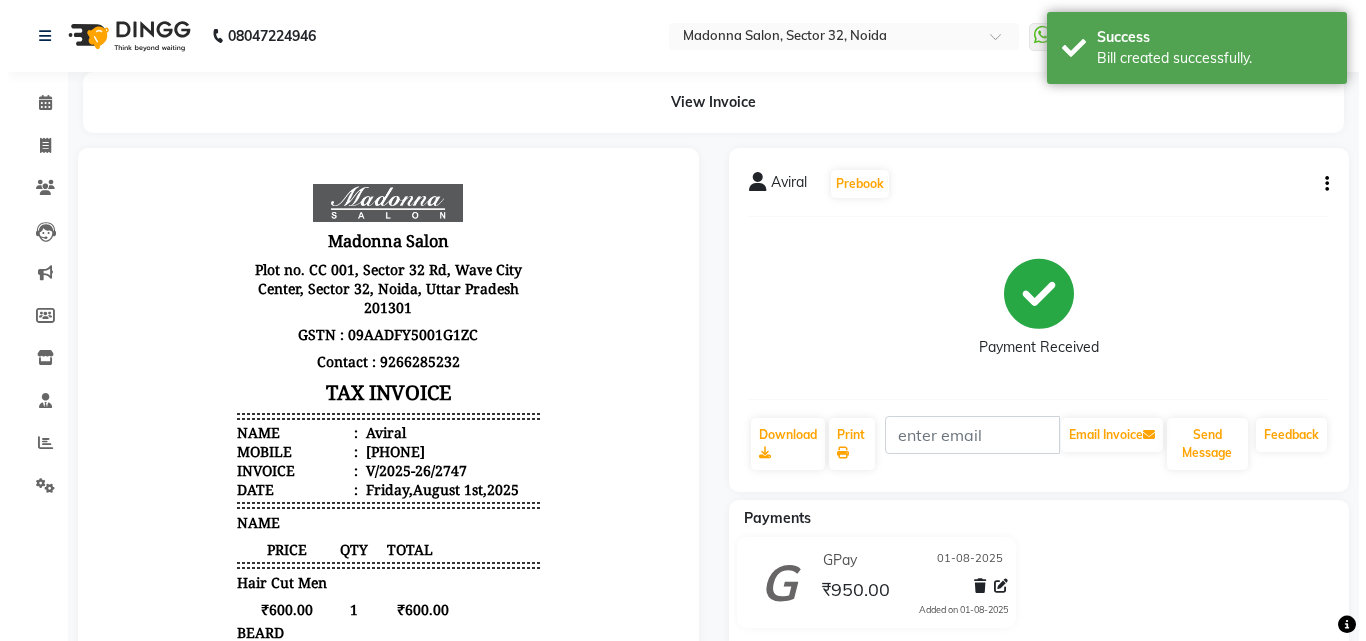scroll, scrollTop: 0, scrollLeft: 0, axis: both 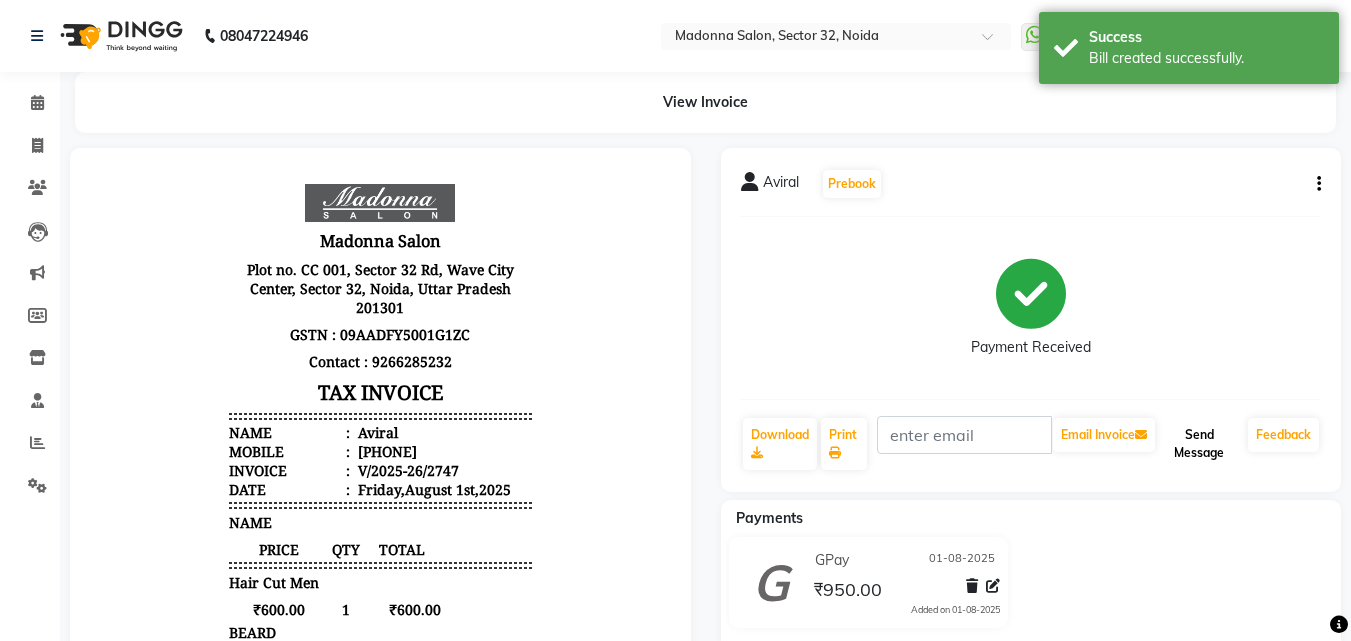 click on "Send Message" 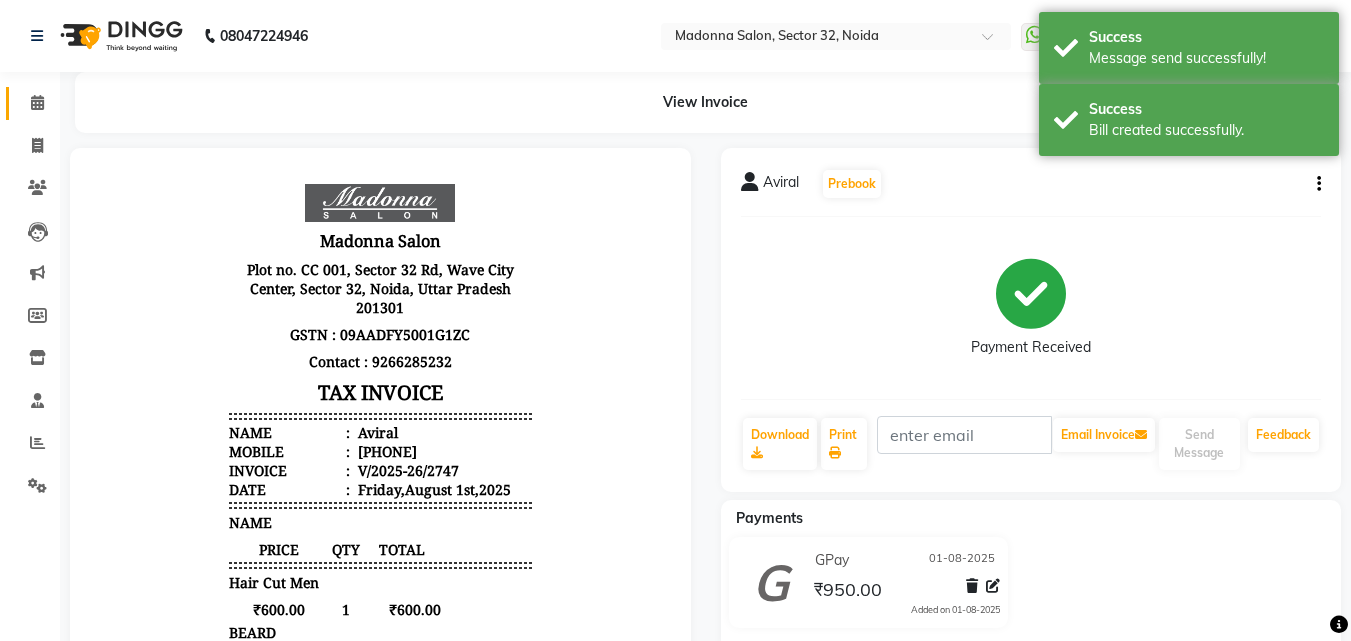 click 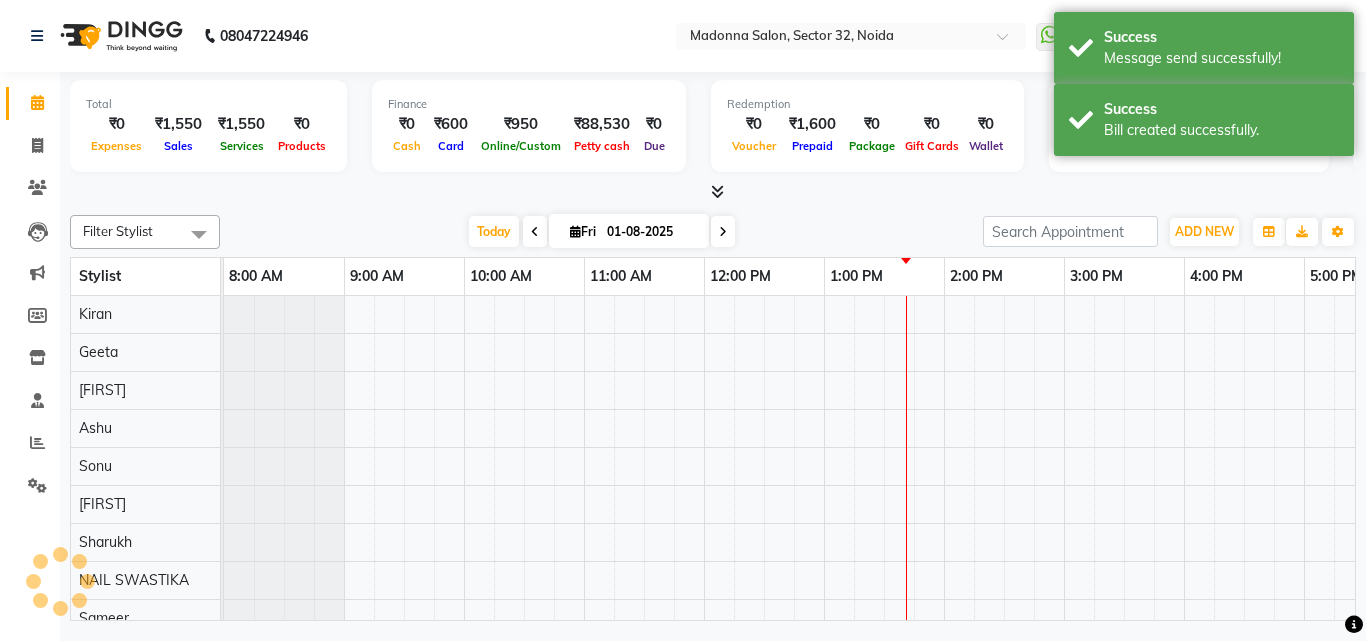 scroll, scrollTop: 0, scrollLeft: 429, axis: horizontal 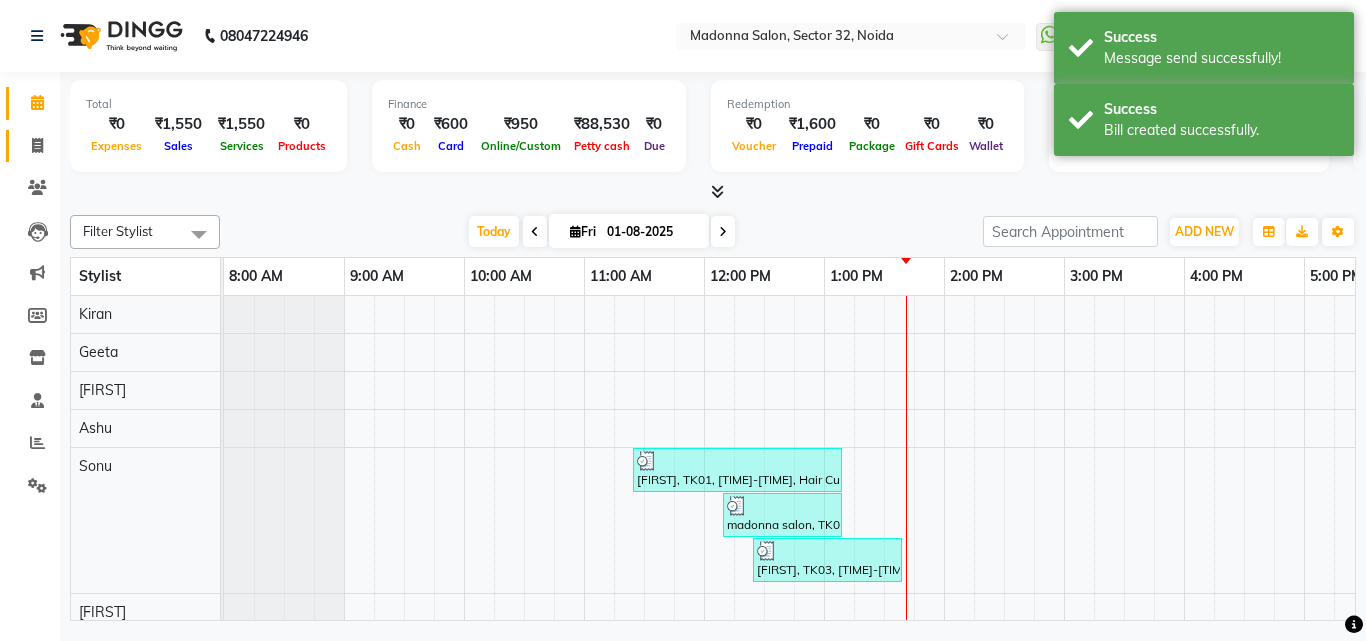 click on "Invoice" 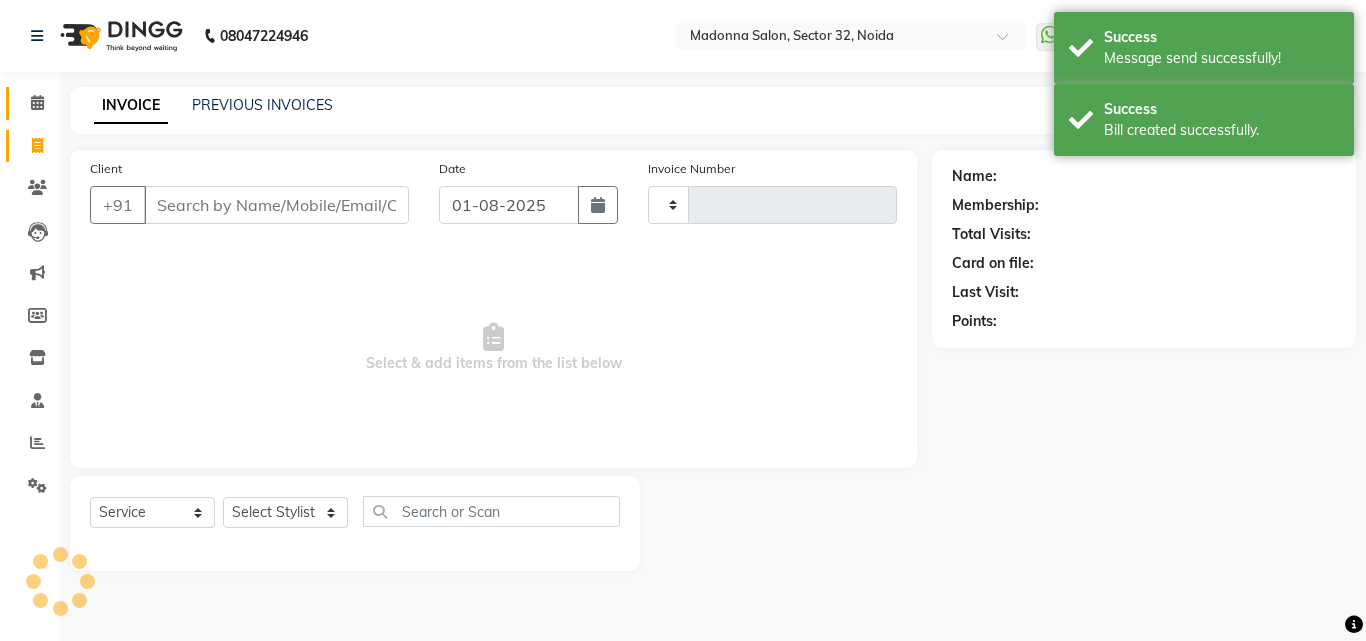 click 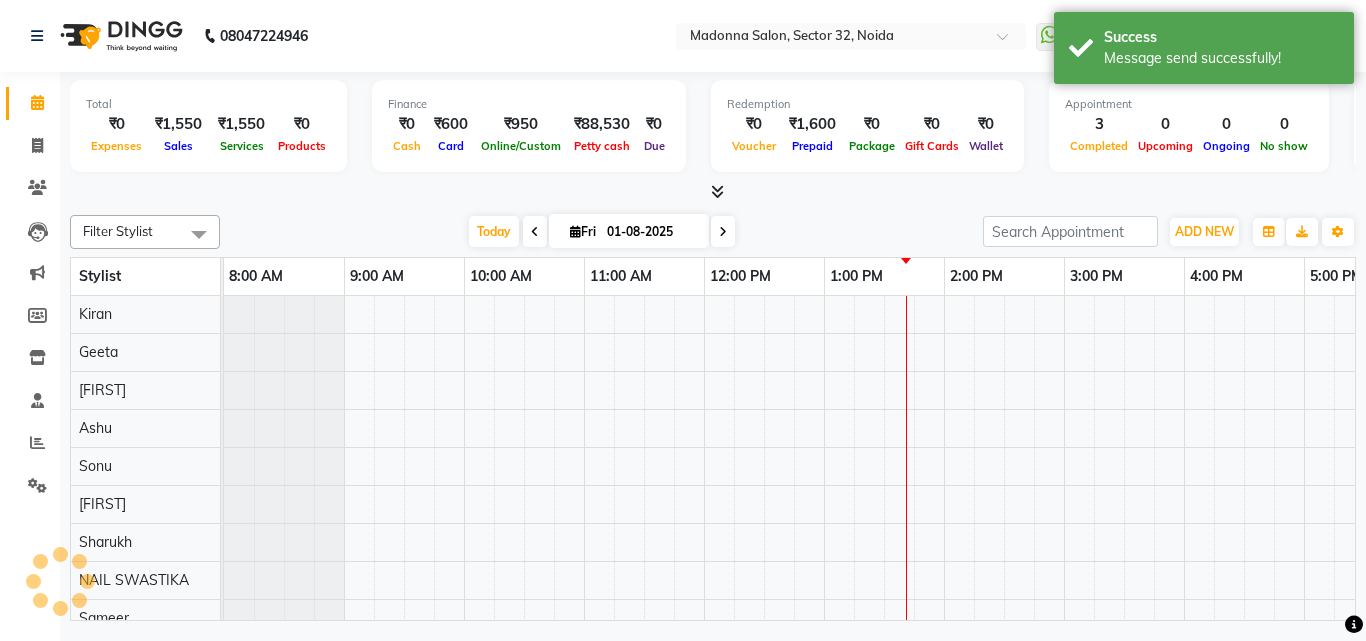scroll, scrollTop: 0, scrollLeft: 0, axis: both 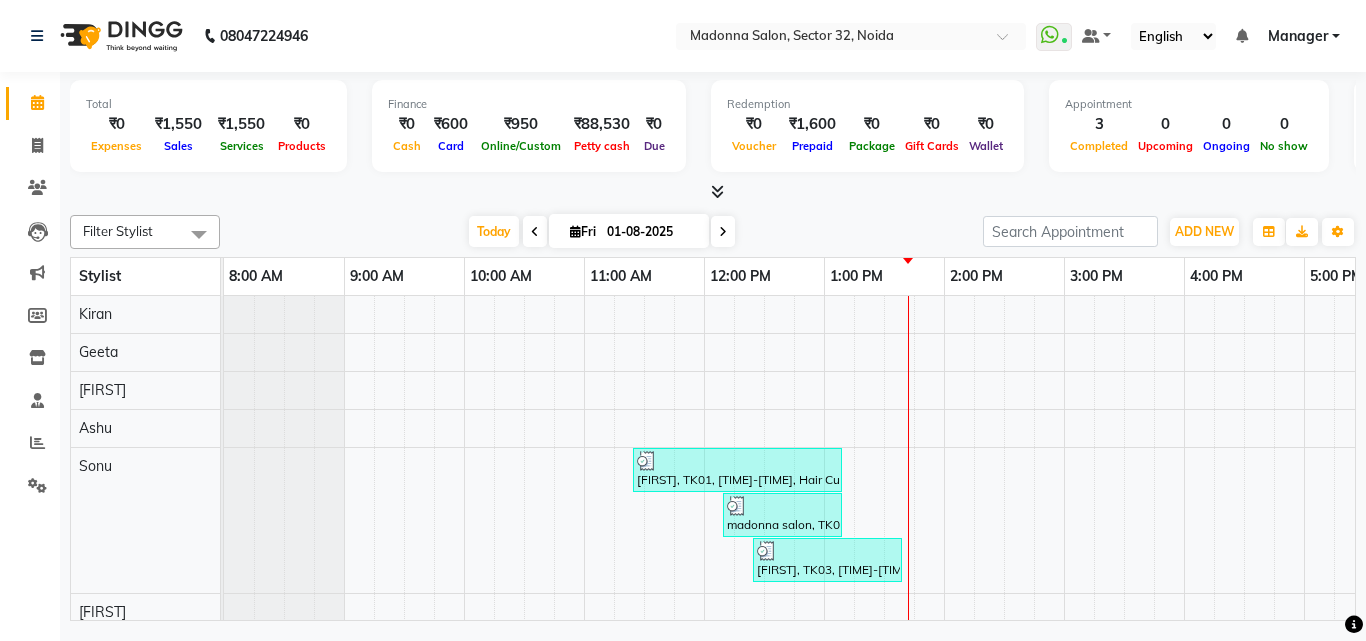 click 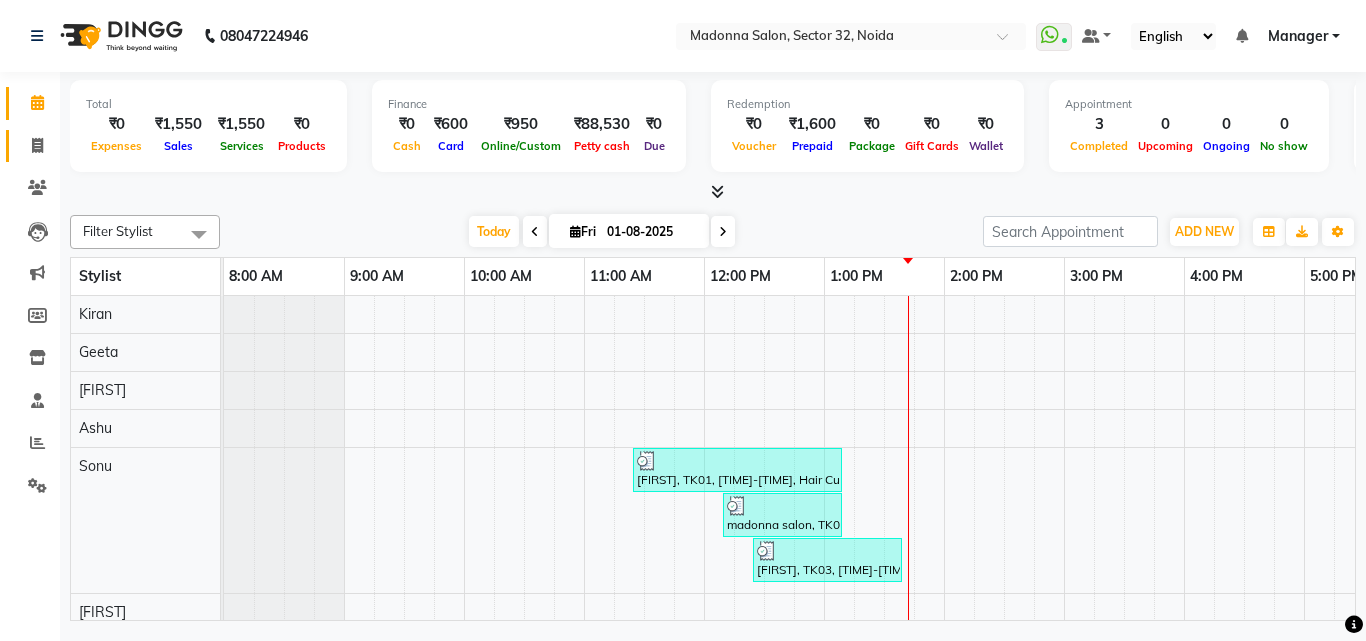 click 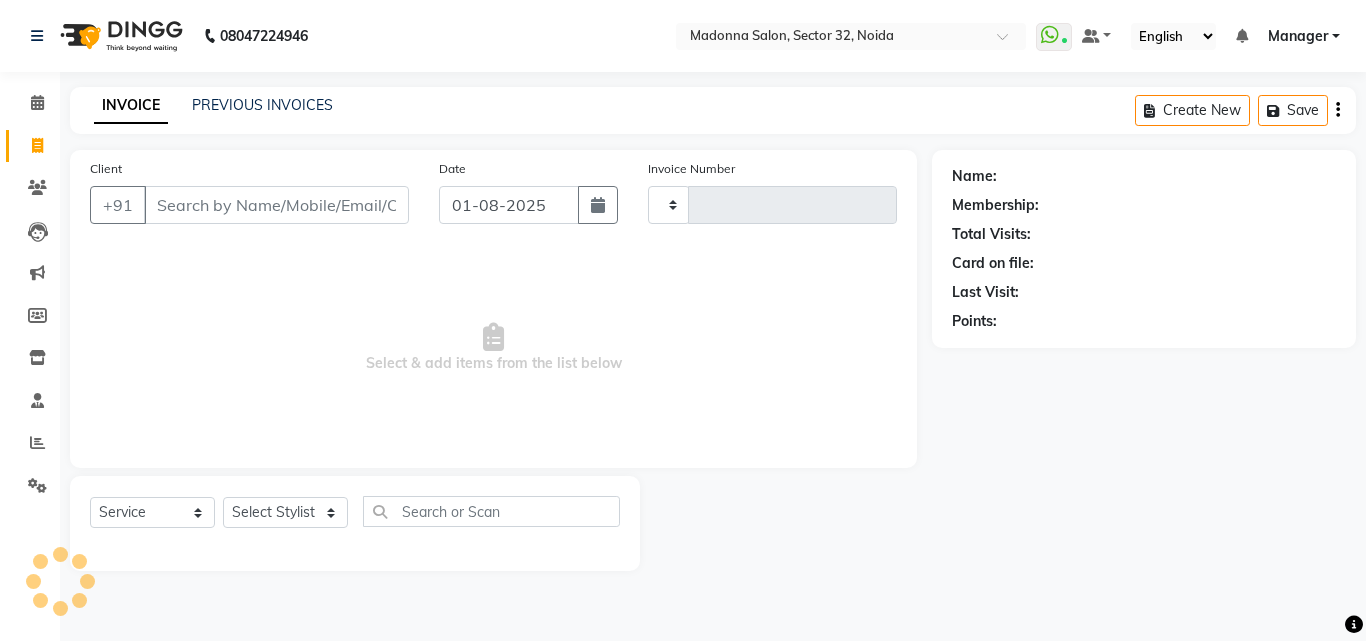 type on "2748" 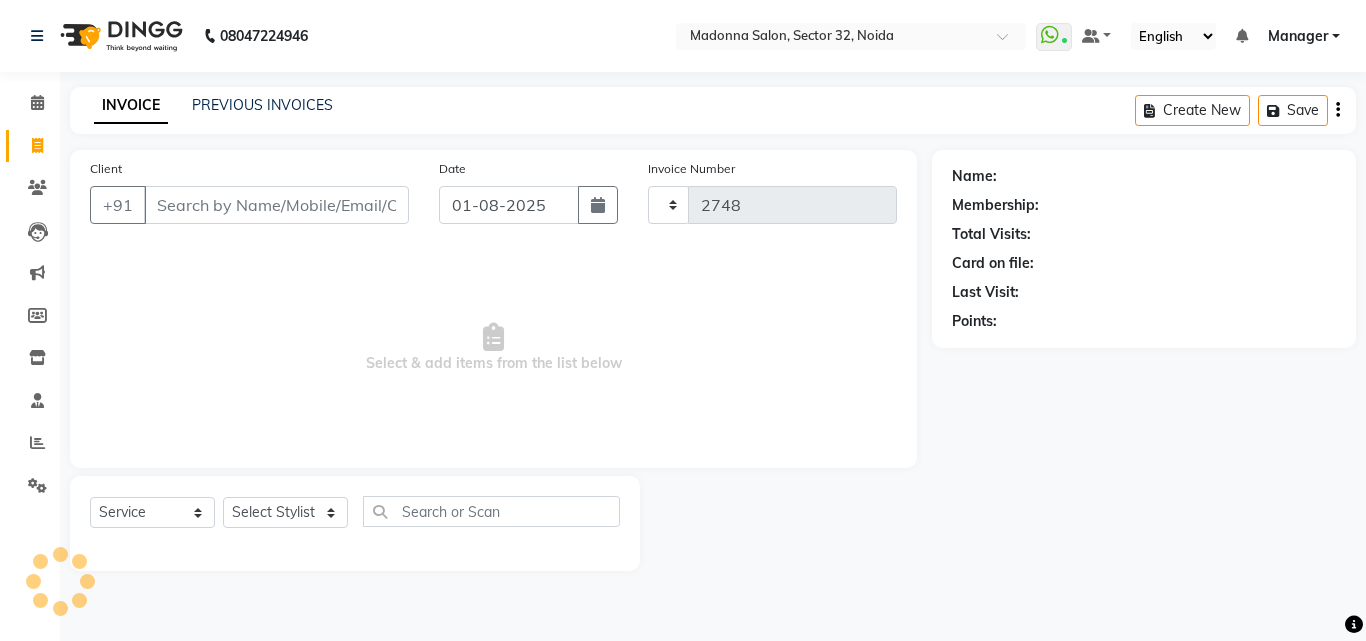 select on "7229" 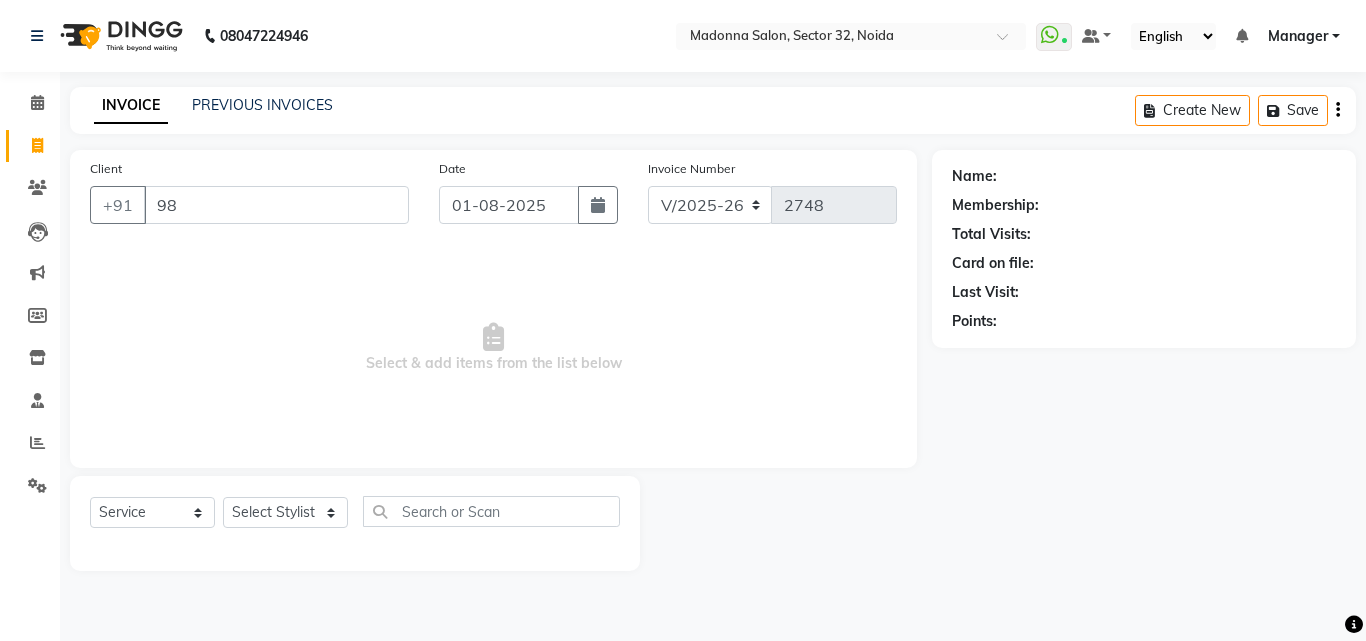 type on "9" 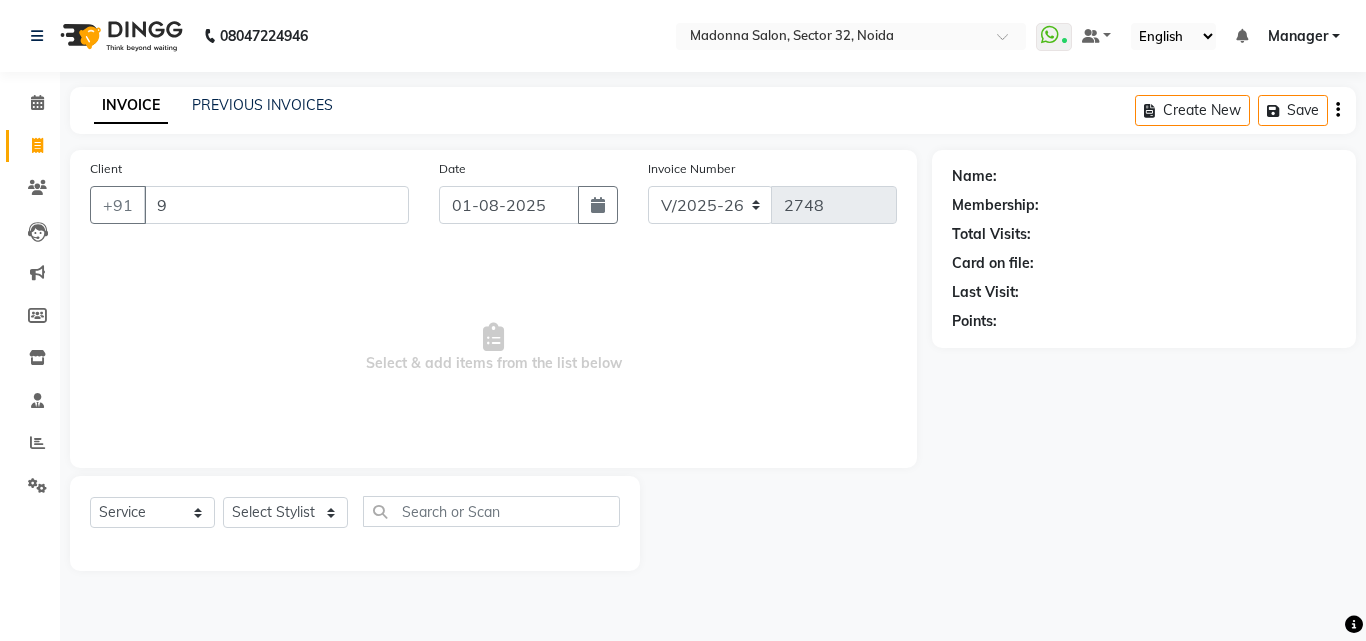 type 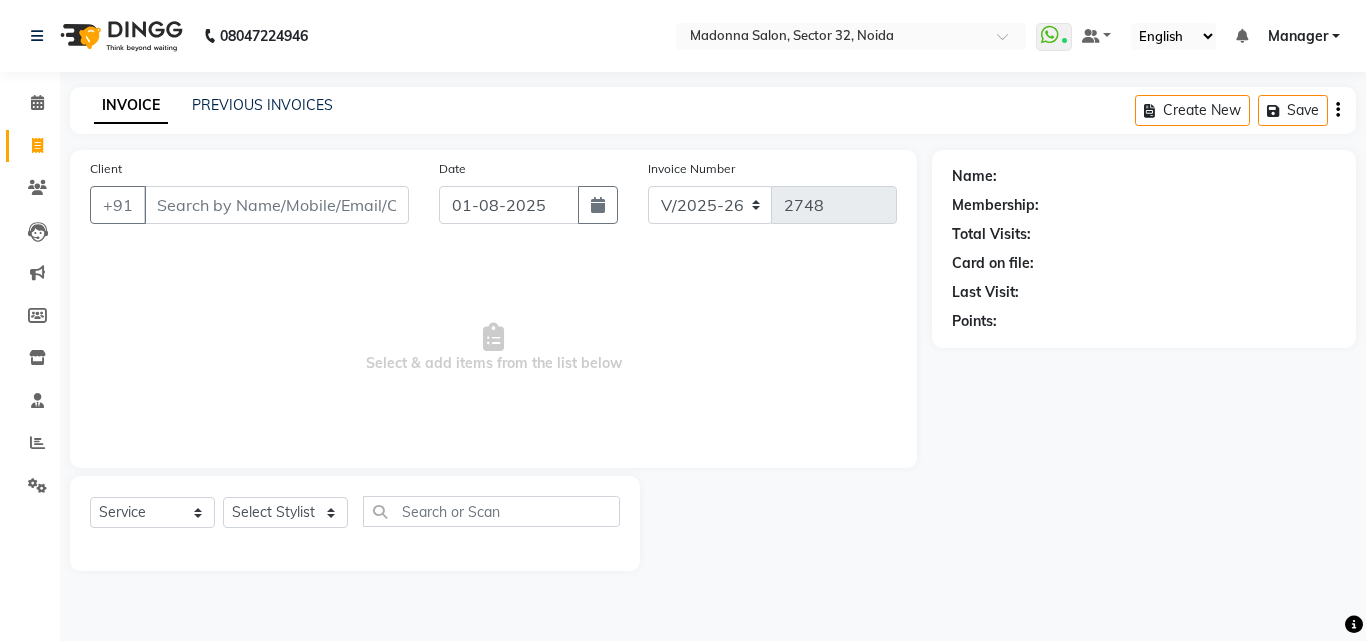 select on "7229" 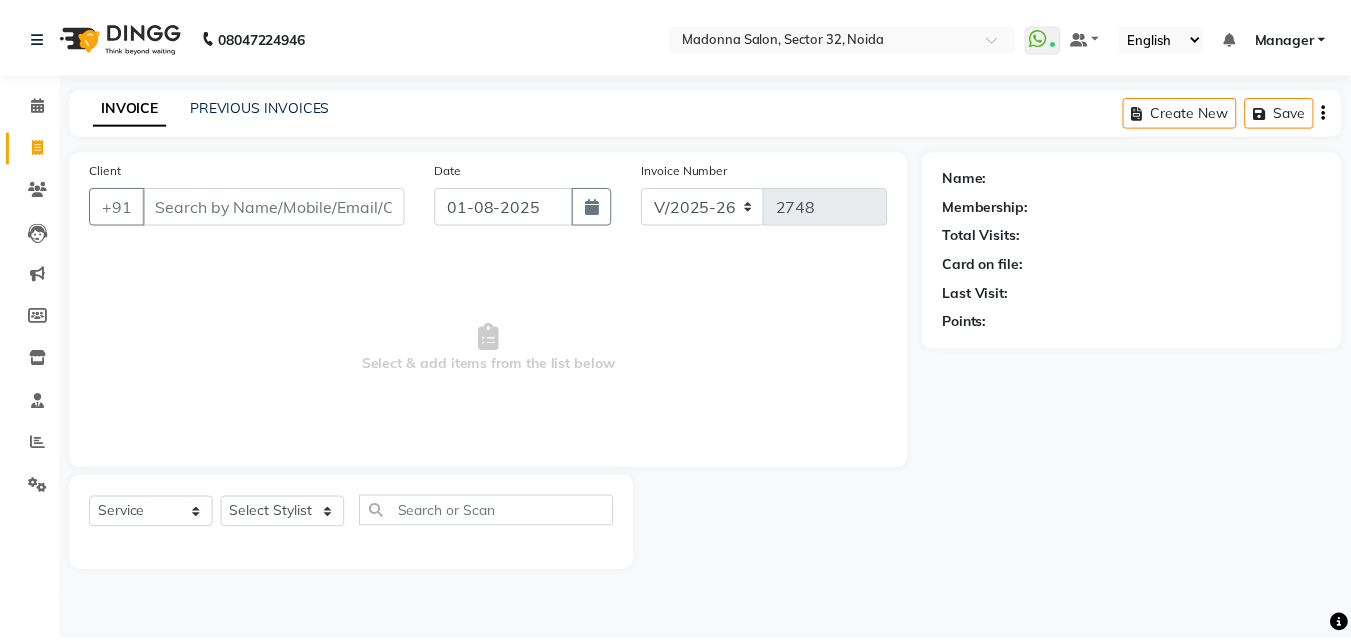 scroll, scrollTop: 0, scrollLeft: 0, axis: both 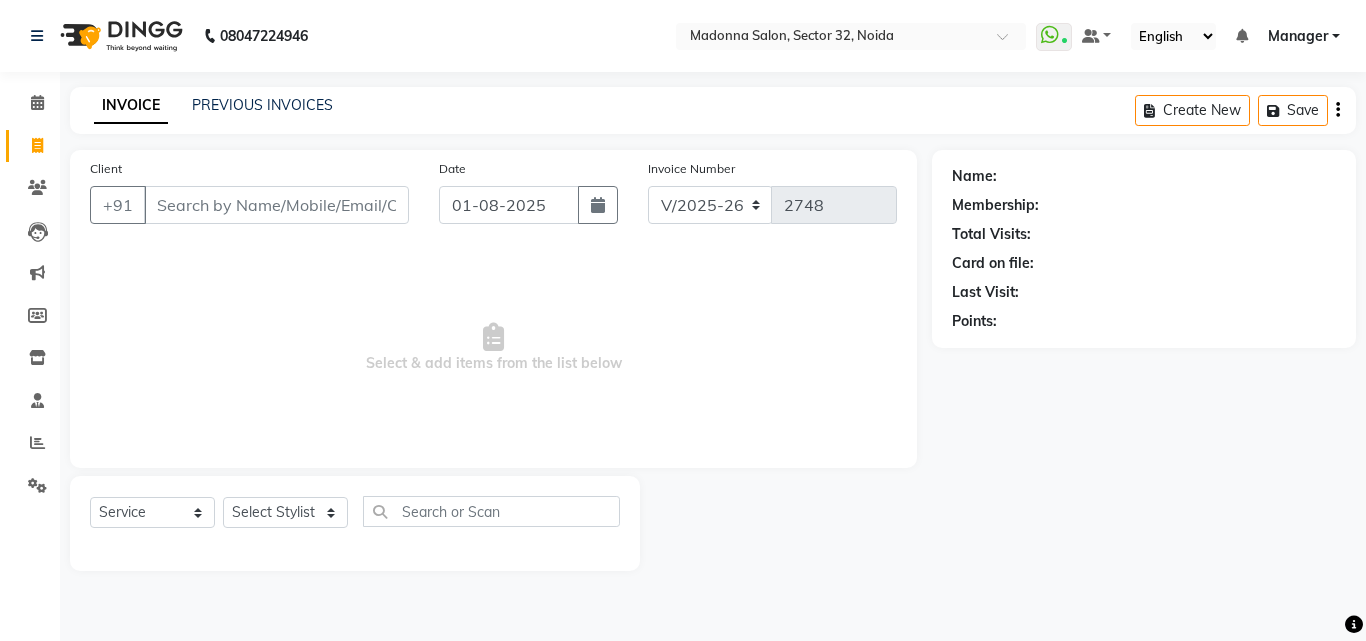 select on "61922" 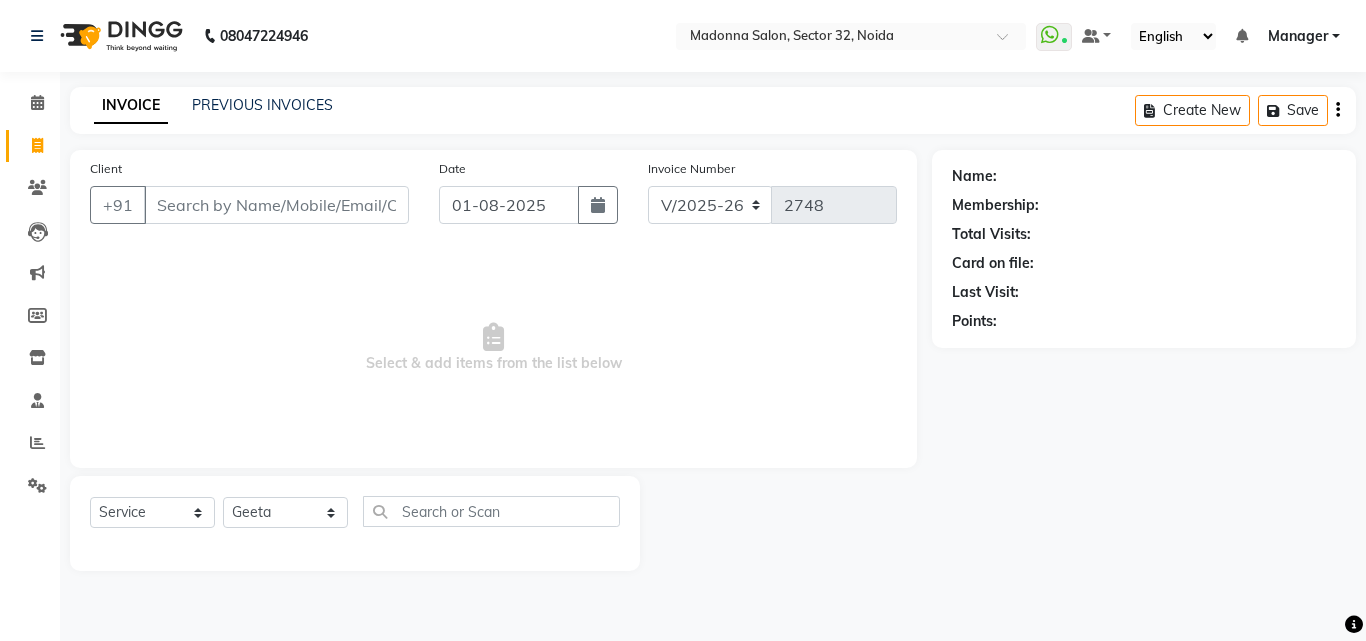 click on "Select Stylist Aayan Account  Ashu BHOLU Geeta Hanif JIYA SINGH Kiran LAXMAN PEDI Manager Mohit Naddy NAIL SWASTIKA Sajal Sameer Shahnawaj Sharukh Sonu VISHAL STYLIST" 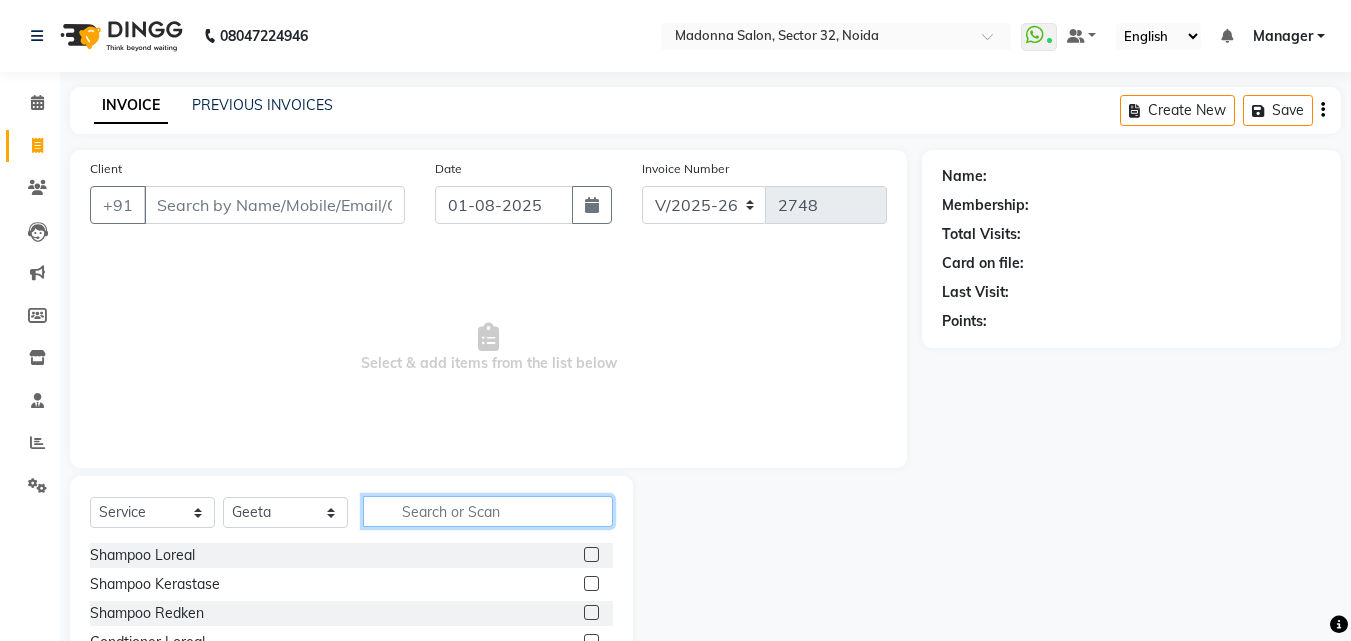 click 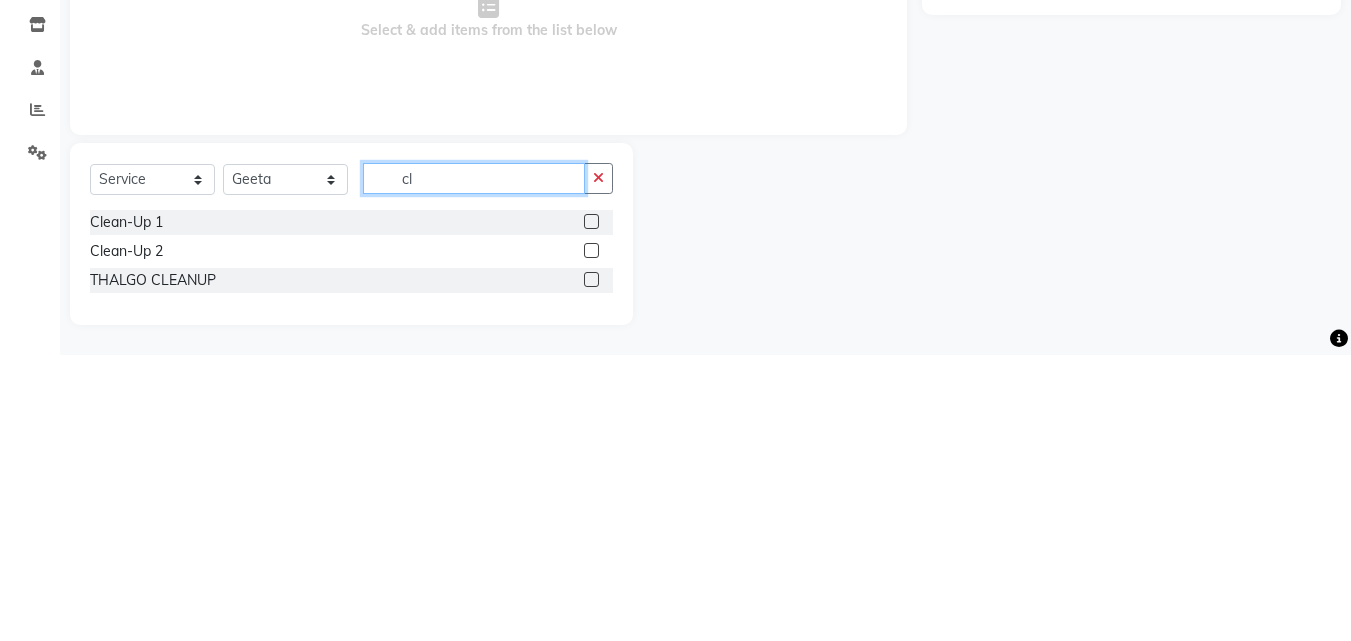 scroll, scrollTop: 47, scrollLeft: 0, axis: vertical 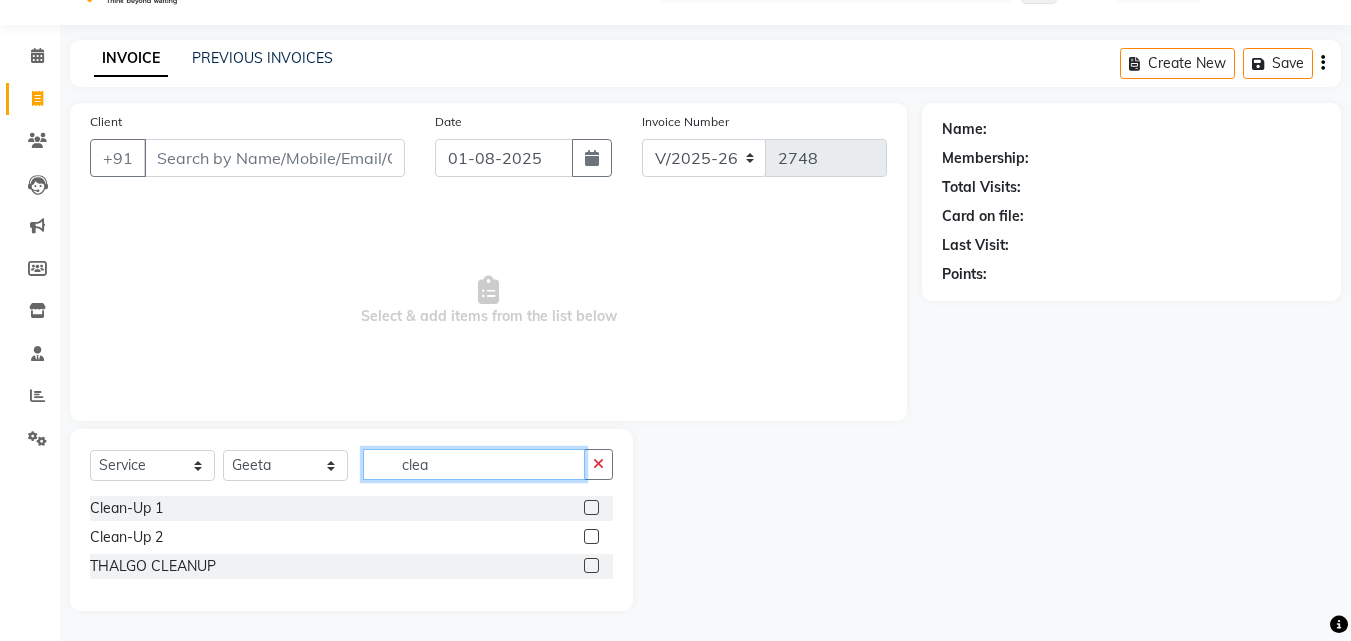 type on "clea" 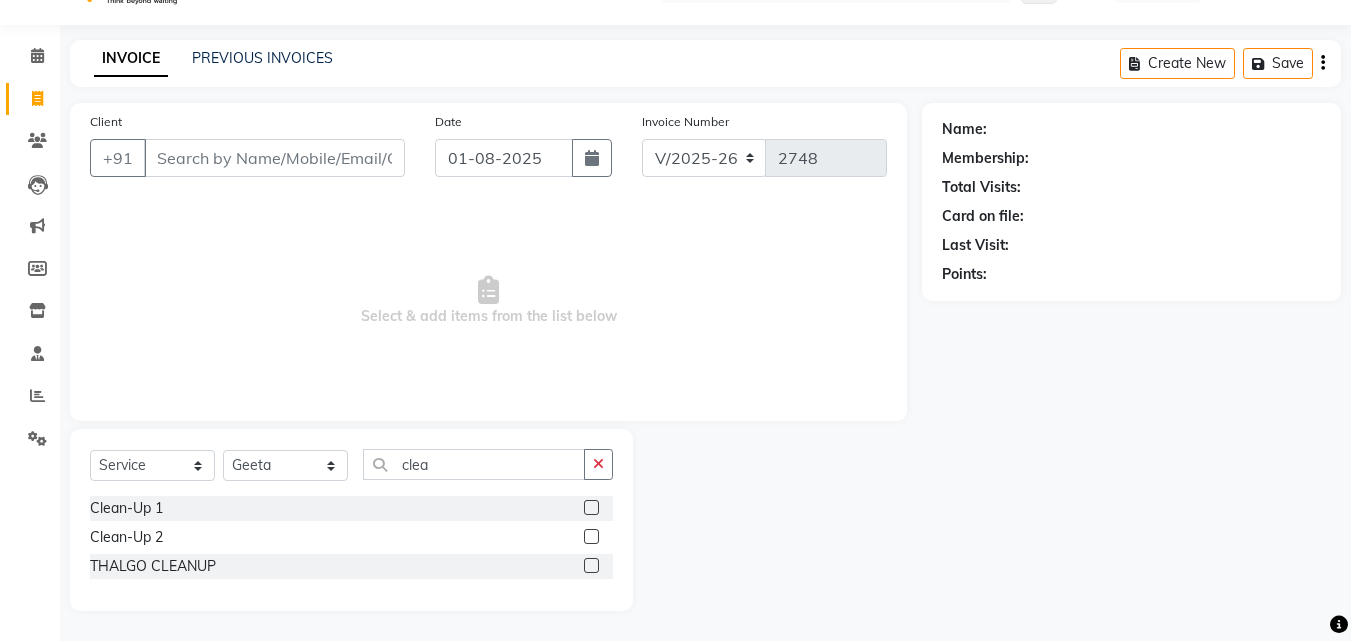 click 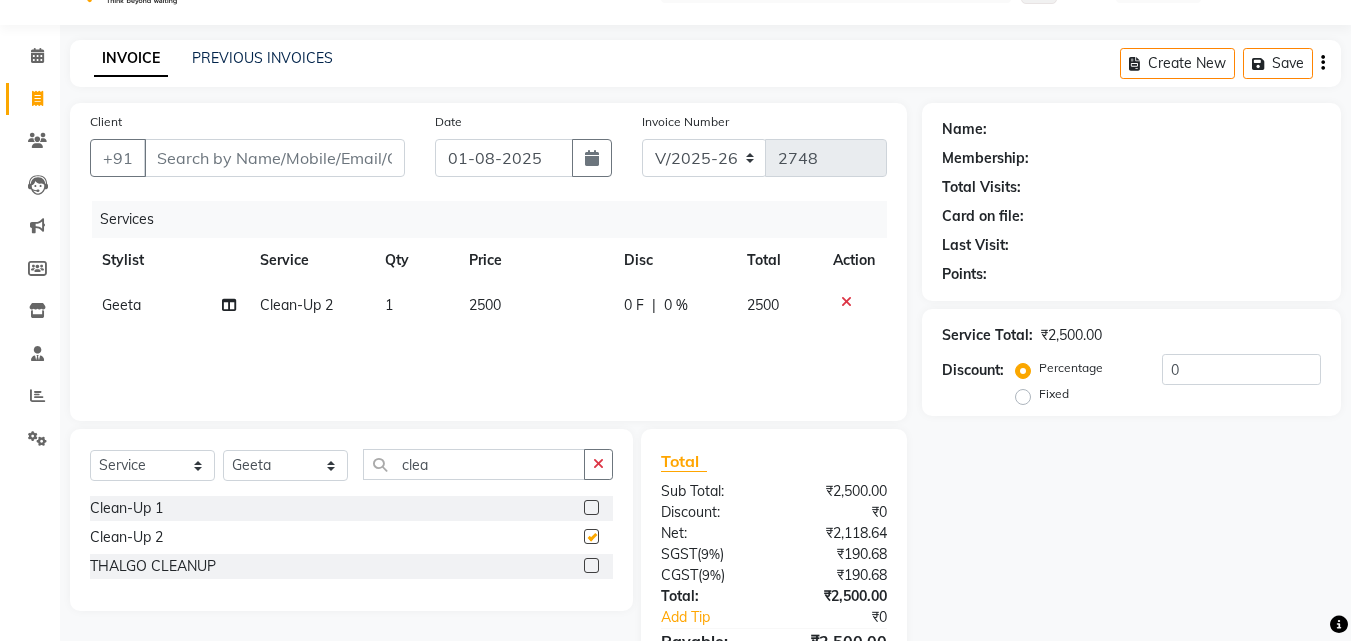 checkbox on "false" 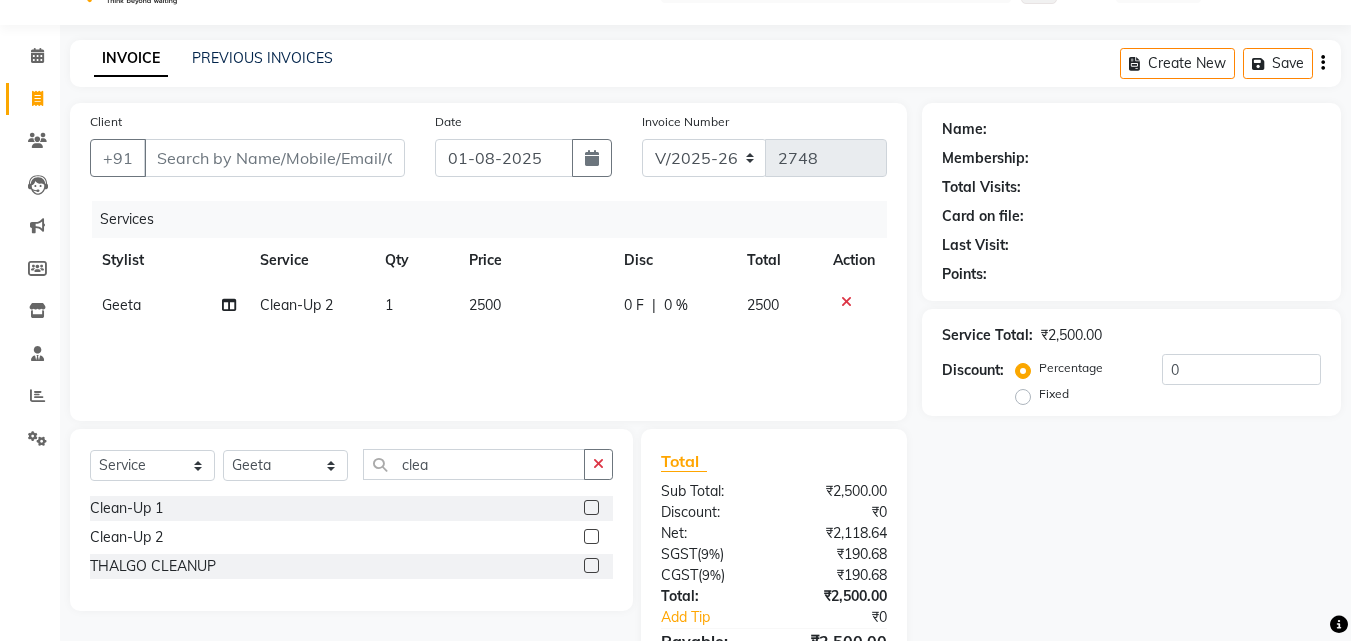 click 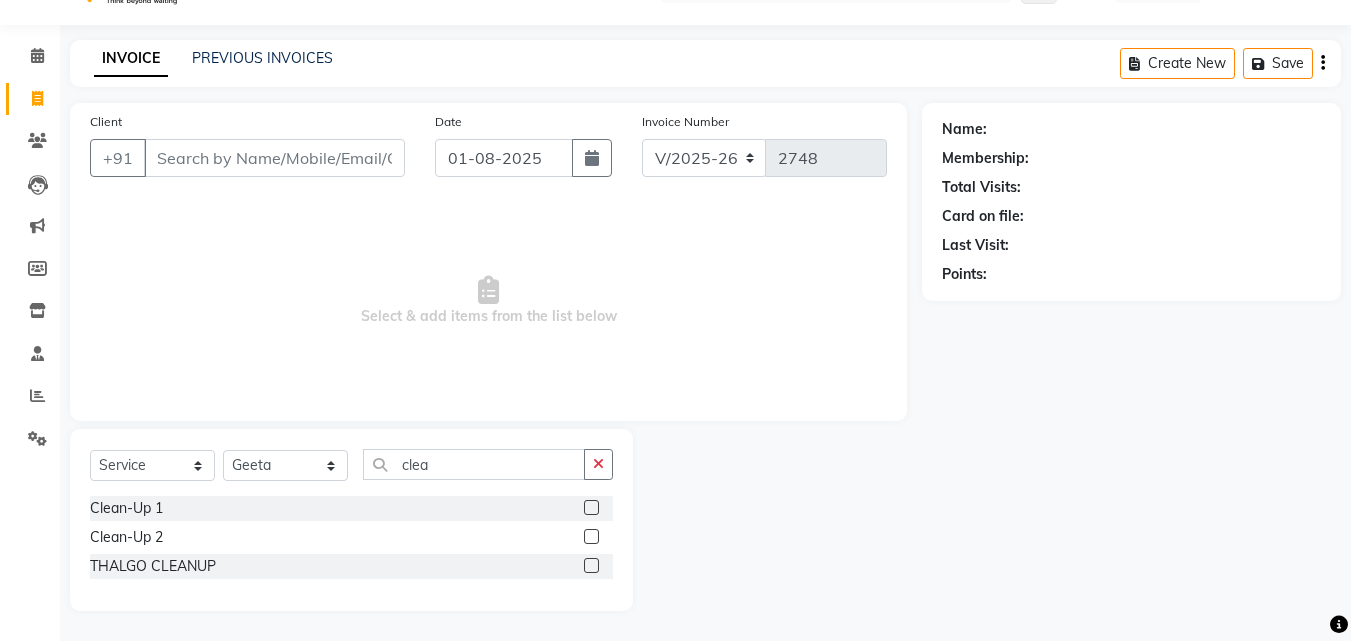 click 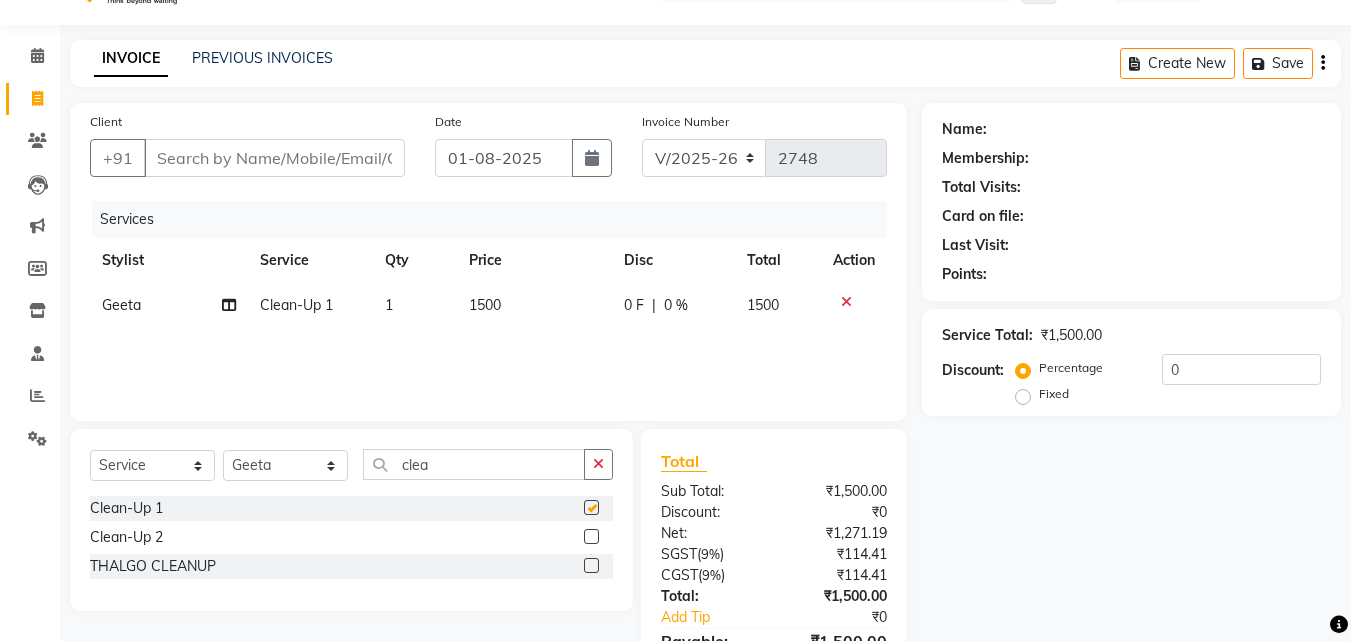 checkbox on "false" 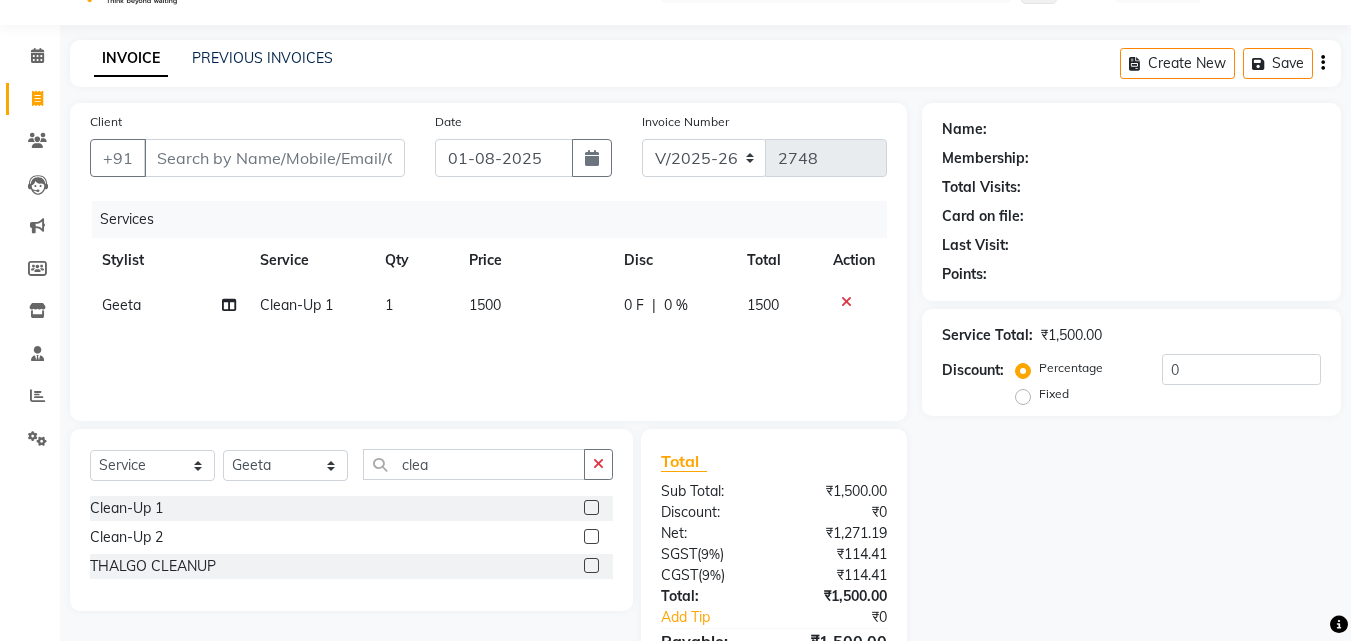 click on "1500" 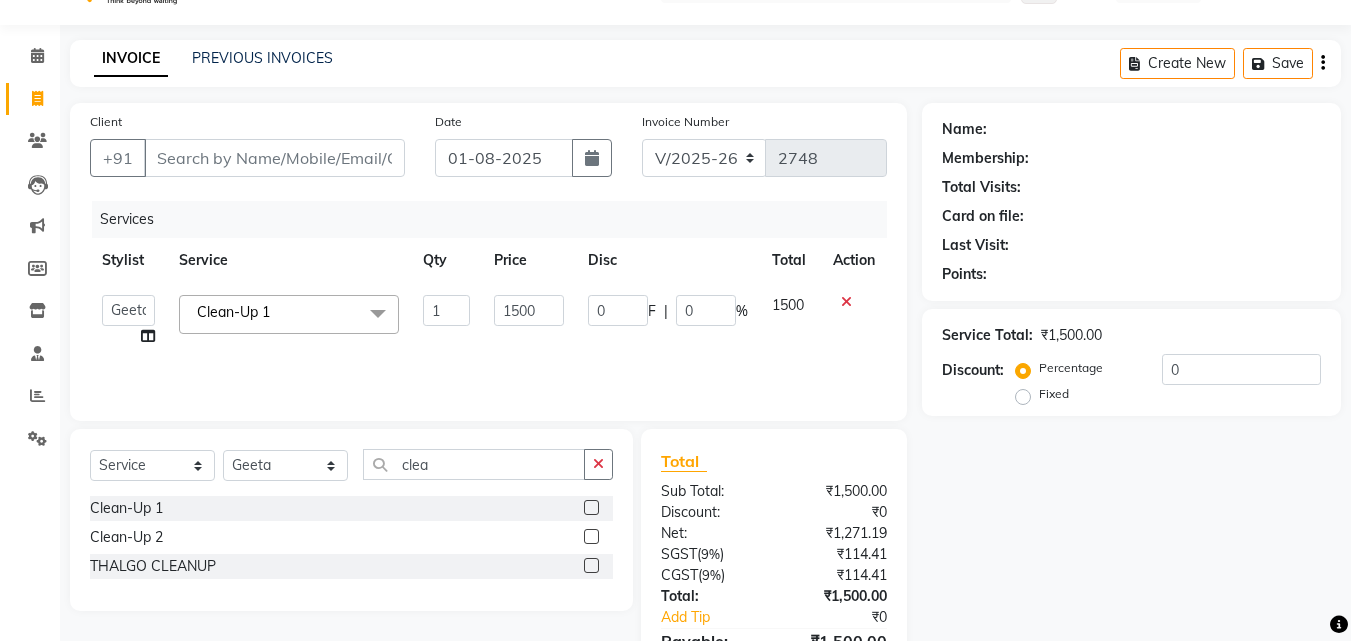 click on "0 F | 0 %" 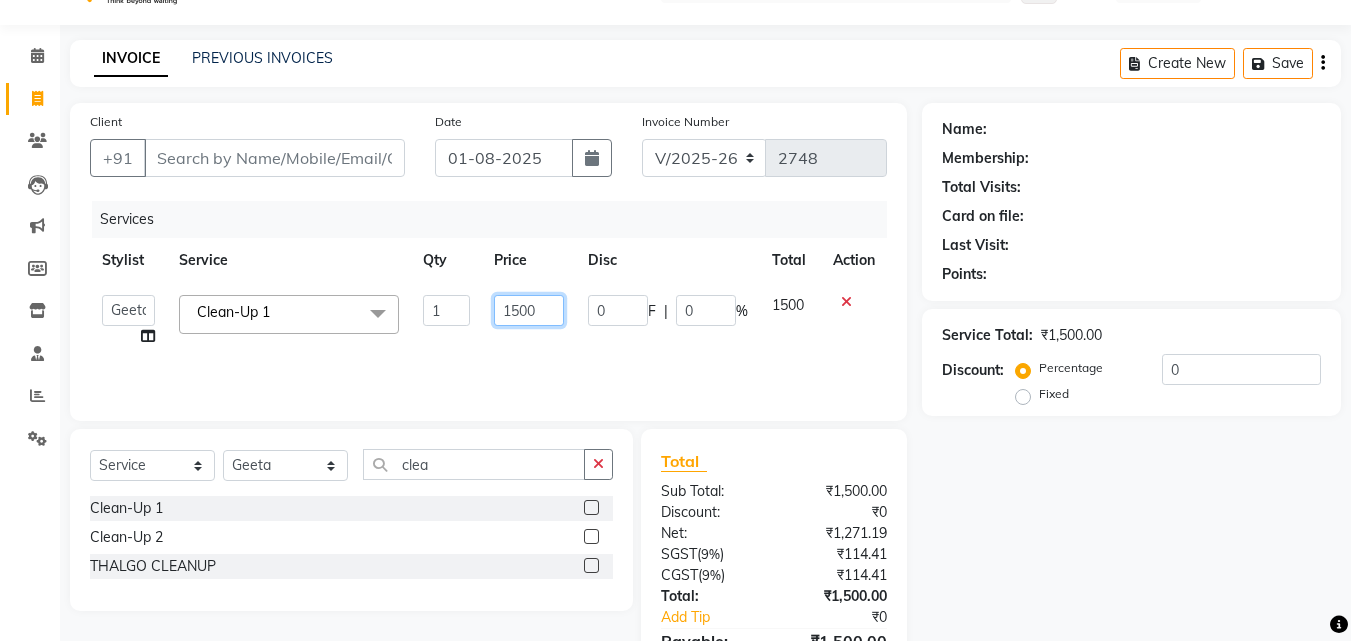 click on "1500" 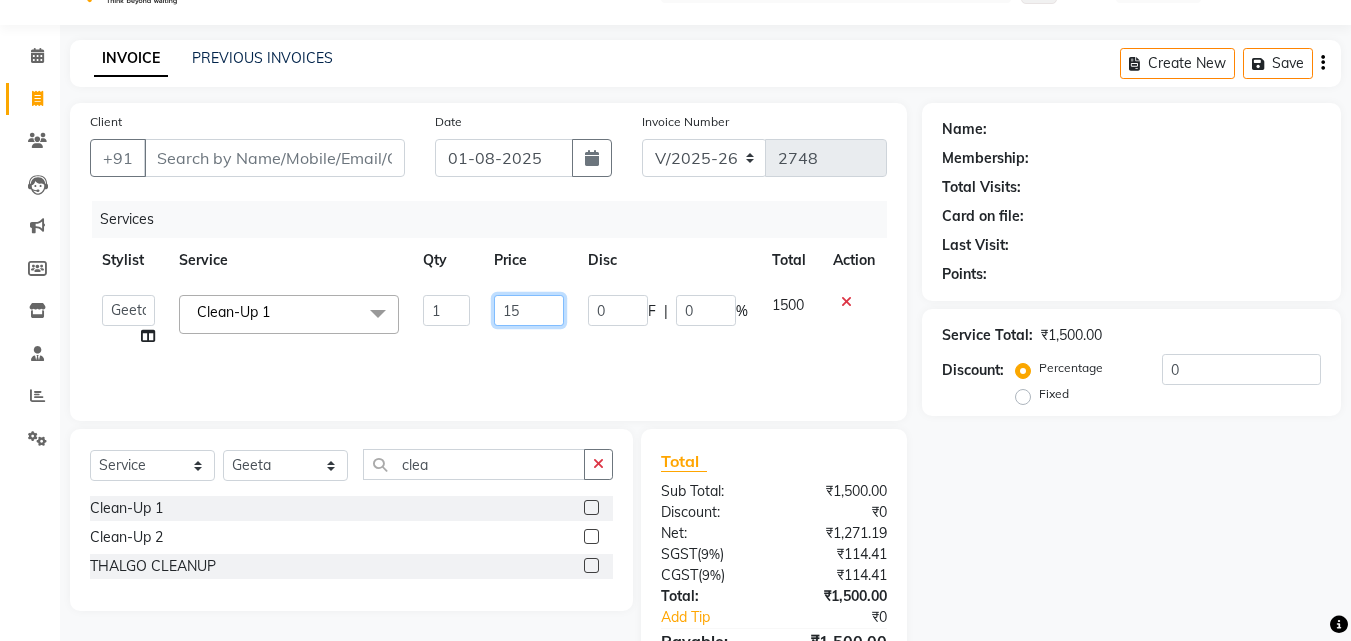 type on "1" 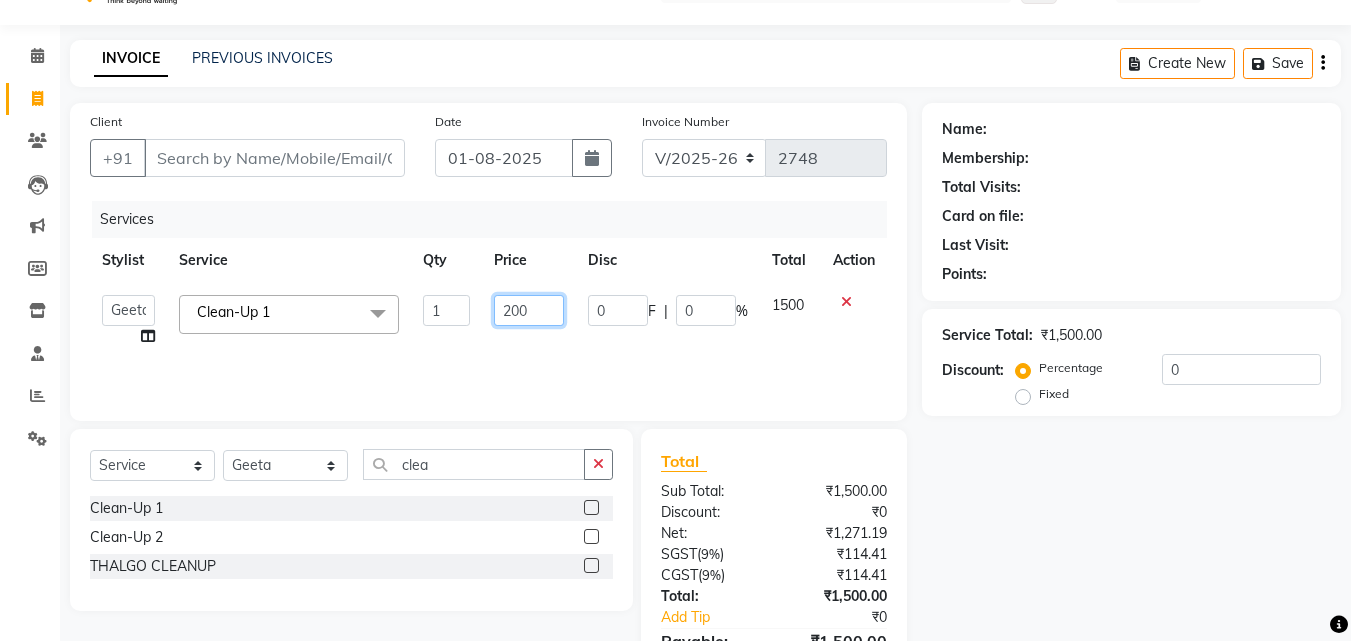 type on "2000" 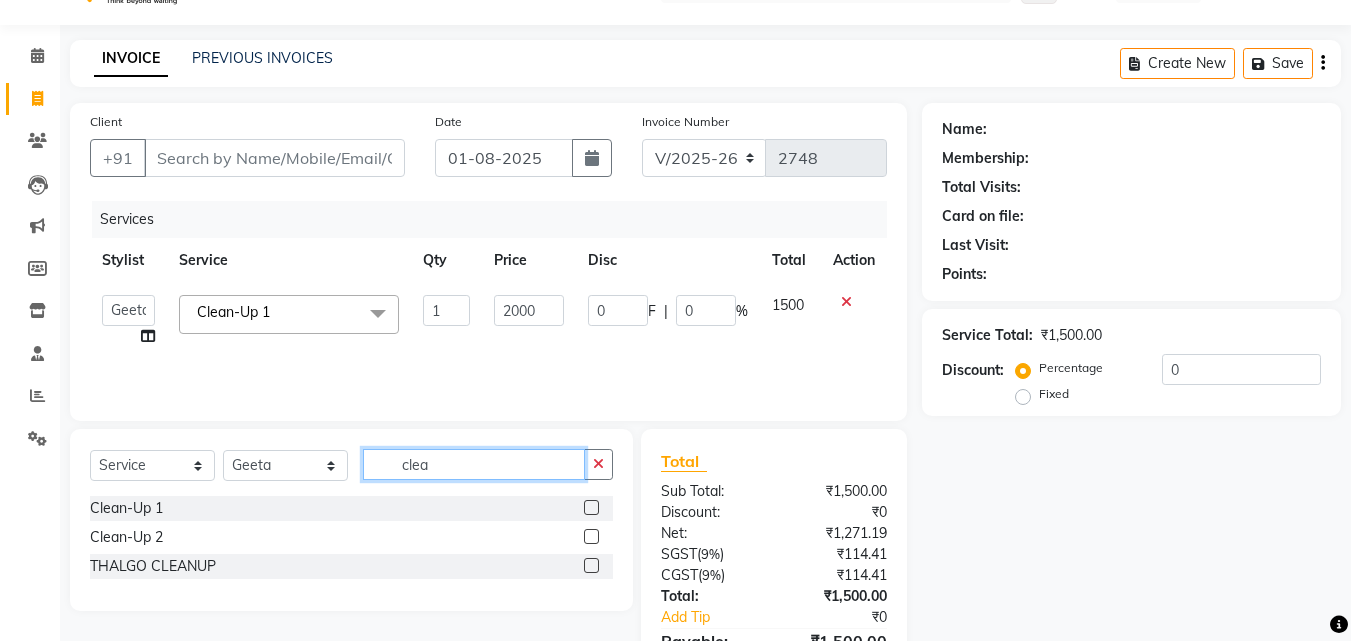 click on "clea" 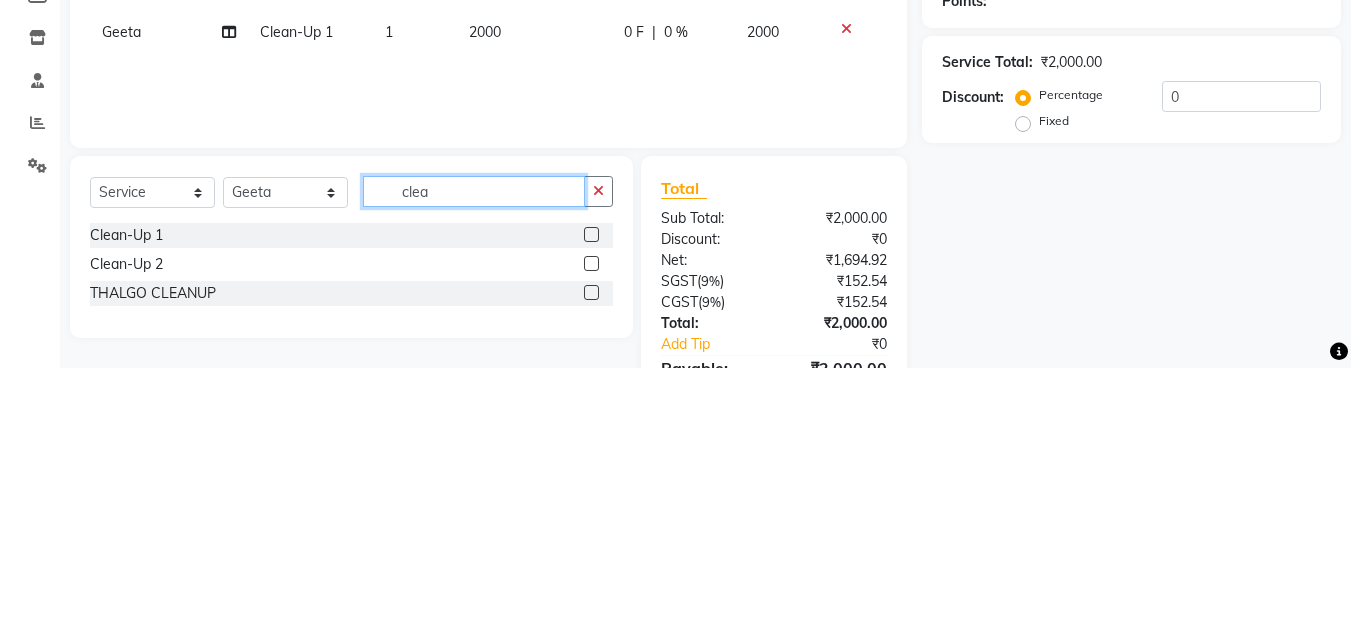 scroll, scrollTop: 48, scrollLeft: 0, axis: vertical 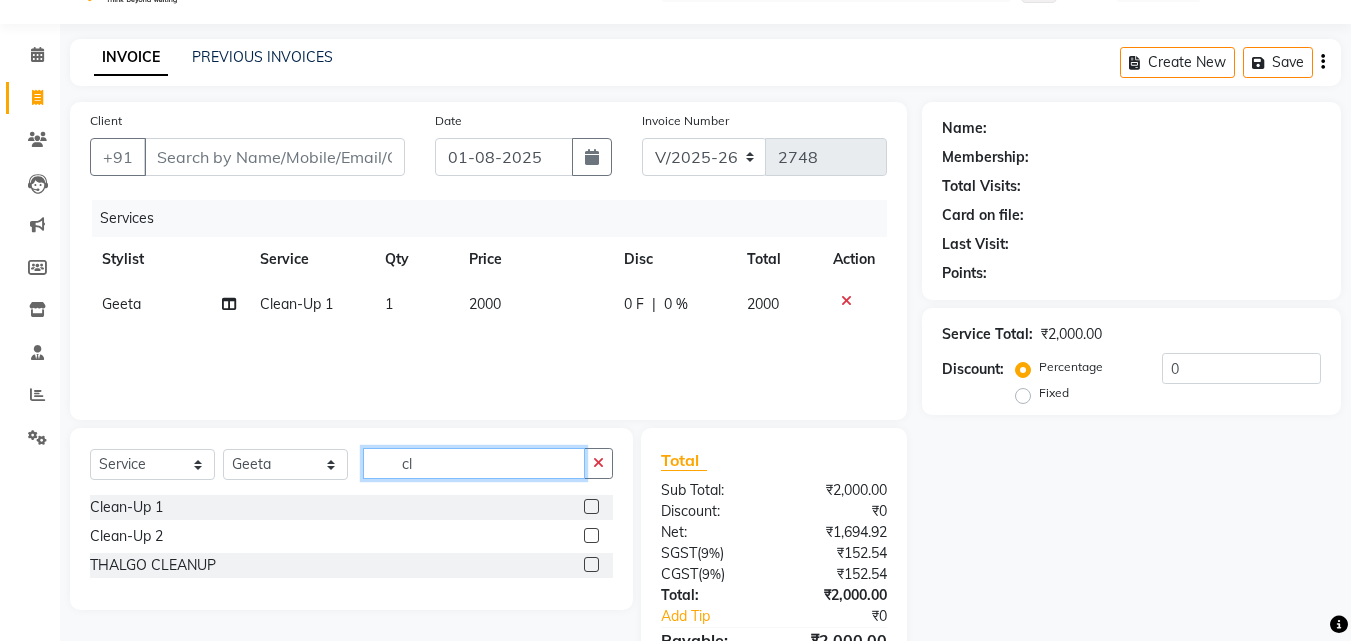 type on "c" 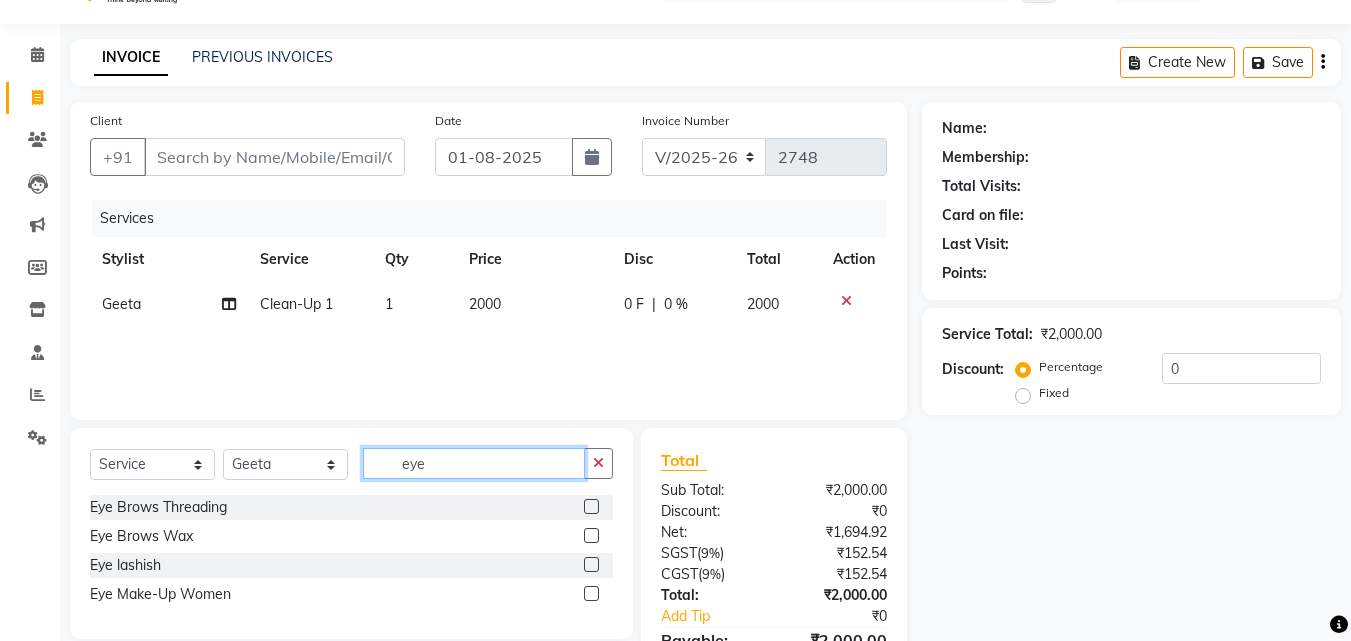 type on "eye" 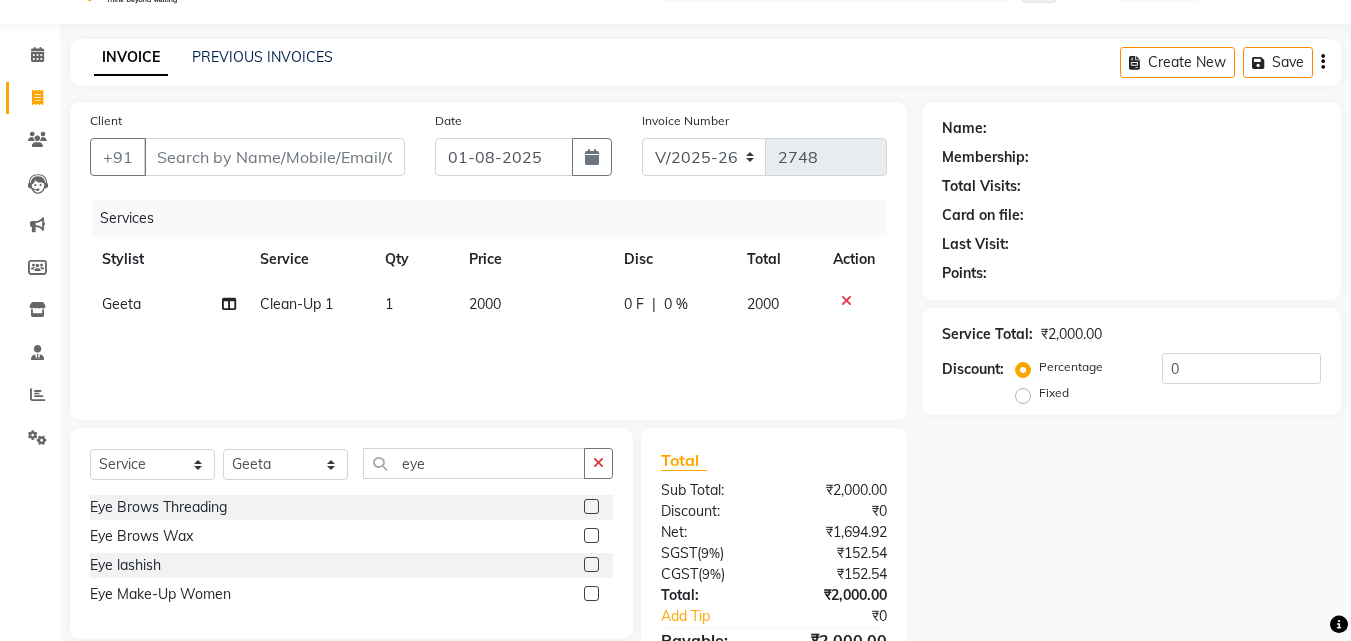 click 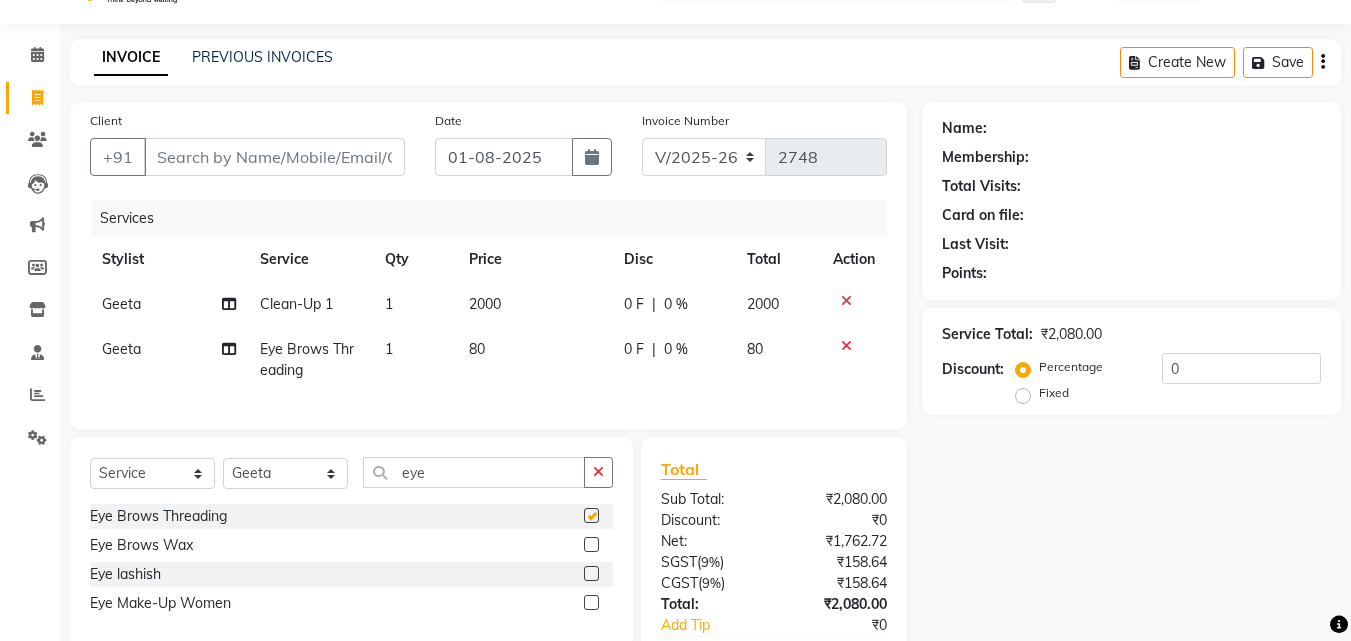 checkbox on "false" 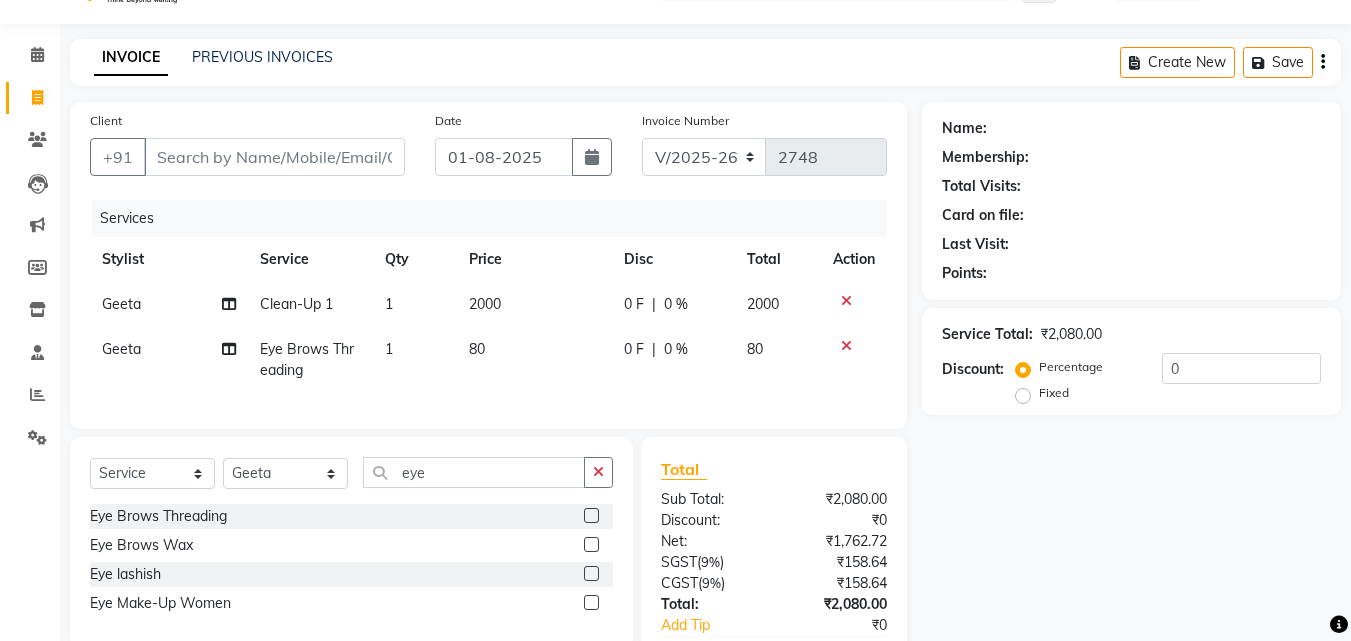 click on "80" 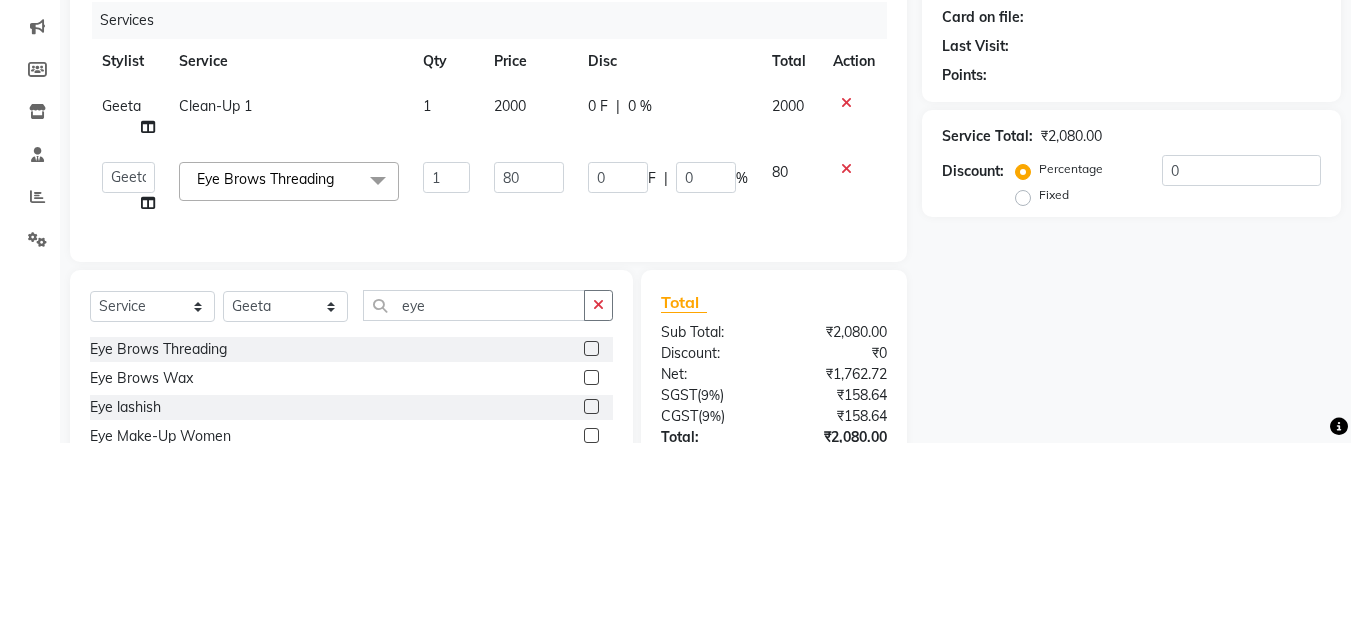 type on "8" 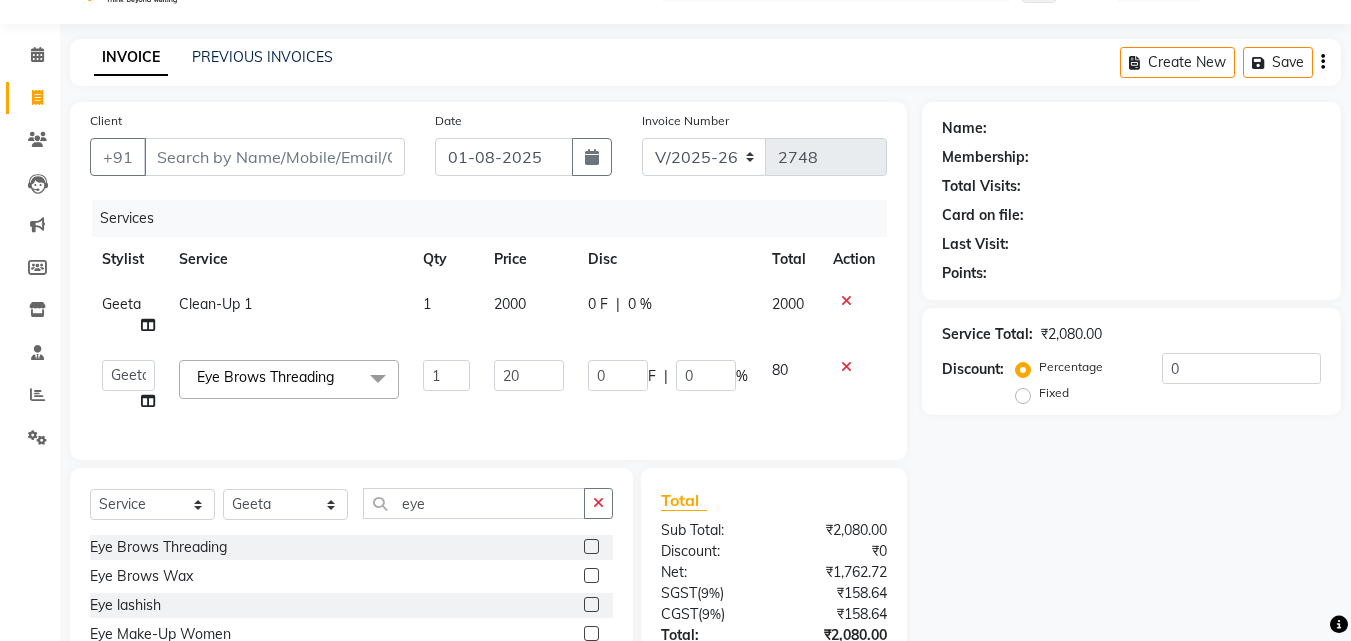 type on "200" 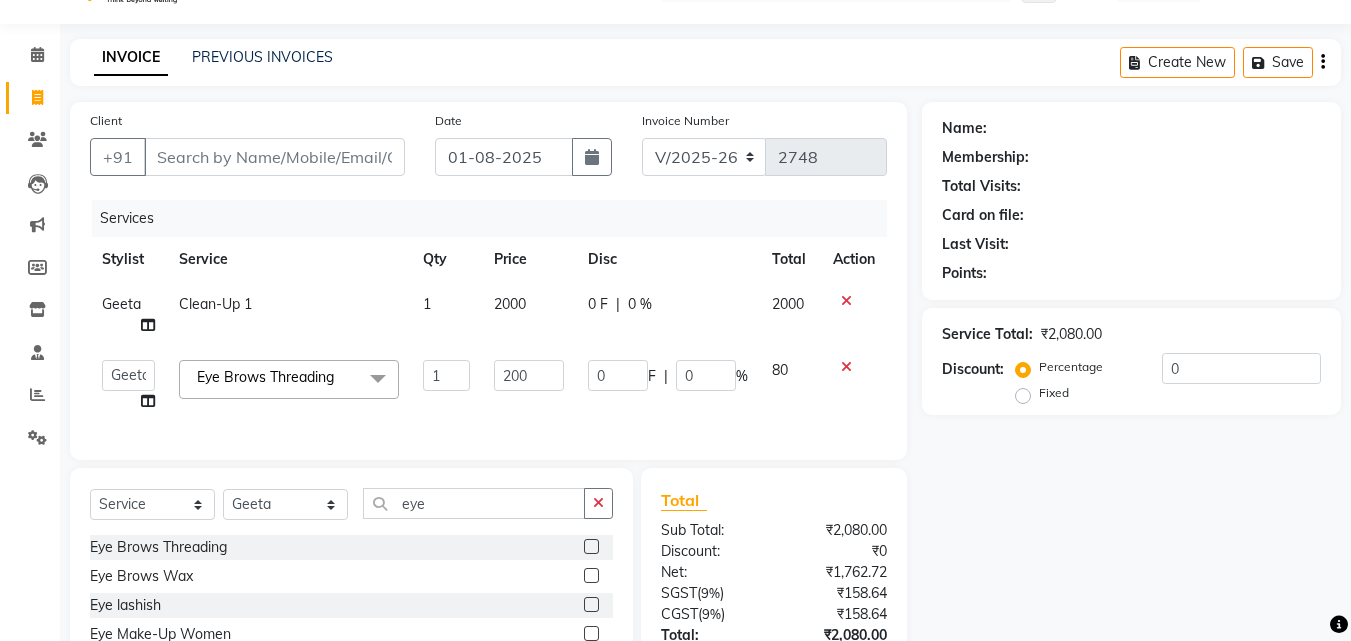 click on "Services Stylist Service Qty Price Disc Total Action Geeta Clean-Up 1 1 2000 0 F | 0 % 2000  Aayan   Account    Ashu   BHOLU   Geeta   Hanif   JIYA SINGH   Kiran   LAXMAN PEDI   Manager   Mohit   Naddy   NAIL SWASTIKA   Sajal   Sameer   Shahnawaj   Sharukh   Sonu   VISHAL STYLIST  Eye Brows Threading  x Shampoo Loreal Shampoo Kerastase Shampoo Redken Condtioner Loreal Condtioner Kerastase Condtioner Redken Hair cut Women Hair Cut Child (5 Years) Women Change Of Style Women Blow Dry Women Iron Curls Women Hair Do Women Oil Massage Women Plex Treatment Women Color Touch-Up 1 Women Color Touch-Up 2 Women Highlight Strips Women Highlights Global Women Global Color Women Rebonding Women Smoothning Women Keratin Women Botox Women Hair Cut Children Women Balayage /Ombre Women French Glossing Women Hair Cut Men Hair Cut Child (5 Years) Men Oil Massage Men Plex Treatment Men Hair Spa Men Color Touch-Up Men Highlights Men Rebonding Men Smoothening Men Keratin  Men Botox Men Perming Men Shave Beard Color Ear Wax Beard" 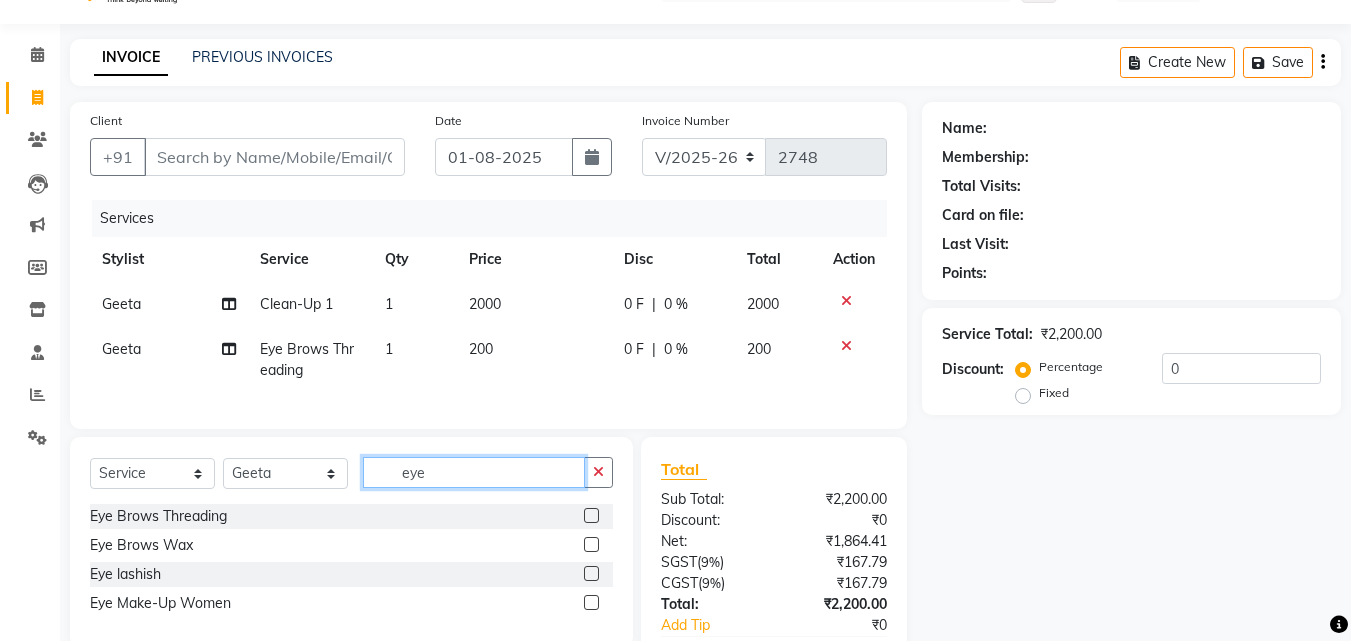 click on "eye" 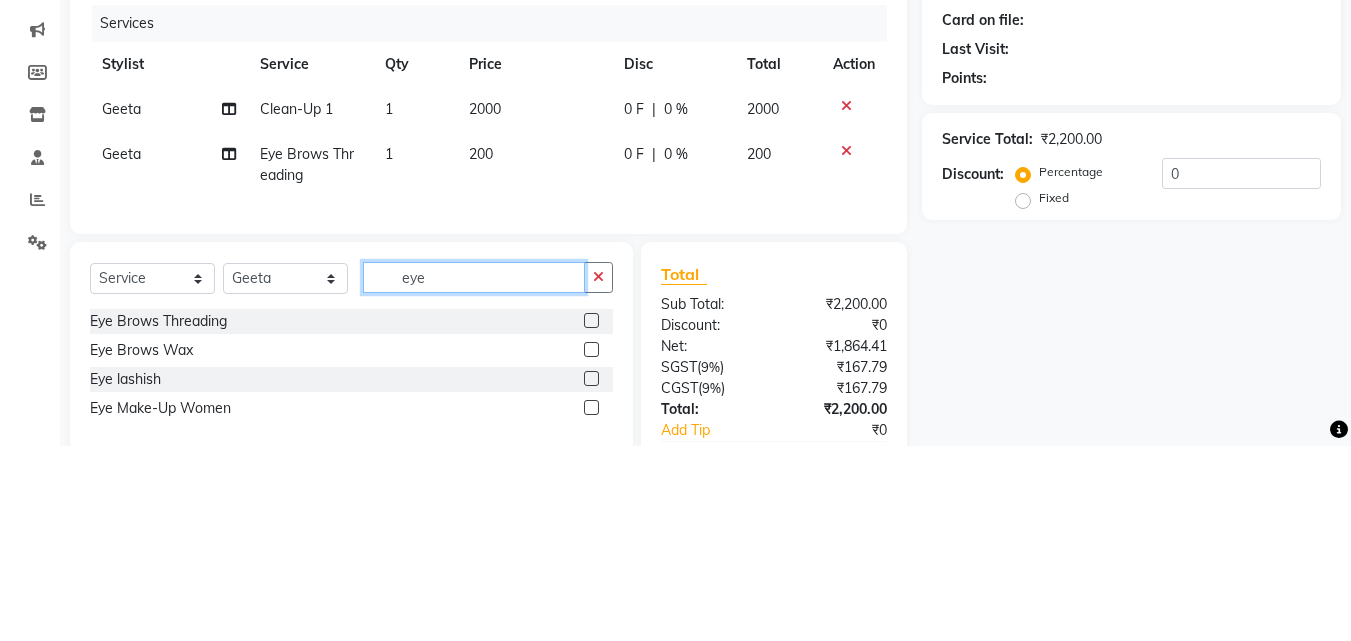 scroll, scrollTop: 72, scrollLeft: 0, axis: vertical 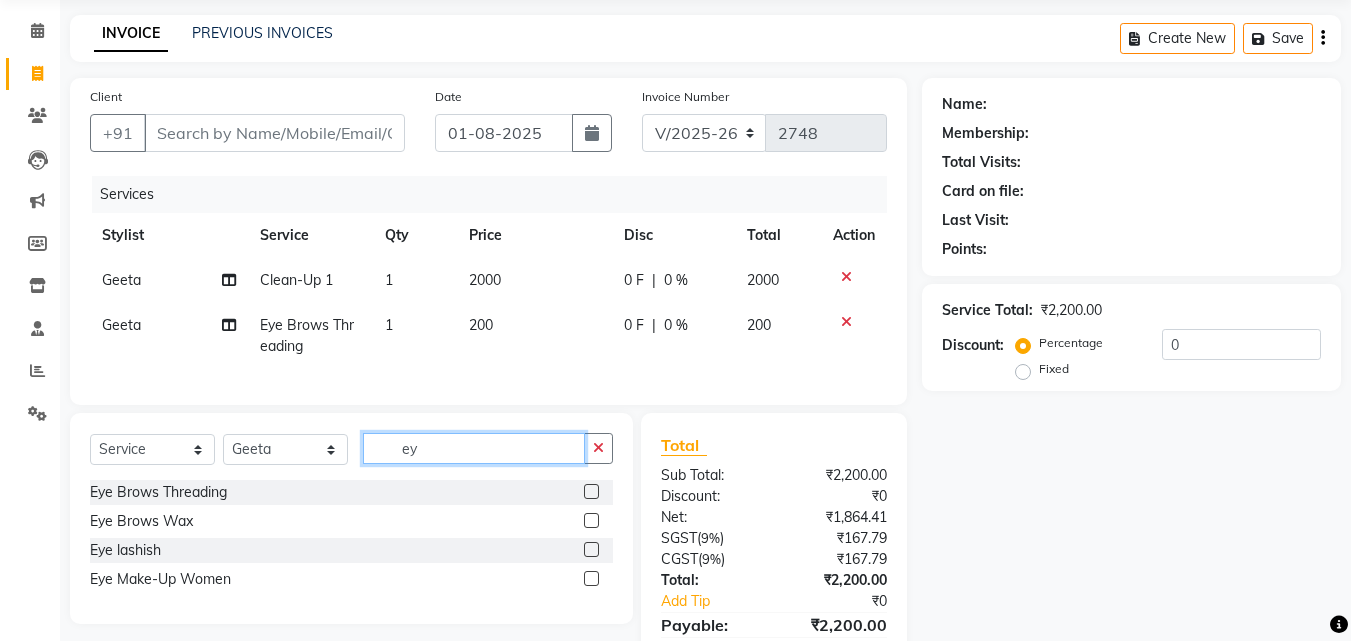 type on "e" 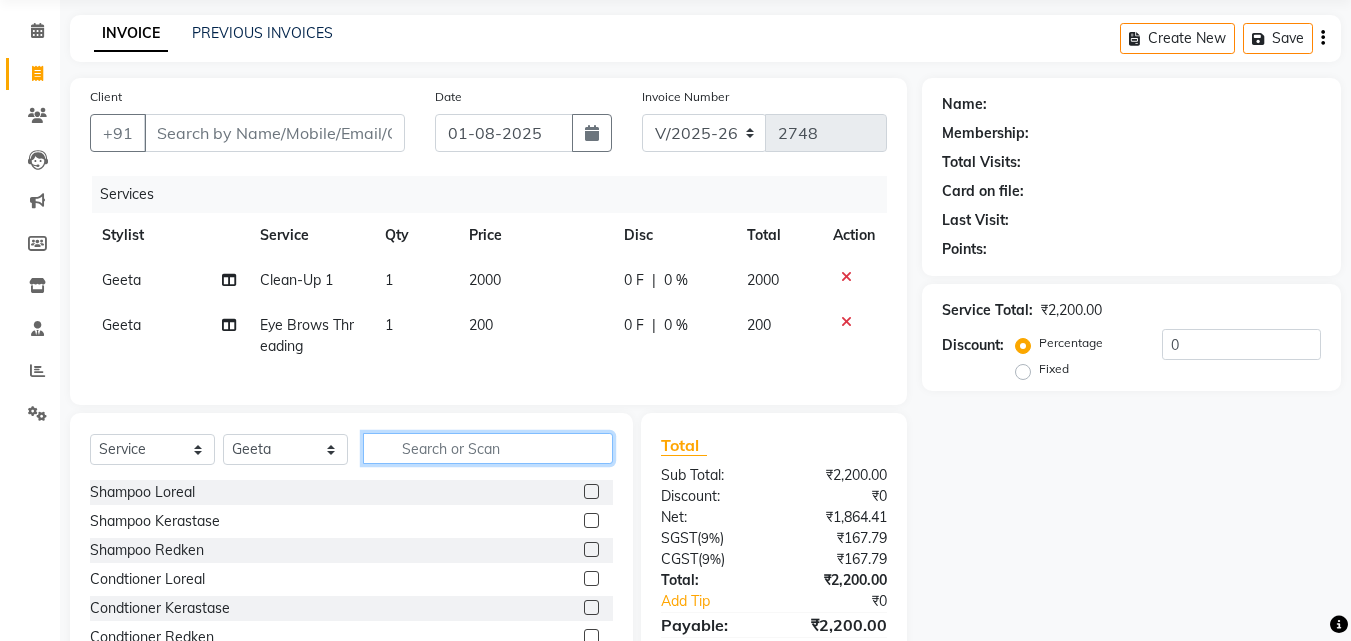 type 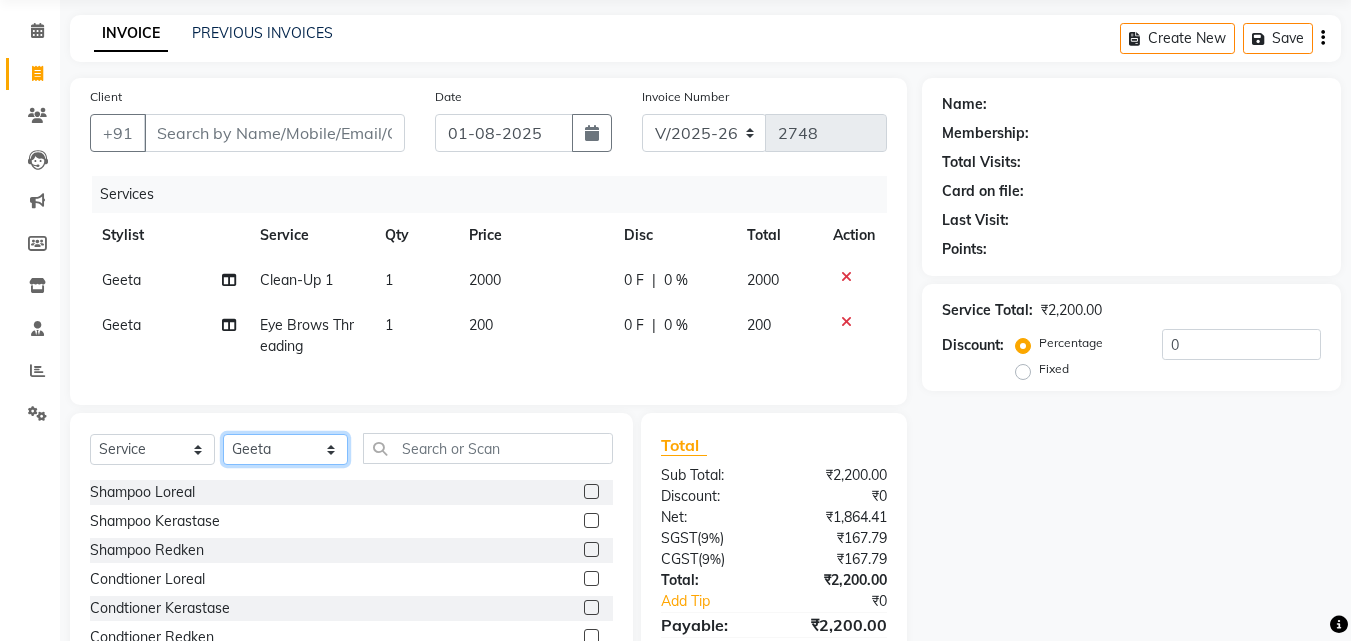 click on "Select Stylist Aayan Account  Ashu BHOLU Geeta Hanif JIYA SINGH Kiran LAXMAN PEDI Manager Mohit Naddy NAIL SWASTIKA Sajal Sameer Shahnawaj Sharukh Sonu VISHAL STYLIST" 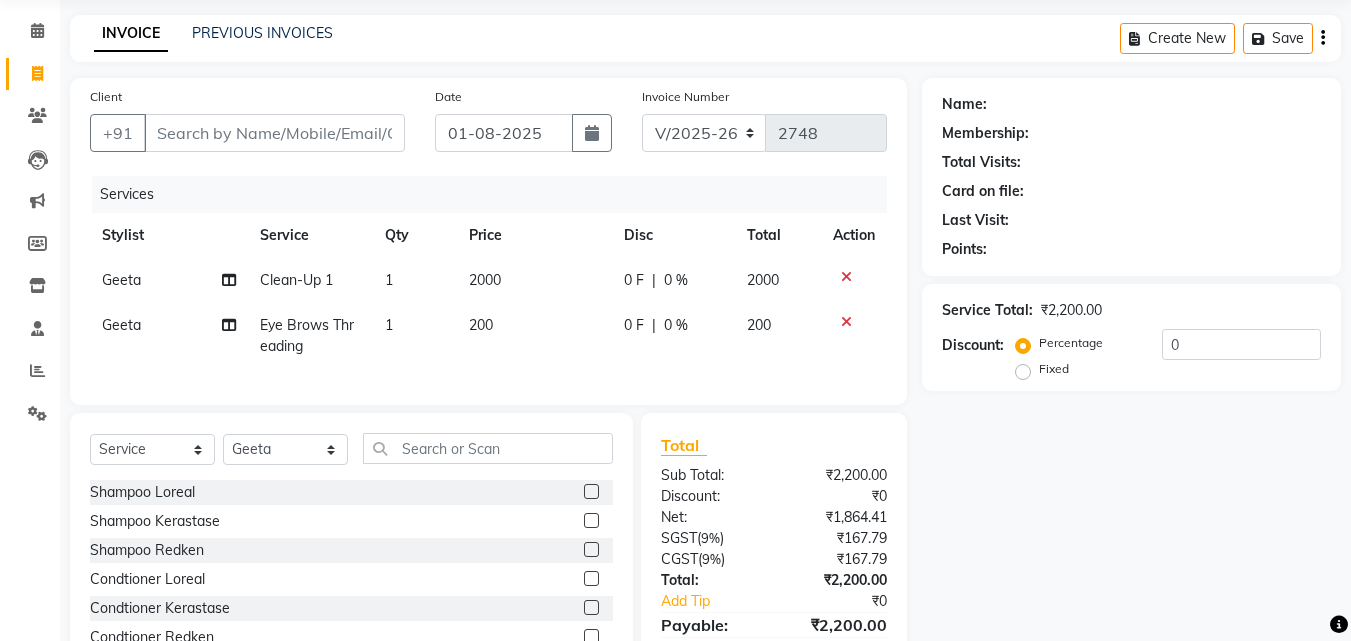 click on "Name: Membership: Total Visits: Card on file: Last Visit:  Points:  Service Total:  ₹2,200.00  Discount:  Percentage   Fixed  0" 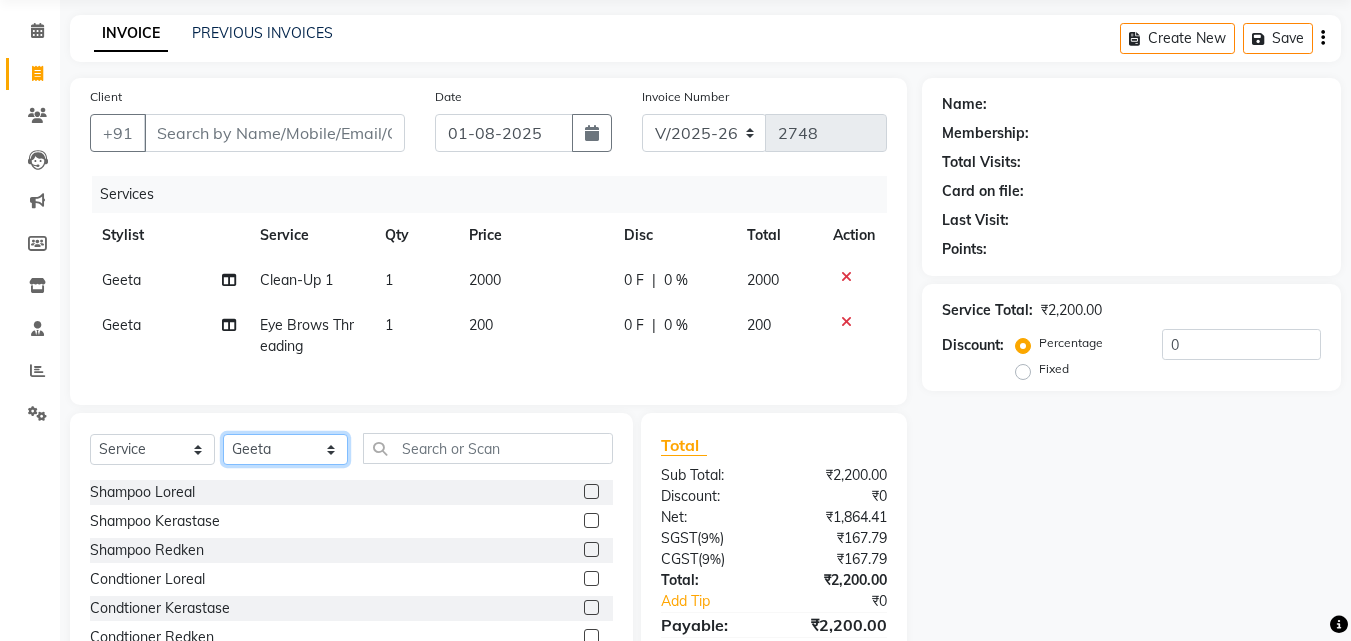 click on "Select Stylist Aayan Account  Ashu BHOLU Geeta Hanif JIYA SINGH Kiran LAXMAN PEDI Manager Mohit Naddy NAIL SWASTIKA Sajal Sameer Shahnawaj Sharukh Sonu VISHAL STYLIST" 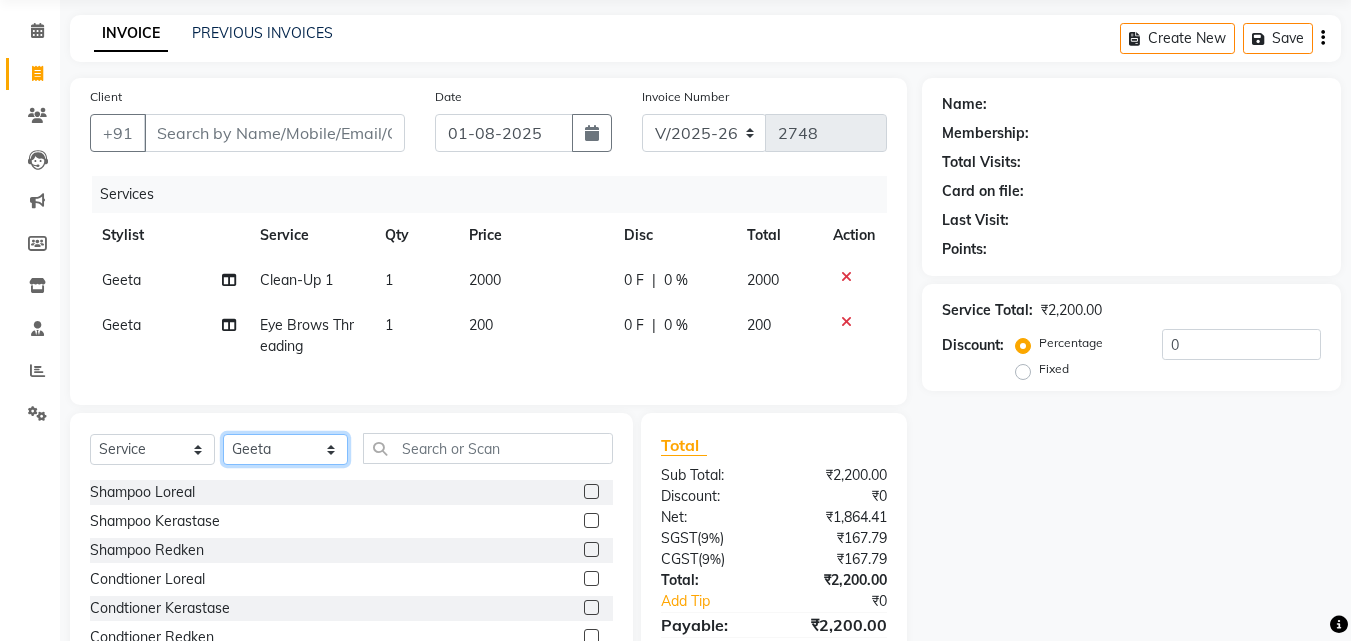 select on "64903" 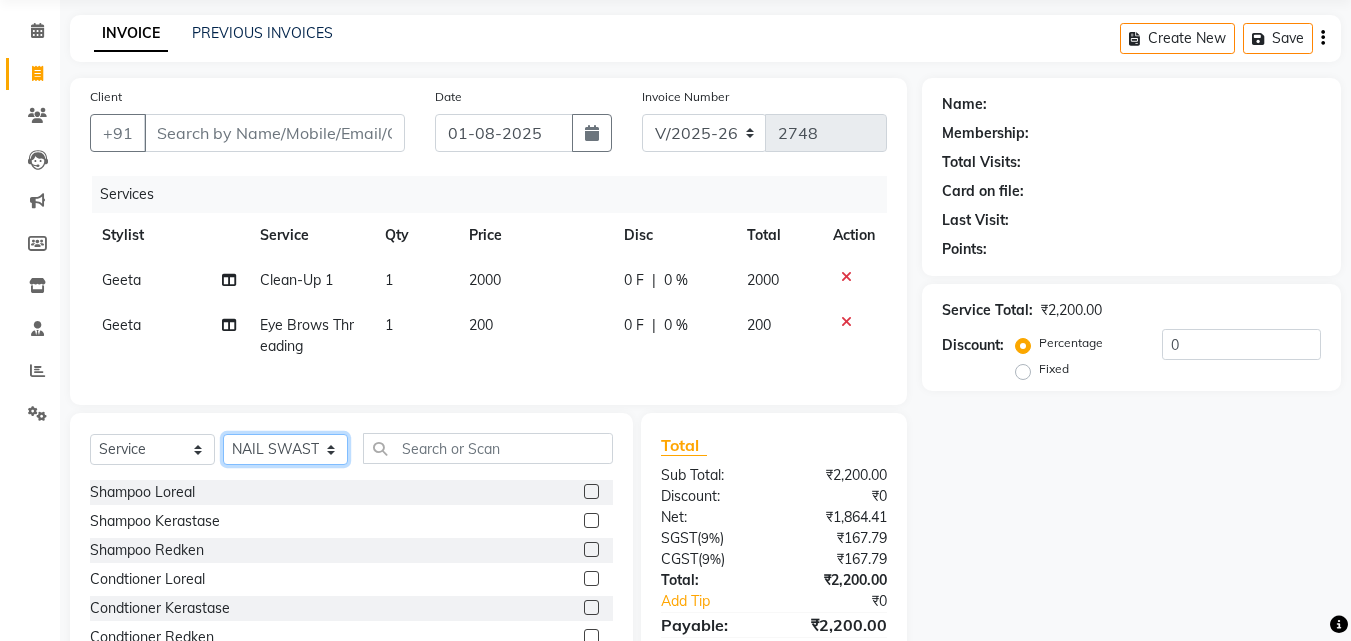 click on "Select Stylist Aayan Account  Ashu BHOLU Geeta Hanif JIYA SINGH Kiran LAXMAN PEDI Manager Mohit Naddy NAIL SWASTIKA Sajal Sameer Shahnawaj Sharukh Sonu VISHAL STYLIST" 